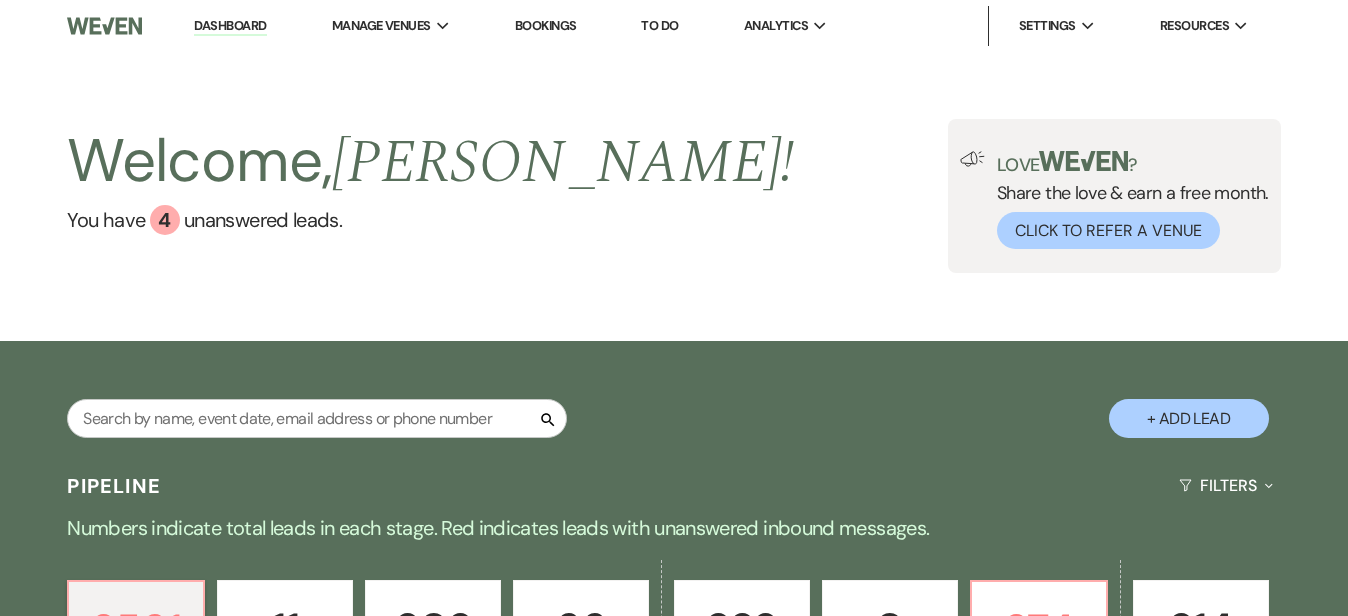 scroll, scrollTop: 0, scrollLeft: 0, axis: both 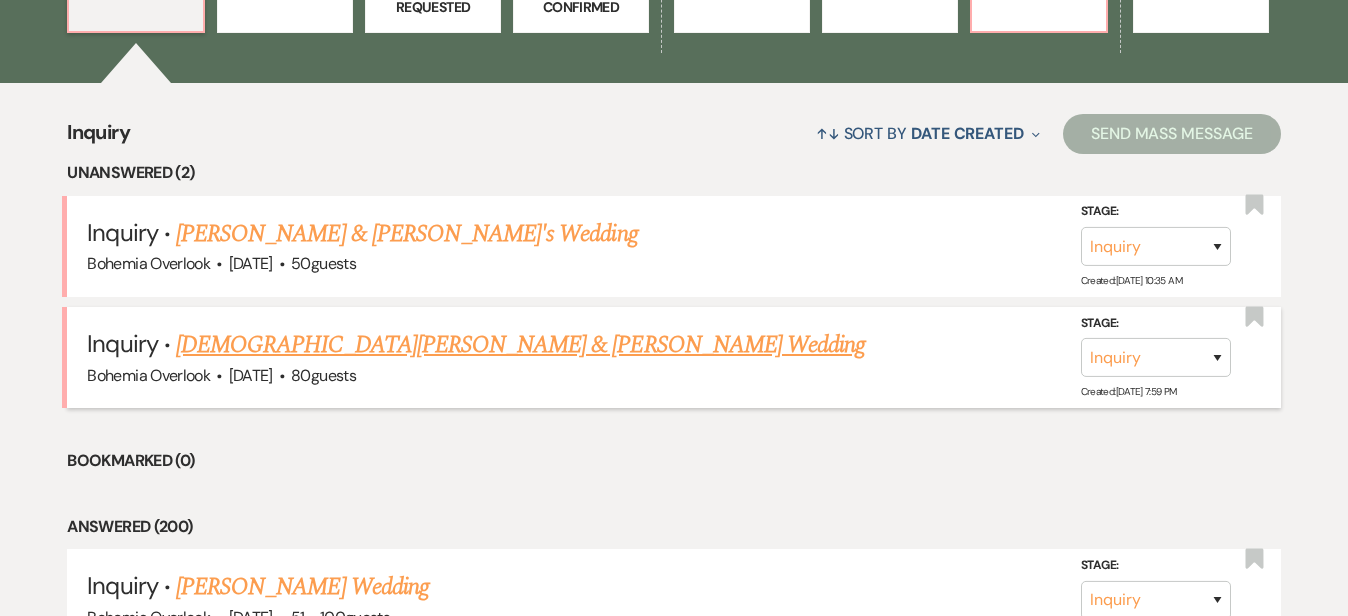 click on "[DEMOGRAPHIC_DATA][PERSON_NAME] & [PERSON_NAME] Wedding" at bounding box center [520, 345] 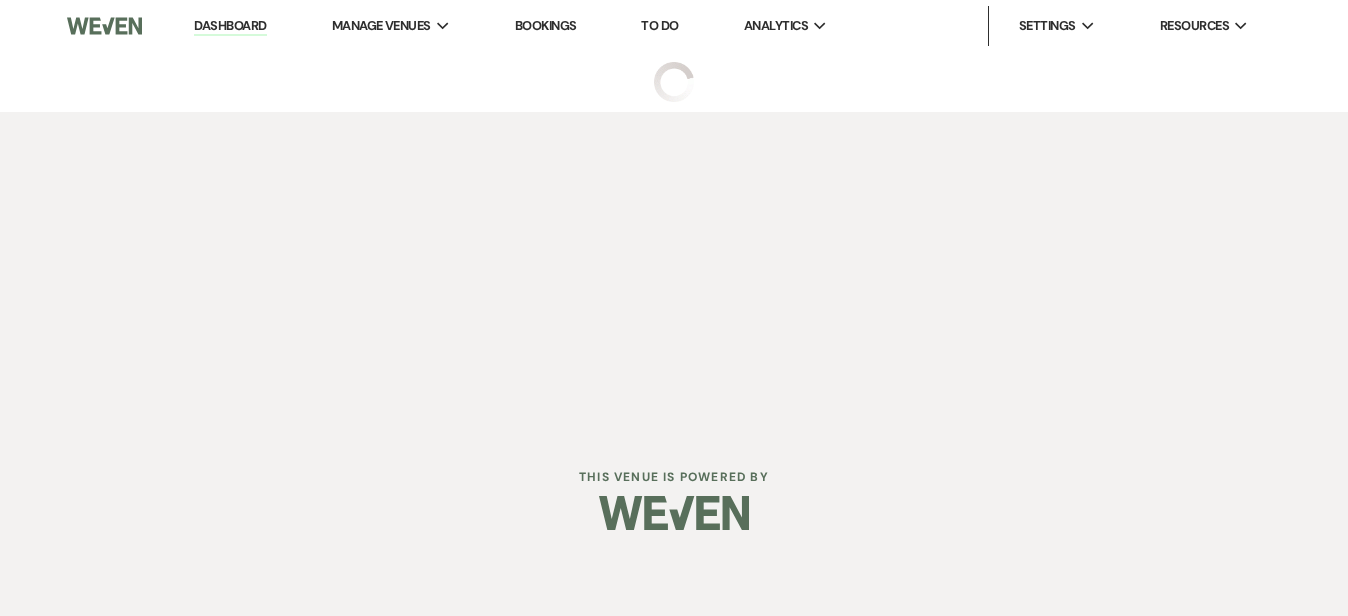 scroll, scrollTop: 0, scrollLeft: 0, axis: both 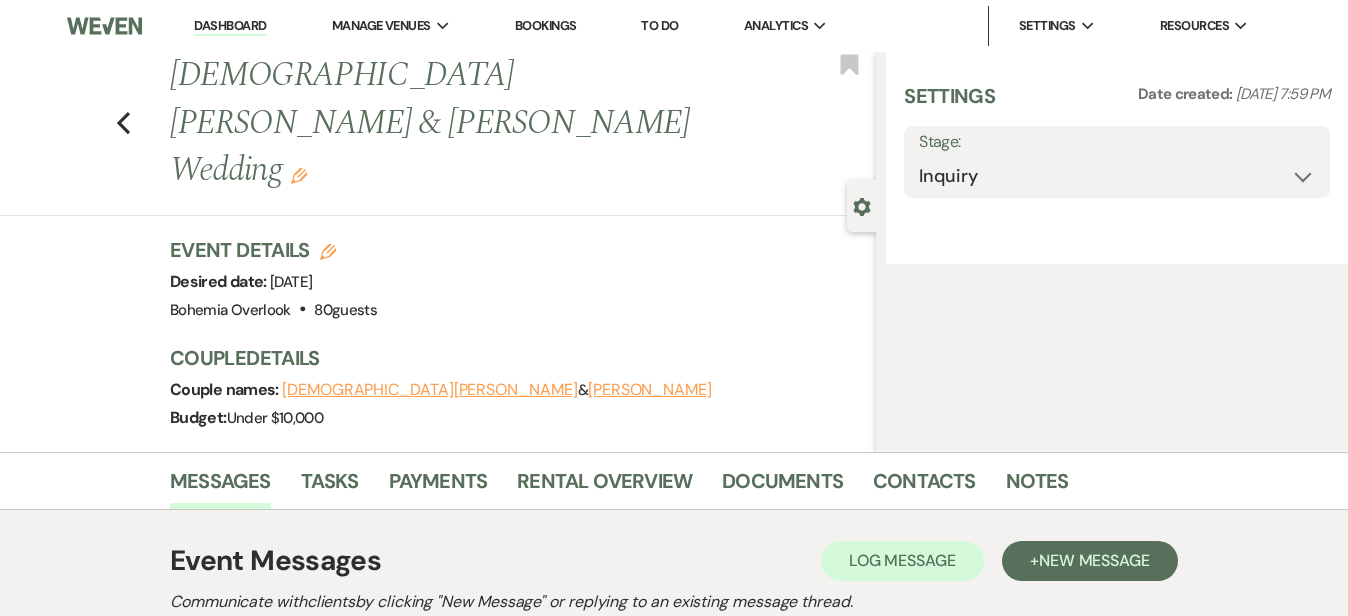 select on "5" 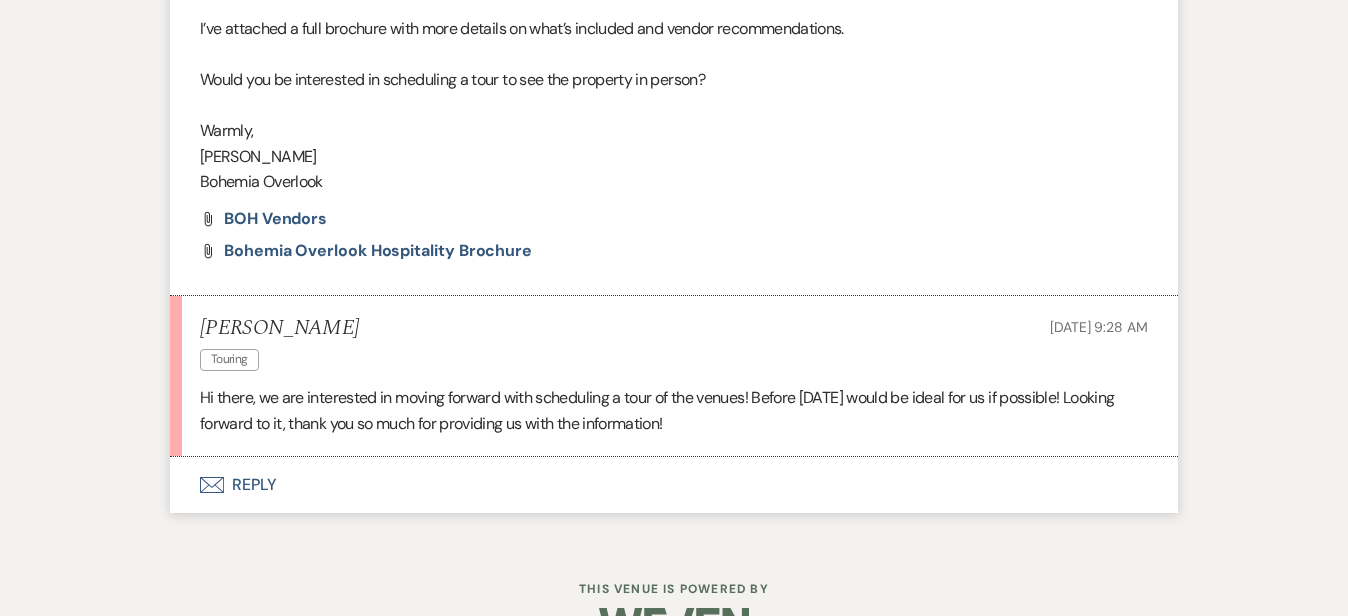 scroll, scrollTop: 1609, scrollLeft: 0, axis: vertical 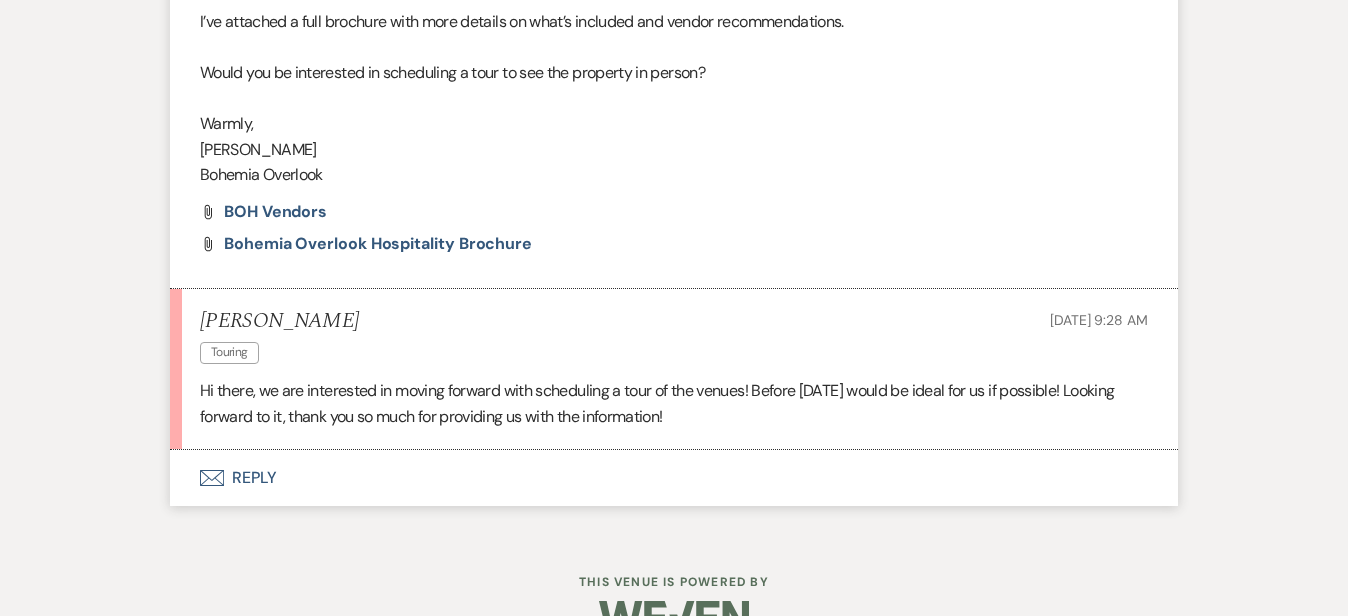 click on "Envelope Reply" at bounding box center [674, 478] 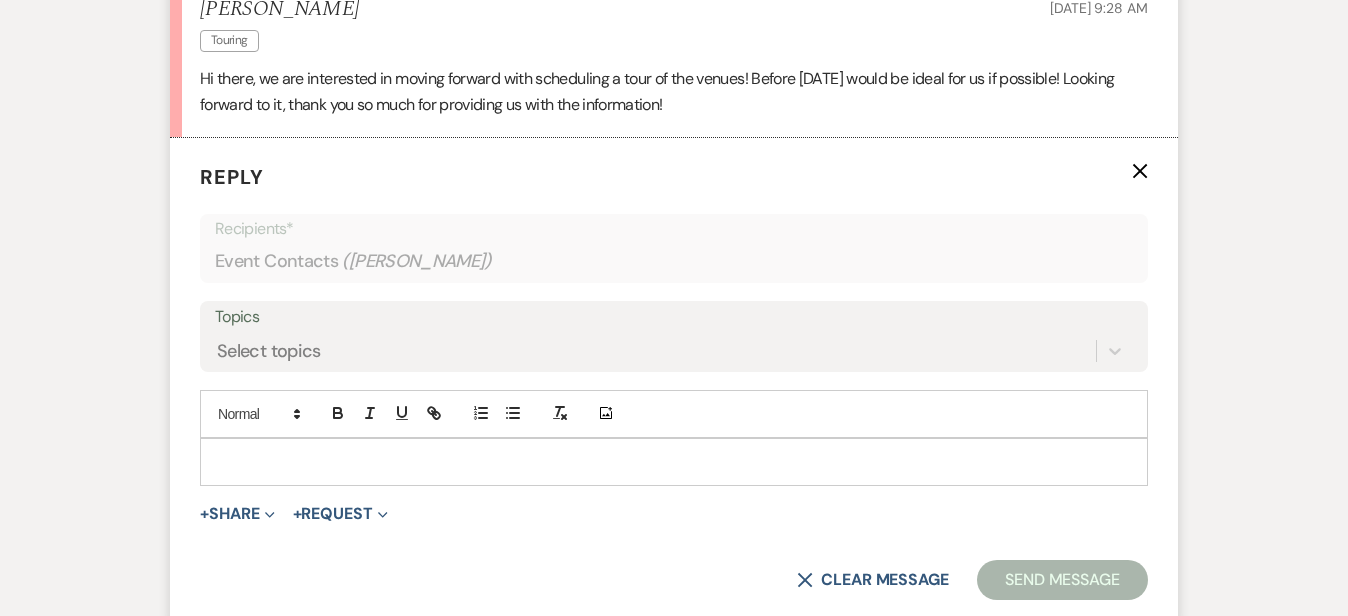 scroll, scrollTop: 1925, scrollLeft: 0, axis: vertical 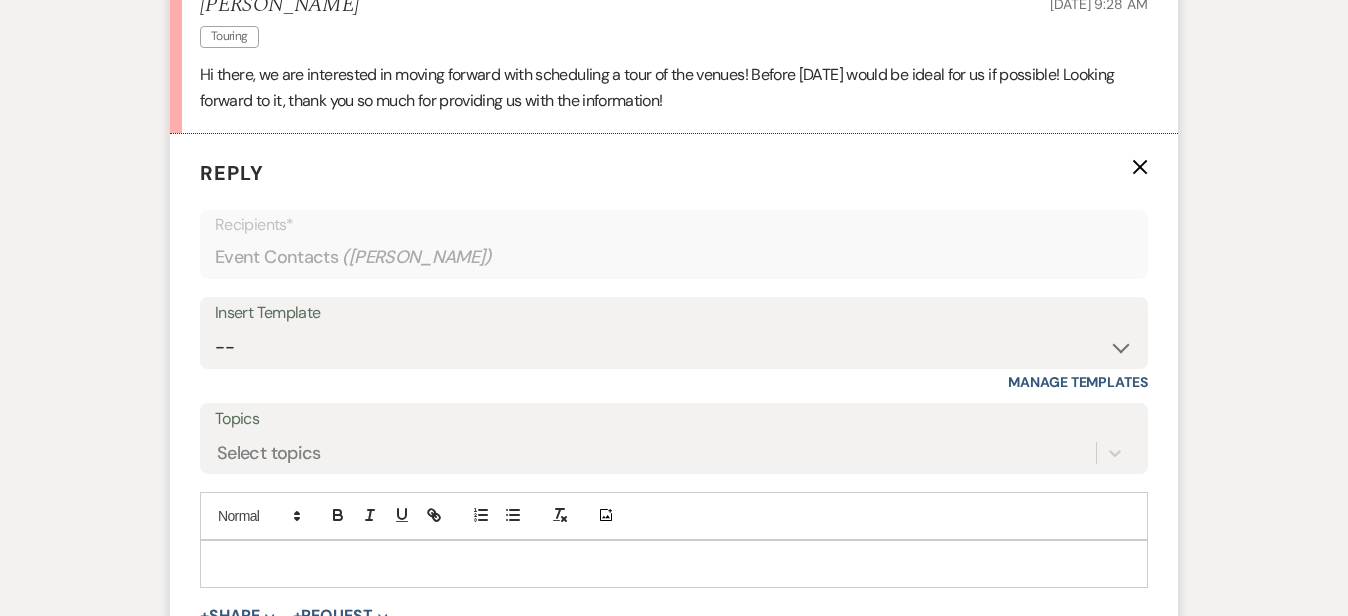 click at bounding box center (674, 564) 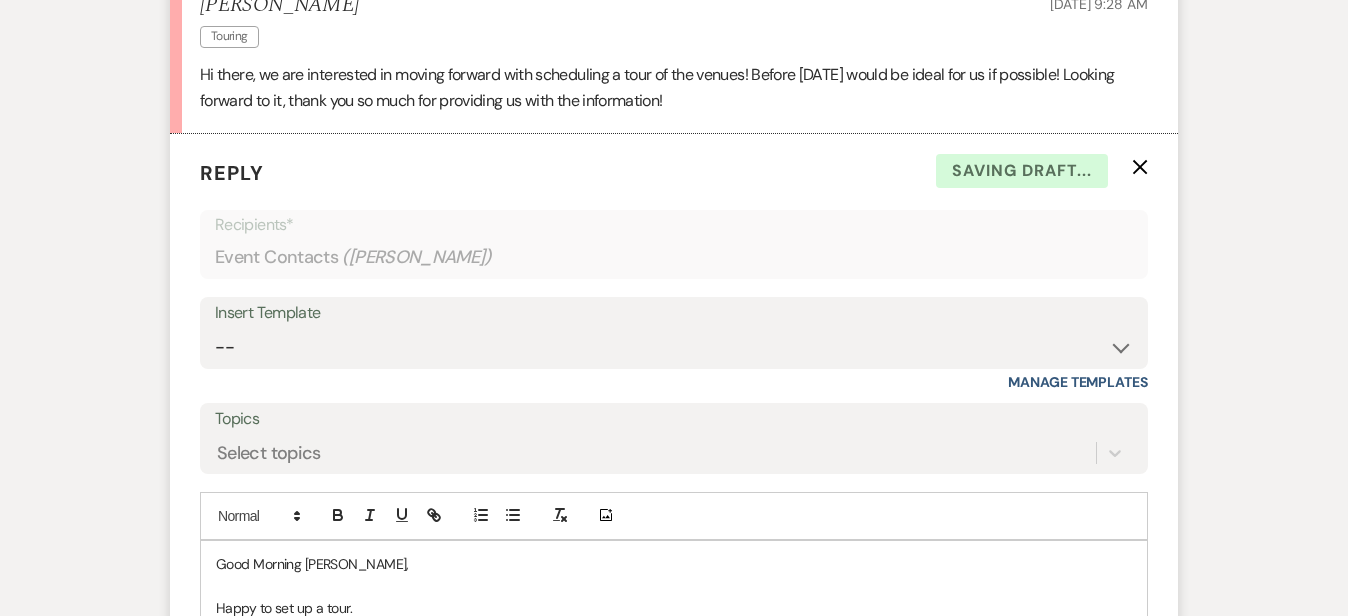 scroll, scrollTop: 1938, scrollLeft: 0, axis: vertical 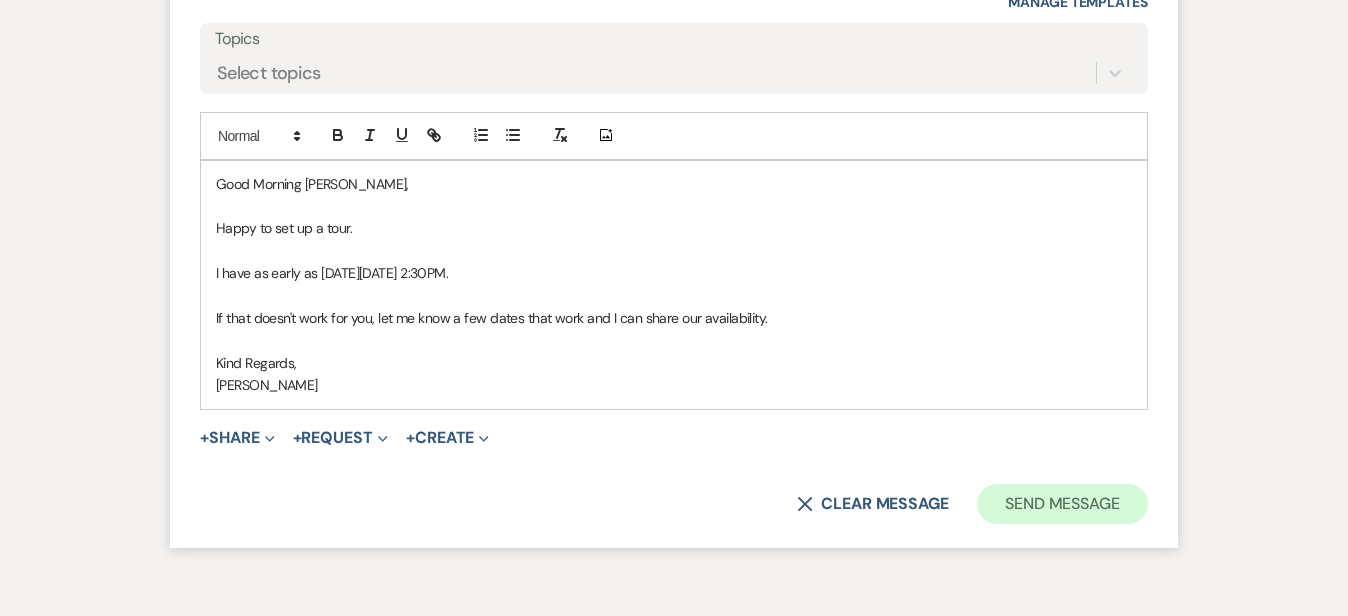 click on "Send Message" at bounding box center (1062, 504) 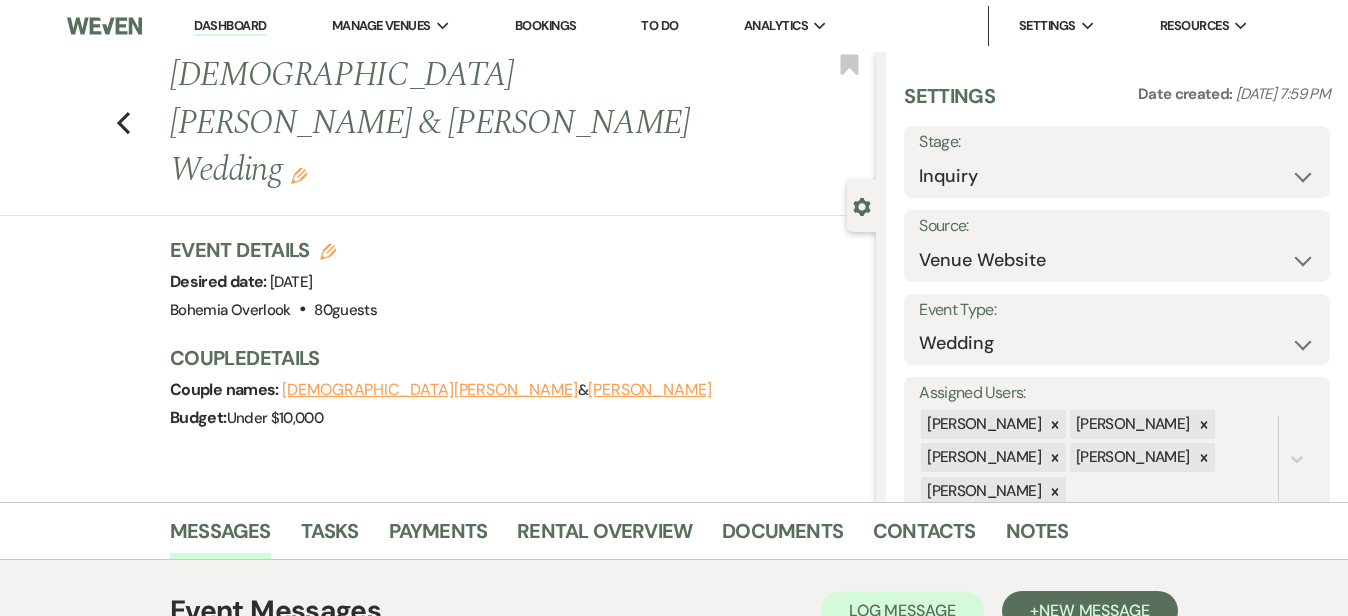 scroll, scrollTop: 0, scrollLeft: 0, axis: both 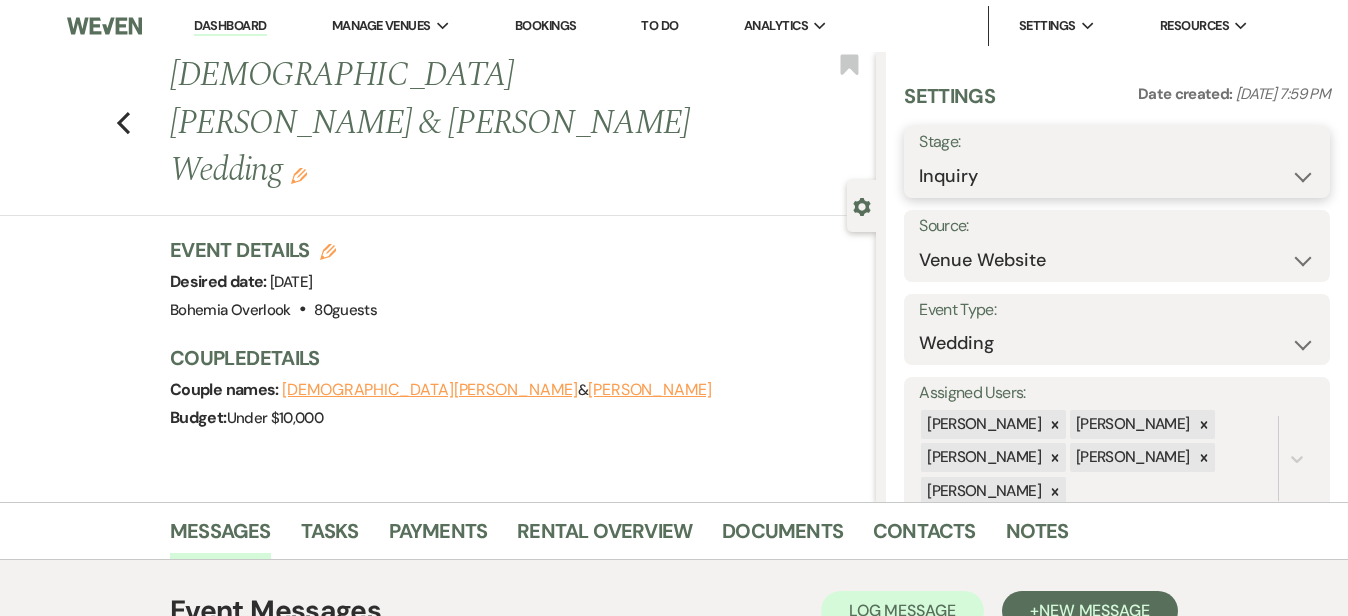 select on "2" 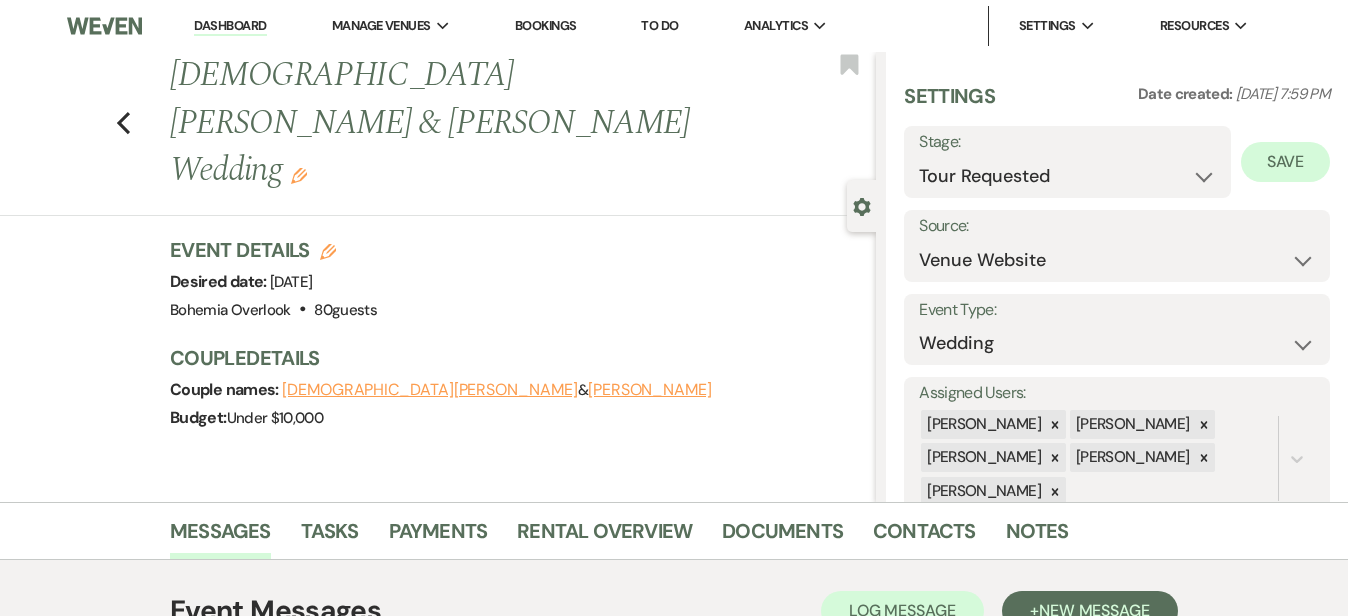 click on "Save" at bounding box center (1285, 162) 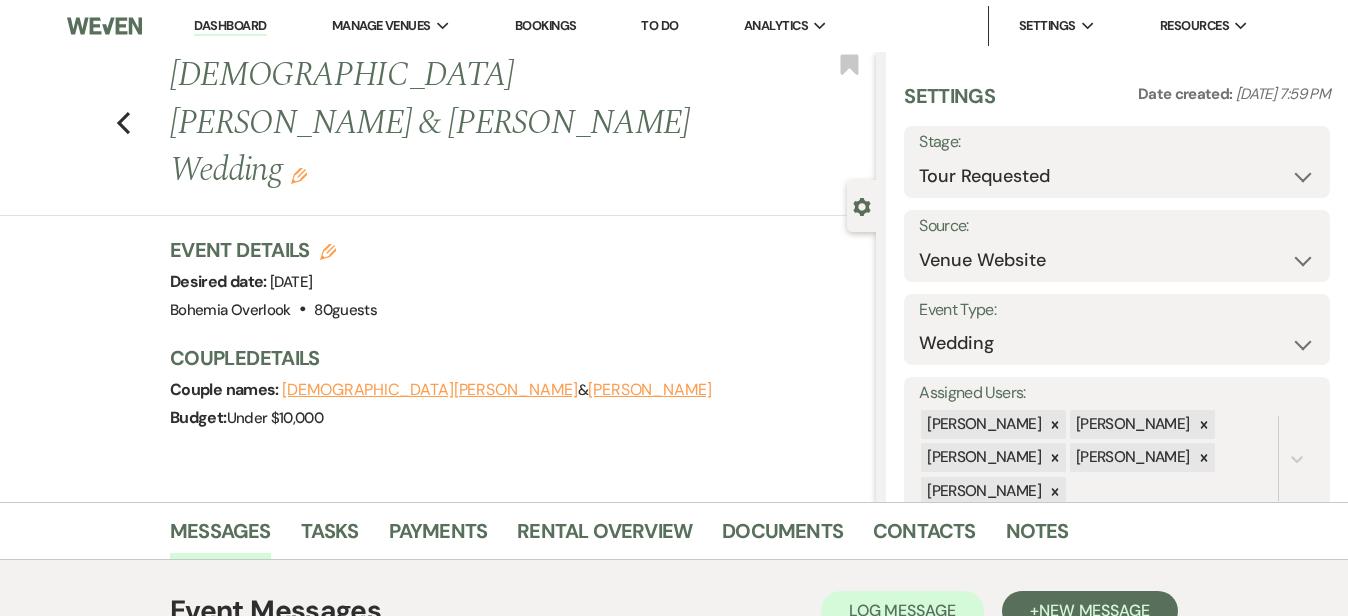 click on "Dashboard" at bounding box center (230, 26) 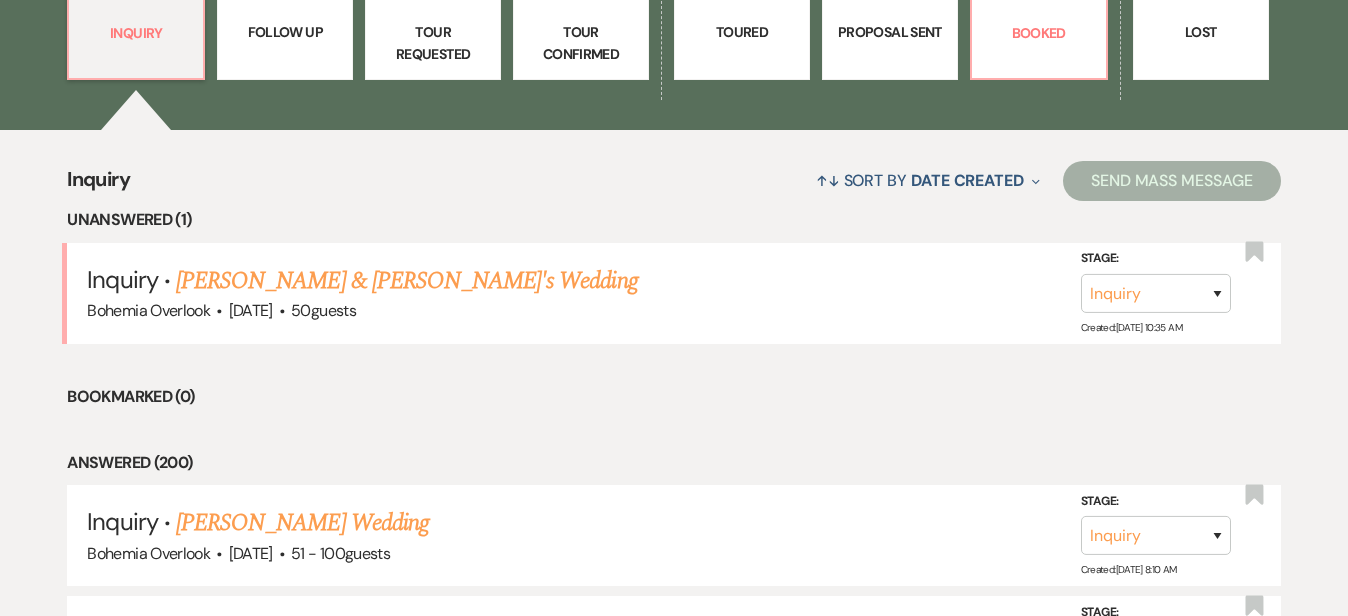scroll, scrollTop: 654, scrollLeft: 0, axis: vertical 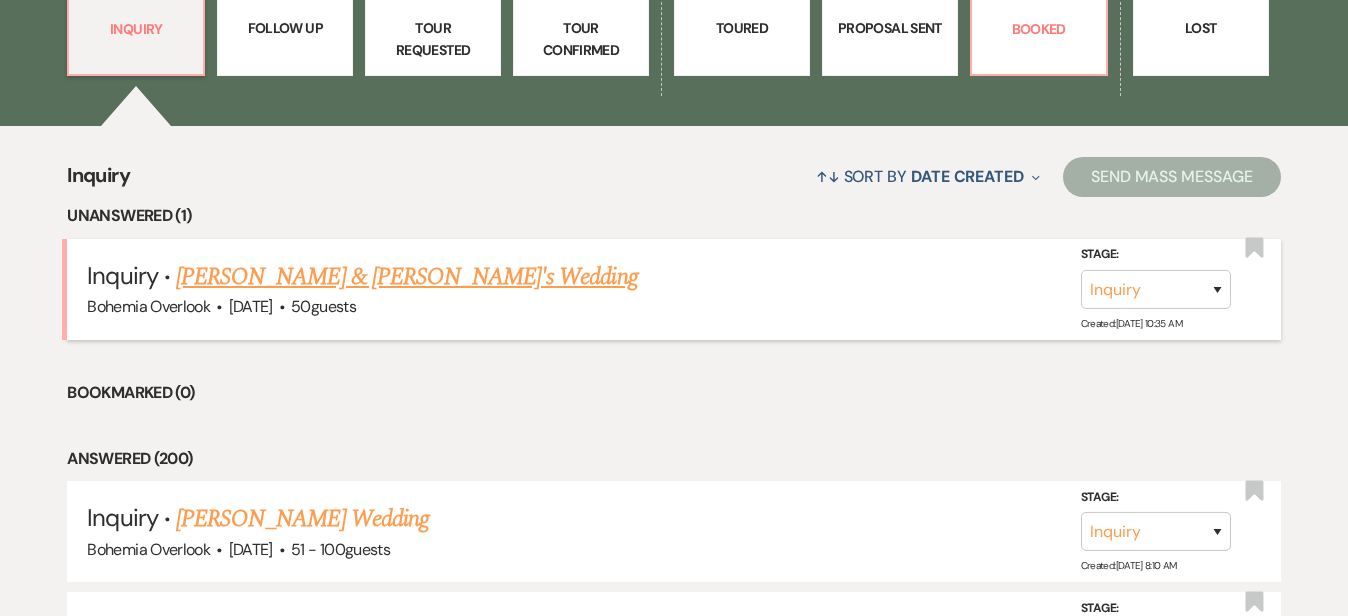 click on "Valeria Montes & Fiance's Wedding" at bounding box center (407, 277) 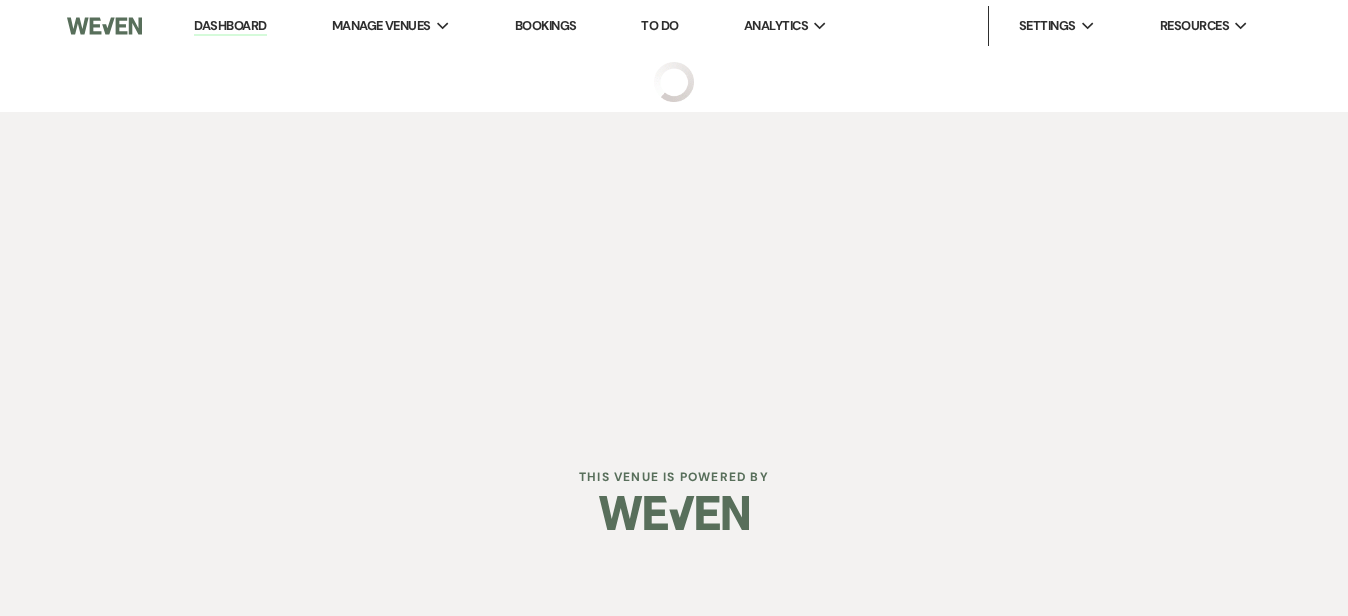 scroll, scrollTop: 0, scrollLeft: 0, axis: both 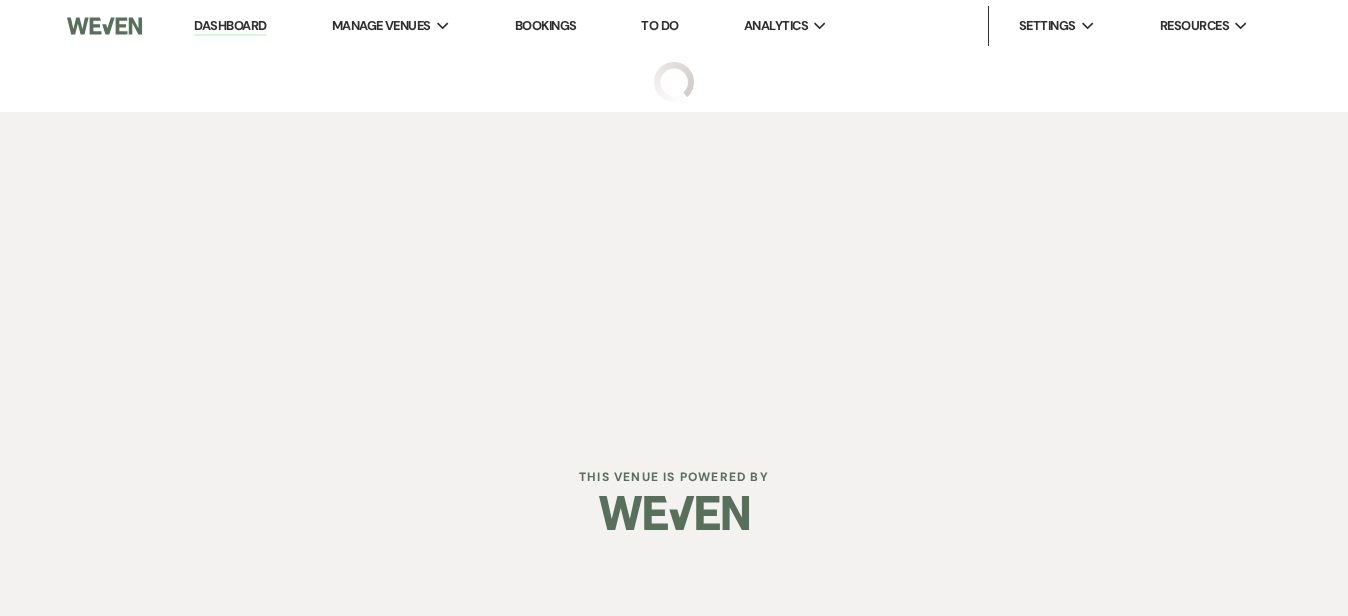 select on "5" 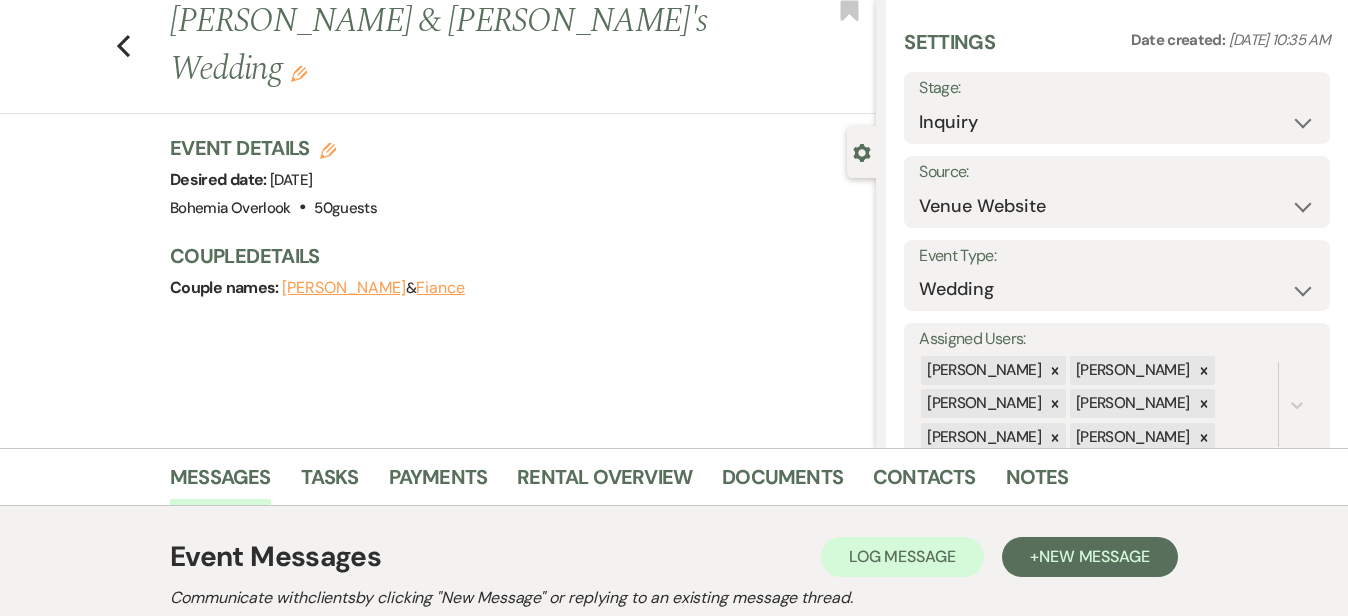 scroll, scrollTop: 165, scrollLeft: 0, axis: vertical 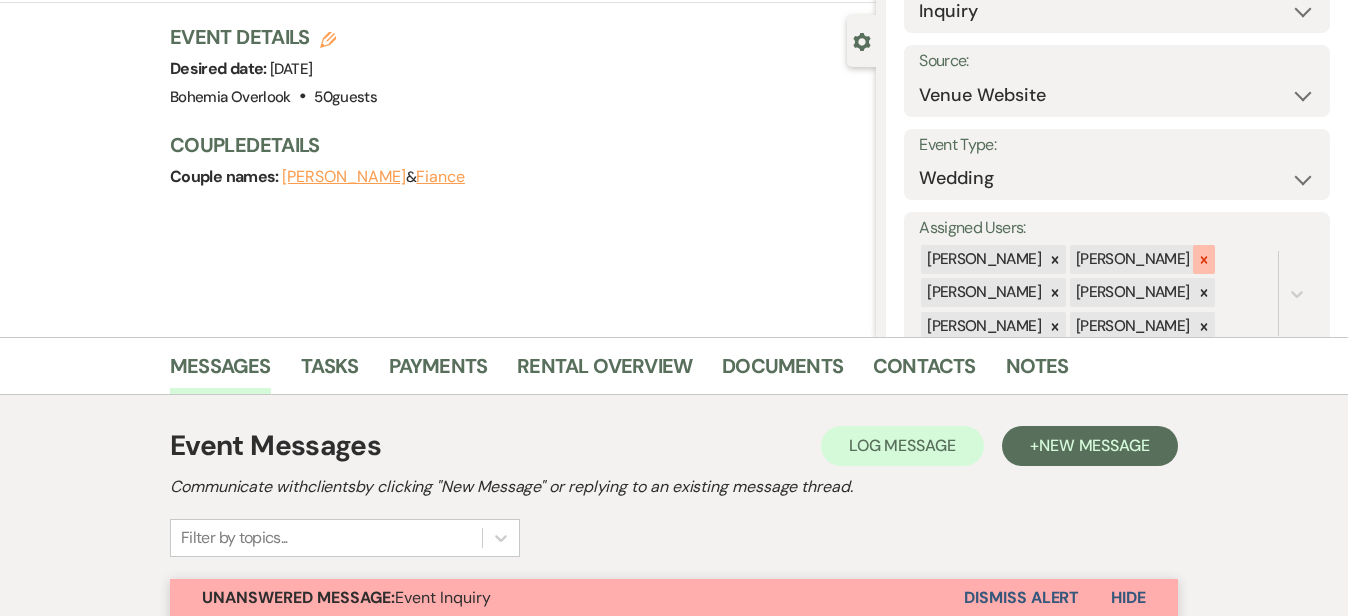 click 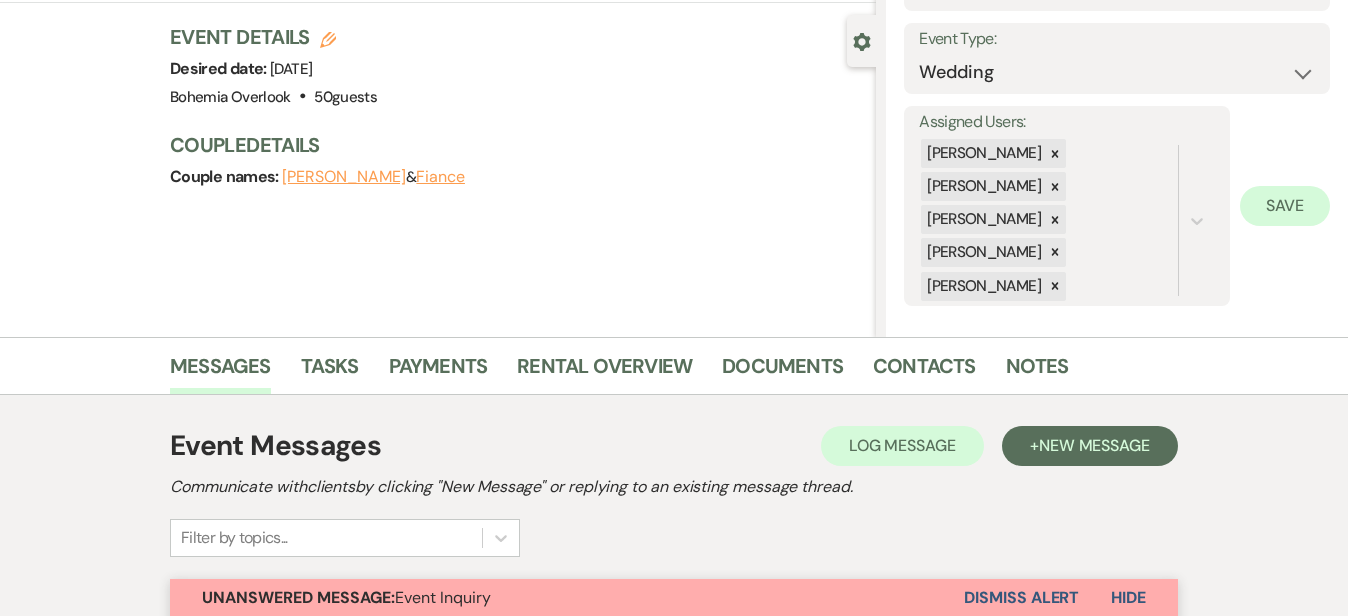 click on "Save" at bounding box center (1285, 206) 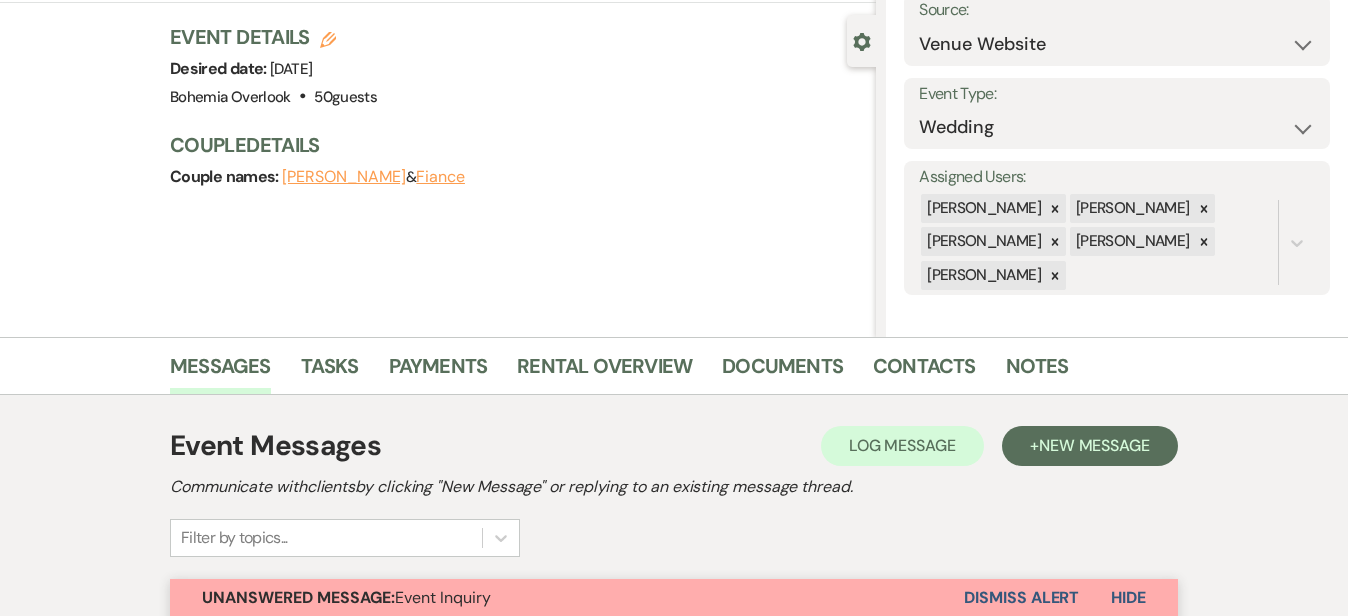 scroll, scrollTop: 44, scrollLeft: 0, axis: vertical 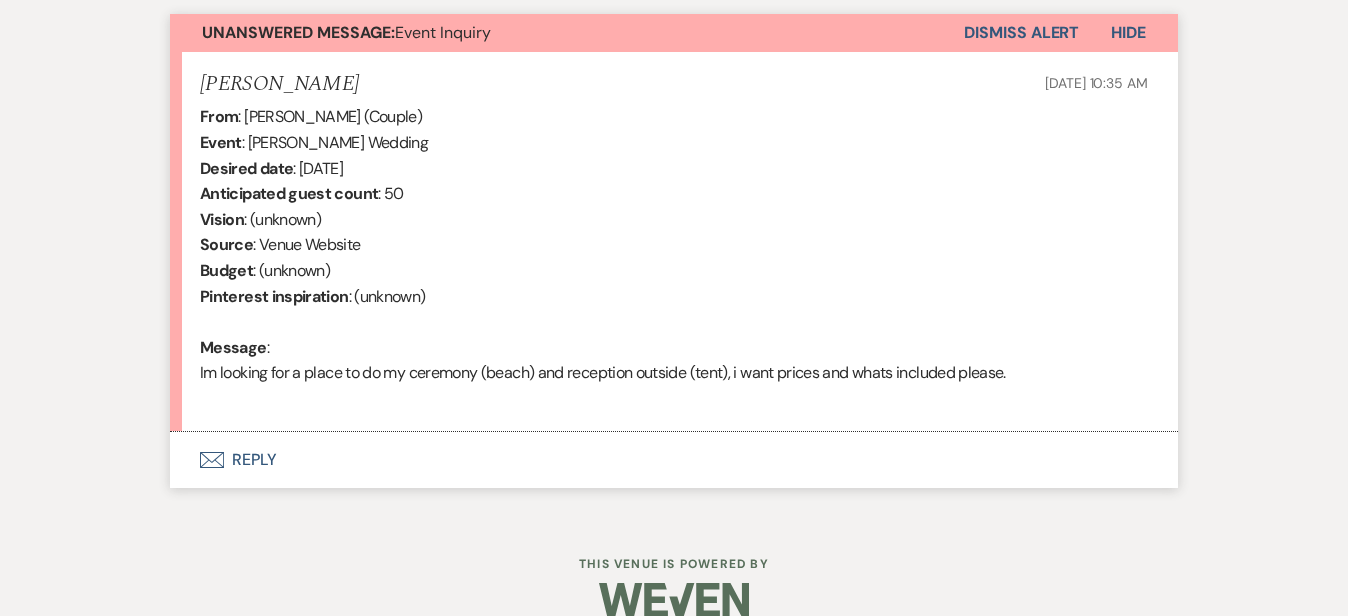 click on "Envelope Reply" at bounding box center [674, 460] 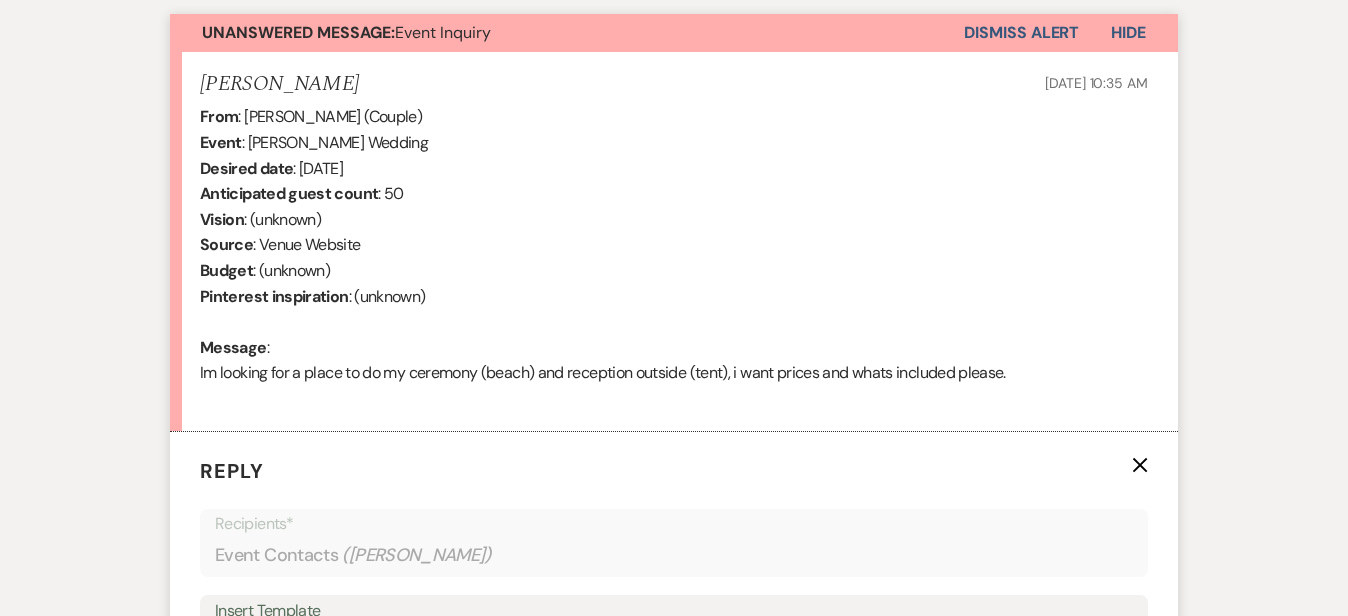 scroll, scrollTop: 1148, scrollLeft: 0, axis: vertical 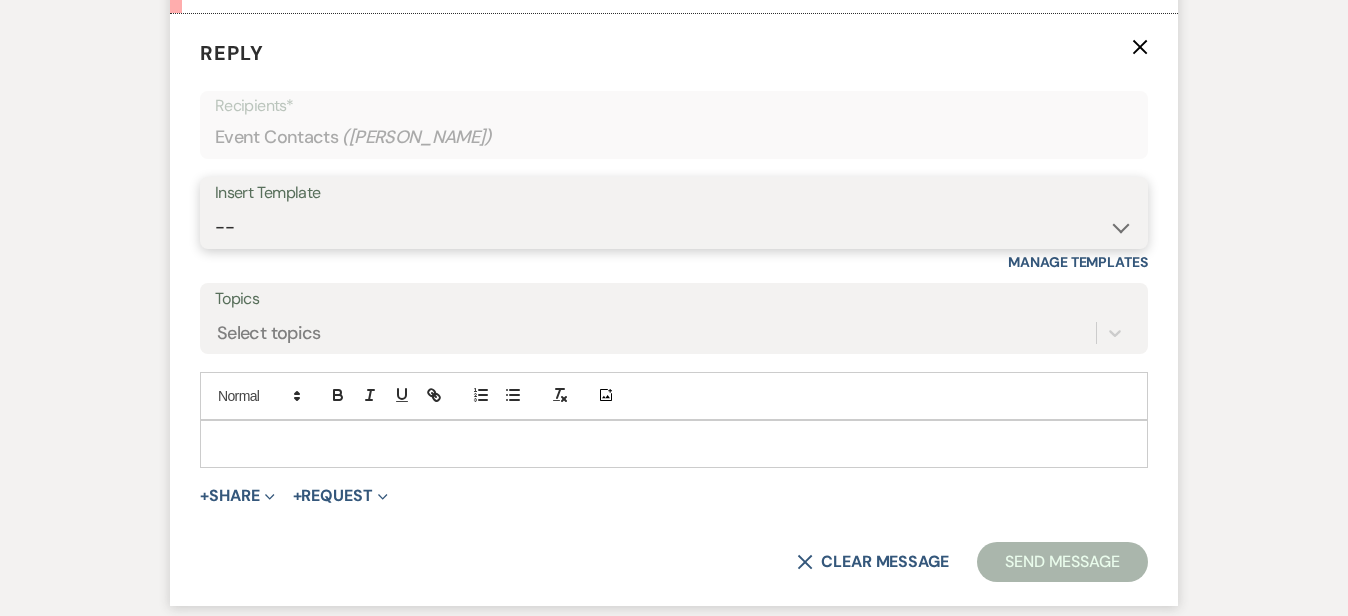 select on "6024" 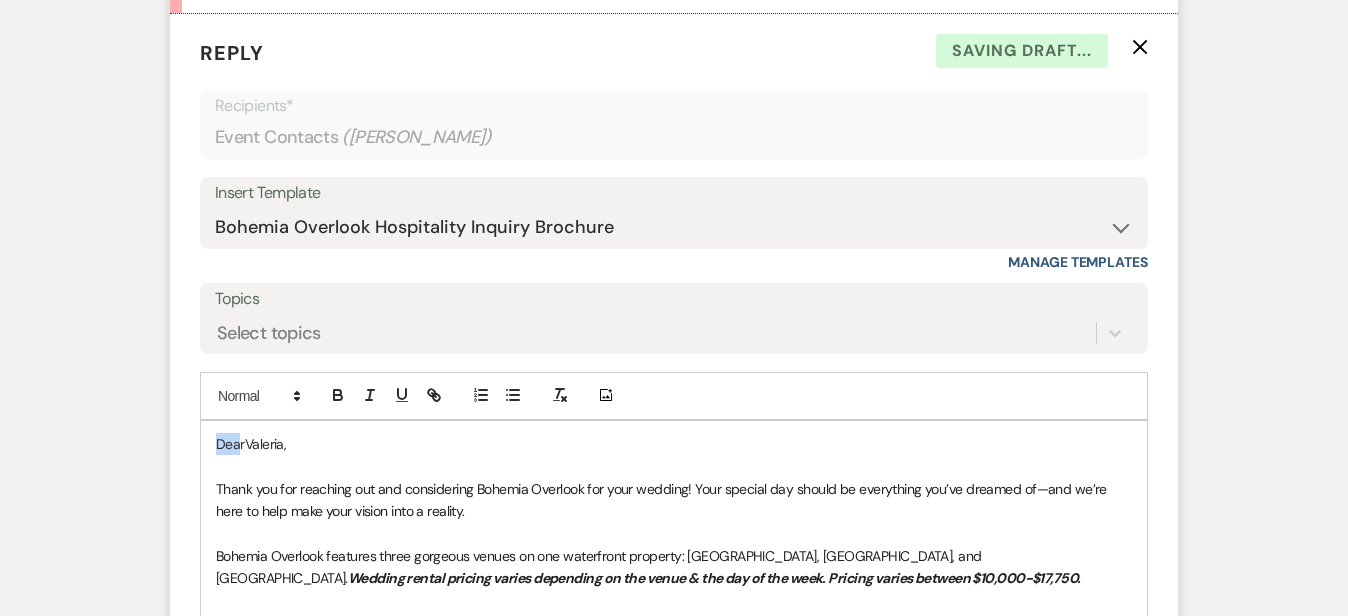 drag, startPoint x: 177, startPoint y: 437, endPoint x: 97, endPoint y: 405, distance: 86.162636 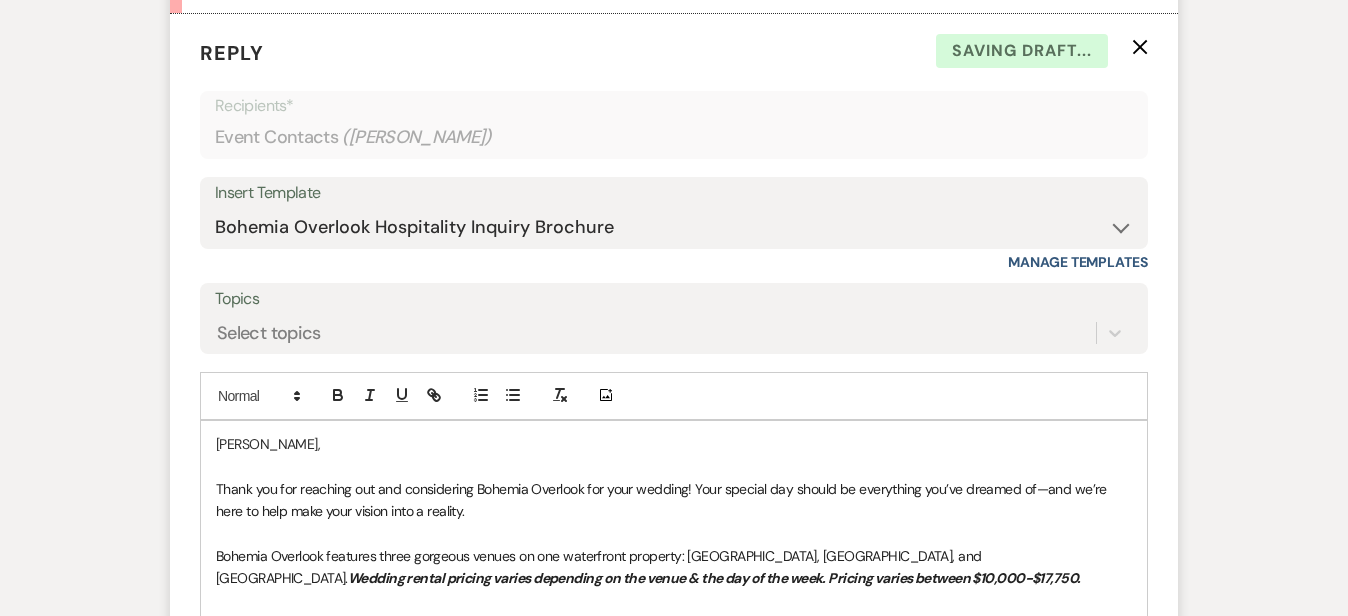 type 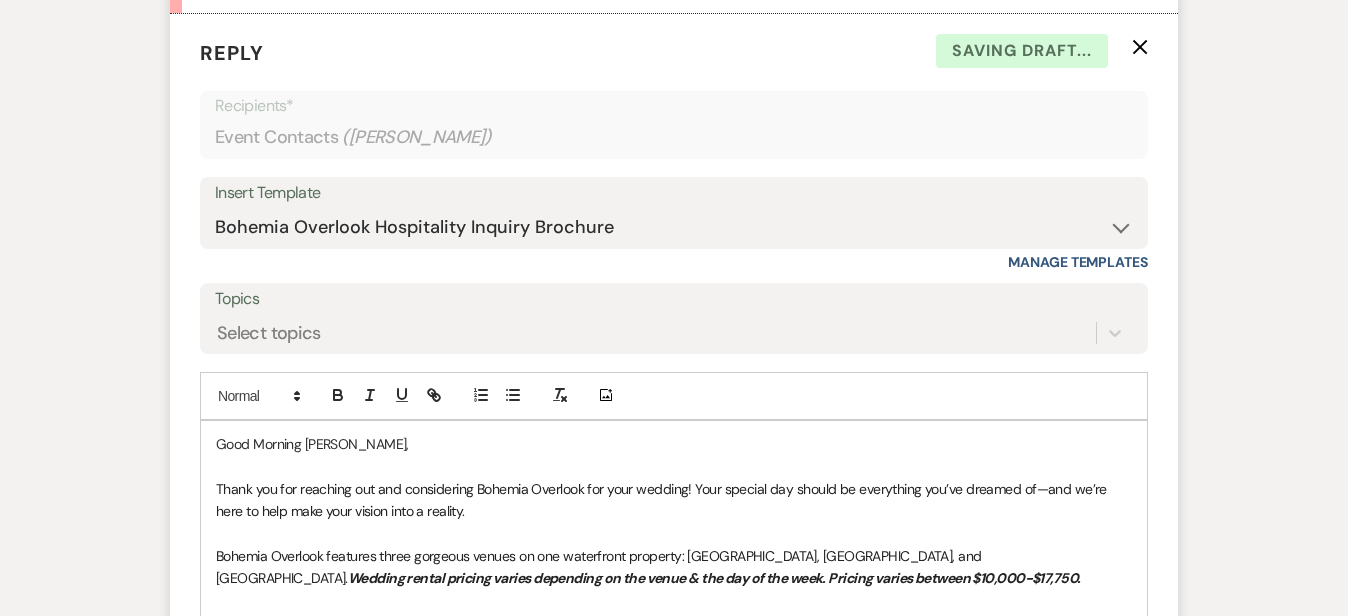 click on "Messages Tasks Payments Rental Overview Documents Contacts Notes Event Messages   Log Log Message +  New Message Communicate with  clients  by clicking "New Message" or replying to an existing message thread. Filter by topics... Unanswered Message:  Event Inquiry Dismiss Alert Hide Valeria Montes Jul 18, 2025, 10:35 AM
From : Valeria Montes (Couple)
Event : Valeria Montes's Wedding
Desired date : May 16th 2026
Anticipated guest count : 50
Vision : (unknown)
Source : Venue Website
Budget : (unknown)
Pinterest inspiration : (unknown)
Message :   Im looking for a place to do my ceremony (beach) and reception outside (tent), i want prices and whats included please.
Reply   X Saving draft... Recipients* Event Contacts   ( Valeria Montes )   Insert Template   -- Weven Planning Portal Introduction (Booked Events) Initial Inquiry Response Tour Request Response Follow Up BOH Private Event Inquiry  North East Highlights for Guests Event Set Up Sheet  Tour Follow Up Contract (Pre-Booked Leads)" at bounding box center [674, 240] 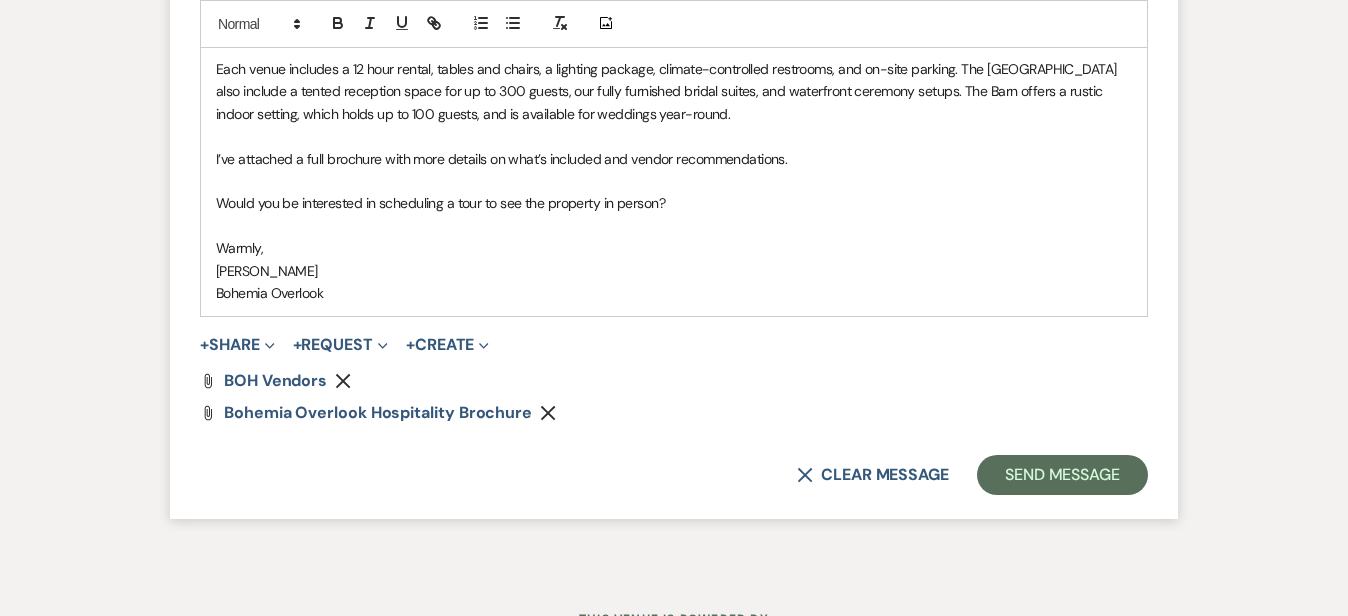 scroll, scrollTop: 1756, scrollLeft: 0, axis: vertical 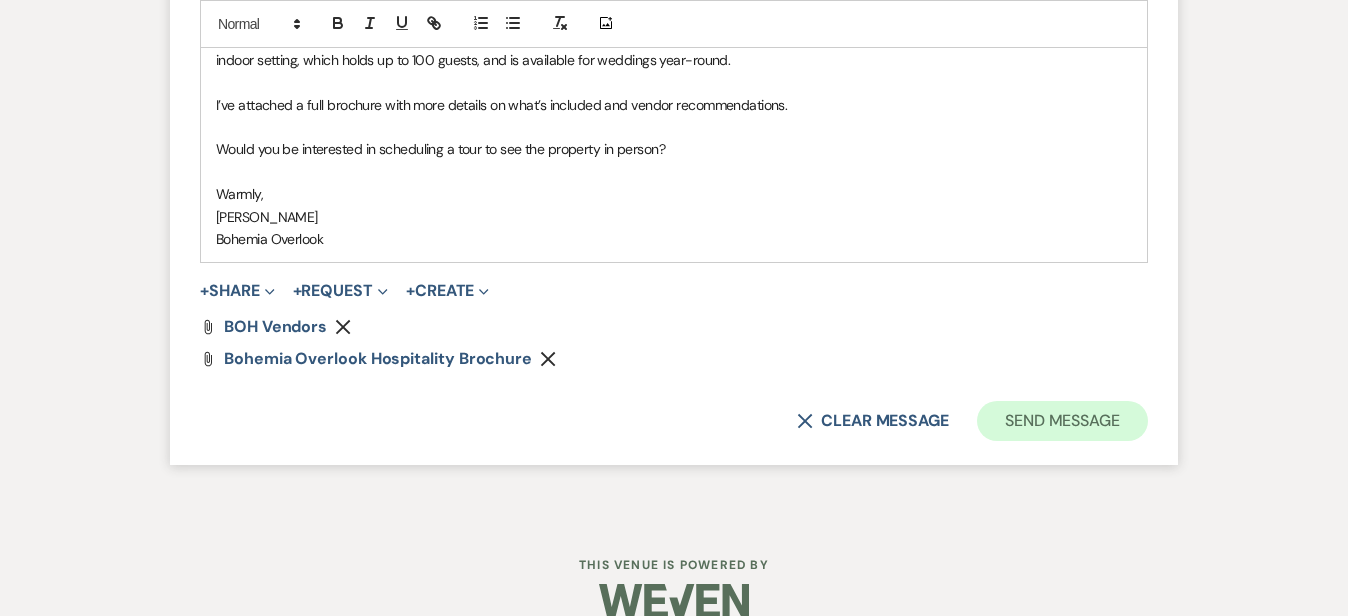 click on "Send Message" at bounding box center [1062, 421] 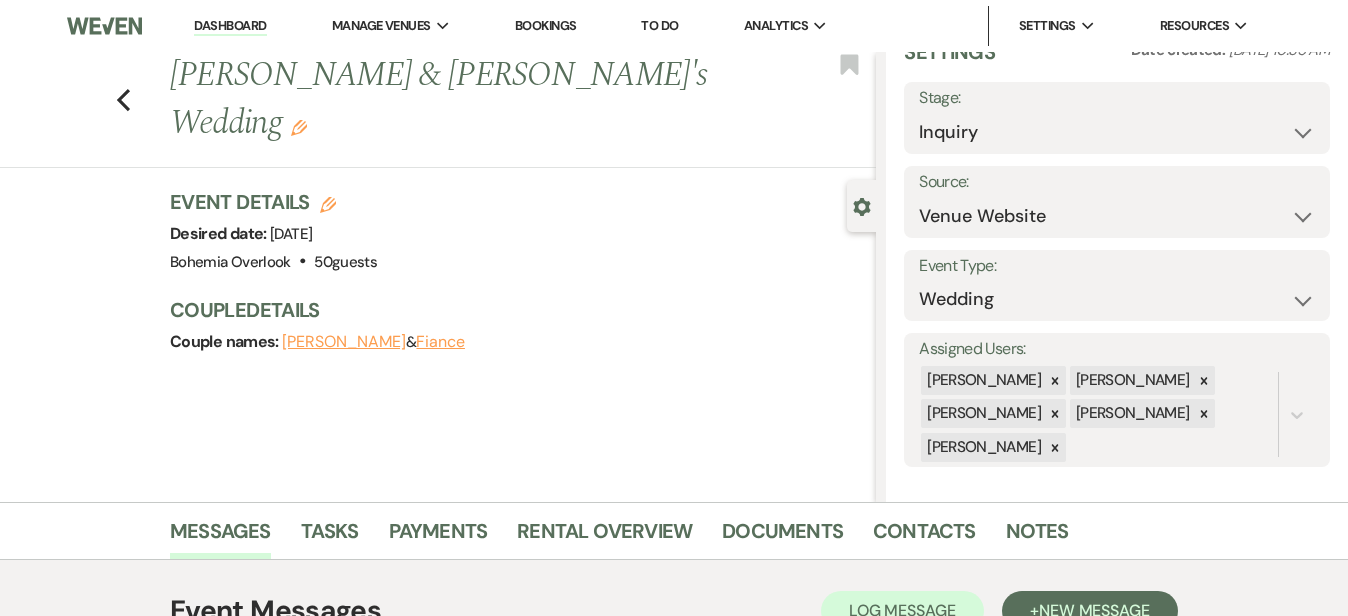 scroll, scrollTop: 0, scrollLeft: 0, axis: both 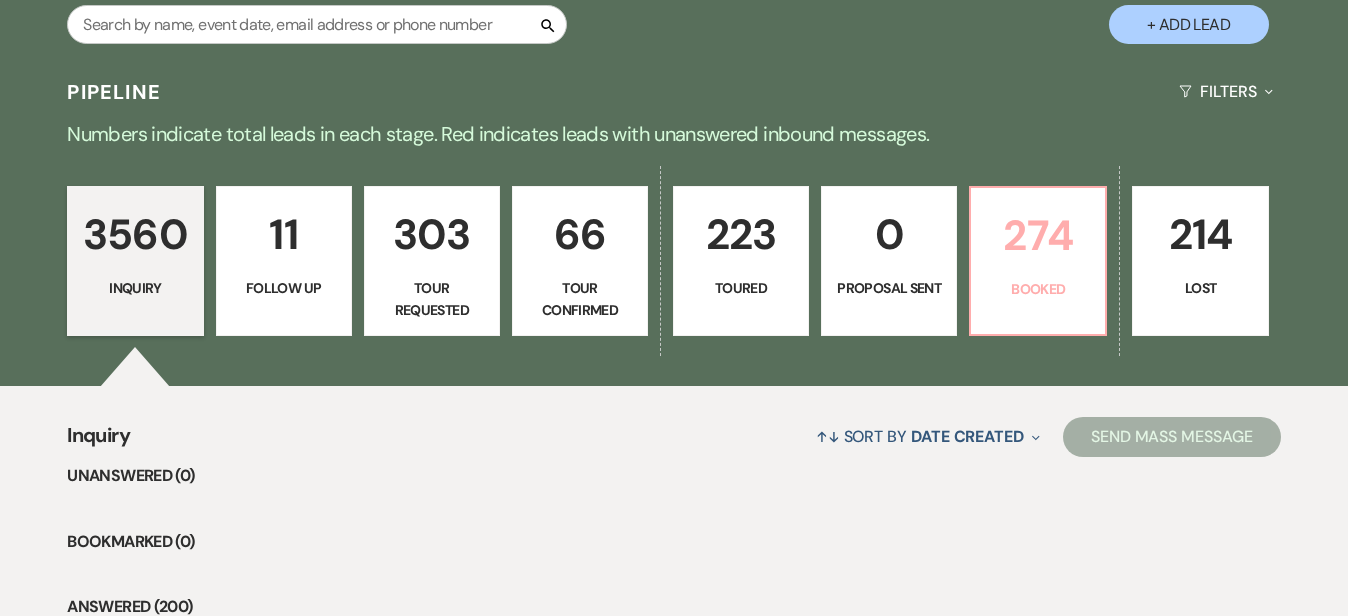 click on "274" at bounding box center (1038, 235) 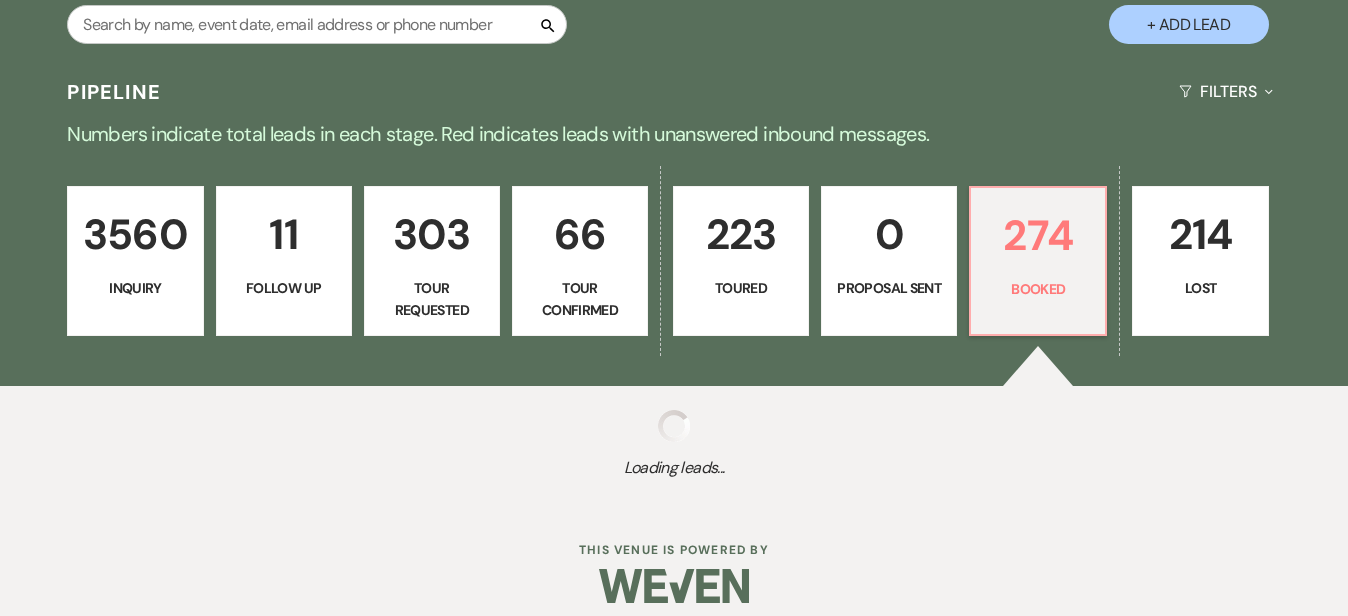 scroll, scrollTop: 393, scrollLeft: 0, axis: vertical 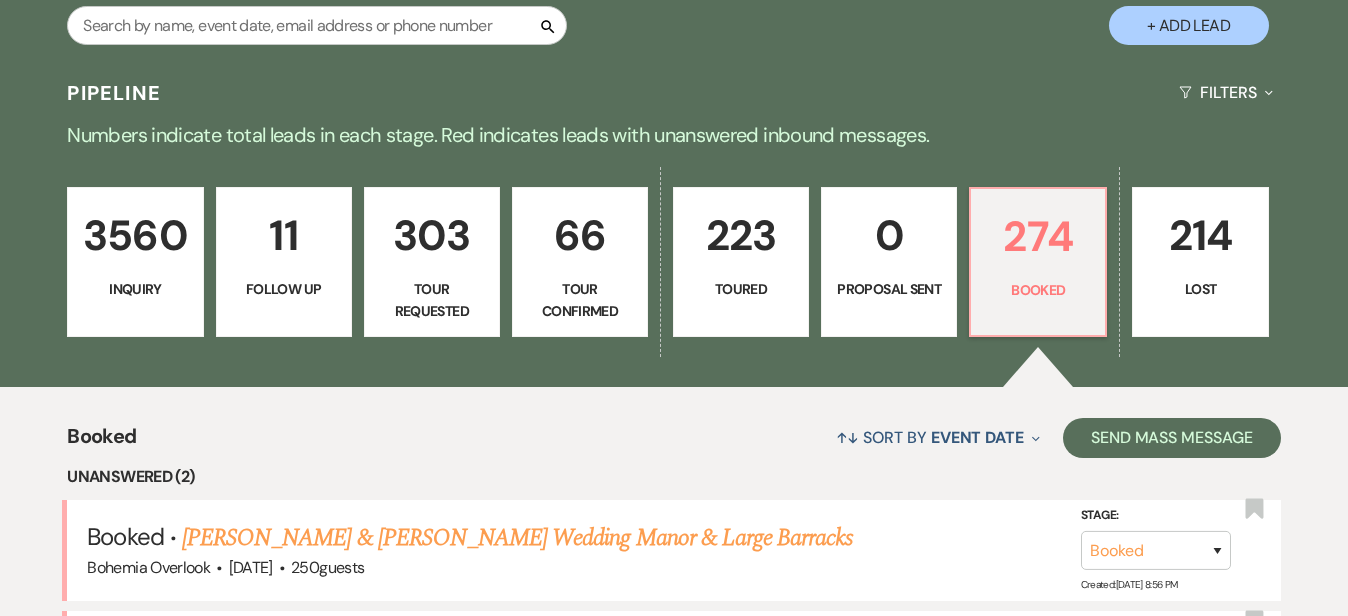 click on "Numbers indicate total leads in each stage. Red indicates leads with unanswered inbound messages." at bounding box center (674, 135) 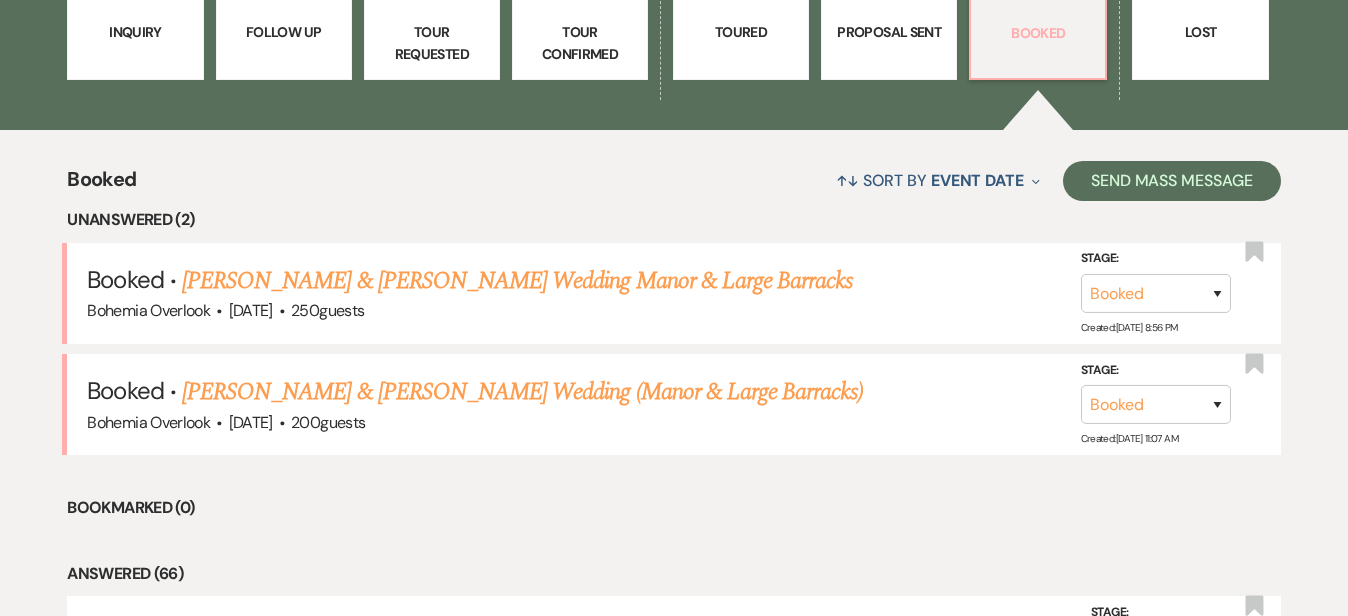 scroll, scrollTop: 653, scrollLeft: 0, axis: vertical 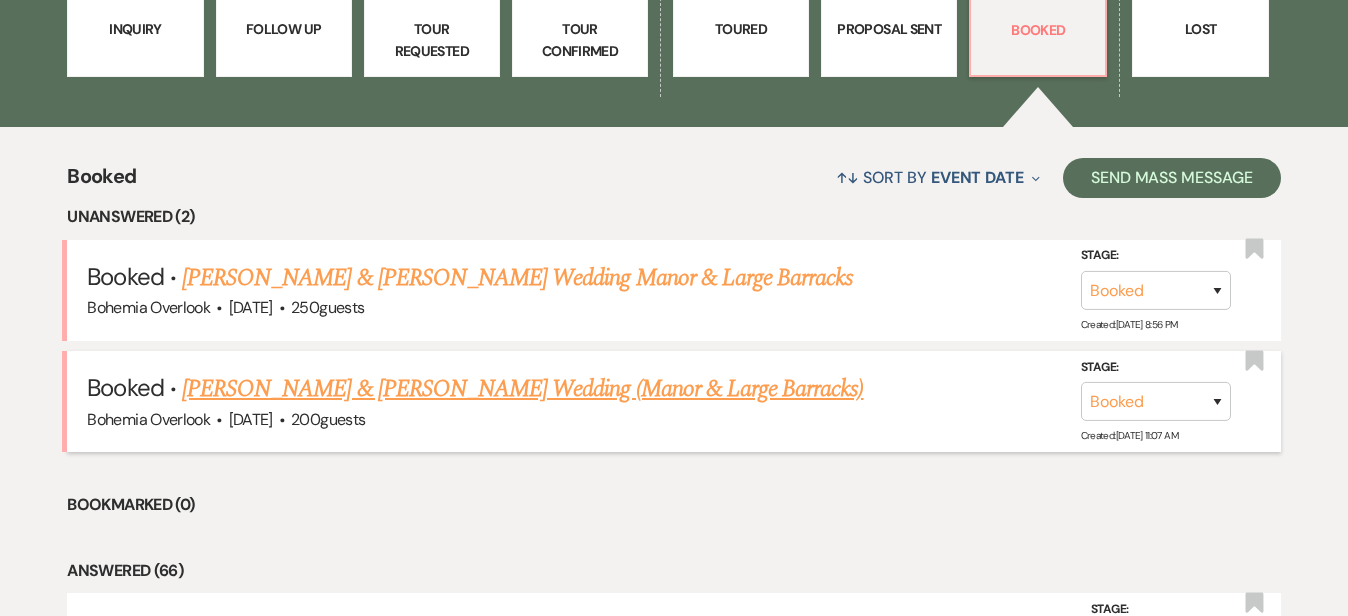 click on "Ryan Hahn & Meghan Hormanski's Wedding (Manor & Large Barracks)" at bounding box center (522, 389) 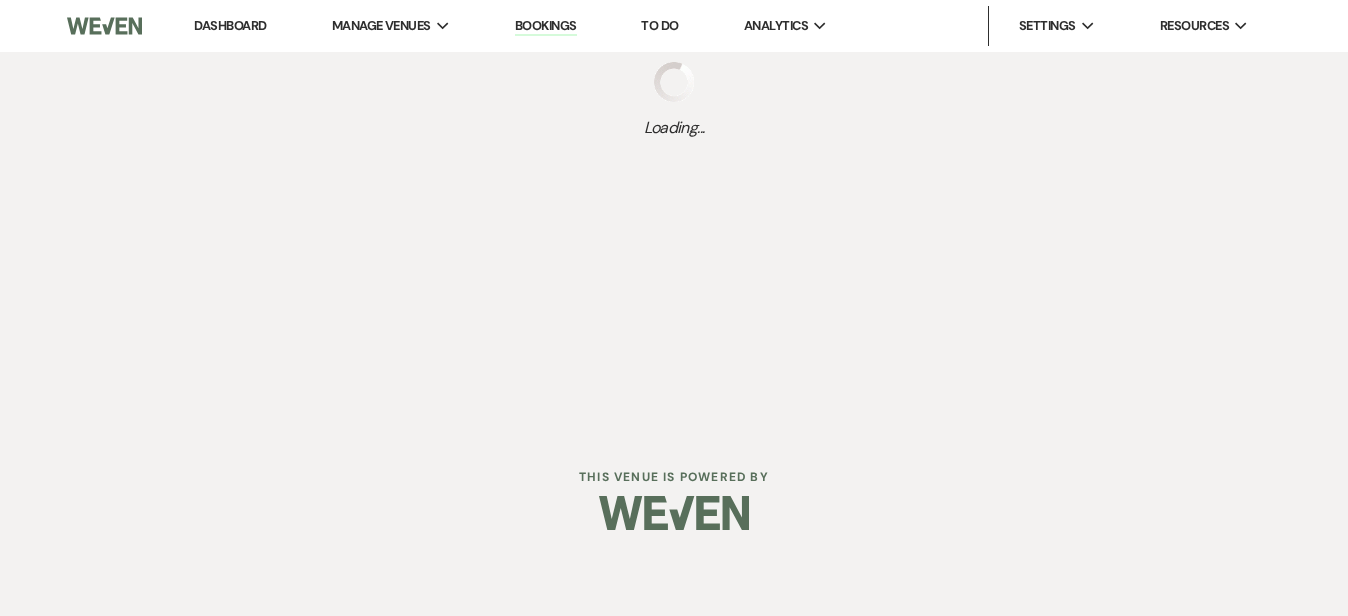 scroll, scrollTop: 0, scrollLeft: 0, axis: both 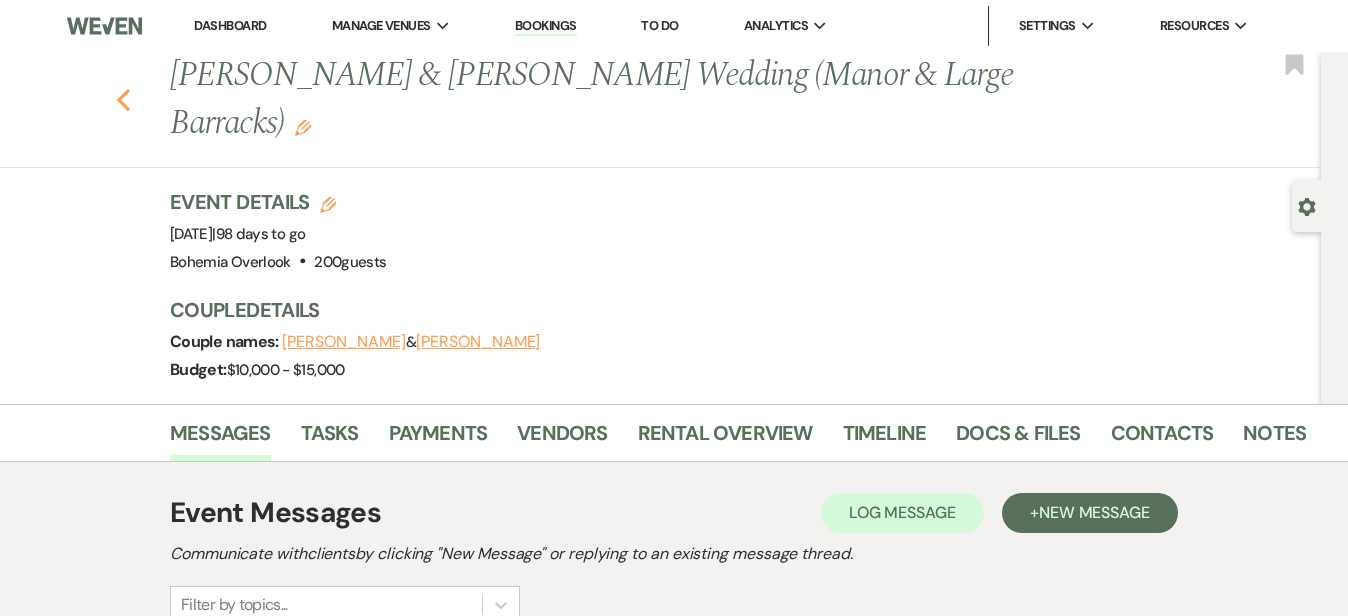 click on "Previous" 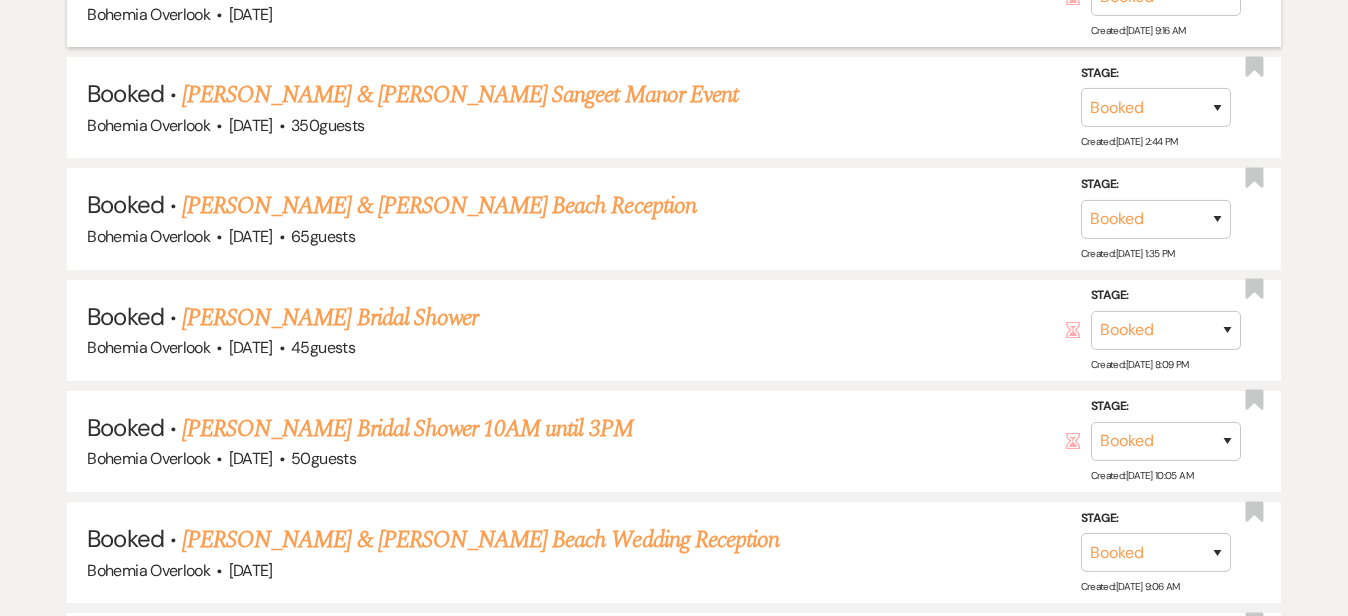 scroll, scrollTop: 1657, scrollLeft: 0, axis: vertical 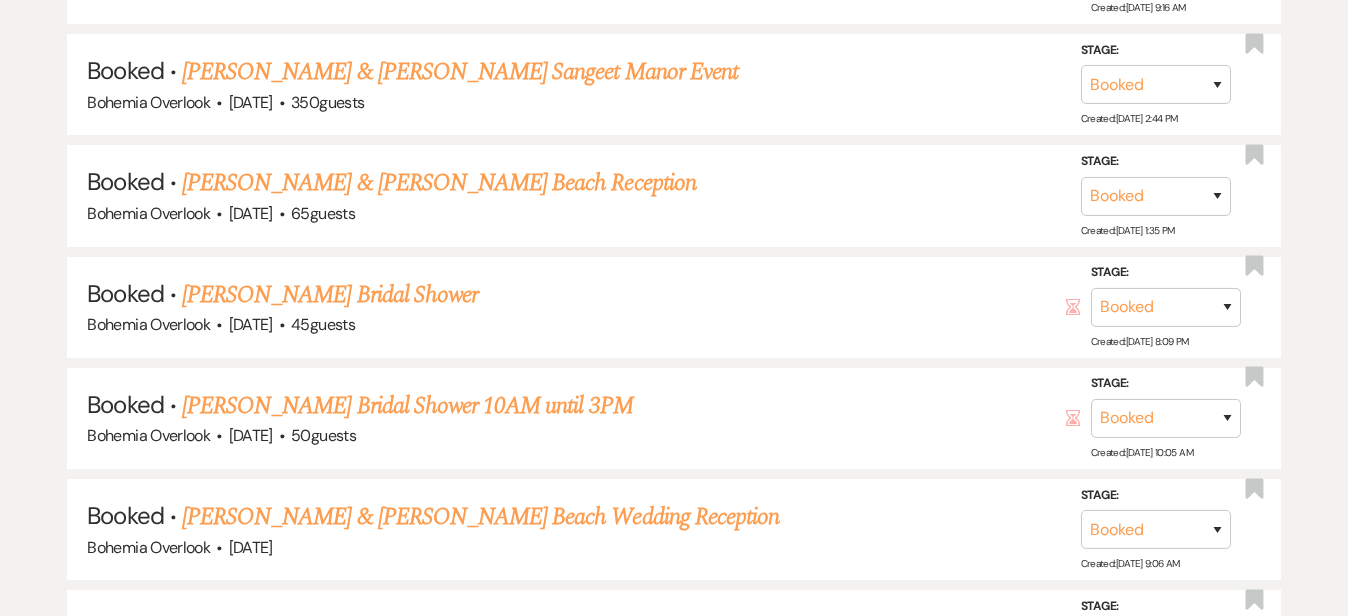 click on "Booked ↑↓ Sort By   Event Date Expand Send Mass Message Unanswered (2) Booked · Michael Imbierowicz & Annie Tompkins's Wedding Manor & Large Barracks Bohemia Overlook · Aug 16, 2025 · 250  guests Stage: Booked Lost Created:  Aug 16, 2024, 8:56 PM Bookmark Booked · Ryan Hahn & Meghan Hormanski's Wedding (Manor & Large Barracks) Bohemia Overlook · Oct 25, 2025 · 200  guests Stage: Booked Lost Created:  Jul 29, 2024, 11:07 AM Bookmark Bookmarked (0) Answered (66) Booked · Inez Skinner's Anniversary Party Bohemia Overlook · Jul 26, 2025 · 50  guests Hour Glass Stage: Booked Lost Created:  Apr 05, 2025, 10:12 PM Bookmark Booked · Collin Cleveland's Engagement Party Bohemia Overlook · Jul 27, 2025 · 50  guests Stage: Booked Lost Created:  Jun 09, 2025, 10:03 AM Bookmark Booked · Sabrena McMichael's Bridal Shower Bohemia Overlook · Aug 2, 2025 · 40  guests Hour Glass Stage: Booked Lost Created:  Apr 17, 2025, 10:54 AM Bookmark Booked · Mamie & James Hodge's Vow Renewal Loft of the Barn · Stage:" at bounding box center (674, 7510) 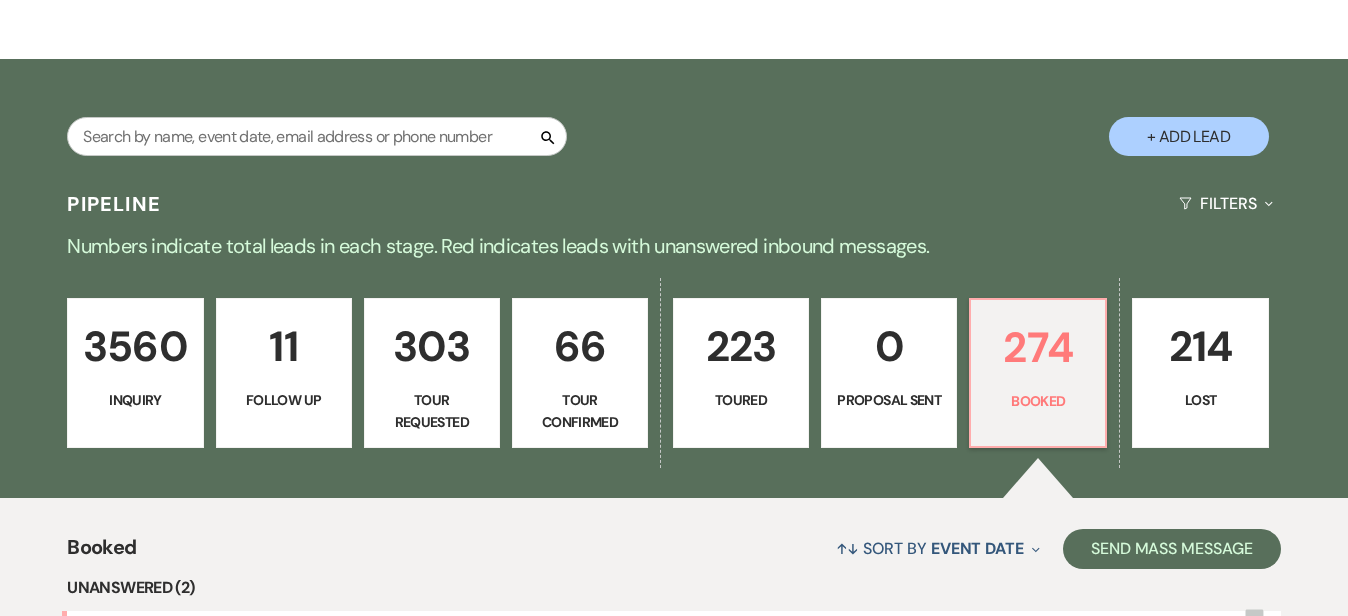 scroll, scrollTop: 250, scrollLeft: 0, axis: vertical 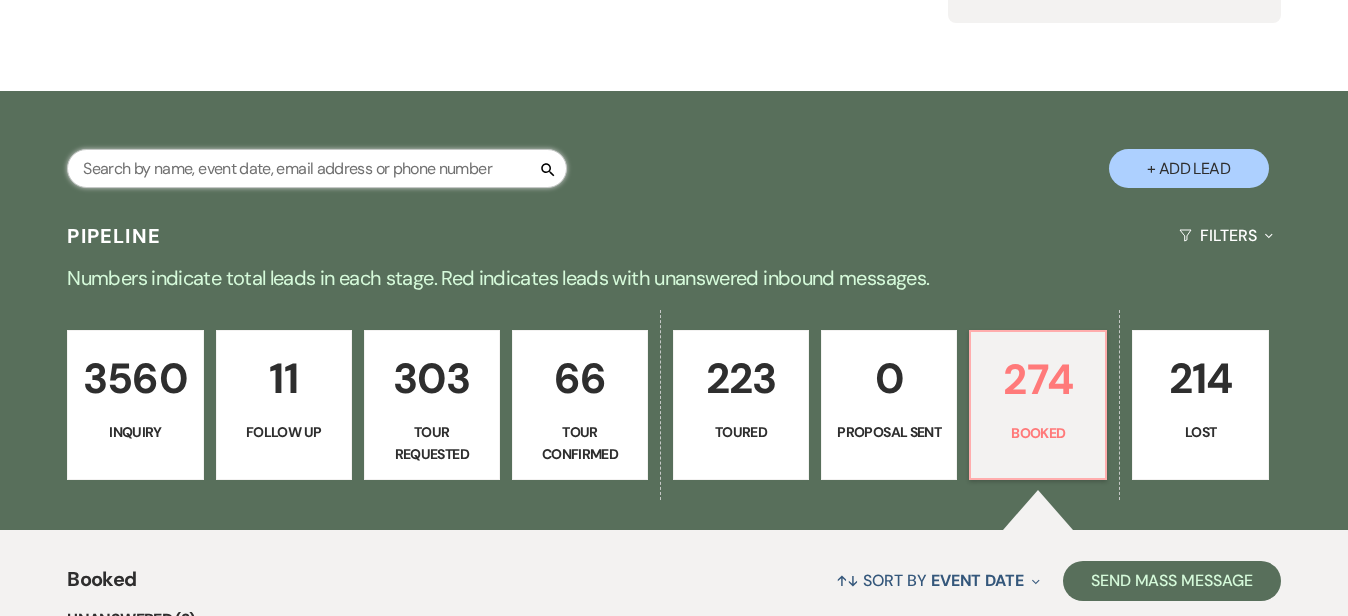 click at bounding box center [317, 168] 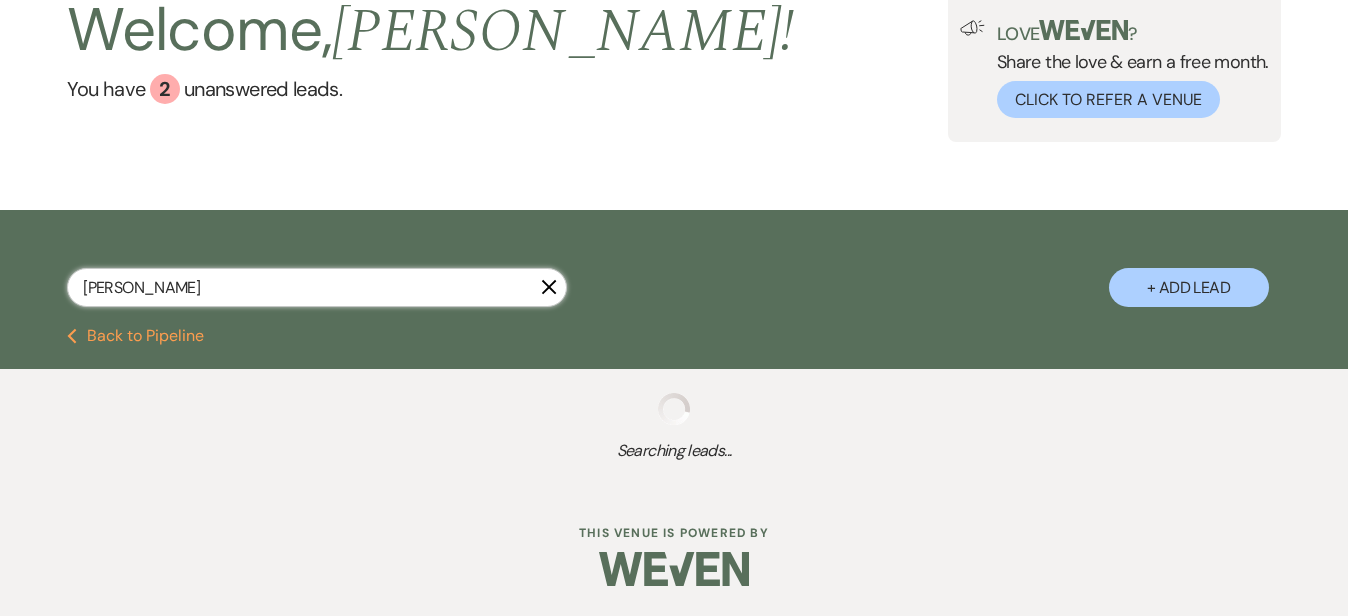type on "Lee" 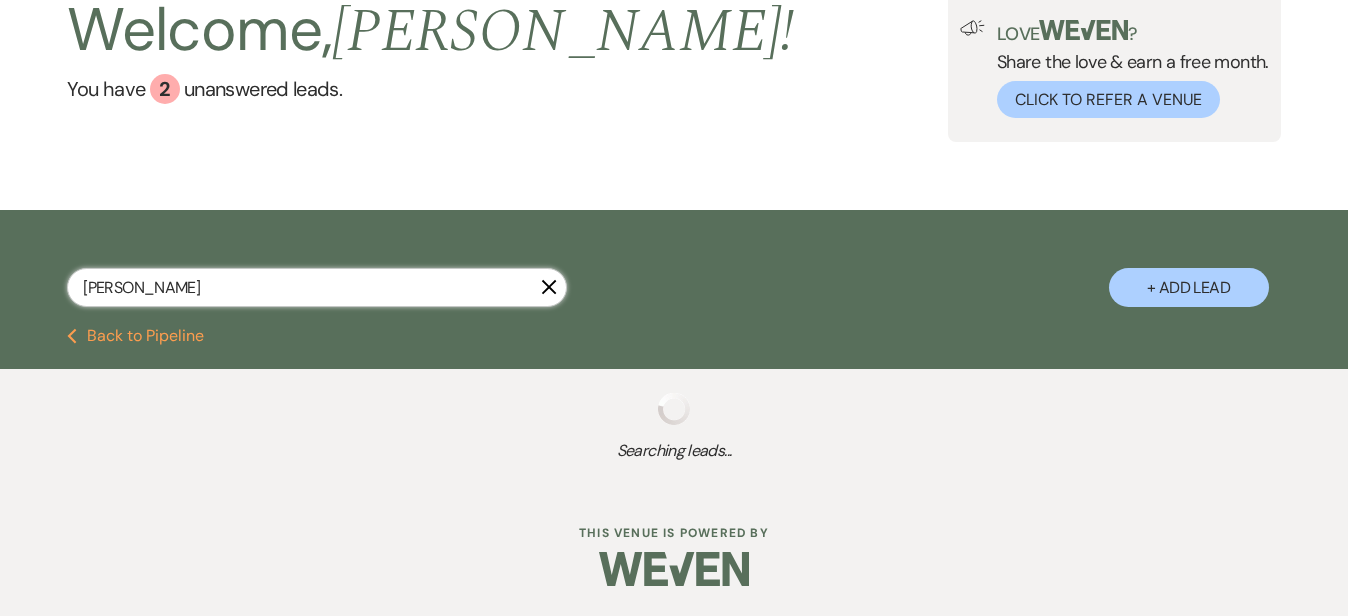 scroll, scrollTop: 134, scrollLeft: 0, axis: vertical 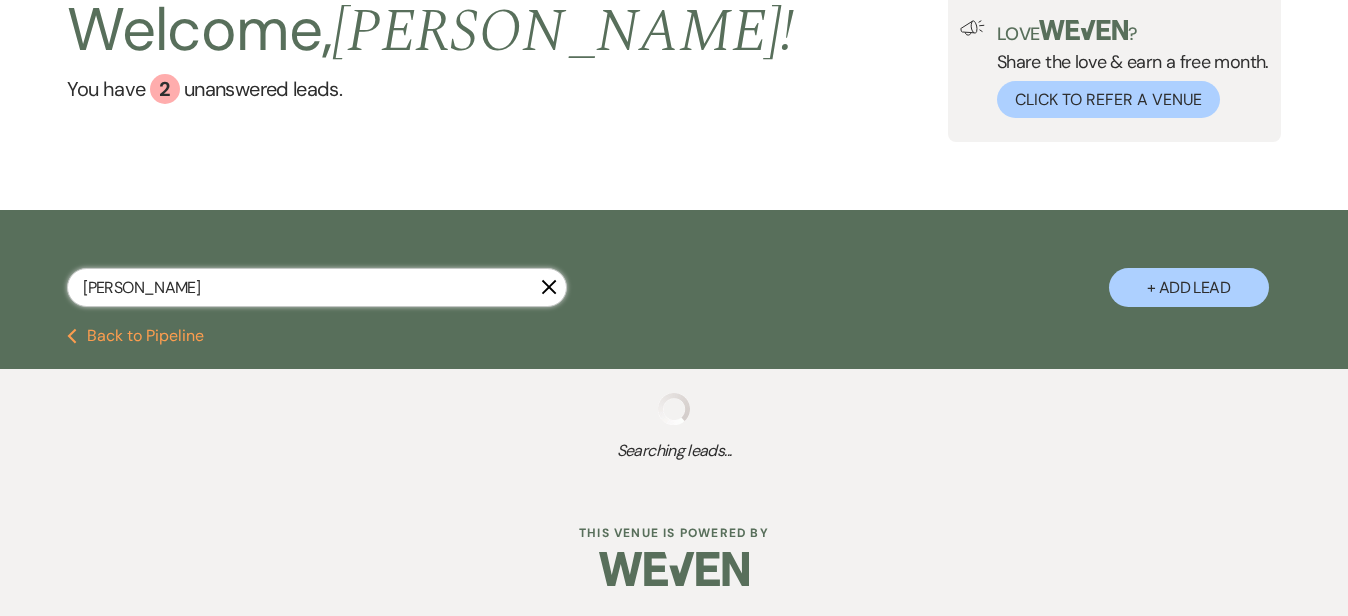 select on "8" 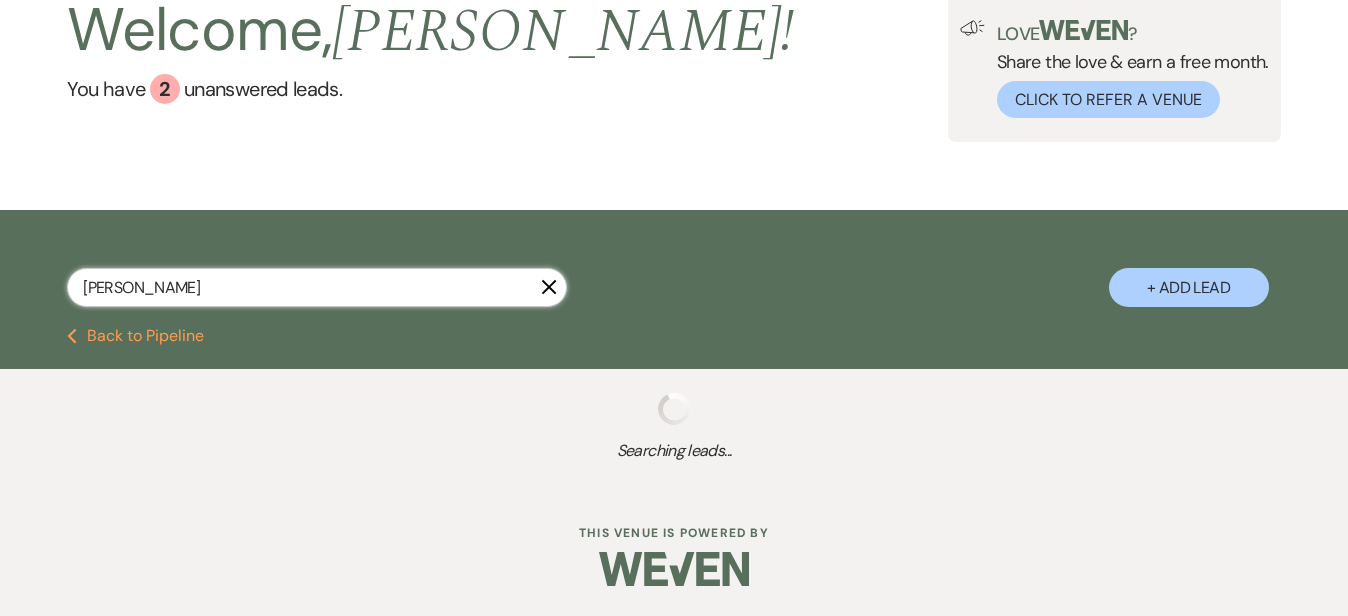 select on "7" 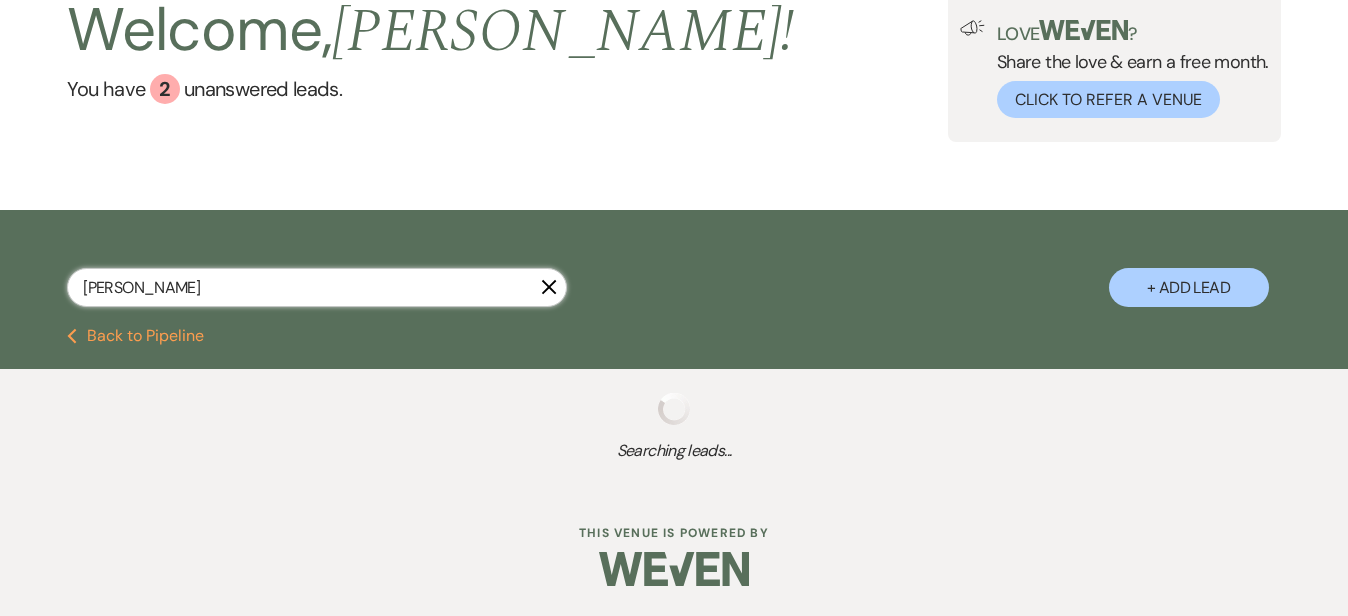 select on "2" 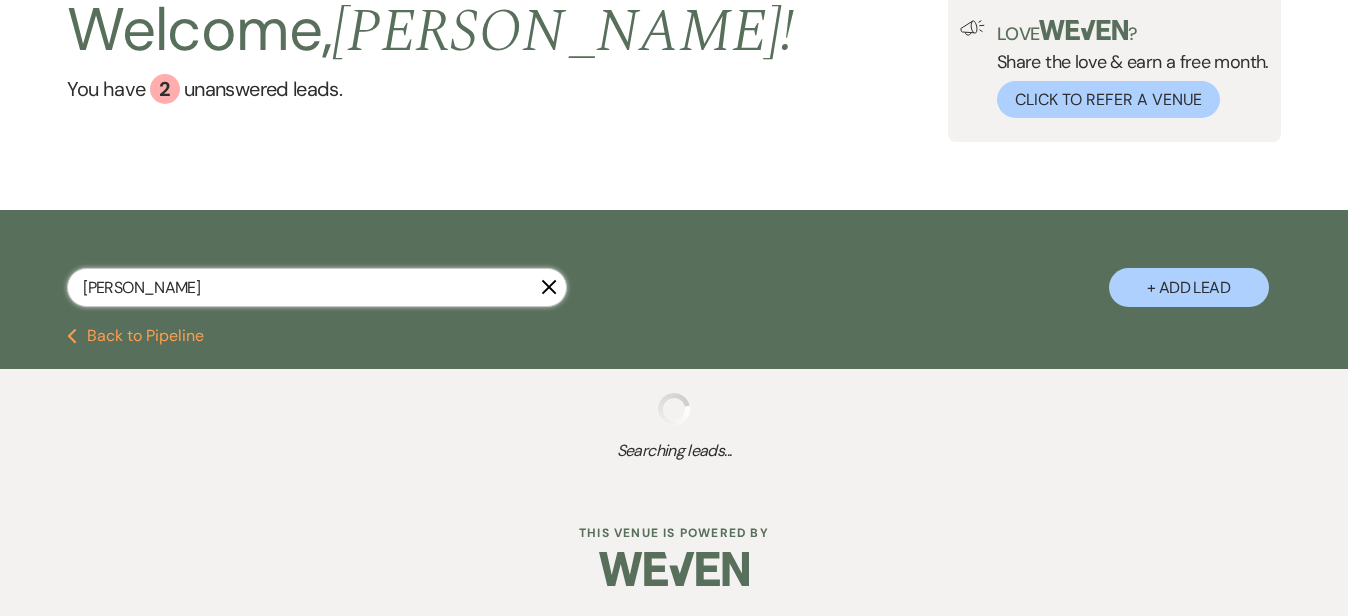 select on "2" 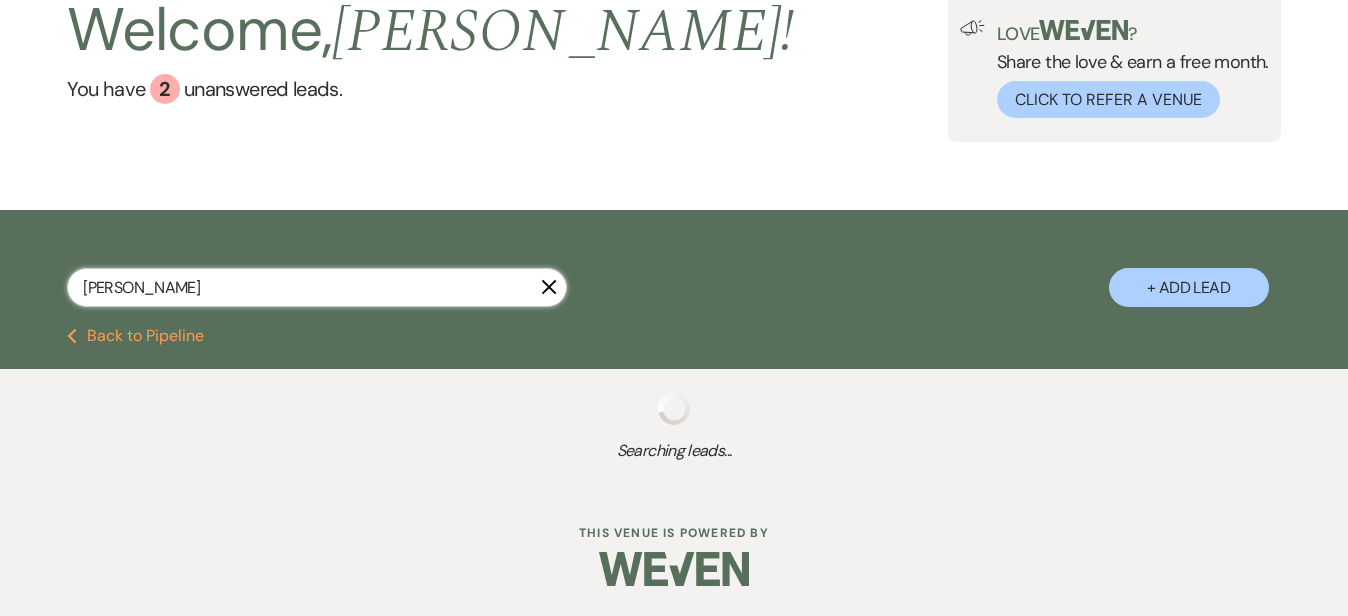 select on "5" 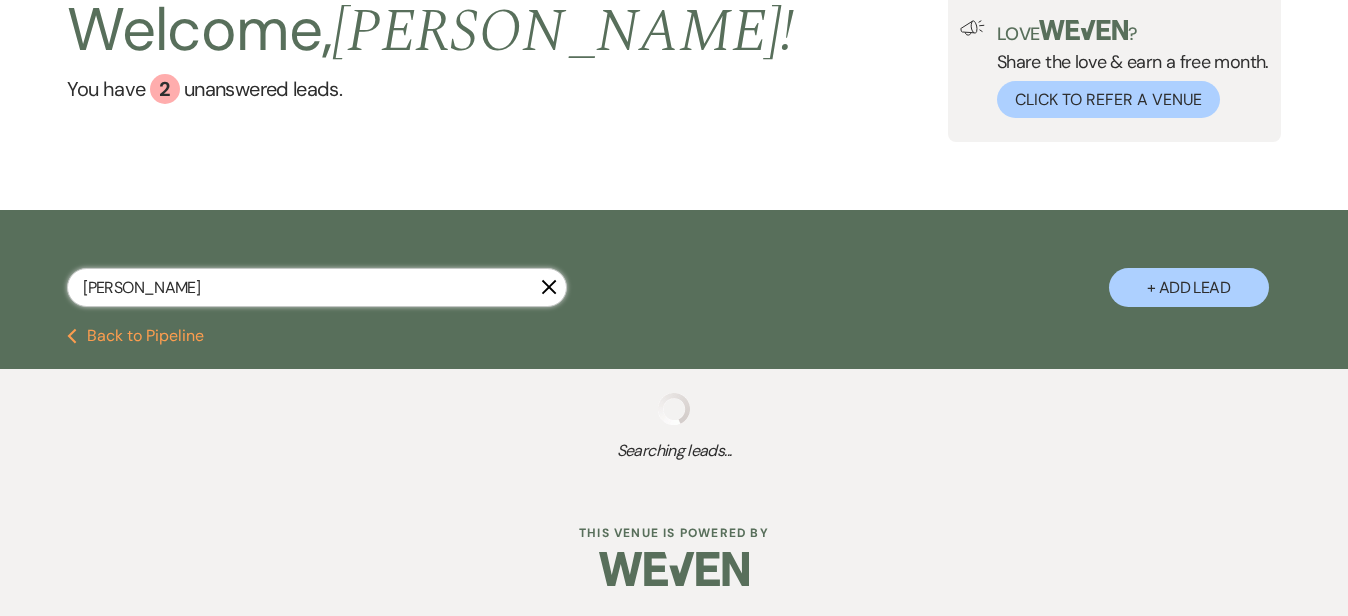 select on "2" 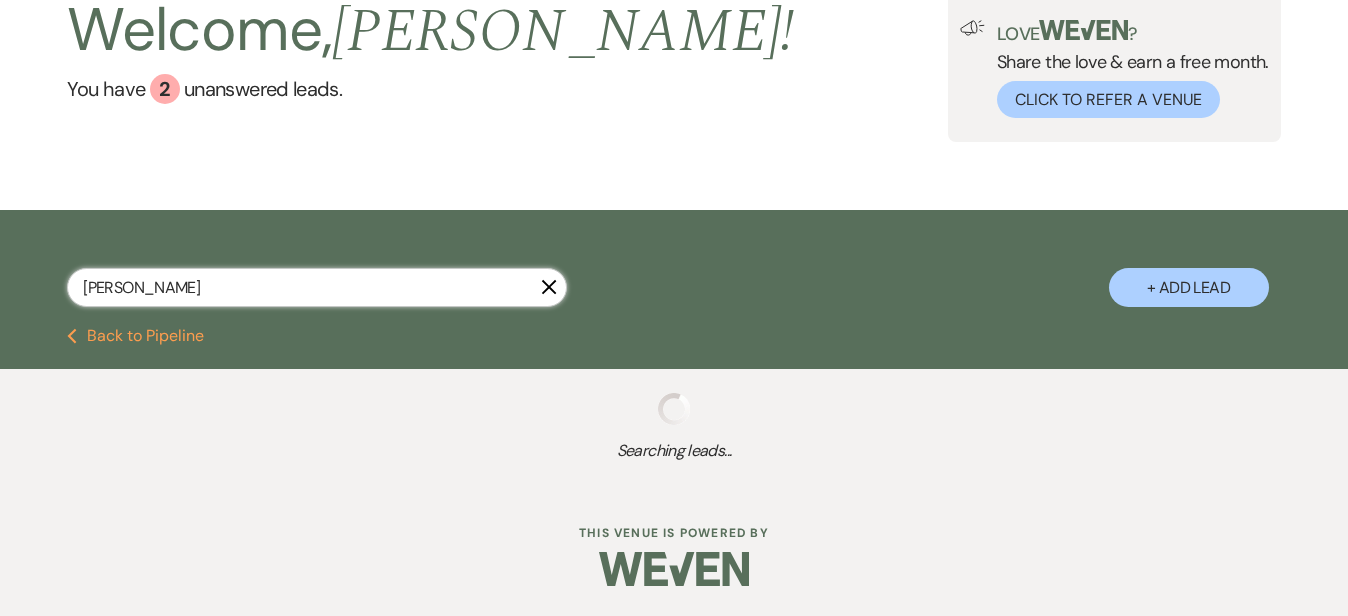 select on "5" 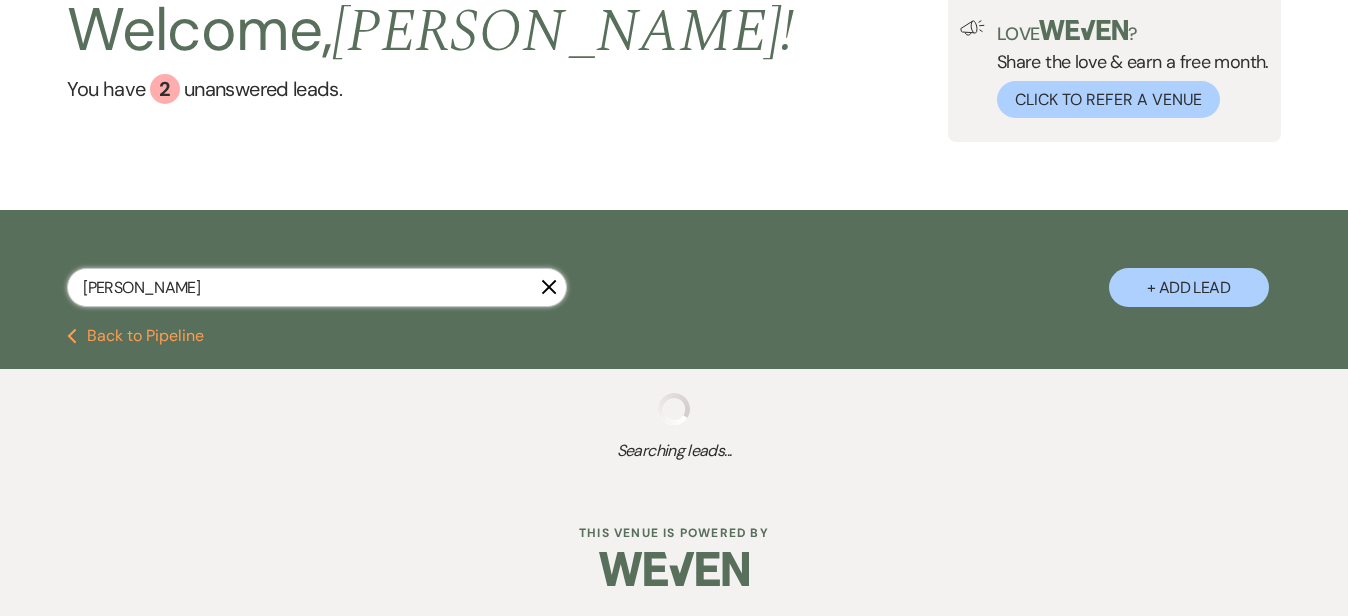 select on "5" 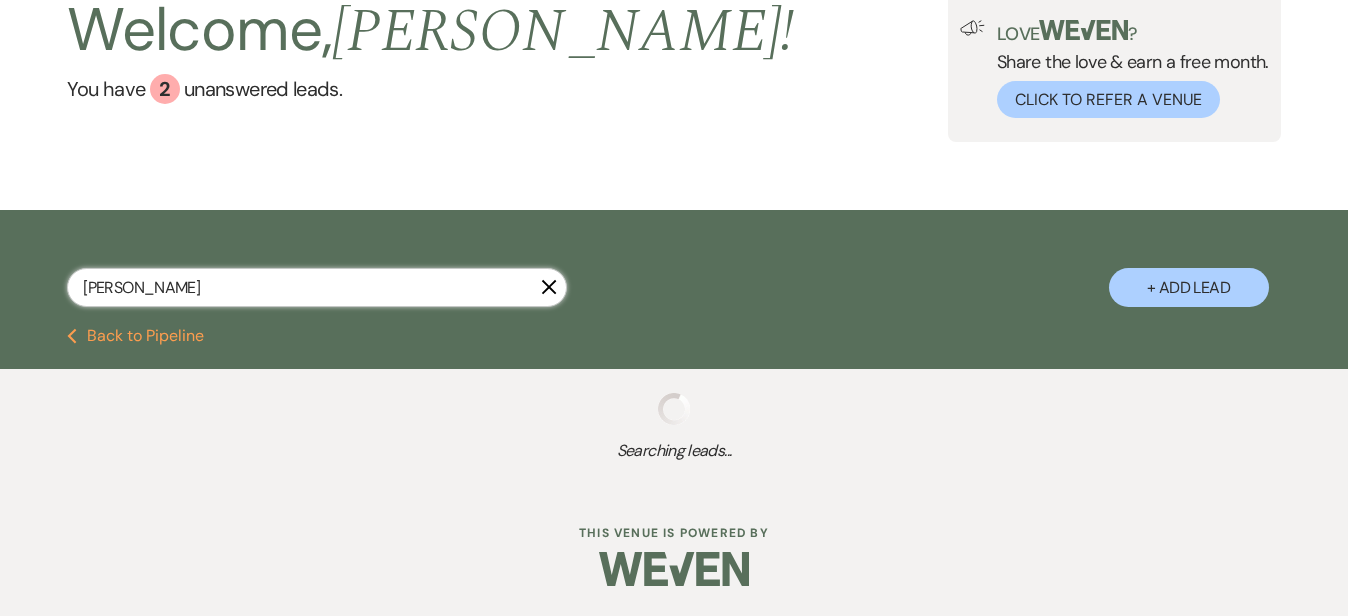 select on "8" 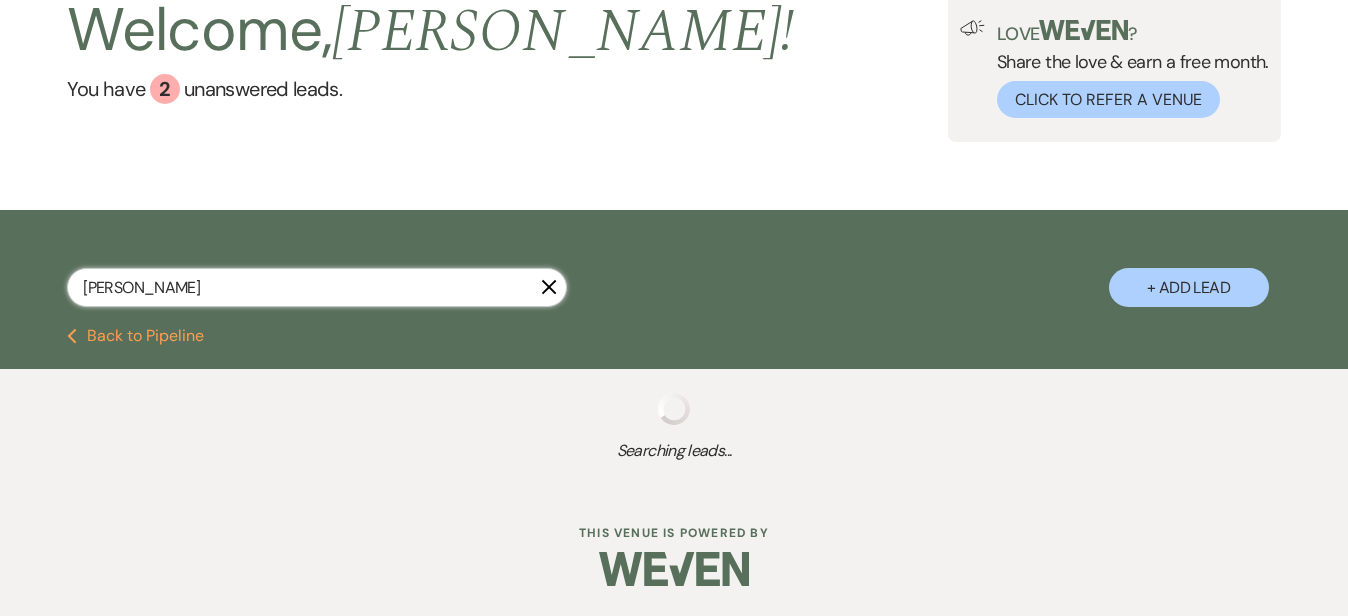 select on "6" 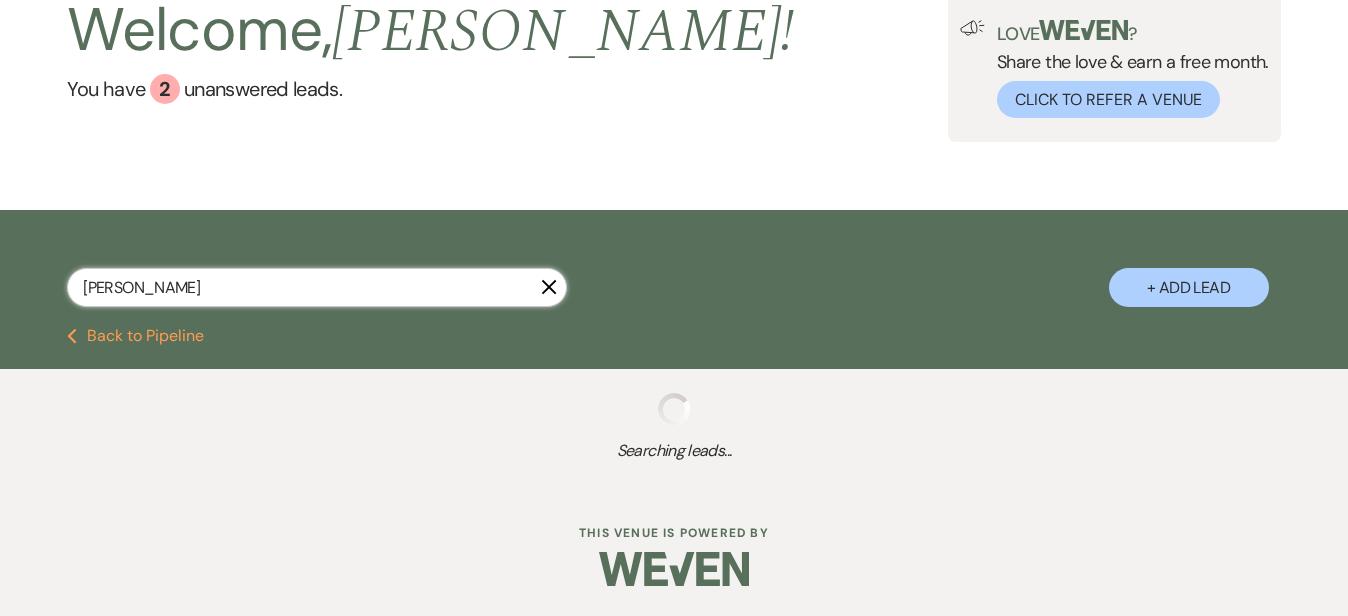 select on "8" 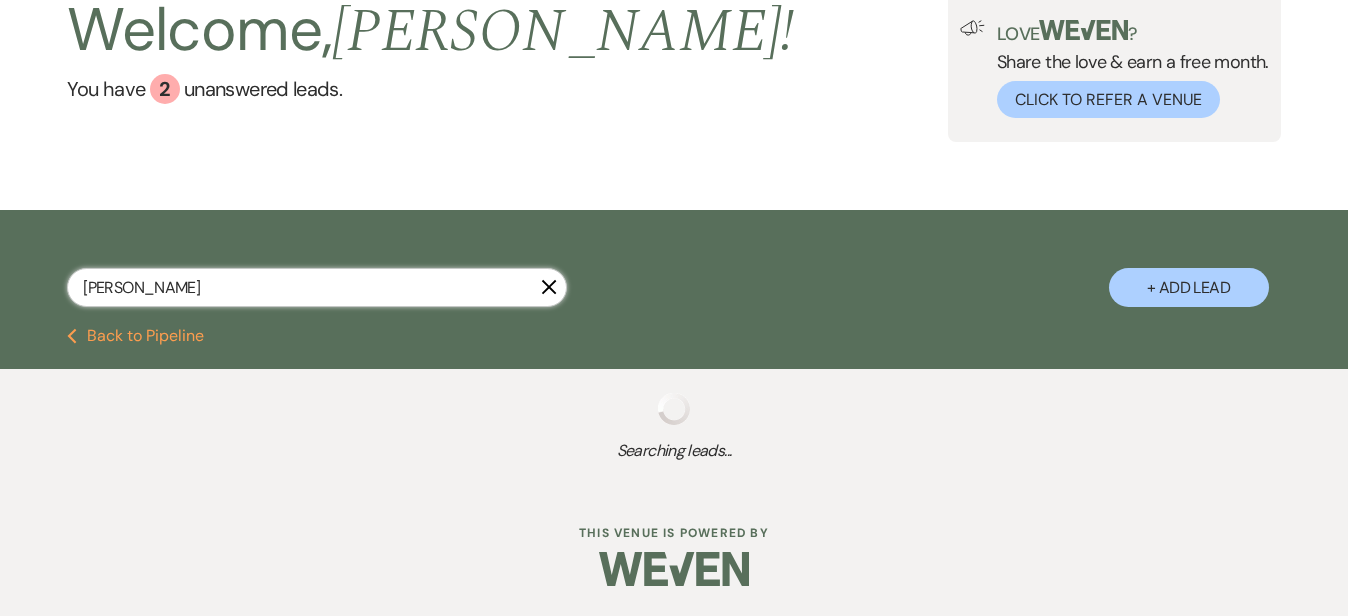 select on "4" 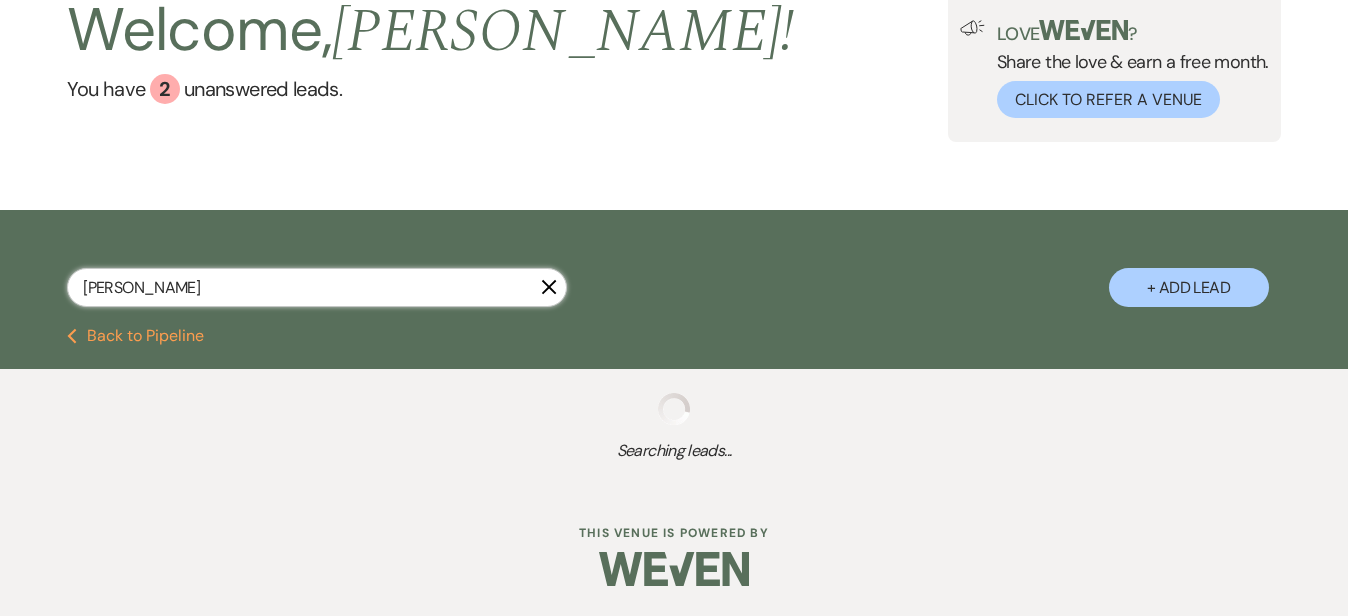 select on "5" 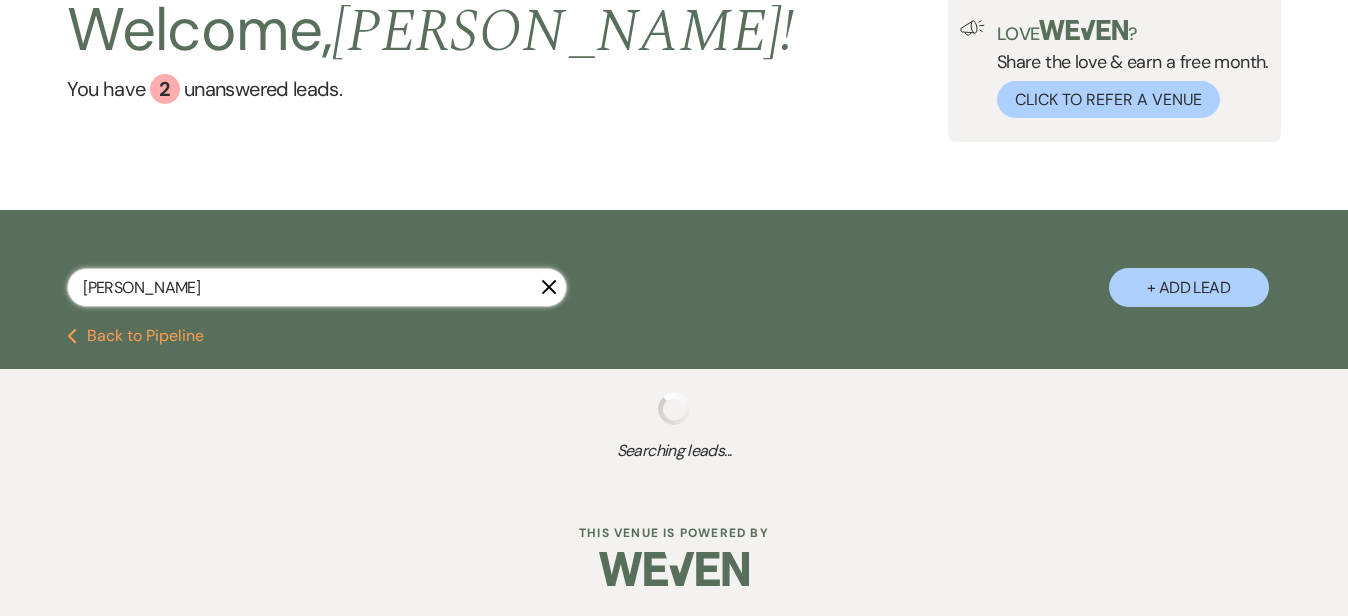 select on "5" 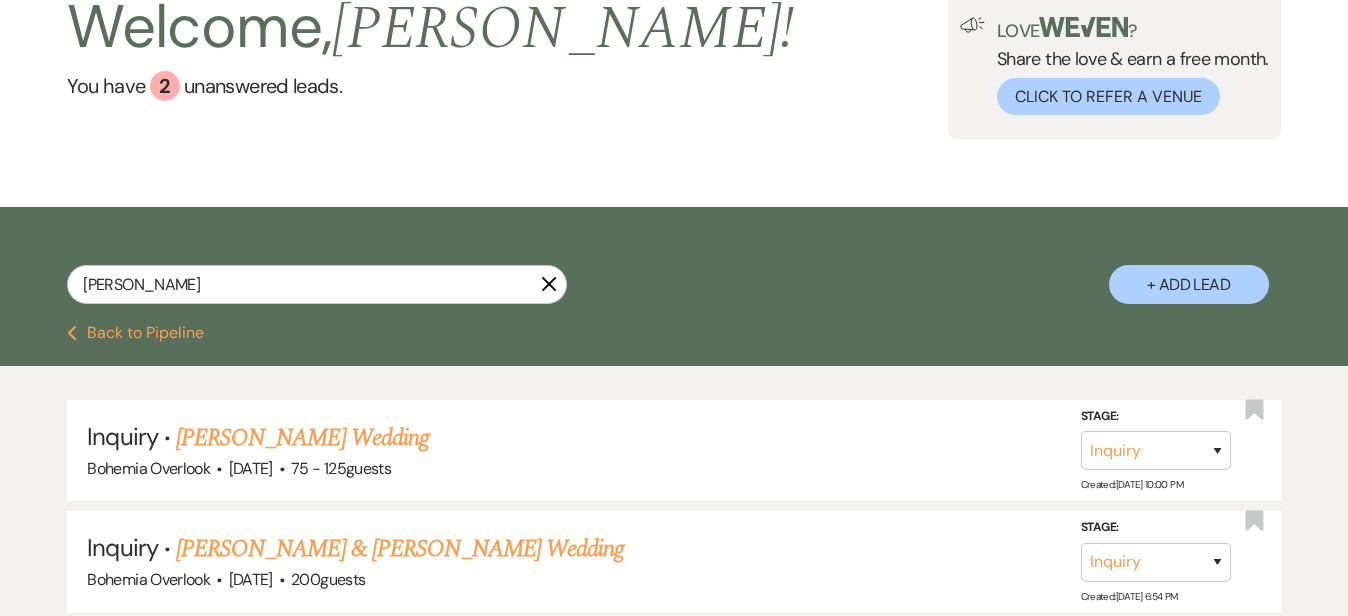 click on "Lee X + Add Lead" at bounding box center [674, 266] 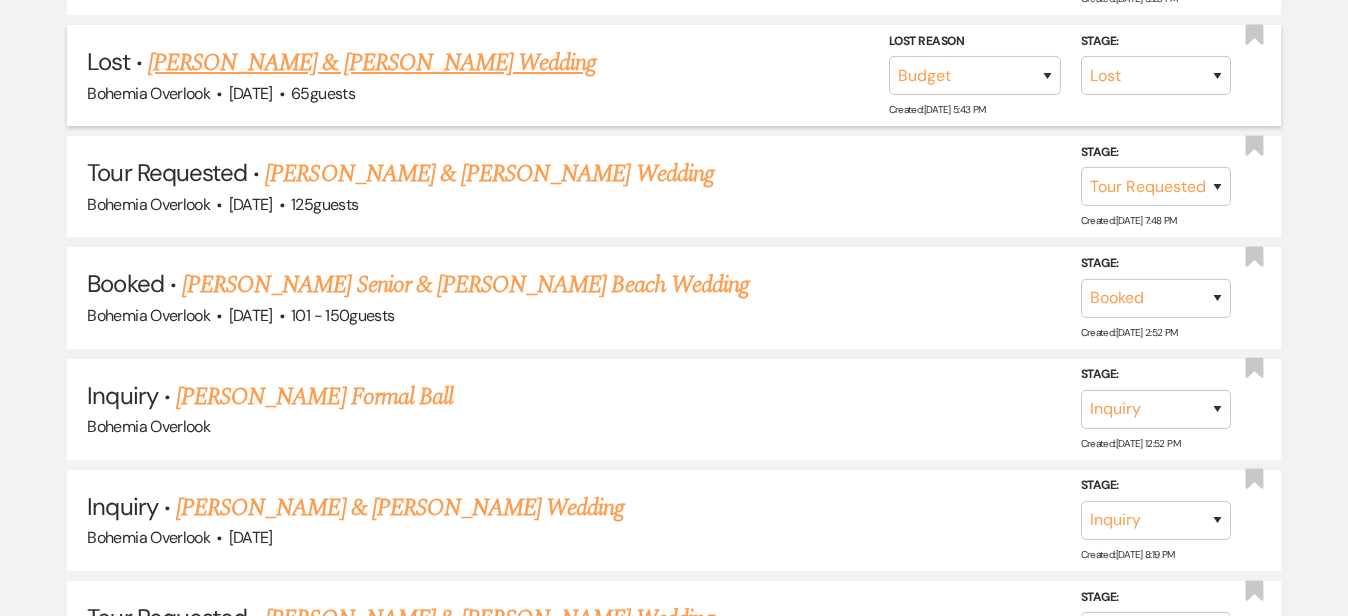 scroll, scrollTop: 969, scrollLeft: 0, axis: vertical 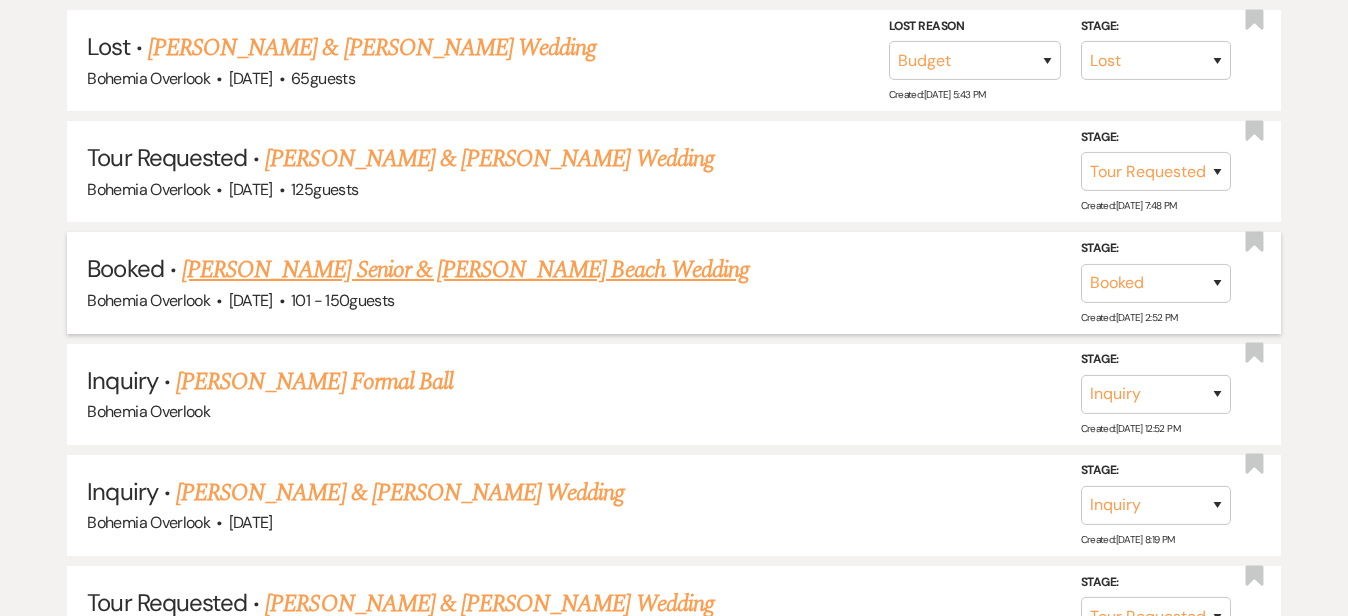 click on "Hailey Senior & David Lee's Beach Wedding" at bounding box center [465, 270] 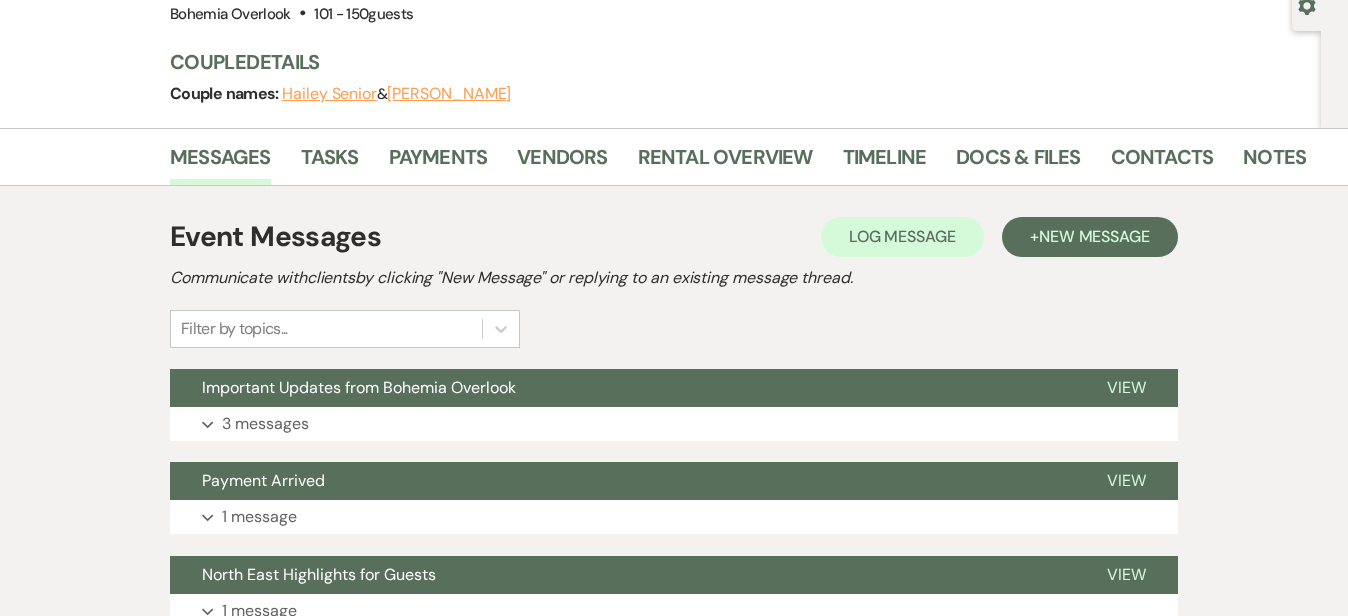 scroll, scrollTop: 204, scrollLeft: 0, axis: vertical 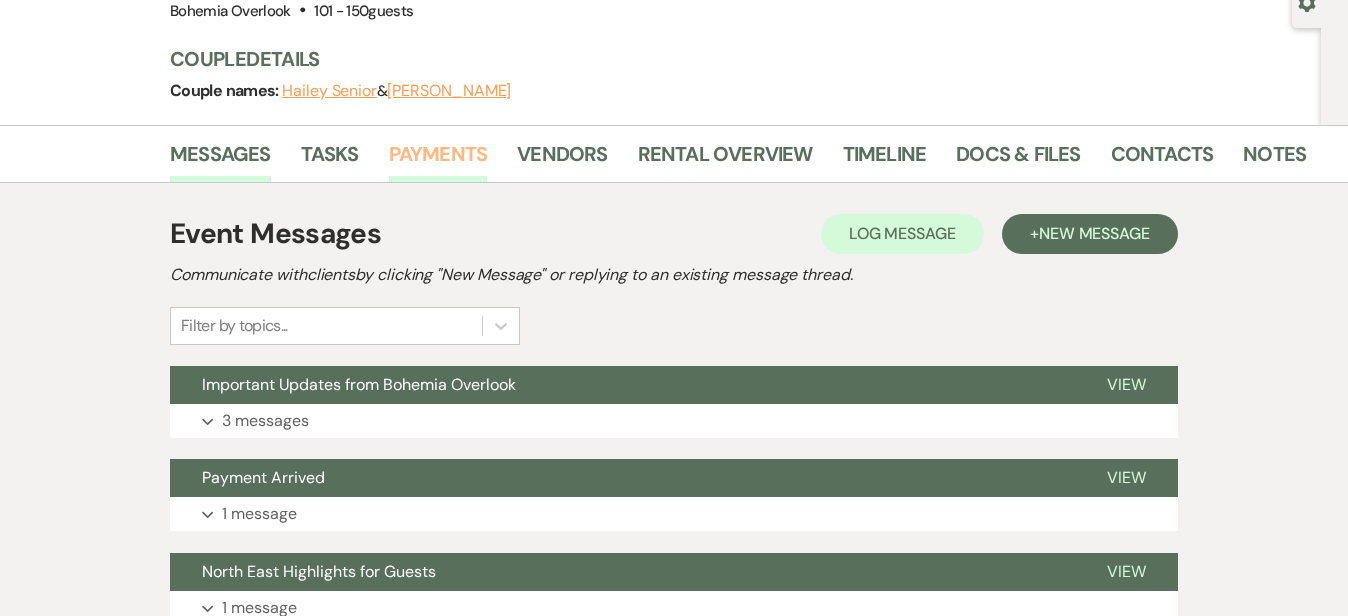click on "Payments" at bounding box center (438, 160) 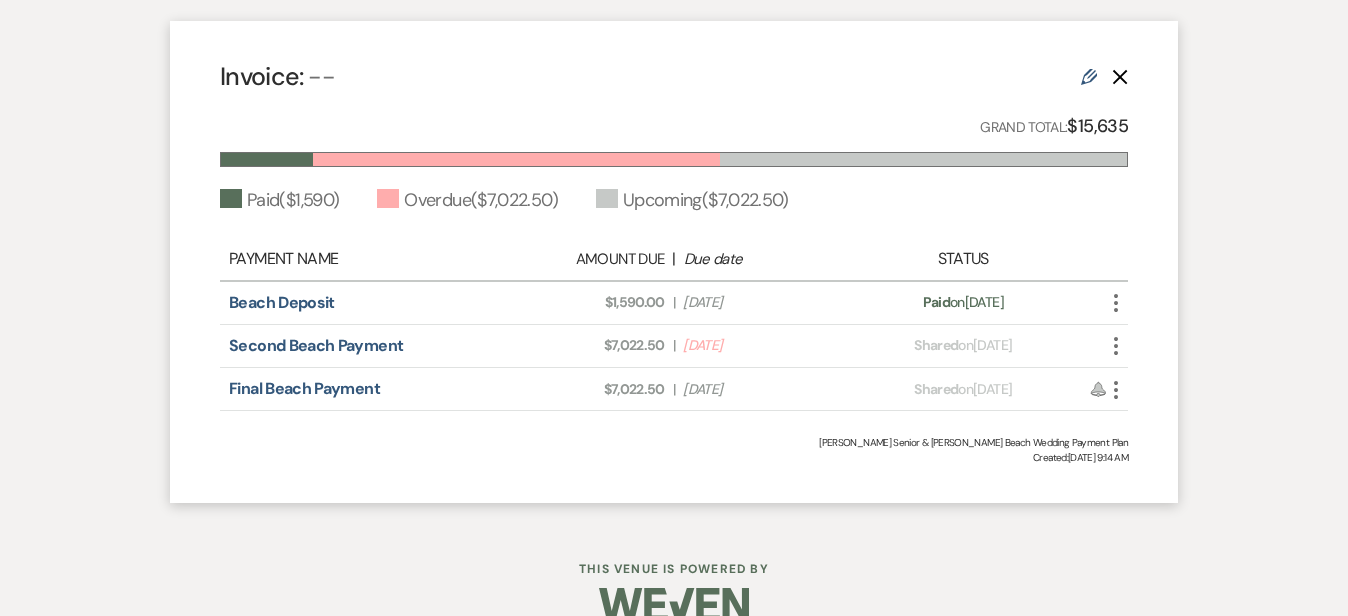 scroll, scrollTop: 576, scrollLeft: 0, axis: vertical 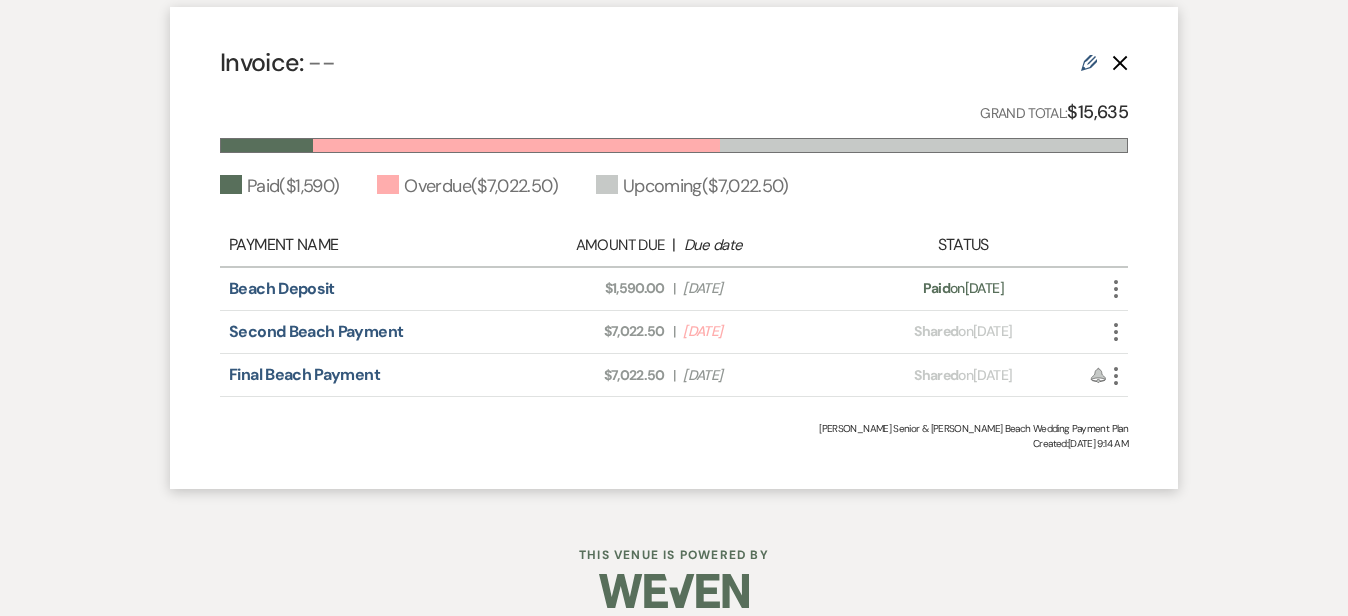 click on "Edit" 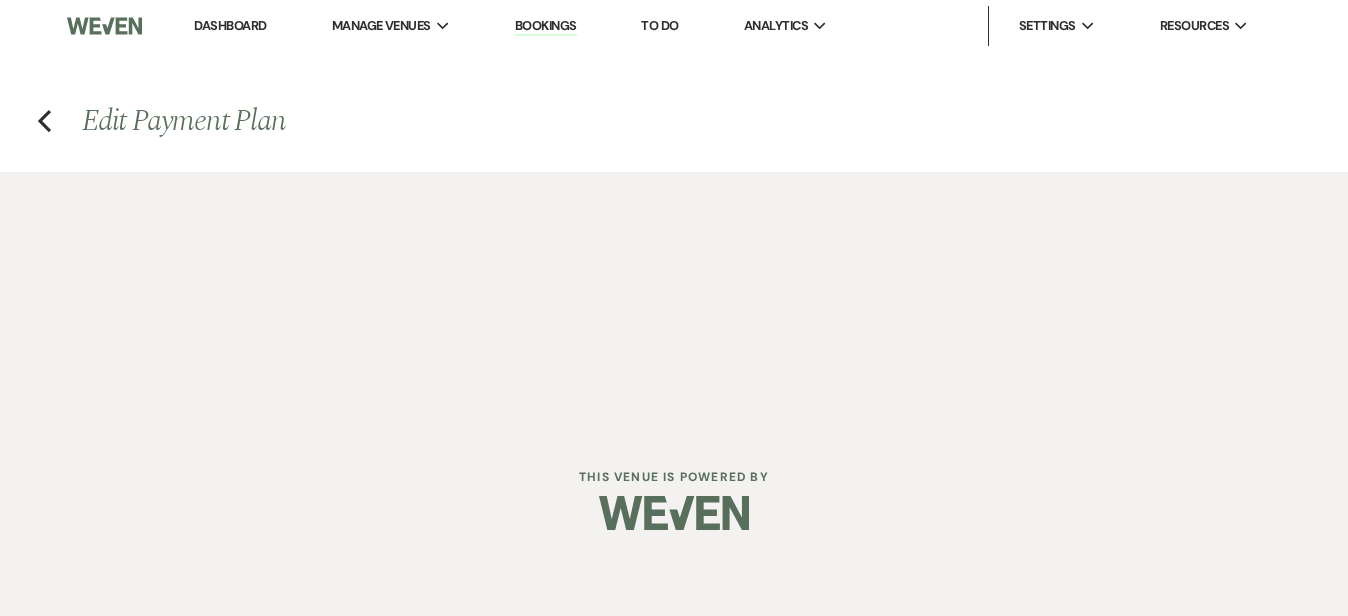 scroll, scrollTop: 0, scrollLeft: 0, axis: both 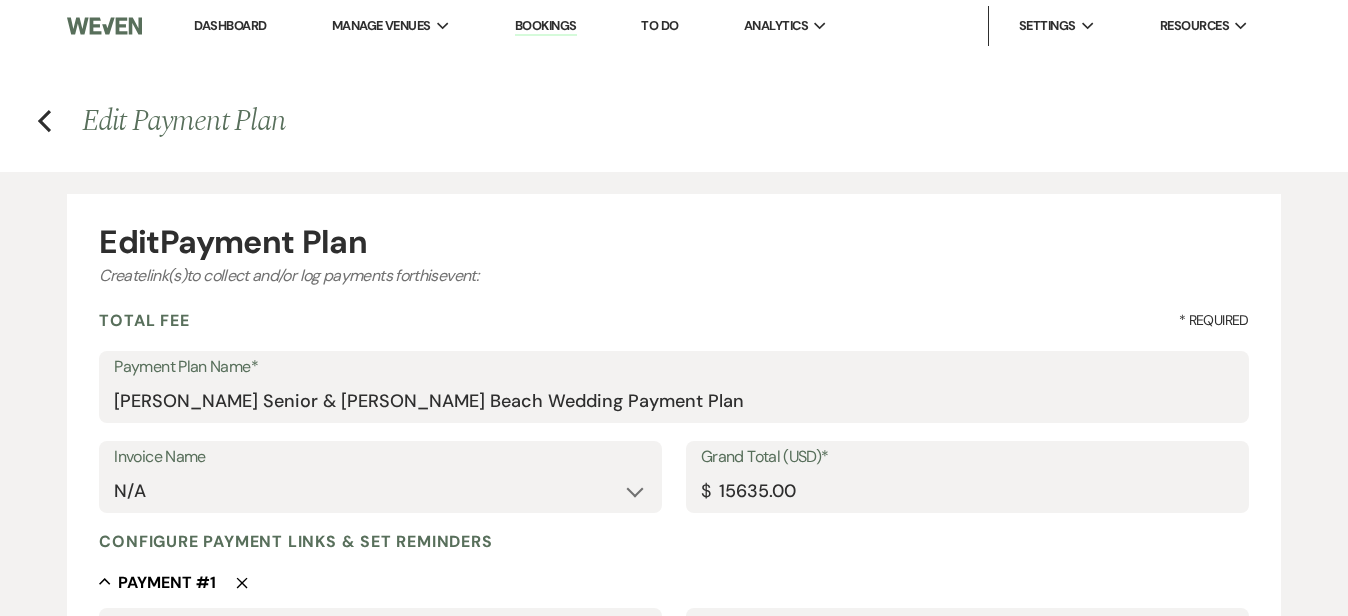 click on "Previous Edit Payment Plan Edit  Payment Plan Create  link(s)  to collect and/or log payments for  this  event: Total Fee * Required Payment Plan  Name* Hailey Senior & David Lee's Beach Wedding Payment Plan Invoice Name N/A Grand Total (USD)* $ 15635.00 Configure payment links & set reminders Collapse Payment # 1 Delete Payment Name* Beach Deposit Payment Status* Paid Unpaid Description Amount Due (USD)* $ 1590.00 Paid Date* Calendar May 17, 2025 Expand Display in Planning Portal?* Info Yes No Notes Info Payment Method* Choose the payment method used for this payment.   Card    Cash   Check   Online bank transfer (ACH)    Other Preview Link Collapse Payment # 2 Delete Payment Name* Second Beach Payment Payment Status* Paid Unpaid Description Type* Dollar Amount Percentage of Grand Total Amount Due (USD)* $ 7022.50 Due Date* Calendar Jul 13, 2025 Expand Accepted Payment Method(s)* Cash Check Display in Planning Portal?* Info Yes No Notes Info Payment Reminder Set reminders for this task. Example : weekly |  3" at bounding box center (674, 1477) 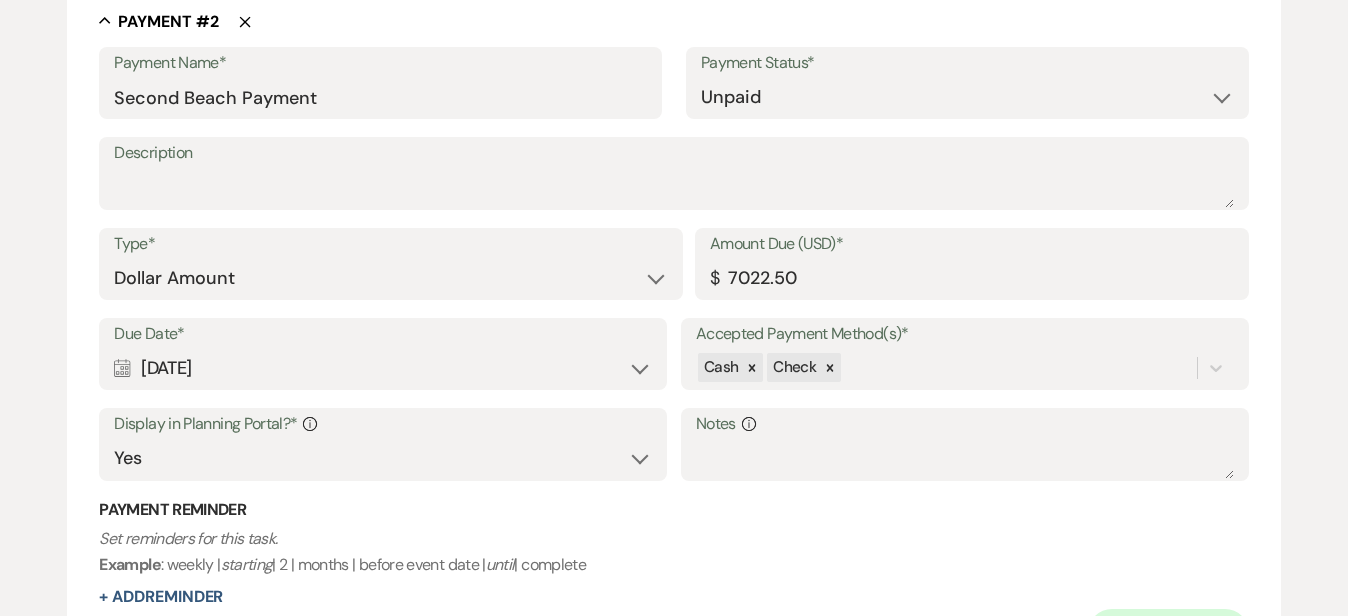 scroll, scrollTop: 1346, scrollLeft: 0, axis: vertical 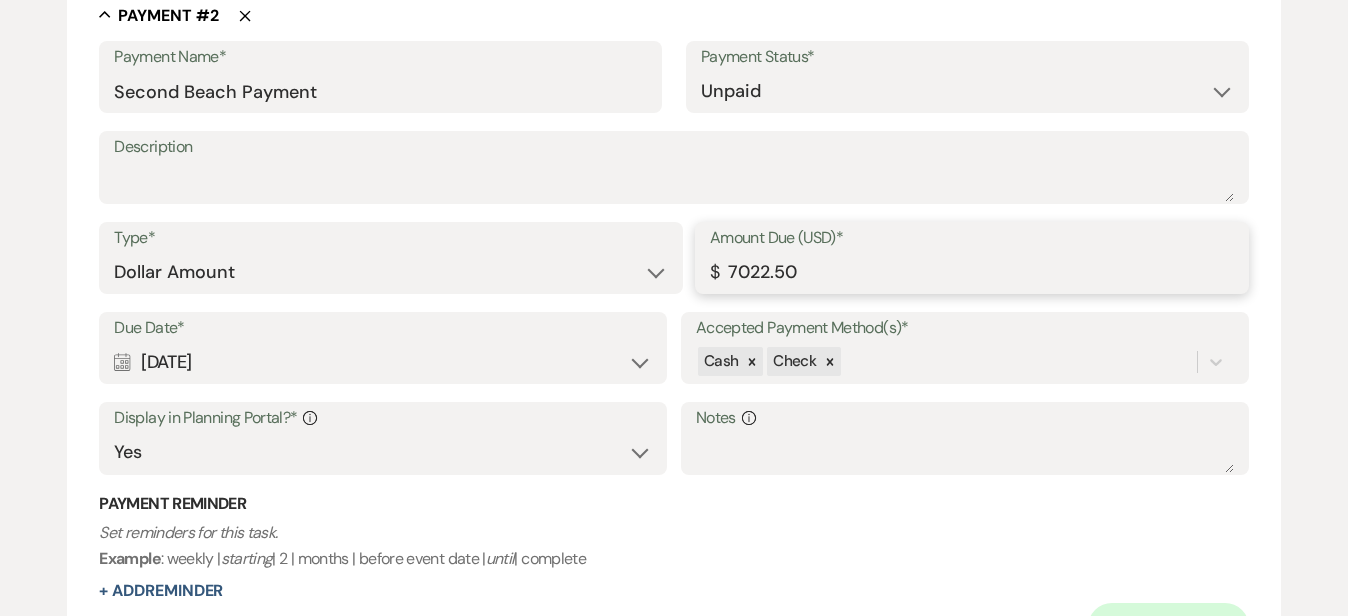 click on "7022.50" at bounding box center [972, 272] 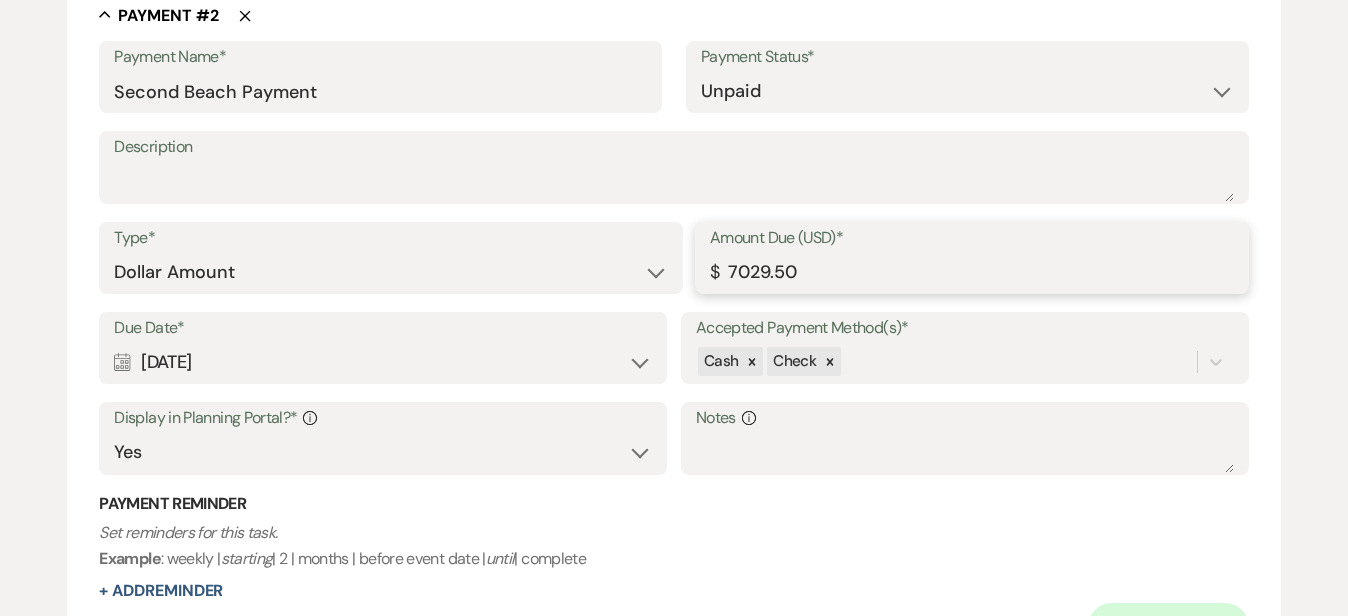 type on "7029.50" 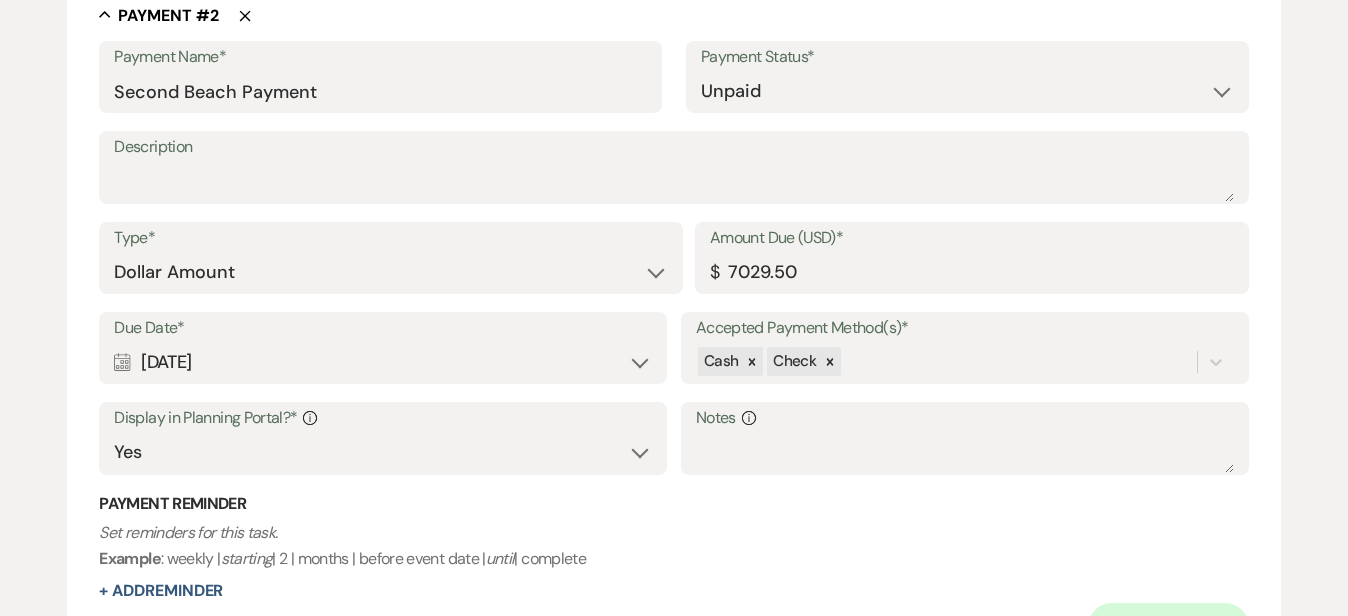 click on "Edit  Payment Plan Create  link(s)  to collect and/or log payments for  this  event: Total Fee * Required Payment Plan  Name* Hailey Senior & David Lee's Beach Wedding Payment Plan Invoice Name N/A Grand Total (USD)* $ 15635.00 Configure payment links & set reminders Collapse Payment # 1 Delete Payment Name* Beach Deposit Payment Status* Paid Unpaid Description Amount Due (USD)* $ 1590.00 Paid Date* Calendar May 17, 2025 Expand Display in Planning Portal?* Info Yes No Notes Info Payment Method* Choose the payment method used for this payment.   Card    Cash   Check   Online bank transfer (ACH)    Other Preview Link Collapse Payment # 2 Delete Payment Name* Second Beach Payment Payment Status* Paid Unpaid Description Type* Dollar Amount Percentage of Grand Total Amount Due (USD)* $ 7029.50 Due Date* Calendar Jul 13, 2025 Expand Accepted Payment Method(s)* Cash Check Display in Planning Portal?* Info Yes No Notes Info Payment Reminder Set reminders for this task. Example : weekly |  starting until  | complete 3" at bounding box center (674, 240) 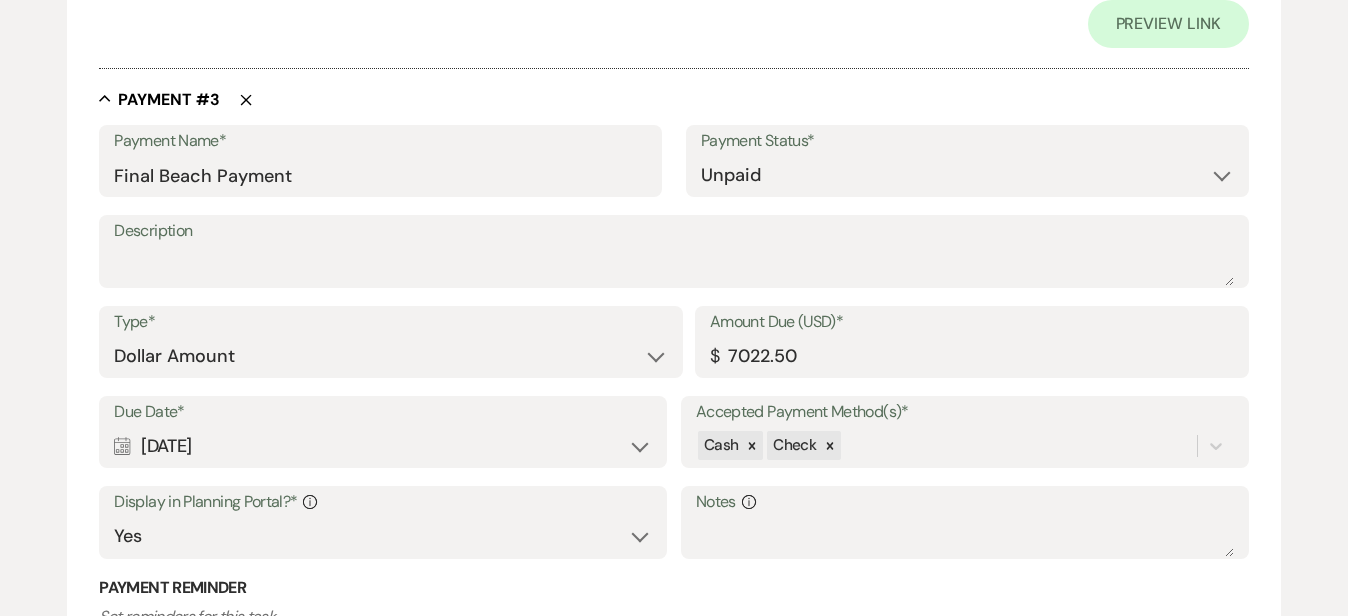scroll, scrollTop: 1953, scrollLeft: 0, axis: vertical 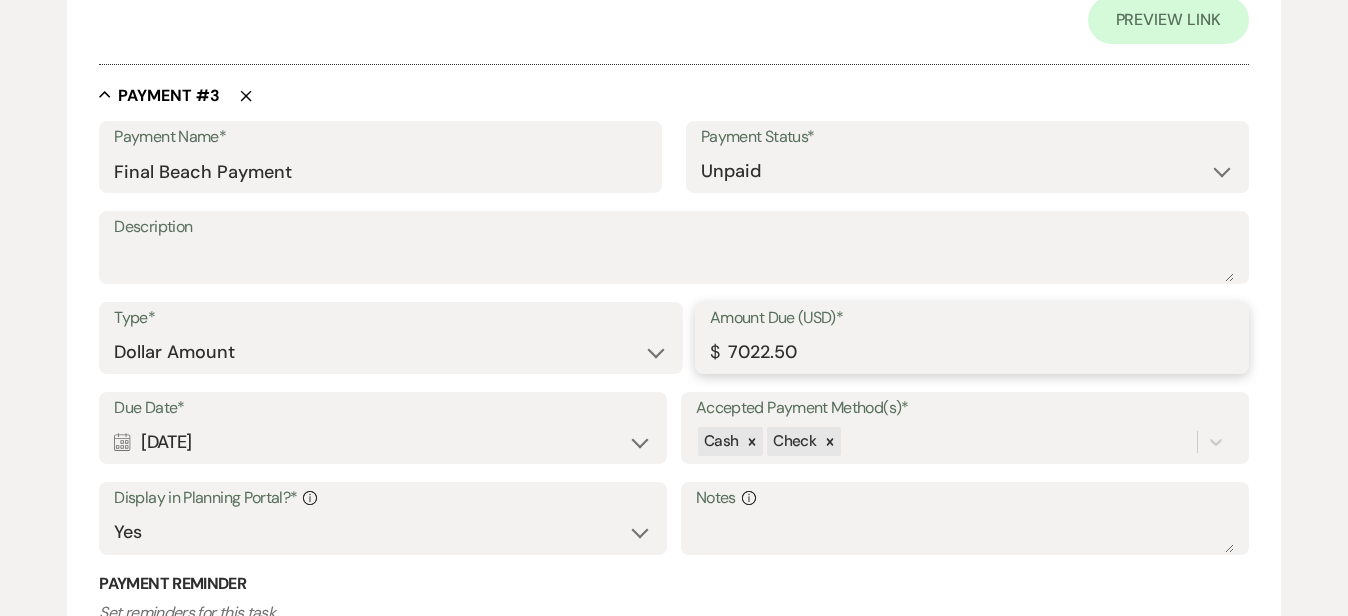 click on "7022.50" at bounding box center (972, 352) 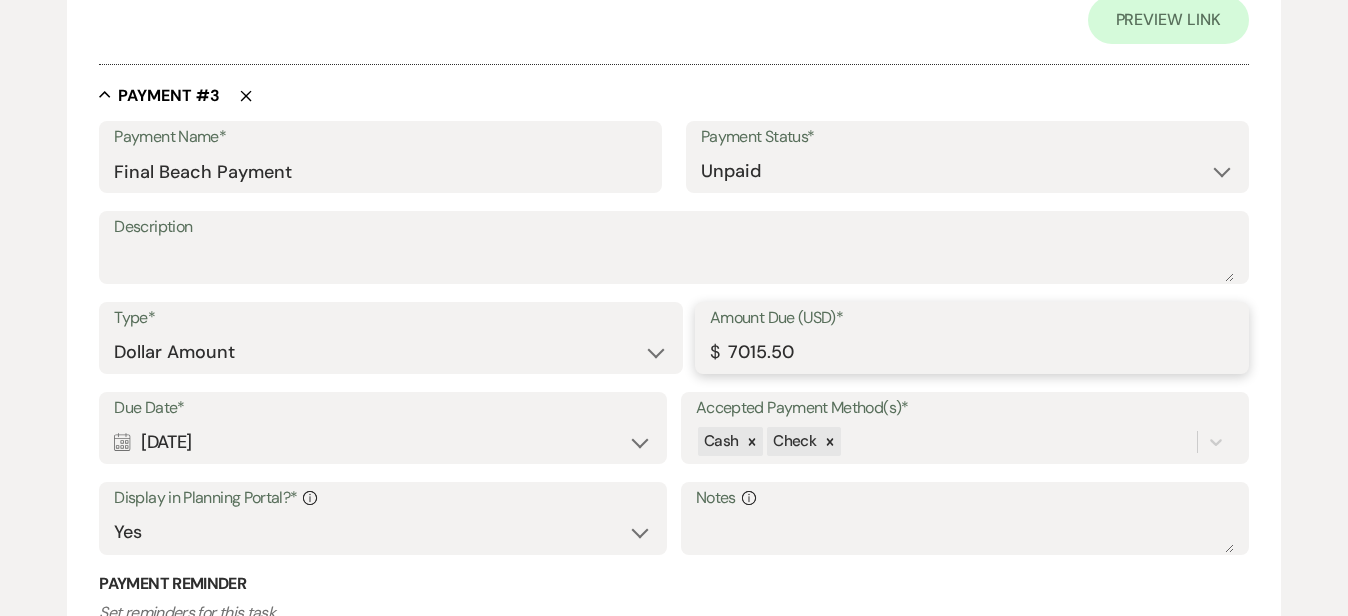 type on "7015.50" 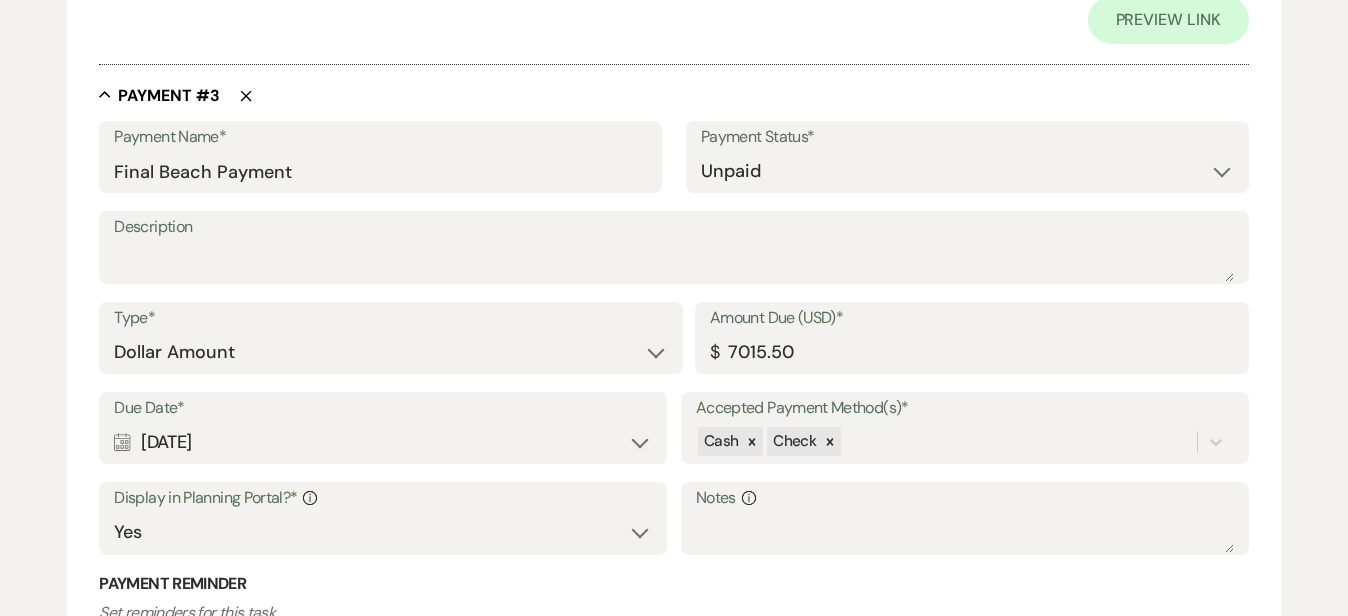 click on "Edit  Payment Plan Create  link(s)  to collect and/or log payments for  this  event: Total Fee * Required Payment Plan  Name* Hailey Senior & David Lee's Beach Wedding Payment Plan Invoice Name N/A Grand Total (USD)* $ 15635.00 Configure payment links & set reminders Collapse Payment # 1 Delete Payment Name* Beach Deposit Payment Status* Paid Unpaid Description Amount Due (USD)* $ 1590.00 Paid Date* Calendar May 17, 2025 Expand Display in Planning Portal?* Info Yes No Notes Info Payment Method* Choose the payment method used for this payment.   Card    Cash   Check   Online bank transfer (ACH)    Other Preview Link Collapse Payment # 2 Delete Payment Name* Second Beach Payment Payment Status* Paid Unpaid Description Type* Dollar Amount Percentage of Grand Total Amount Due (USD)* $ 7029.50 Due Date* Calendar Jul 13, 2025 Expand Accepted Payment Method(s)* Cash Check Display in Planning Portal?* Info Yes No Notes Info Payment Reminder Set reminders for this task. Example : weekly |  starting until  | complete 3" at bounding box center (674, -416) 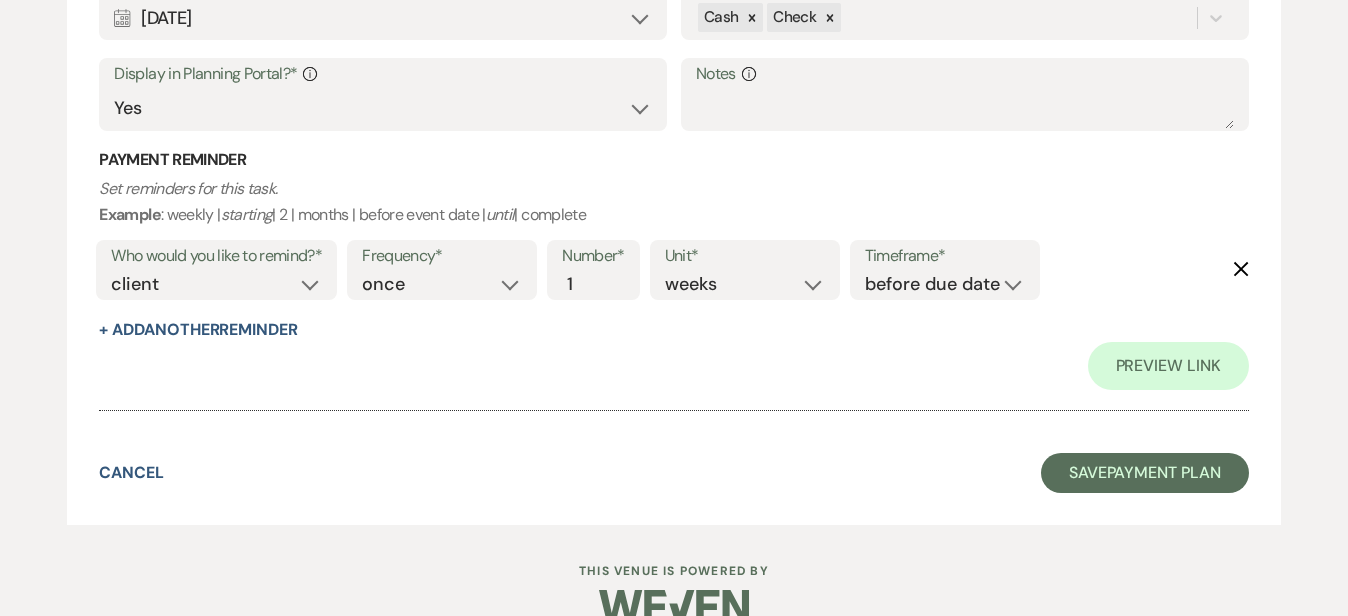 scroll, scrollTop: 2376, scrollLeft: 0, axis: vertical 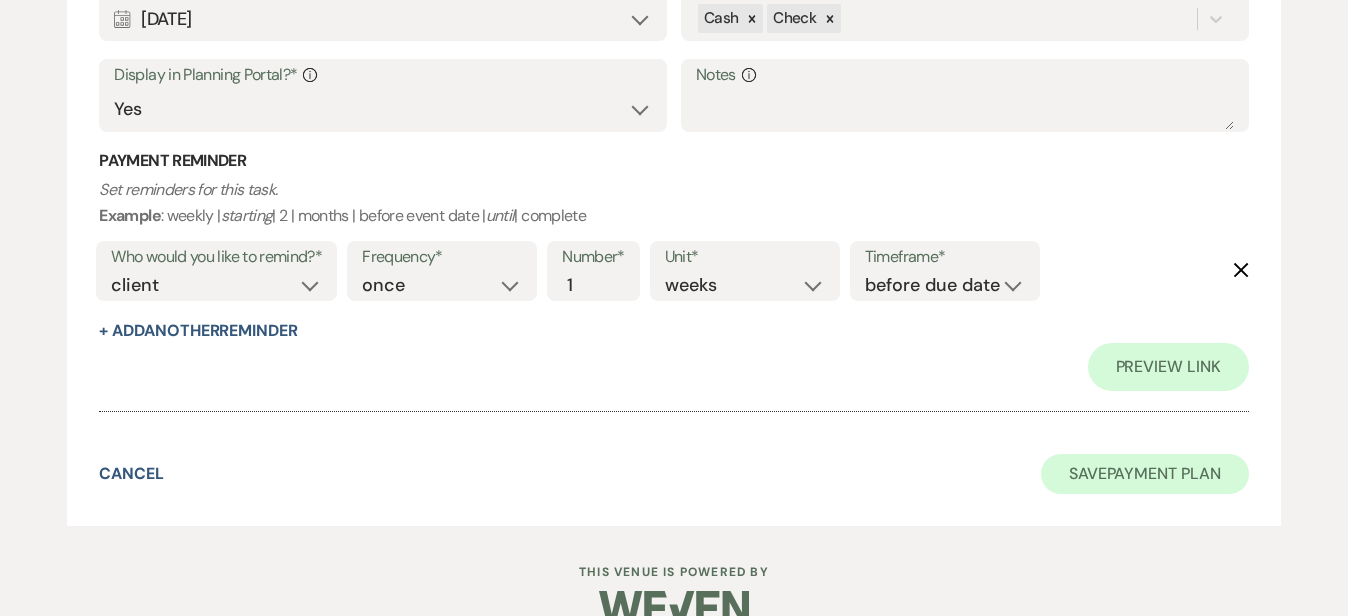 click on "Save  Payment Plan" at bounding box center (1145, 474) 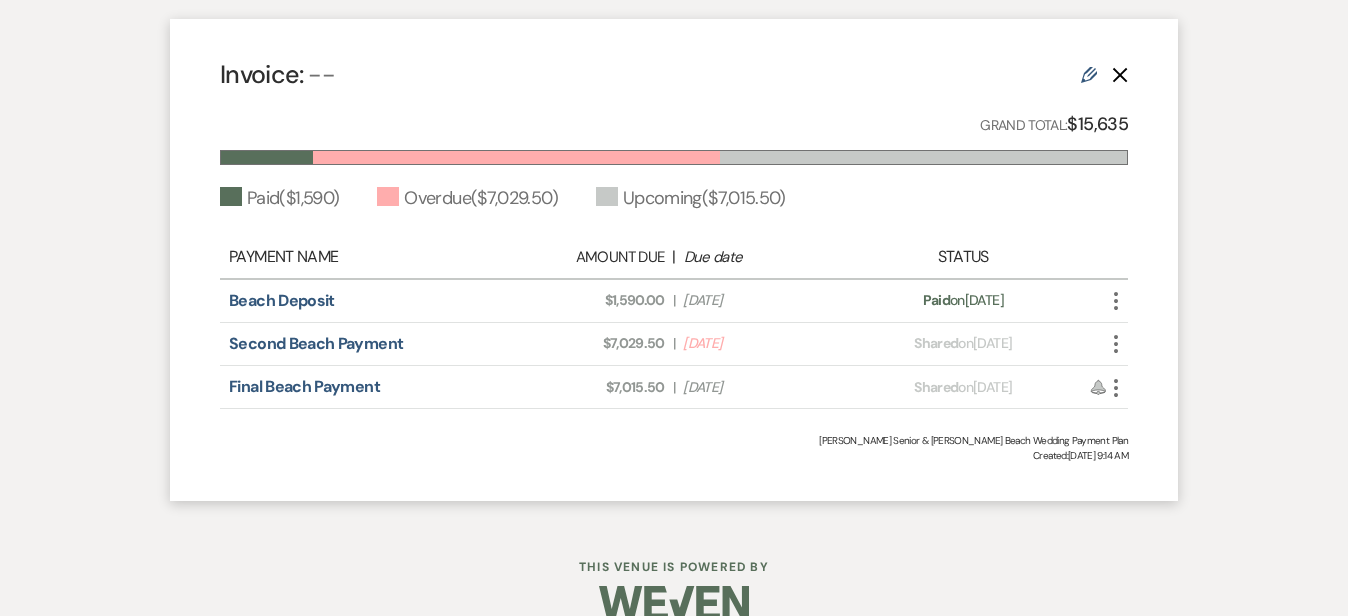scroll, scrollTop: 572, scrollLeft: 0, axis: vertical 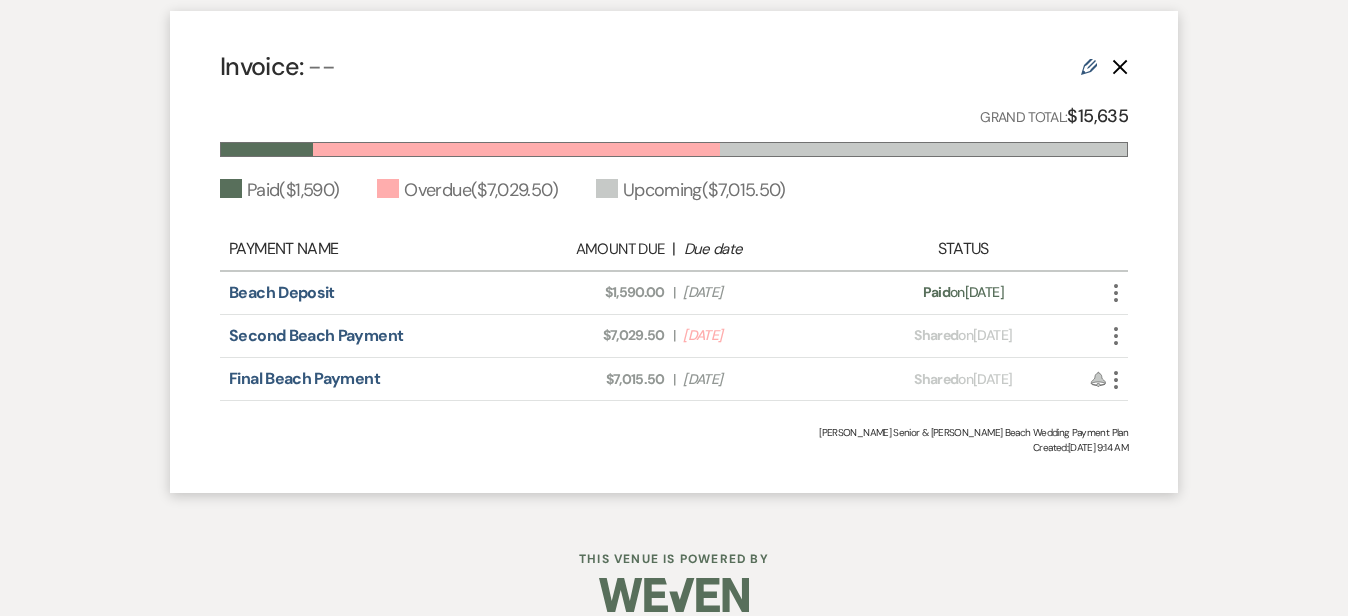 click on "More" 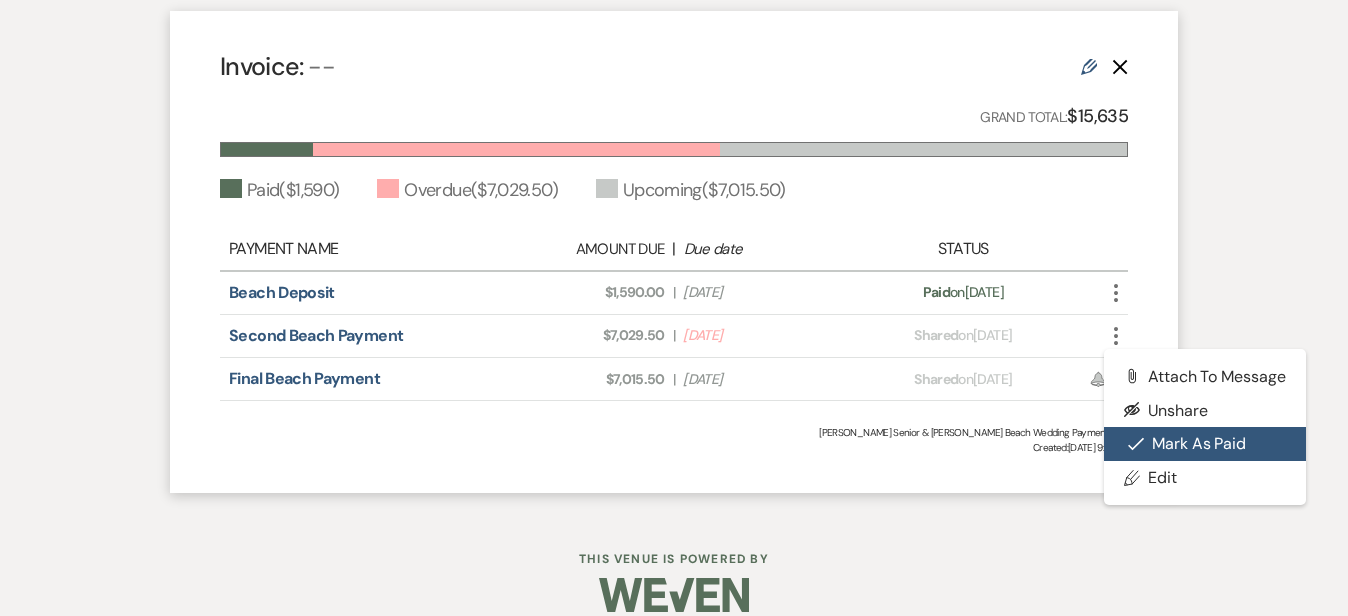 scroll, scrollTop: 573, scrollLeft: 2, axis: both 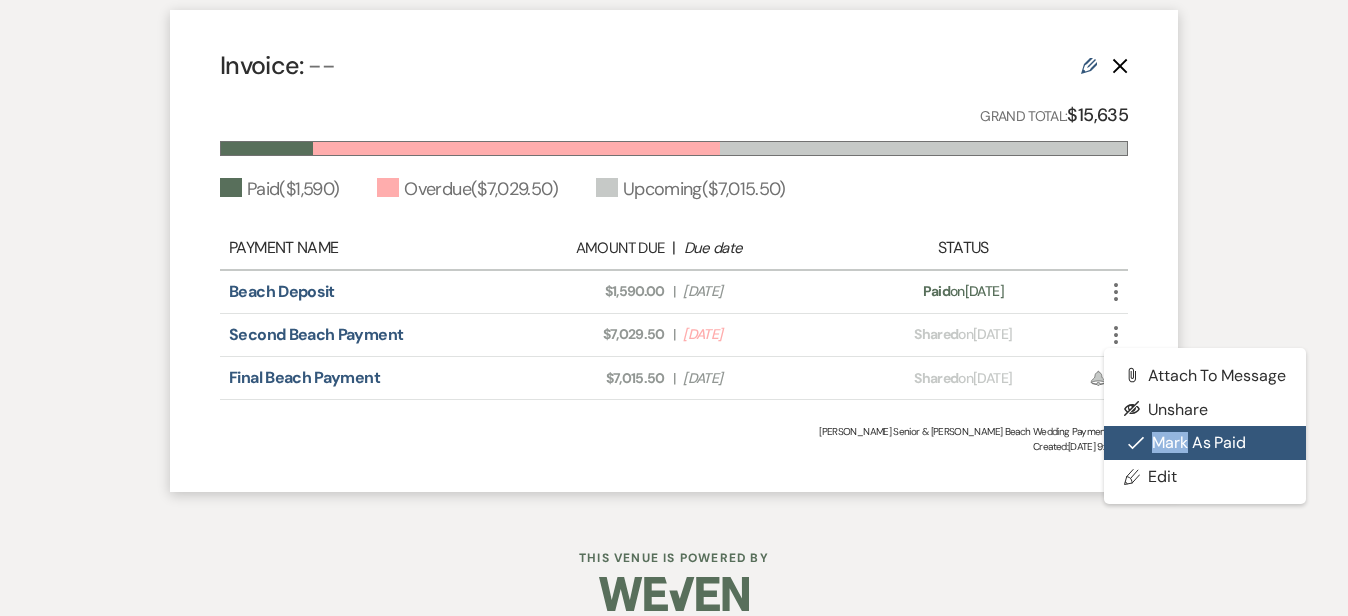 click on "Check Mark Mark as Paid" at bounding box center (1205, 443) 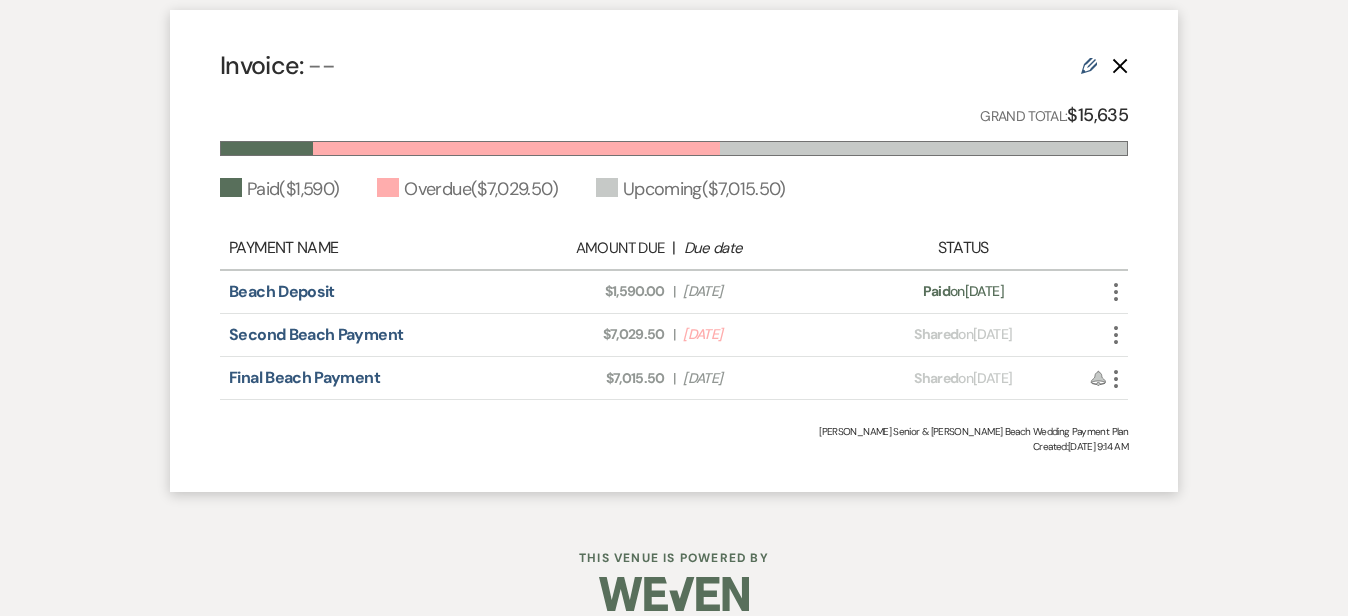 scroll, scrollTop: 573, scrollLeft: 0, axis: vertical 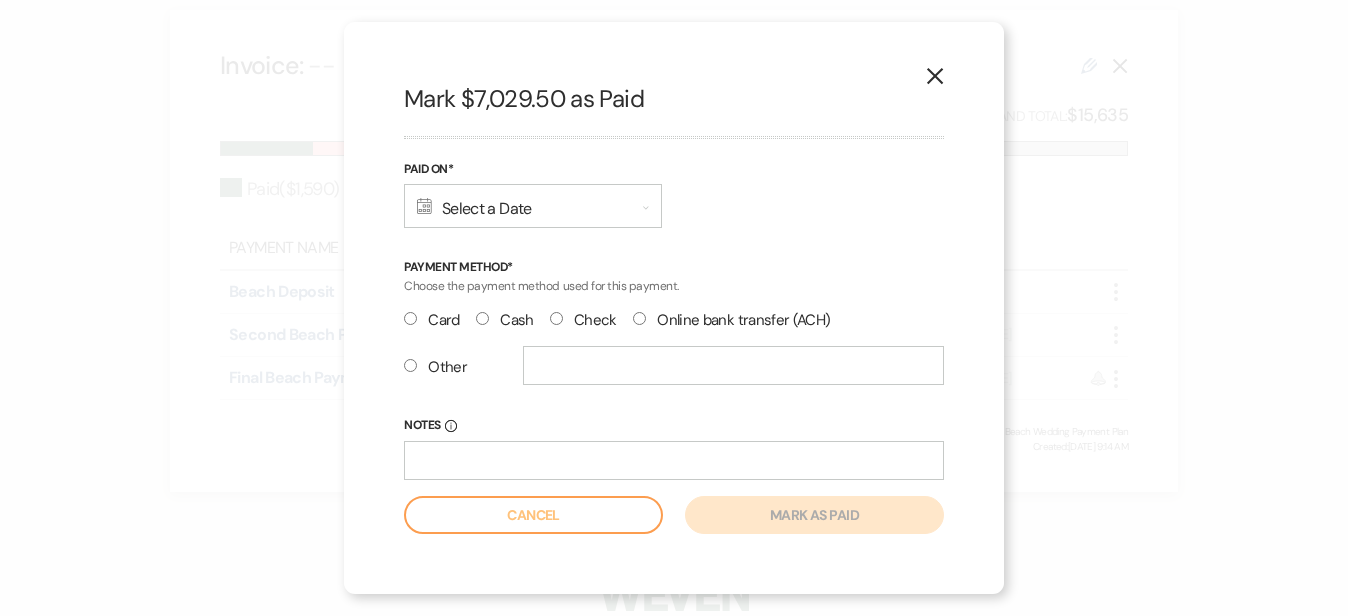 click on "Calendar Select a Date Expand" at bounding box center (533, 206) 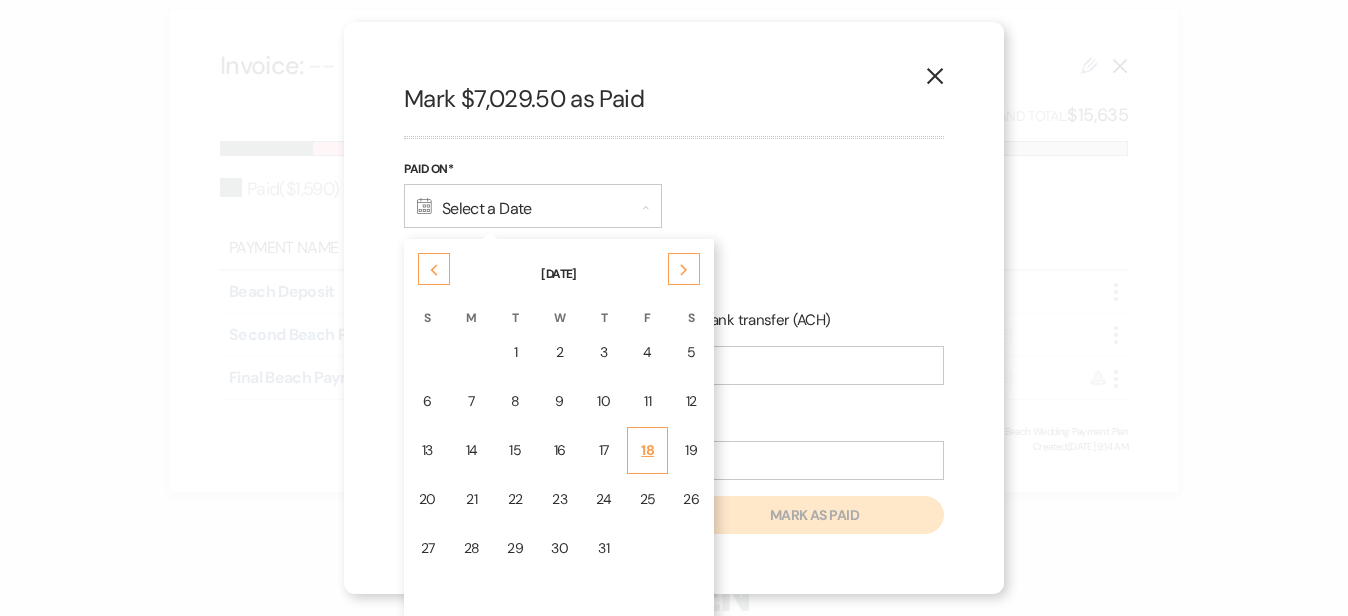 click on "18" at bounding box center (648, 450) 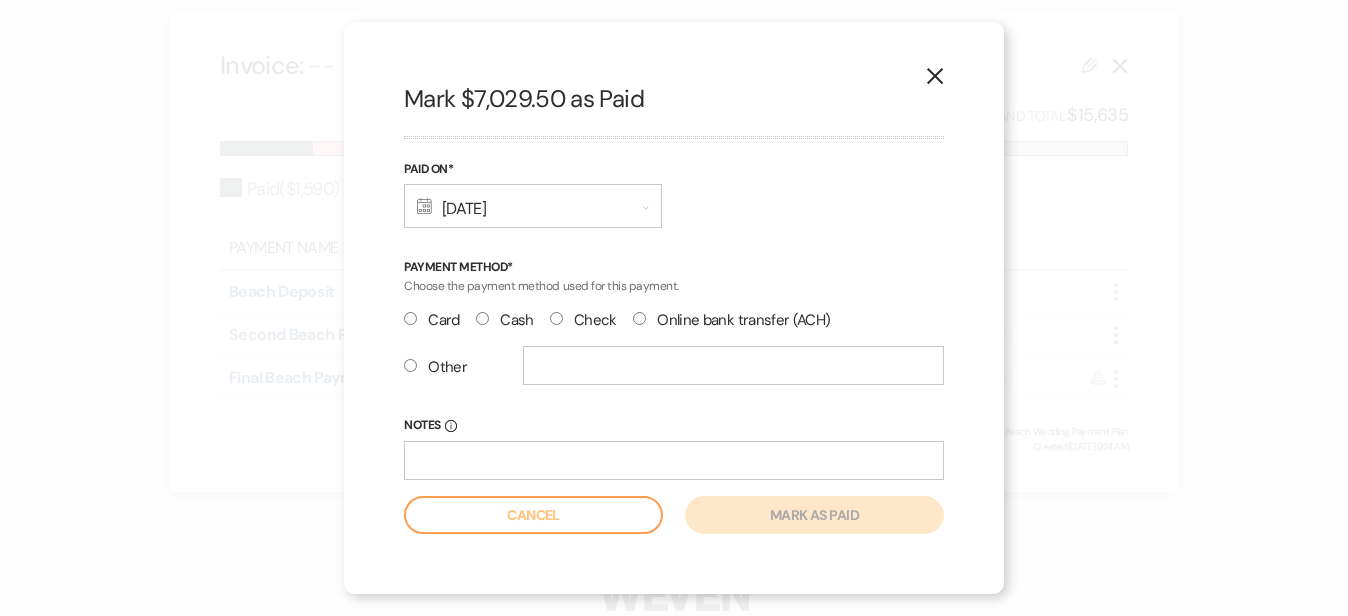 click on "Check" at bounding box center (556, 318) 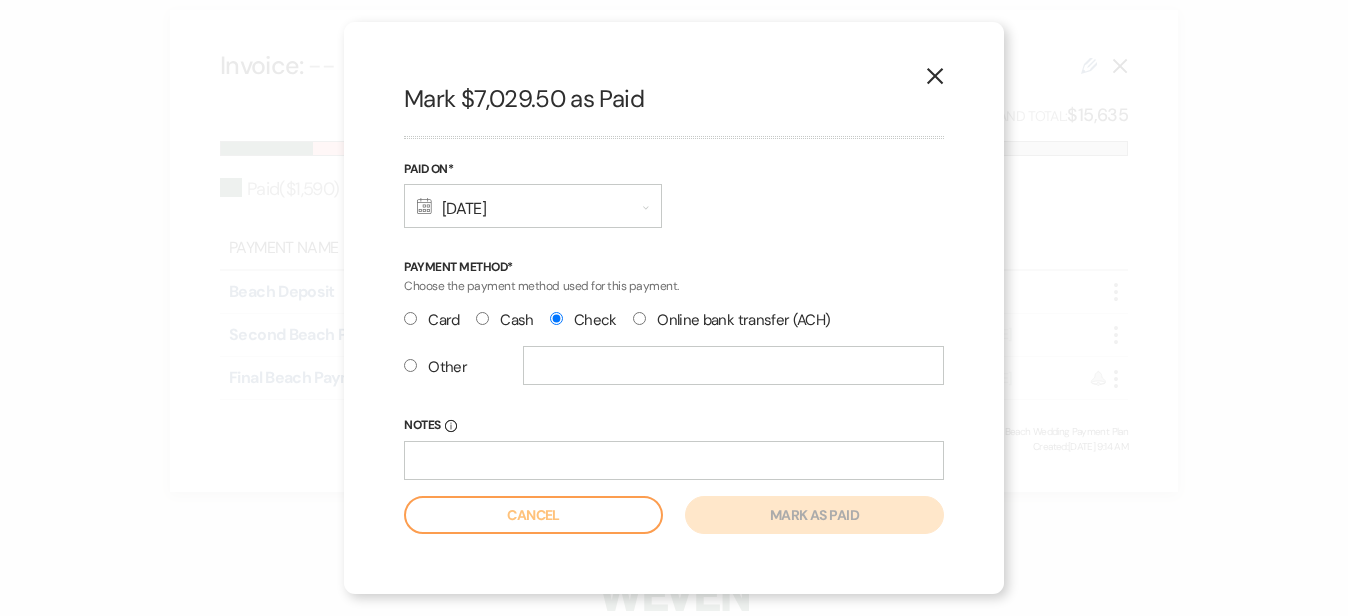 radio on "true" 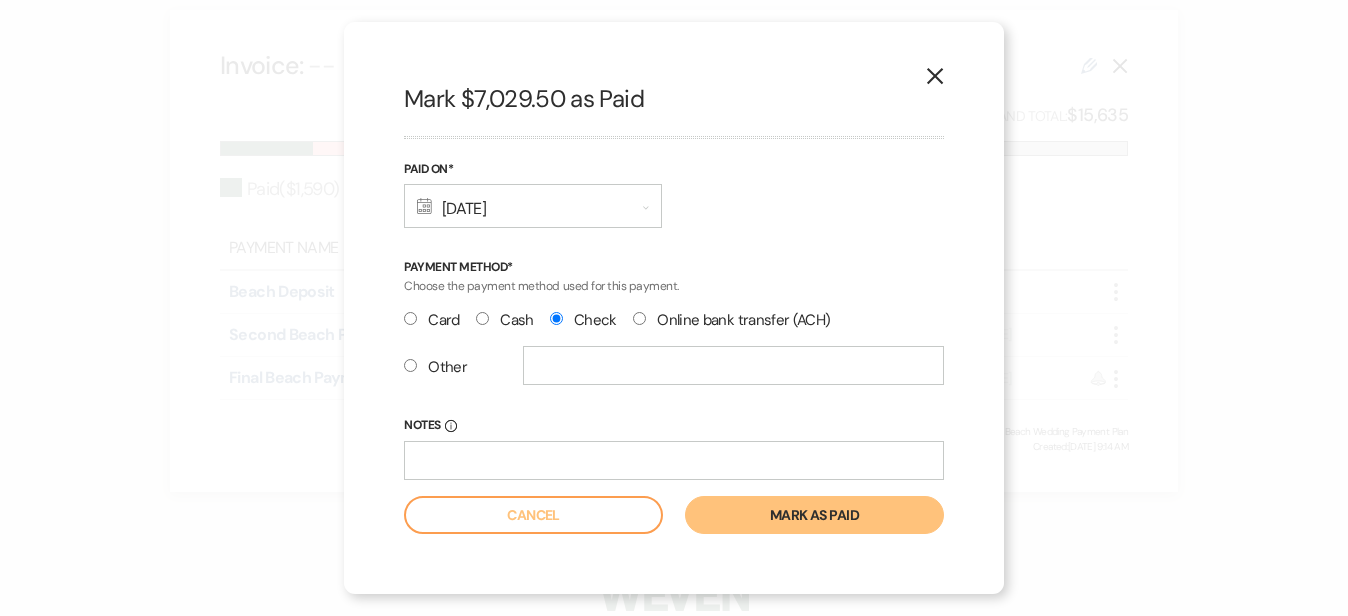 click on "Mark as paid" at bounding box center [814, 515] 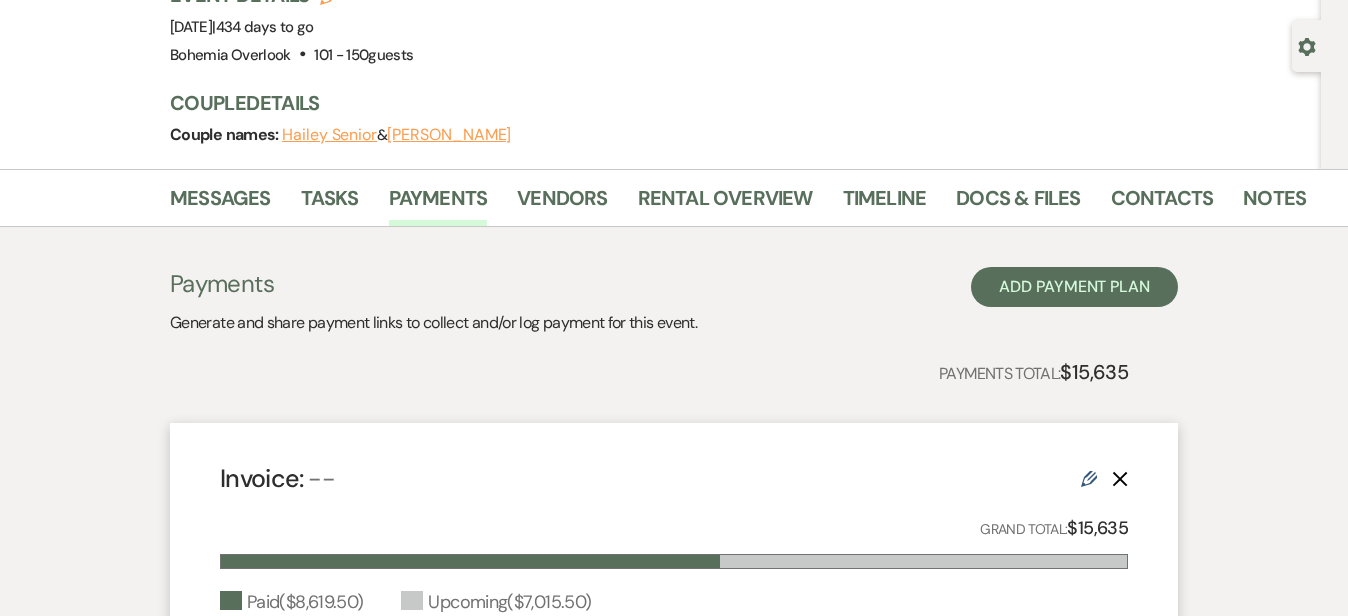 scroll, scrollTop: 130, scrollLeft: 0, axis: vertical 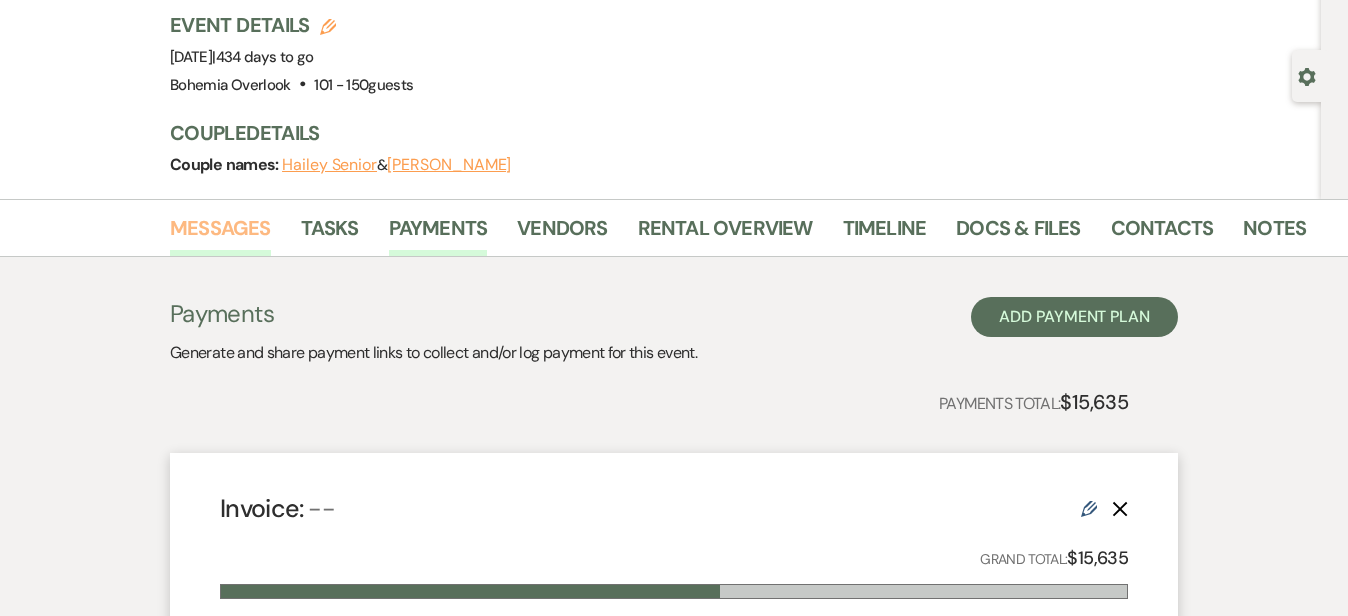 click on "Messages" at bounding box center [220, 234] 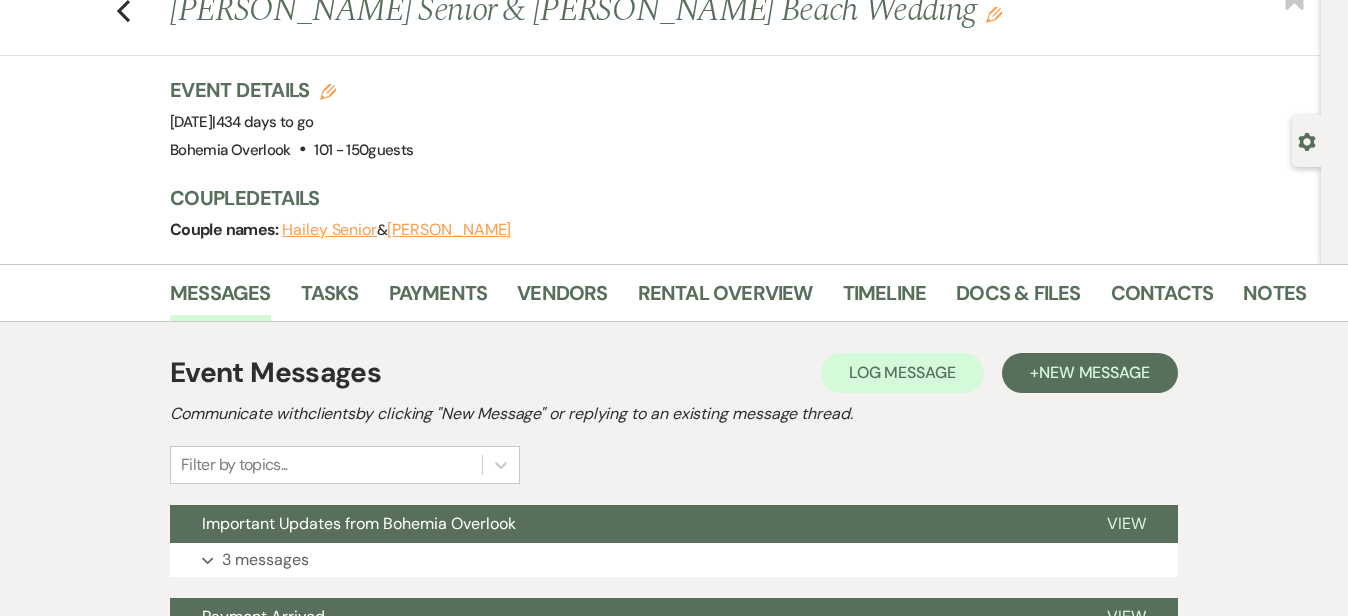 scroll, scrollTop: 34, scrollLeft: 0, axis: vertical 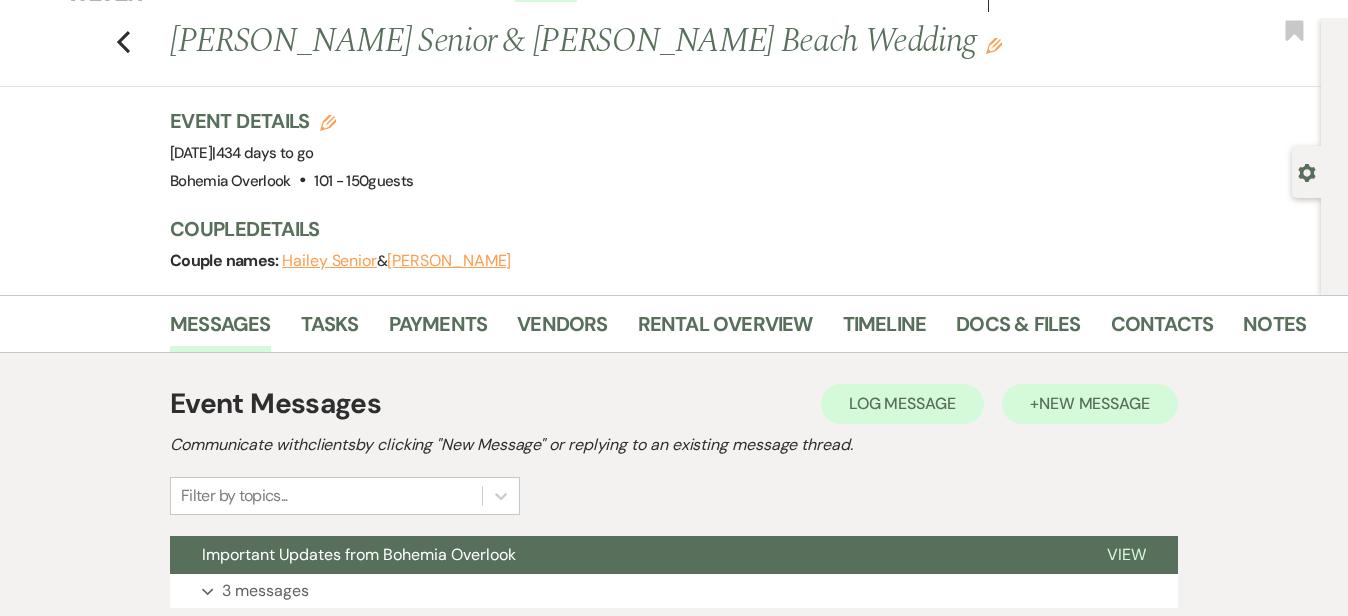 click on "New Message" at bounding box center (1094, 403) 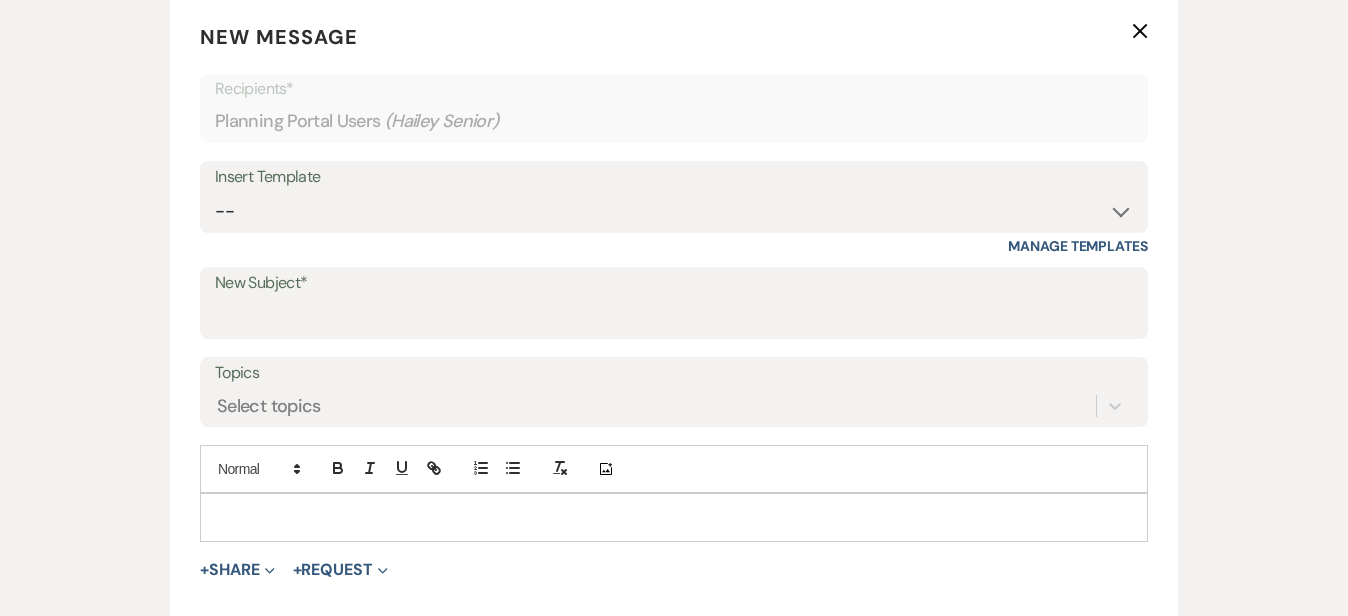 scroll, scrollTop: 622, scrollLeft: 0, axis: vertical 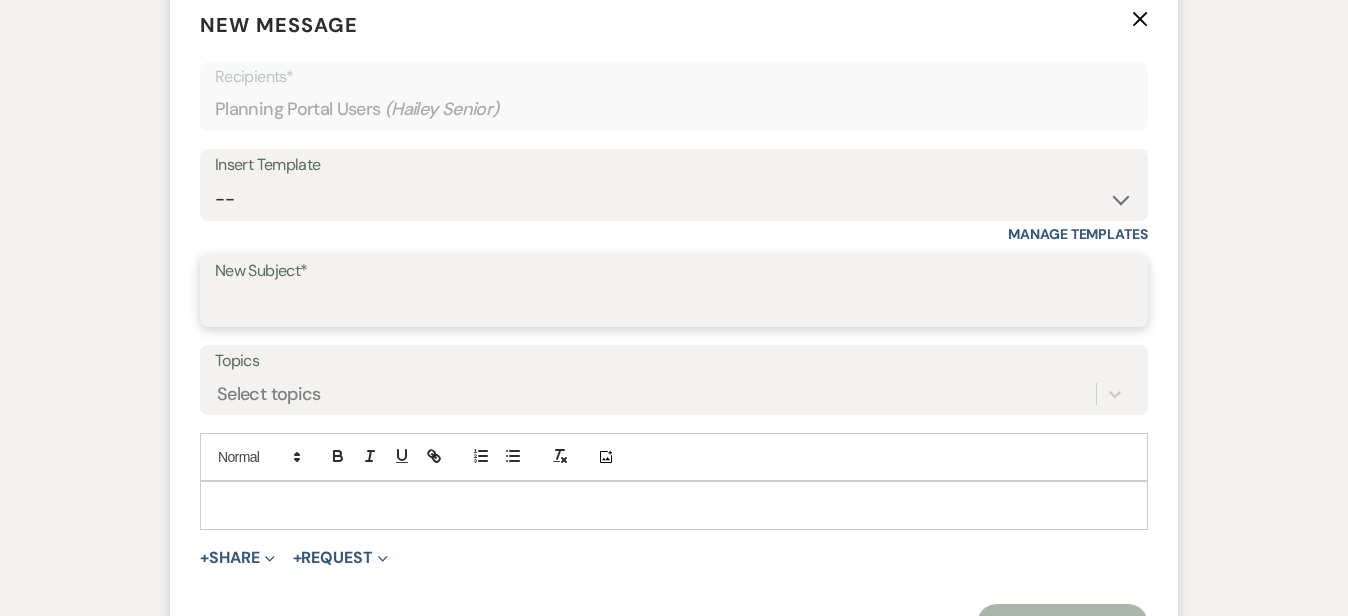click on "New Subject*" at bounding box center [674, 305] 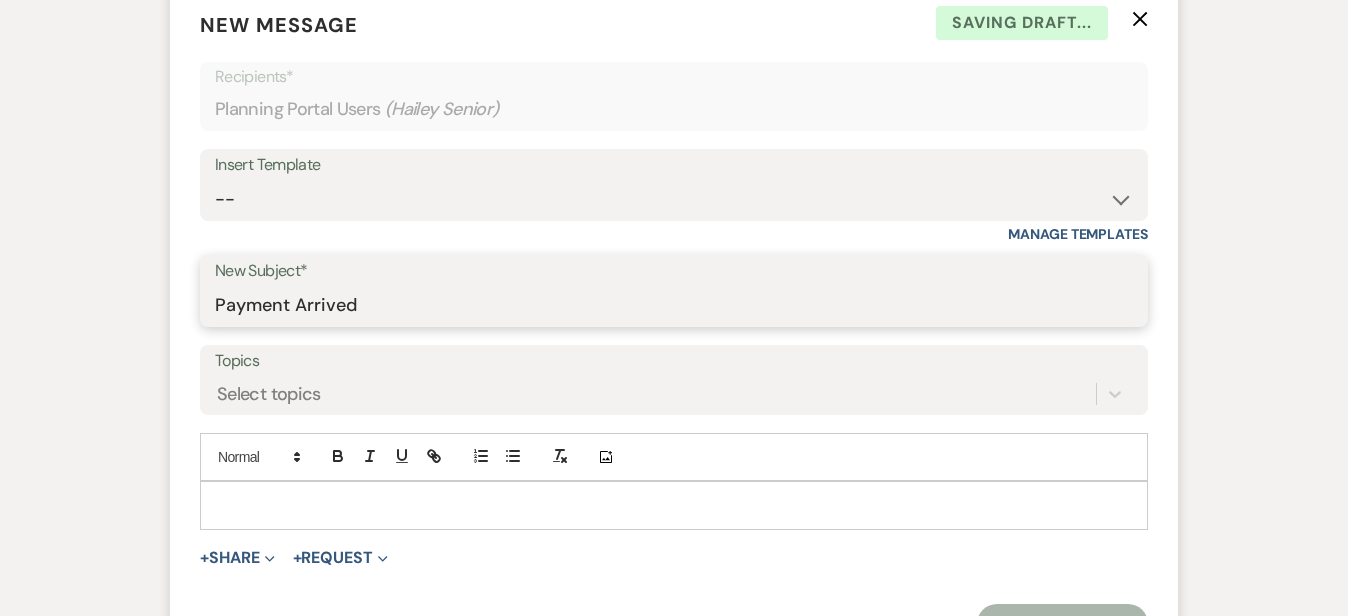 type on "Payment Arrived" 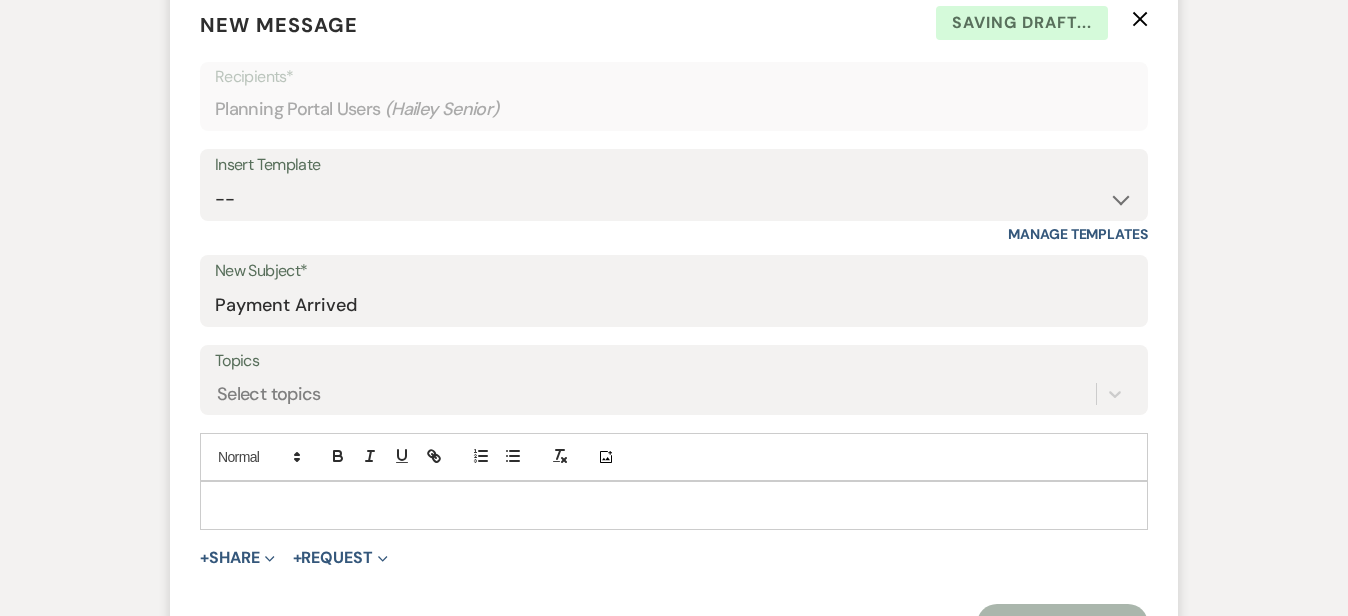 click at bounding box center [674, 505] 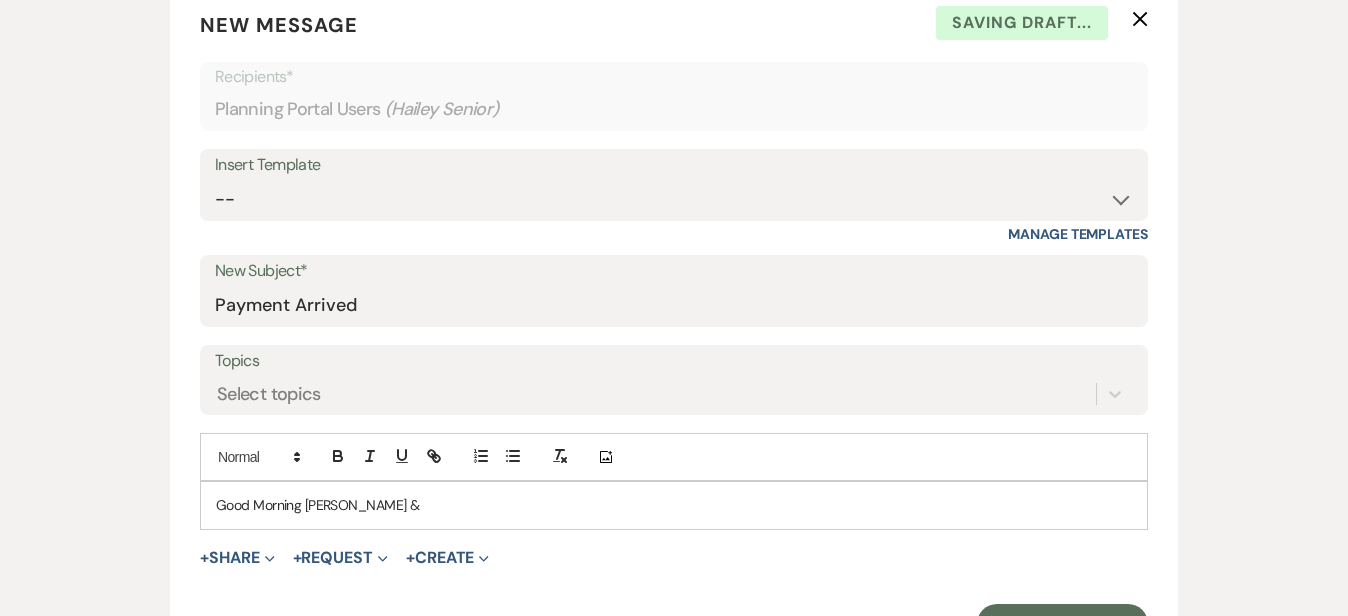 click on "Messages Tasks Payments Vendors Rental Overview Timeline Docs & Files Contacts Notes Event Messages   Log Log Message +  New Message Communicate with  clients  by clicking "New Message" or replying to an existing message thread. Filter by topics... New Message New Message   X Saving draft... Recipients* Planning Portal Users   ( Hailey Senior )   Insert Template   -- Weven Planning Portal Introduction (Booked Events) Initial Inquiry Response Tour Request Response Follow Up BOH Private Event Inquiry  North East Highlights for Guests Event Set Up Sheet  Tour Follow Up Contract (Pre-Booked Leads) Local Options for Food Pickup & Delivery  Thank You  Lawn Party  Lift Contract  Accommodations Update Bohemia Overlook Review 2025 & 2026 Inquiry Response  New 2025 Bohemia Overlook Inquiry  Bohemia Overlook Hospitality  Bohemia Overlook Hospitality Inquiry Information  BOH Intimate Wedding Options  BOH Direct Banking Transfer Information  Bohemia Overlook Google Review (BOH) Bohemia Overlook Bridal Expo May 4th" at bounding box center [674, 437] 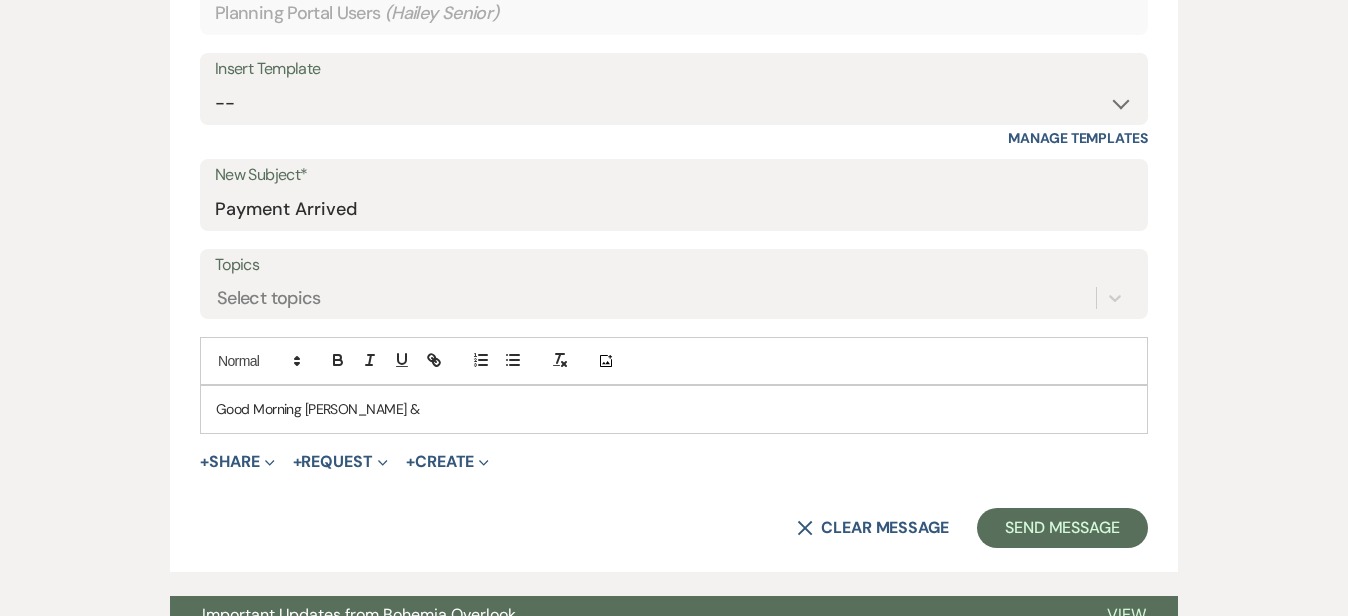 scroll, scrollTop: 728, scrollLeft: 0, axis: vertical 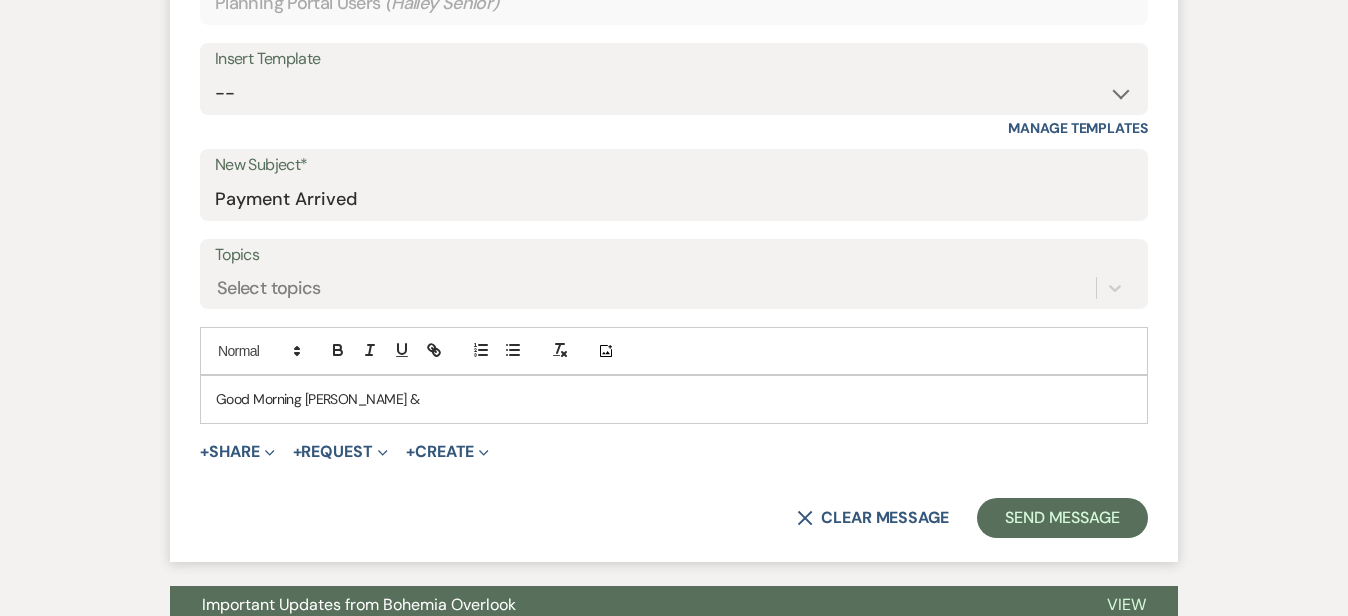 click on "Good Morning Haley &" at bounding box center (674, 399) 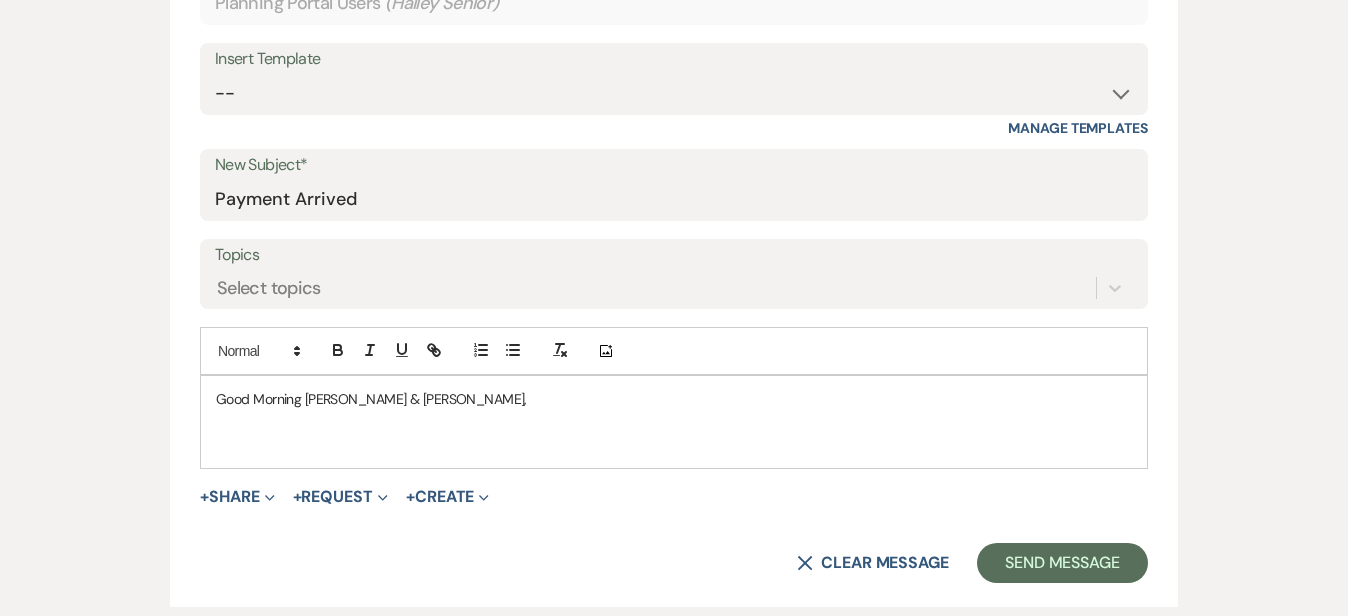 click on "Messages Tasks Payments Vendors Rental Overview Timeline Docs & Files Contacts Notes Event Messages   Log Log Message +  New Message Communicate with  clients  by clicking "New Message" or replying to an existing message thread. Filter by topics... New Message New Message   X Draft Recipients* Planning Portal Users   ( Hailey Senior )   Insert Template   -- Weven Planning Portal Introduction (Booked Events) Initial Inquiry Response Tour Request Response Follow Up BOH Private Event Inquiry  North East Highlights for Guests Event Set Up Sheet  Tour Follow Up Contract (Pre-Booked Leads) Local Options for Food Pickup & Delivery  Thank You  Lawn Party  Lift Contract  Accommodations Update Bohemia Overlook Review 2025 & 2026 Inquiry Response  New 2025 Bohemia Overlook Inquiry  Bohemia Overlook Hospitality  Bohemia Overlook Hospitality Inquiry Information  BOH Intimate Wedding Options  BOH Direct Banking Transfer Information  Bohemia Overlook Google Review (BOH) Bohemia Overlook Bridal Expo May 4th Floor Plan" at bounding box center [674, 353] 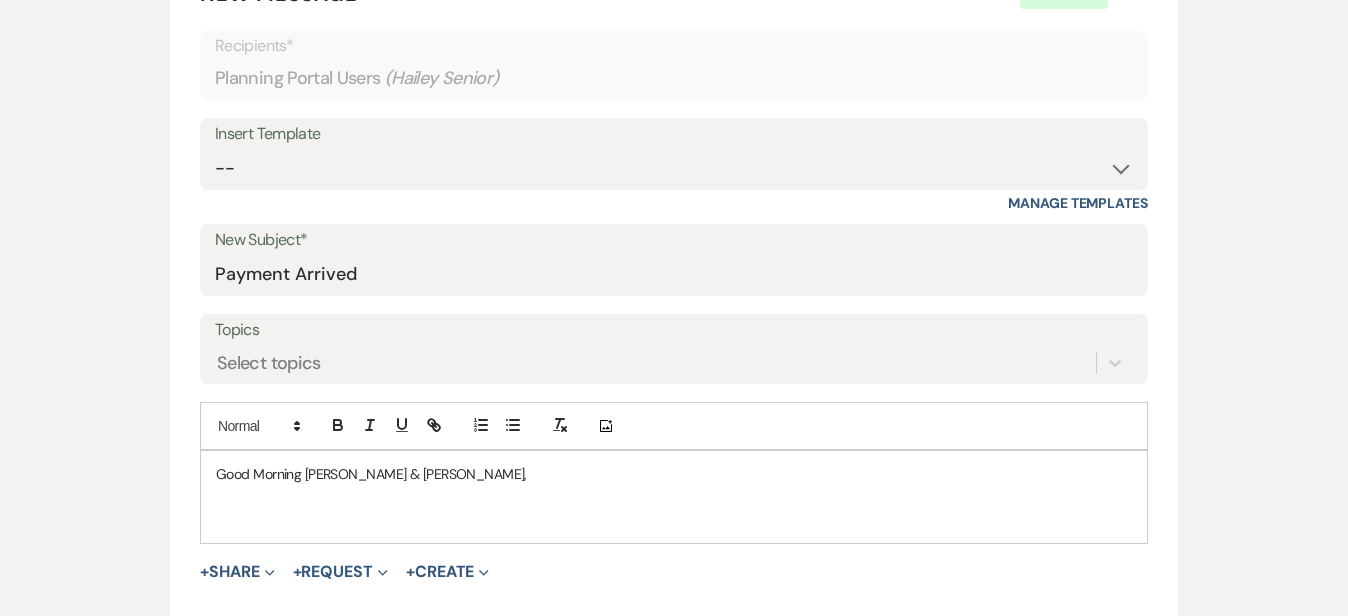 scroll, scrollTop: 649, scrollLeft: 0, axis: vertical 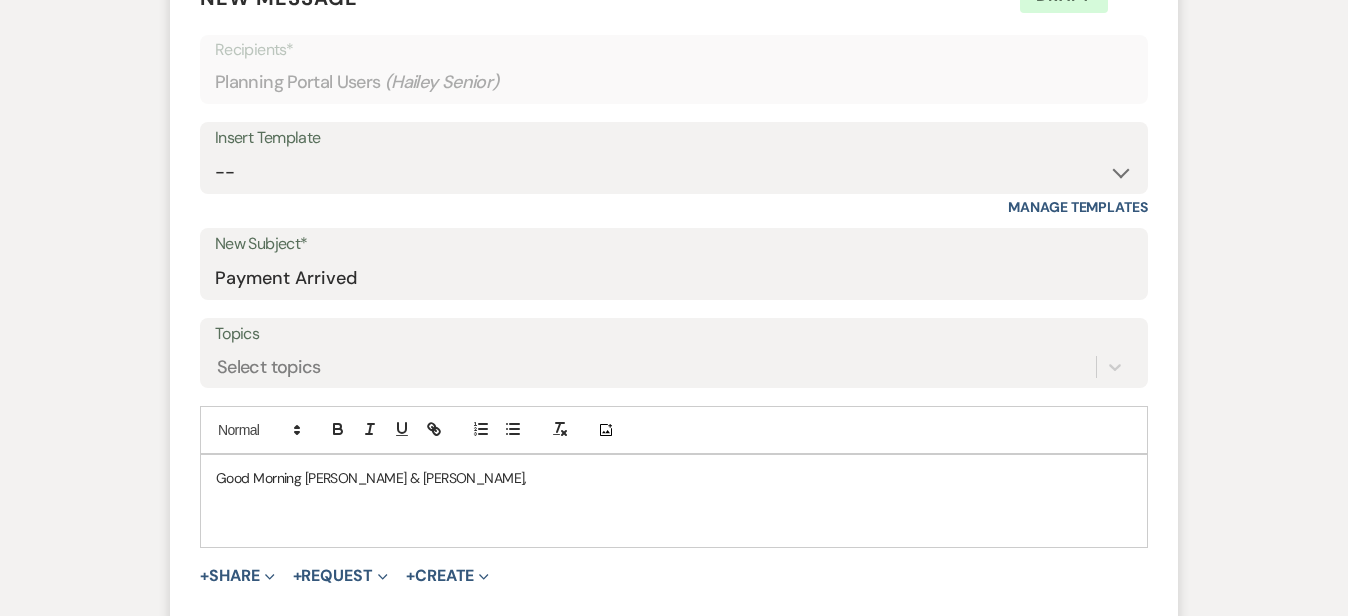 click on "Good Morning Haley & David," at bounding box center [674, 478] 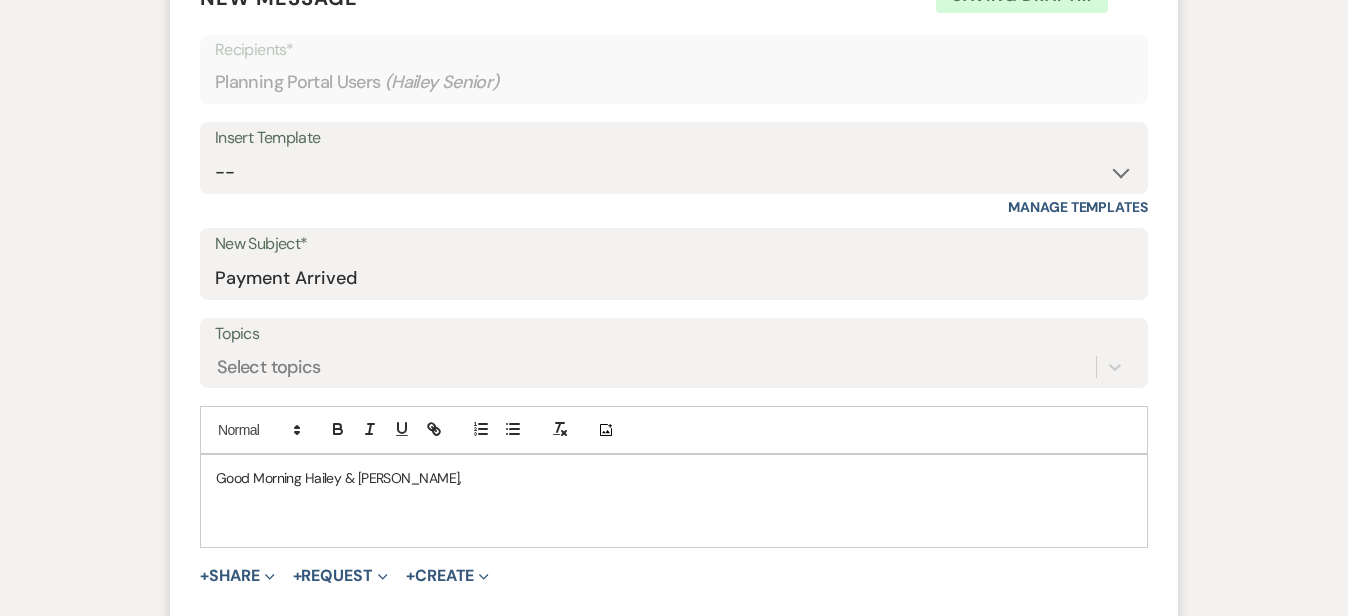 click on "Good Morning Hailey & David," at bounding box center [674, 500] 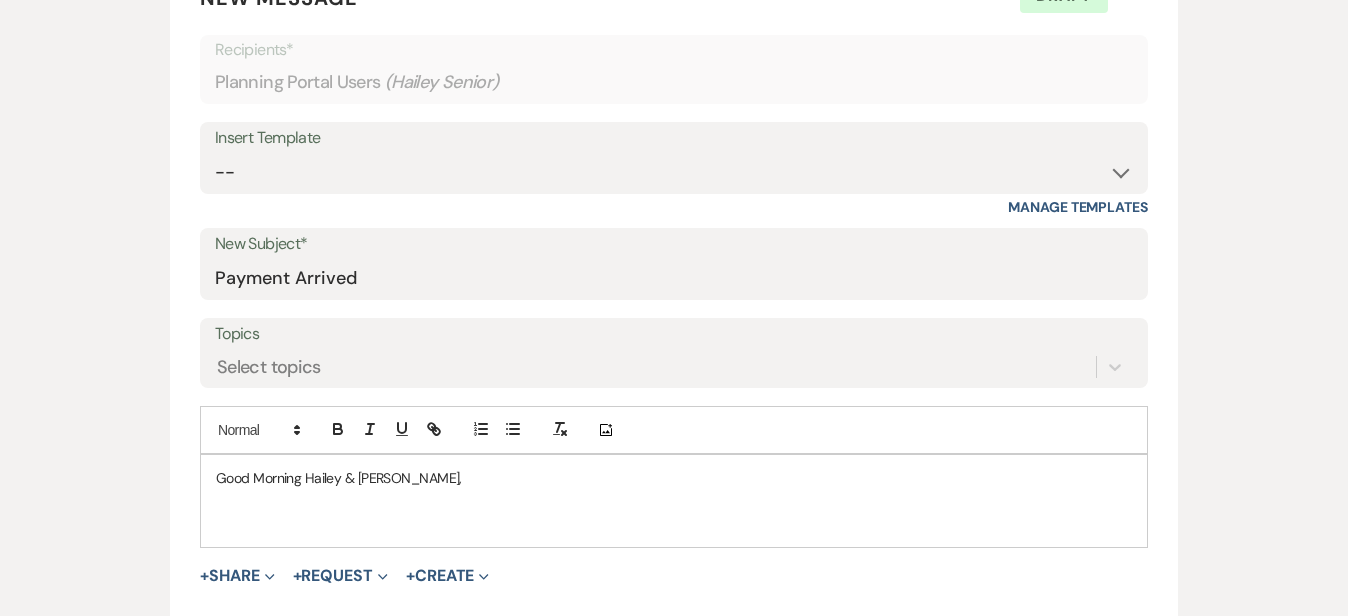 click on "Messages Tasks Payments Vendors Rental Overview Timeline Docs & Files Contacts Notes Event Messages   Log Log Message +  New Message Communicate with  clients  by clicking "New Message" or replying to an existing message thread. Filter by topics... New Message New Message   X Draft Recipients* Planning Portal Users   ( Hailey Senior )   Insert Template   -- Weven Planning Portal Introduction (Booked Events) Initial Inquiry Response Tour Request Response Follow Up BOH Private Event Inquiry  North East Highlights for Guests Event Set Up Sheet  Tour Follow Up Contract (Pre-Booked Leads) Local Options for Food Pickup & Delivery  Thank You  Lawn Party  Lift Contract  Accommodations Update Bohemia Overlook Review 2025 & 2026 Inquiry Response  New 2025 Bohemia Overlook Inquiry  Bohemia Overlook Hospitality  Bohemia Overlook Hospitality Inquiry Information  BOH Intimate Wedding Options  BOH Direct Banking Transfer Information  Bohemia Overlook Google Review (BOH) Bohemia Overlook Bridal Expo May 4th Floor Plan" at bounding box center (674, 432) 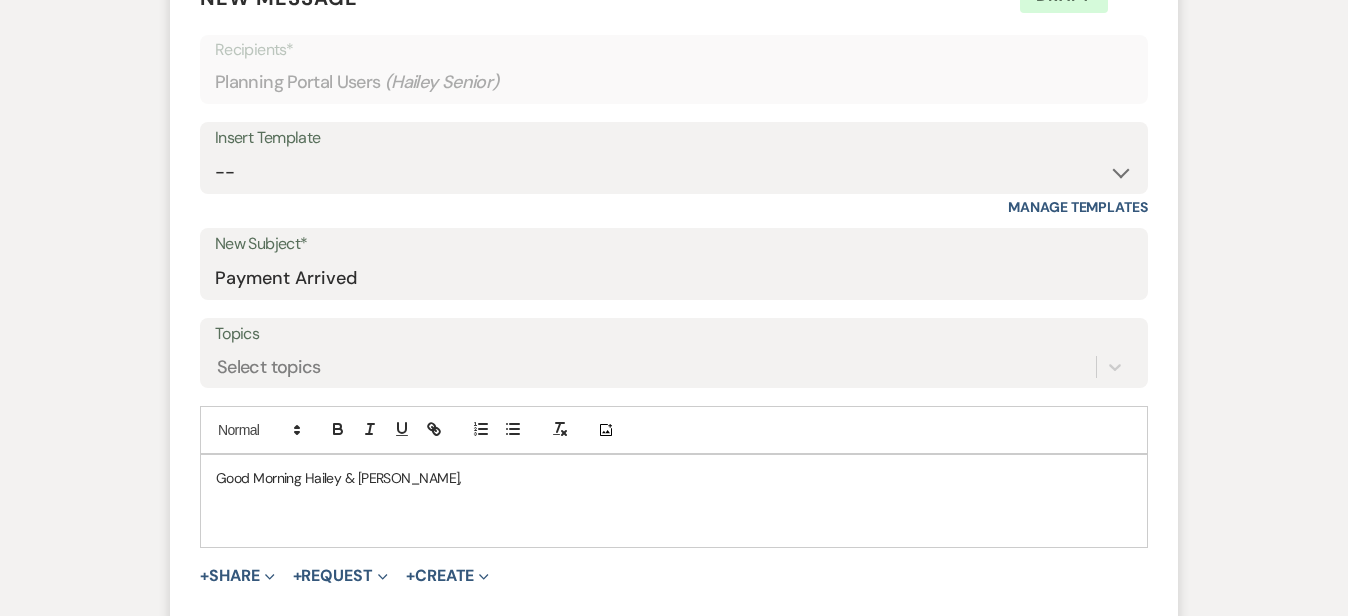 click at bounding box center (674, 523) 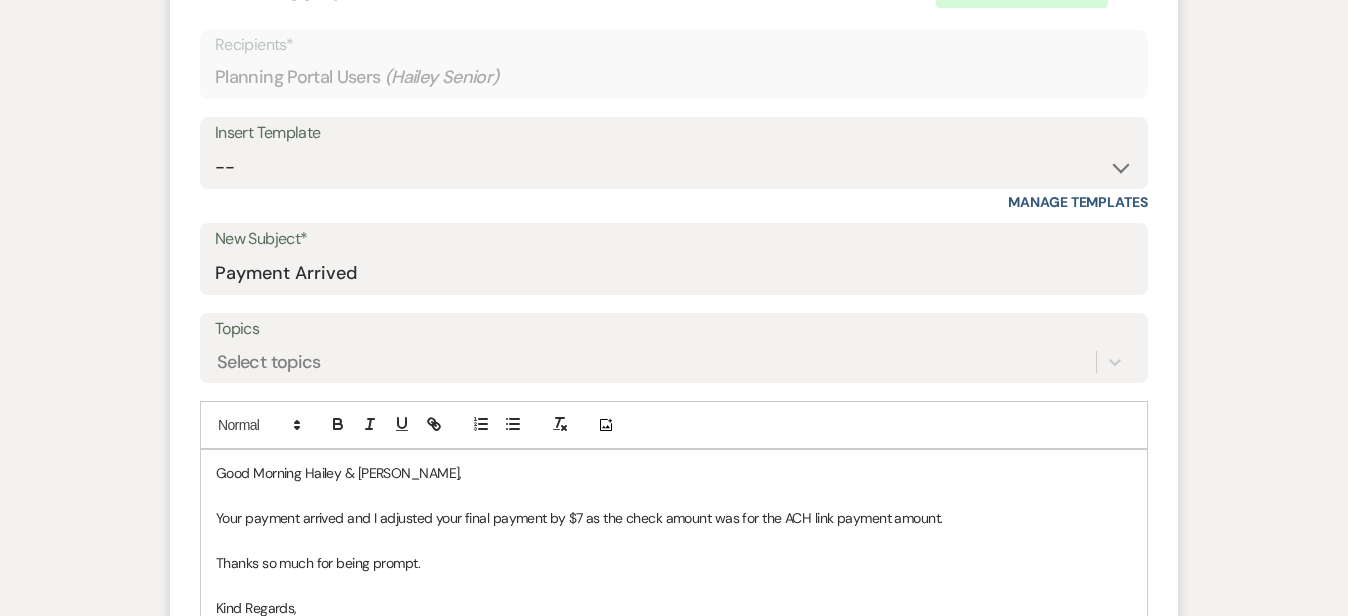 scroll, scrollTop: 976, scrollLeft: 0, axis: vertical 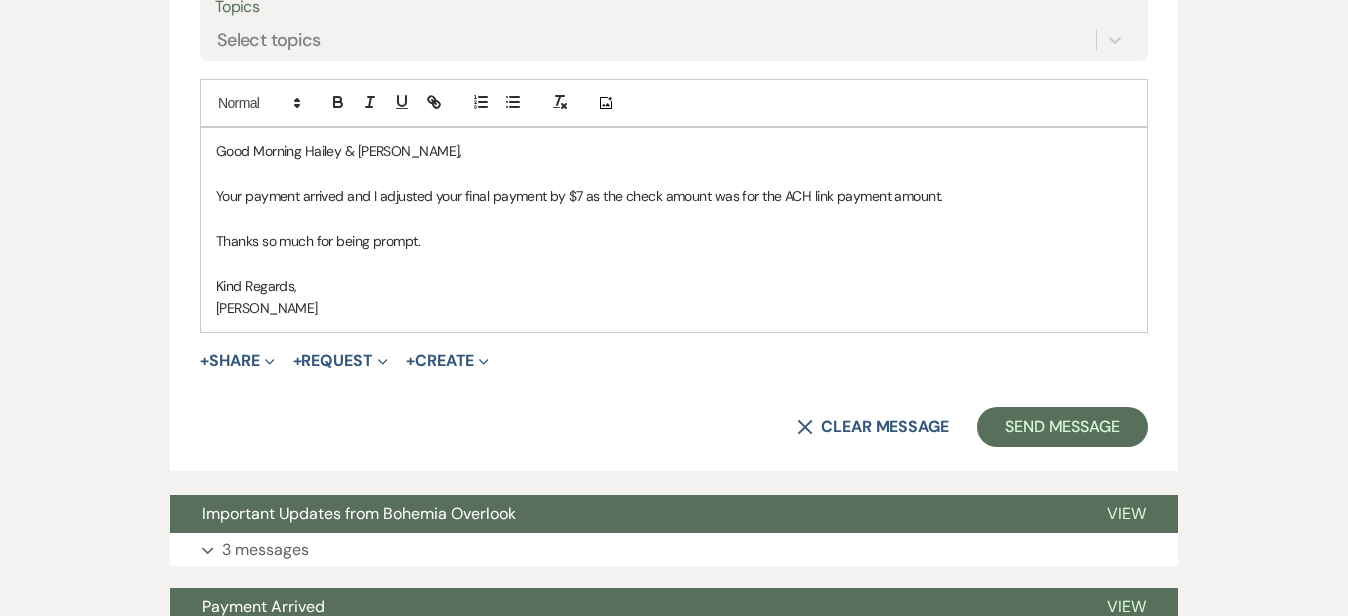 click on "Messages Tasks Payments Vendors Rental Overview Timeline Docs & Files Contacts Notes Event Messages   Log Log Message +  New Message Communicate with  clients  by clicking "New Message" or replying to an existing message thread. Filter by topics... New Message New Message   X Saving draft... Recipients* Planning Portal Users   ( Hailey Senior )   Insert Template   -- Weven Planning Portal Introduction (Booked Events) Initial Inquiry Response Tour Request Response Follow Up BOH Private Event Inquiry  North East Highlights for Guests Event Set Up Sheet  Tour Follow Up Contract (Pre-Booked Leads) Local Options for Food Pickup & Delivery  Thank You  Lawn Party  Lift Contract  Accommodations Update Bohemia Overlook Review 2025 & 2026 Inquiry Response  New 2025 Bohemia Overlook Inquiry  Bohemia Overlook Hospitality  Bohemia Overlook Hospitality Inquiry Information  BOH Intimate Wedding Options  BOH Direct Banking Transfer Information  Bohemia Overlook Google Review (BOH) Bohemia Overlook Bridal Expo May 4th" at bounding box center (674, 161) 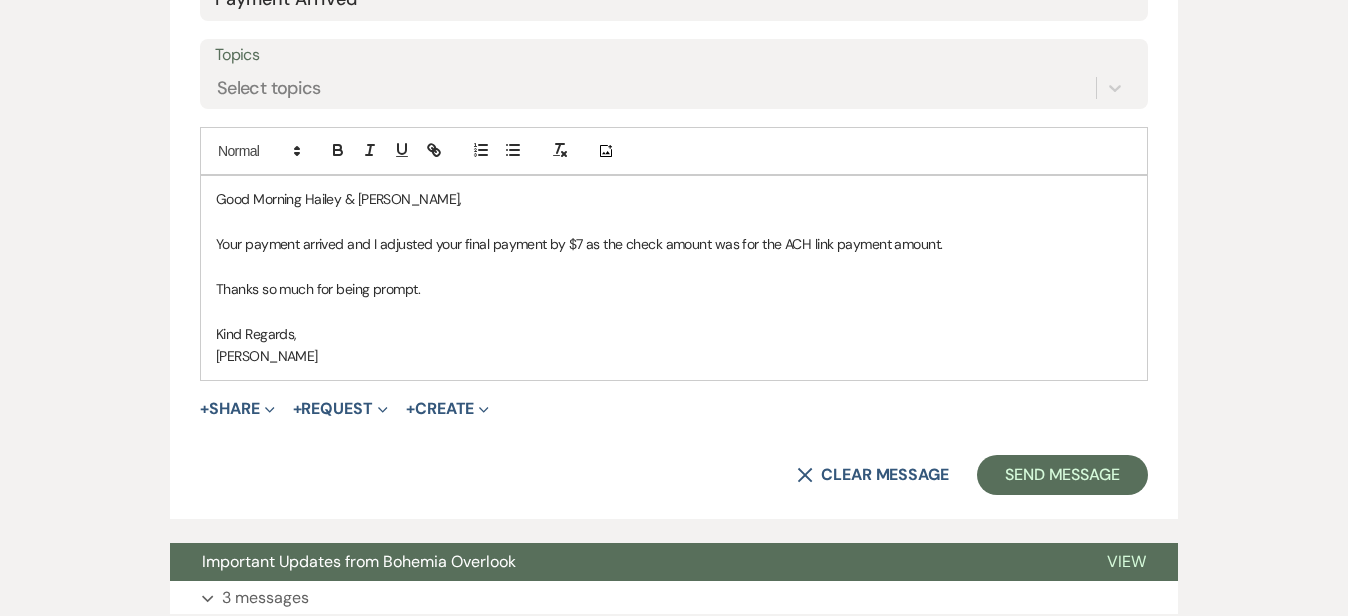 scroll, scrollTop: 945, scrollLeft: 0, axis: vertical 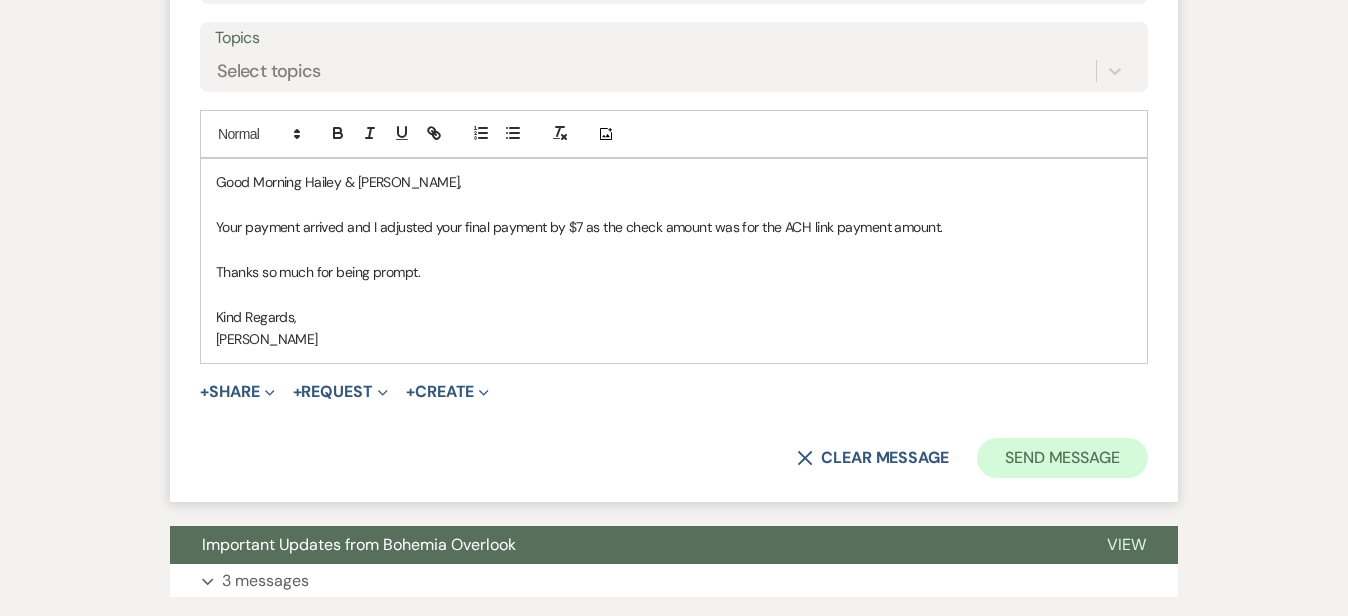 click on "Send Message" at bounding box center (1062, 458) 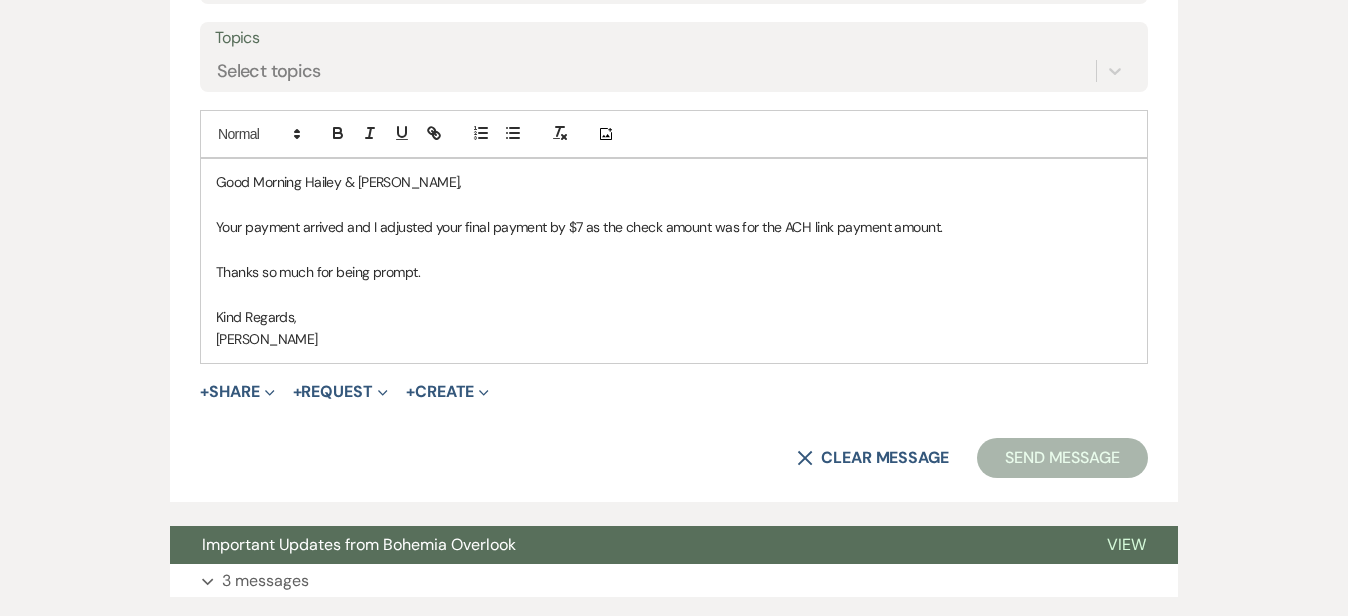 click on "Messages Tasks Payments Vendors Rental Overview Timeline Docs & Files Contacts Notes Event Messages   Log Log Message +  New Message Communicate with  clients  by clicking "New Message" or replying to an existing message thread. Filter by topics... New Message New Message   X Draft Recipients* Planning Portal Users   ( Hailey Senior )   Insert Template   -- Weven Planning Portal Introduction (Booked Events) Initial Inquiry Response Tour Request Response Follow Up BOH Private Event Inquiry  North East Highlights for Guests Event Set Up Sheet  Tour Follow Up Contract (Pre-Booked Leads) Local Options for Food Pickup & Delivery  Thank You  Lawn Party  Lift Contract  Accommodations Update Bohemia Overlook Review 2025 & 2026 Inquiry Response  New 2025 Bohemia Overlook Inquiry  Bohemia Overlook Hospitality  Bohemia Overlook Hospitality Inquiry Information  BOH Intimate Wedding Options  BOH Direct Banking Transfer Information  Bohemia Overlook Google Review (BOH) Bohemia Overlook Bridal Expo May 4th Floor Plan" at bounding box center [674, 192] 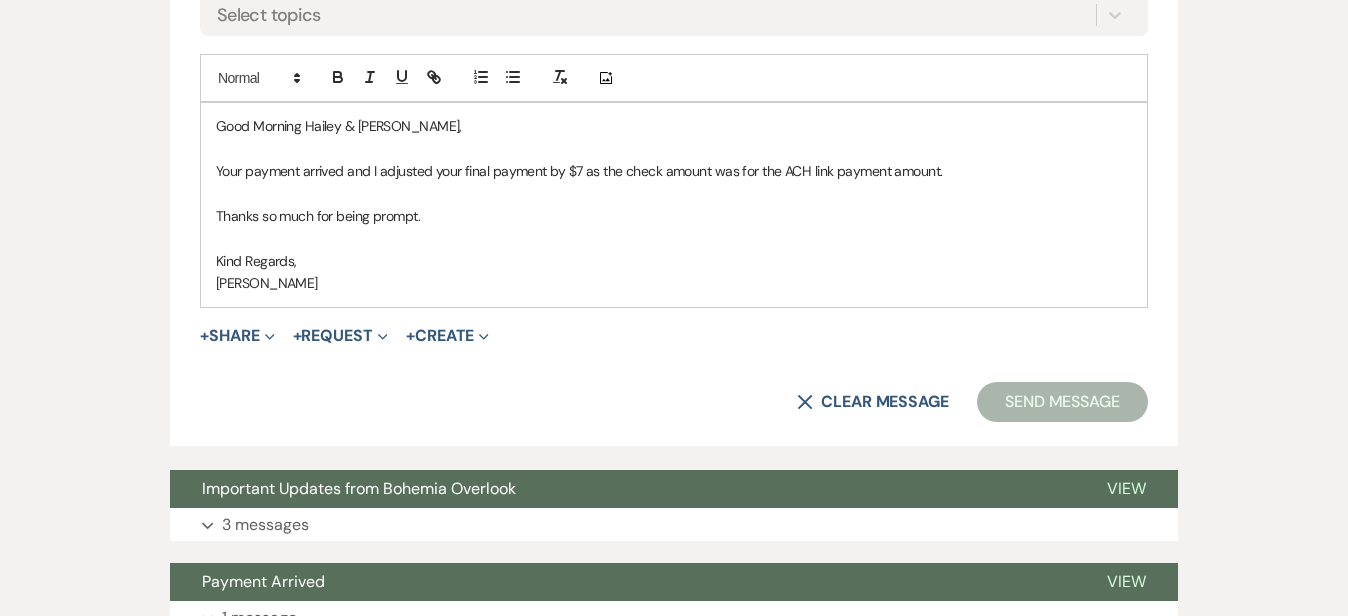scroll, scrollTop: 1070, scrollLeft: 0, axis: vertical 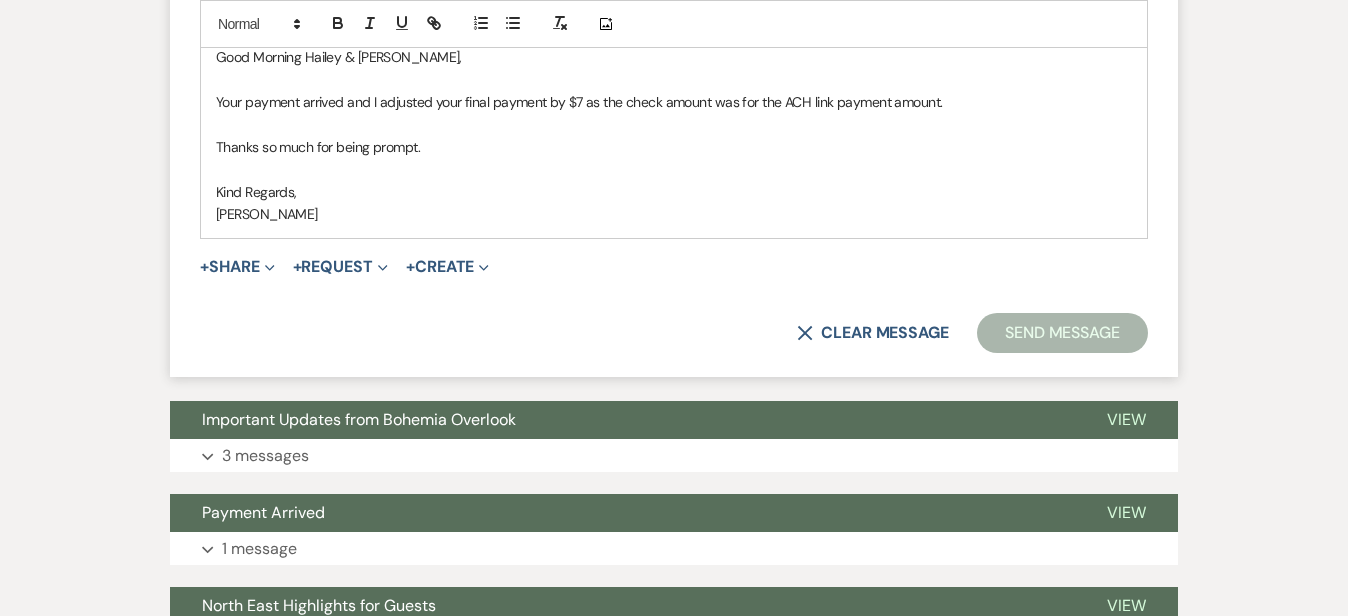 click on "Good Morning Hailey & David,  Your payment arrived and I adjusted your final payment by $7 as the check amount was for the ACH link payment amount.   Thanks so much for being prompt.   Kind Regards,  Kim" at bounding box center [674, 135] 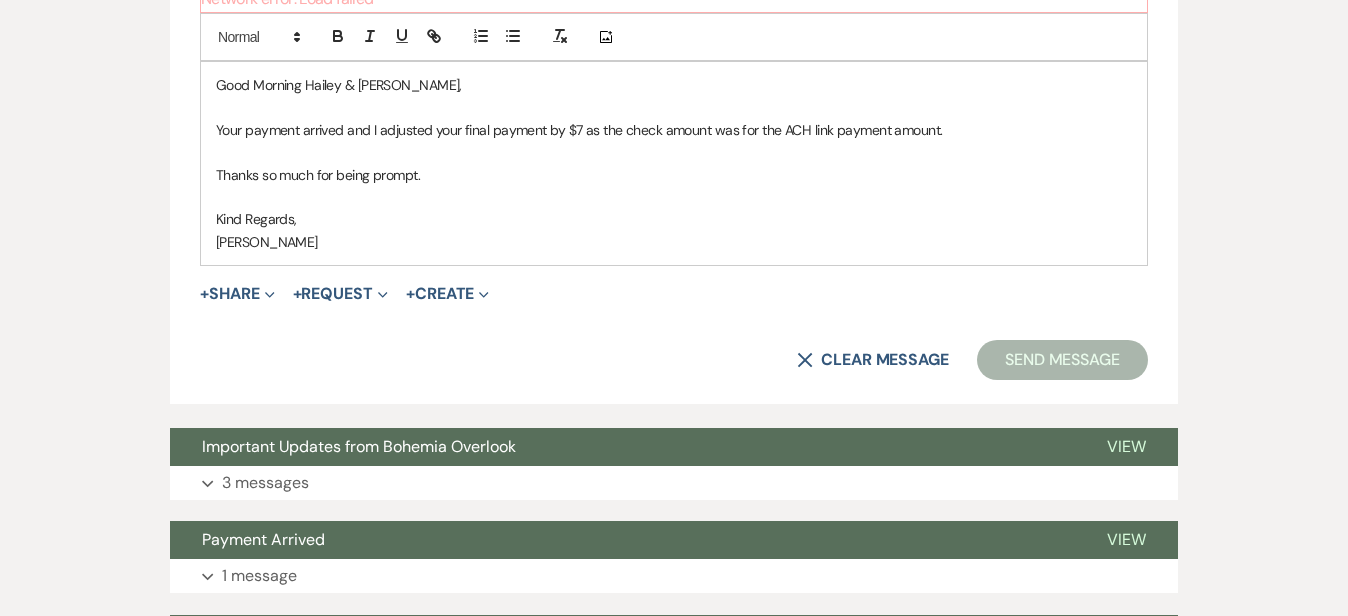 click on "Messages Tasks Payments Vendors Rental Overview Timeline Docs & Files Contacts Notes Event Messages   Log Log Message +  New Message Communicate with  clients  by clicking "New Message" or replying to an existing message thread. Filter by topics... New Message New Message   X Draft Recipients* Planning Portal Users   ( Hailey Senior )   Insert Template   -- Weven Planning Portal Introduction (Booked Events) Initial Inquiry Response Tour Request Response Follow Up BOH Private Event Inquiry  North East Highlights for Guests Event Set Up Sheet  Tour Follow Up Contract (Pre-Booked Leads) Local Options for Food Pickup & Delivery  Thank You  Lawn Party  Lift Contract  Accommodations Update Bohemia Overlook Review 2025 & 2026 Inquiry Response  New 2025 Bohemia Overlook Inquiry  Bohemia Overlook Hospitality  Bohemia Overlook Hospitality Inquiry Information  BOH Intimate Wedding Options  BOH Direct Banking Transfer Information  Bohemia Overlook Google Review (BOH) Bohemia Overlook Bridal Expo May 4th Floor Plan" at bounding box center [674, 81] 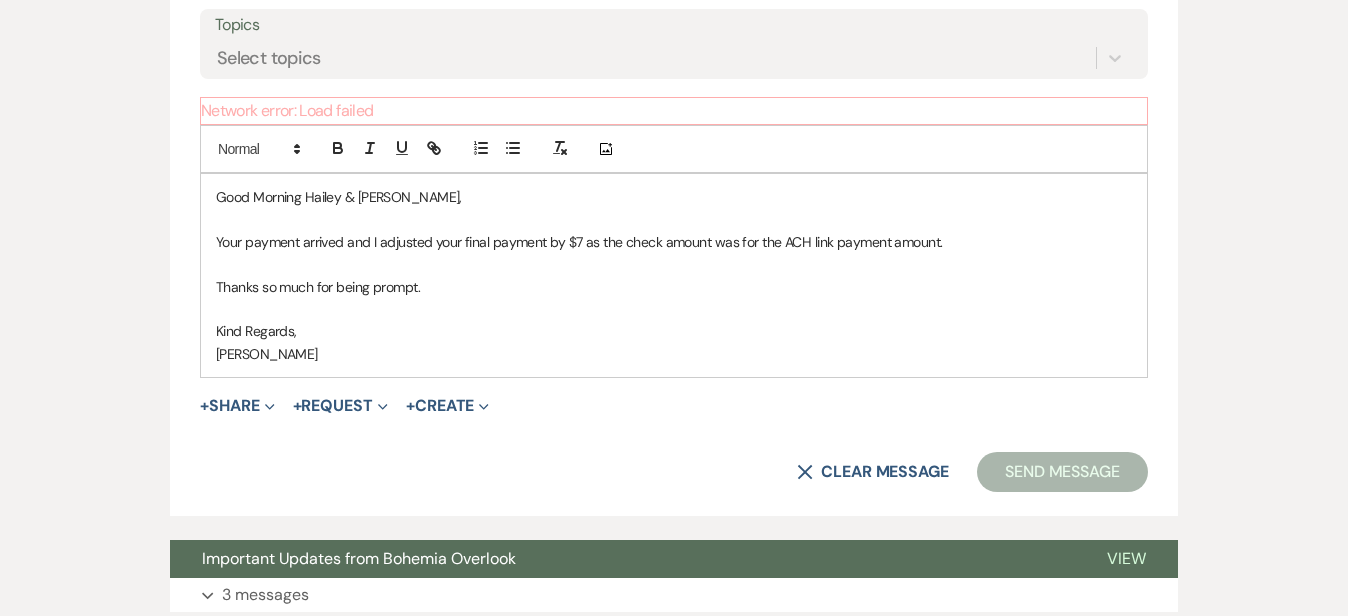 scroll, scrollTop: 972, scrollLeft: 0, axis: vertical 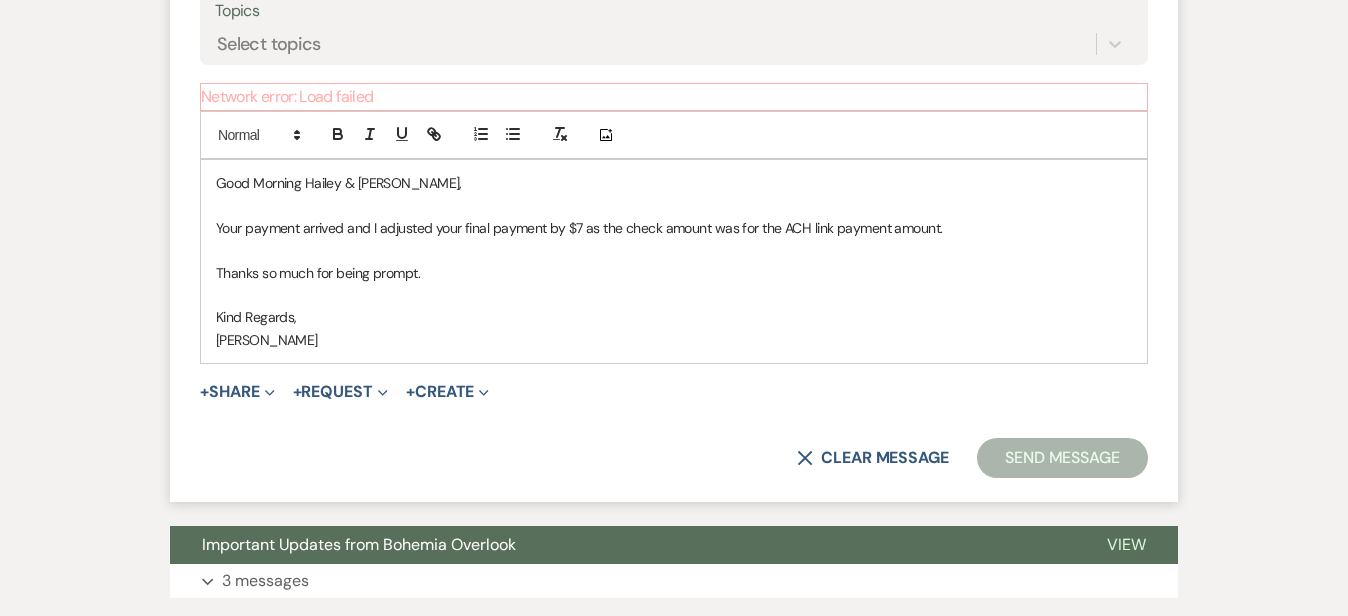 click on "Kim" at bounding box center [674, 340] 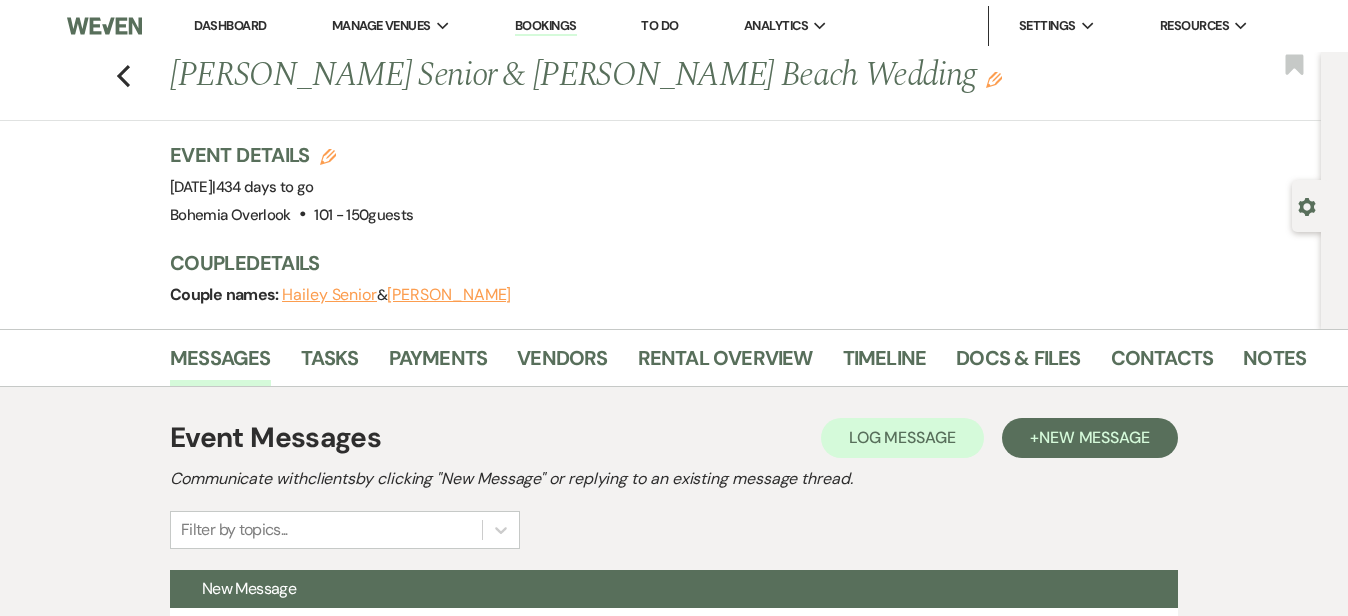scroll, scrollTop: 972, scrollLeft: 0, axis: vertical 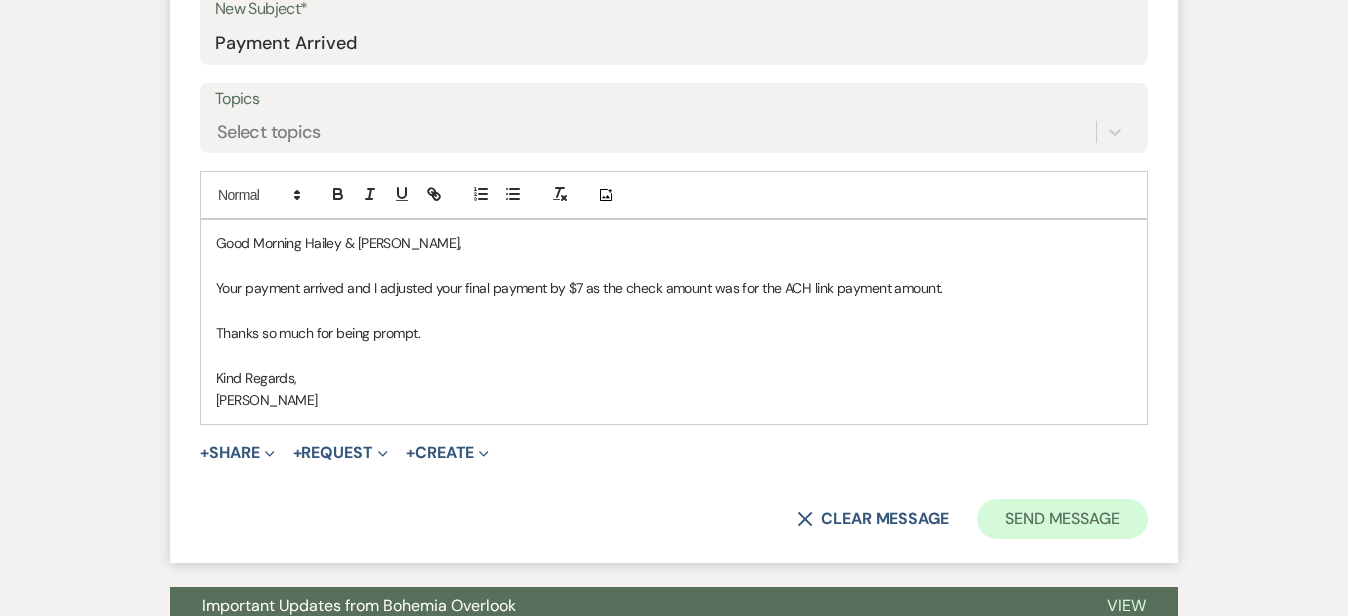 click on "Send Message" at bounding box center [1062, 519] 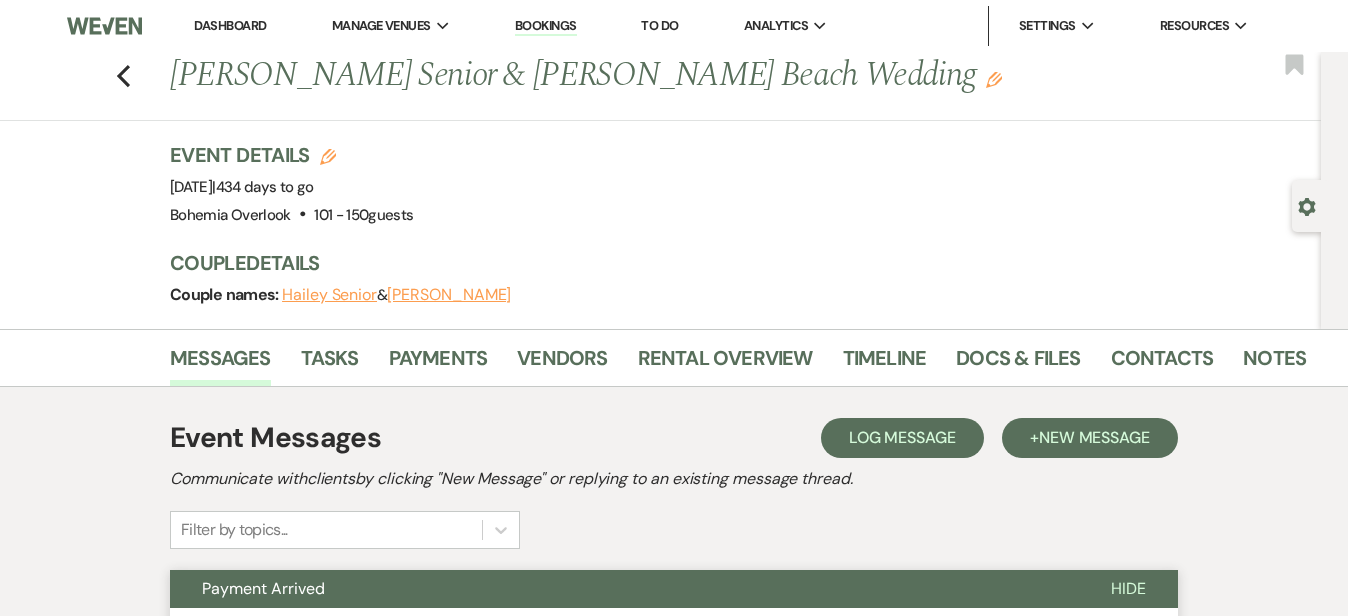 scroll, scrollTop: 0, scrollLeft: 0, axis: both 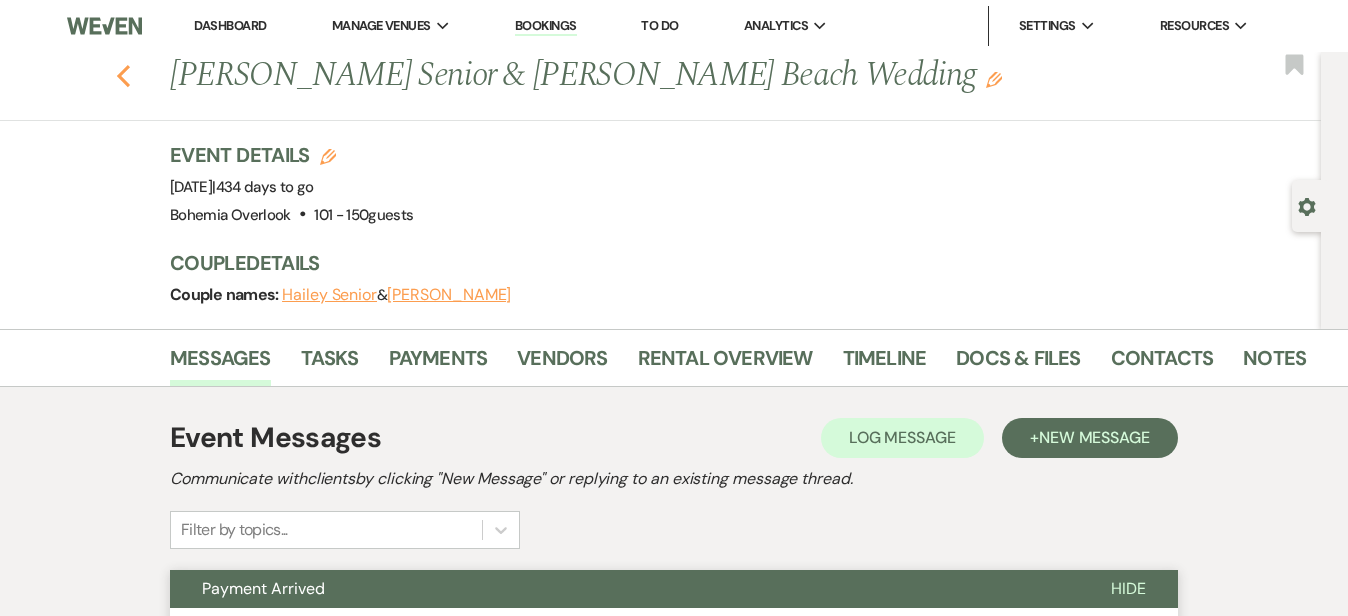 click on "Previous" 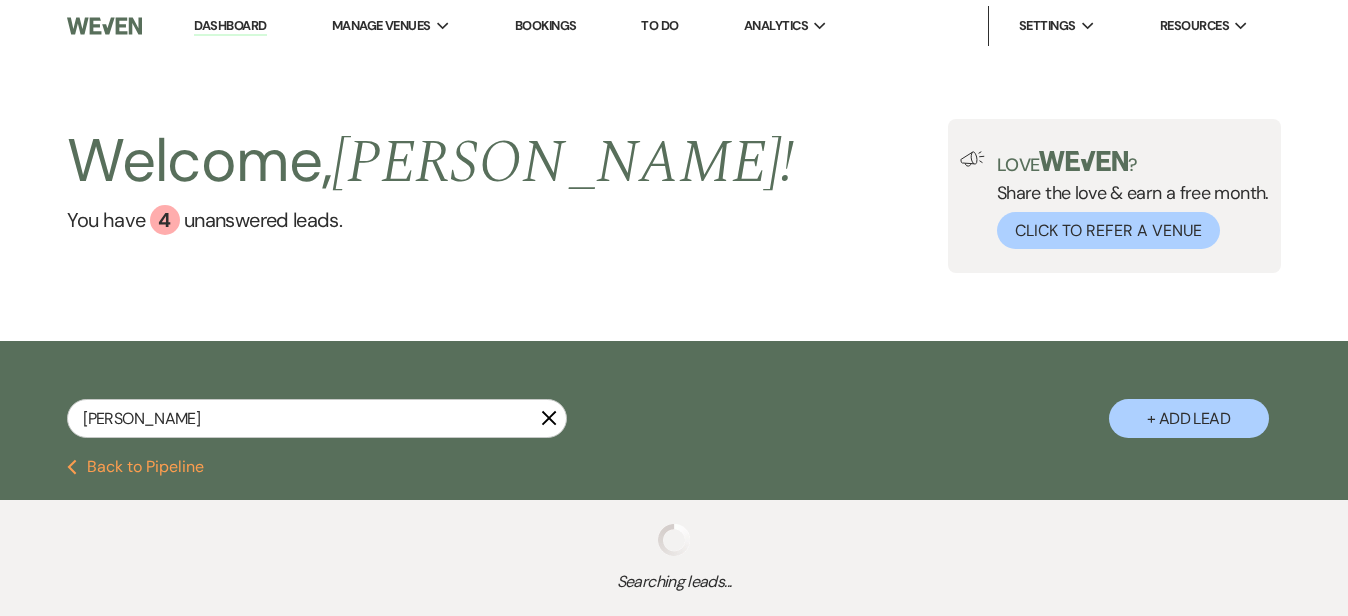 select on "8" 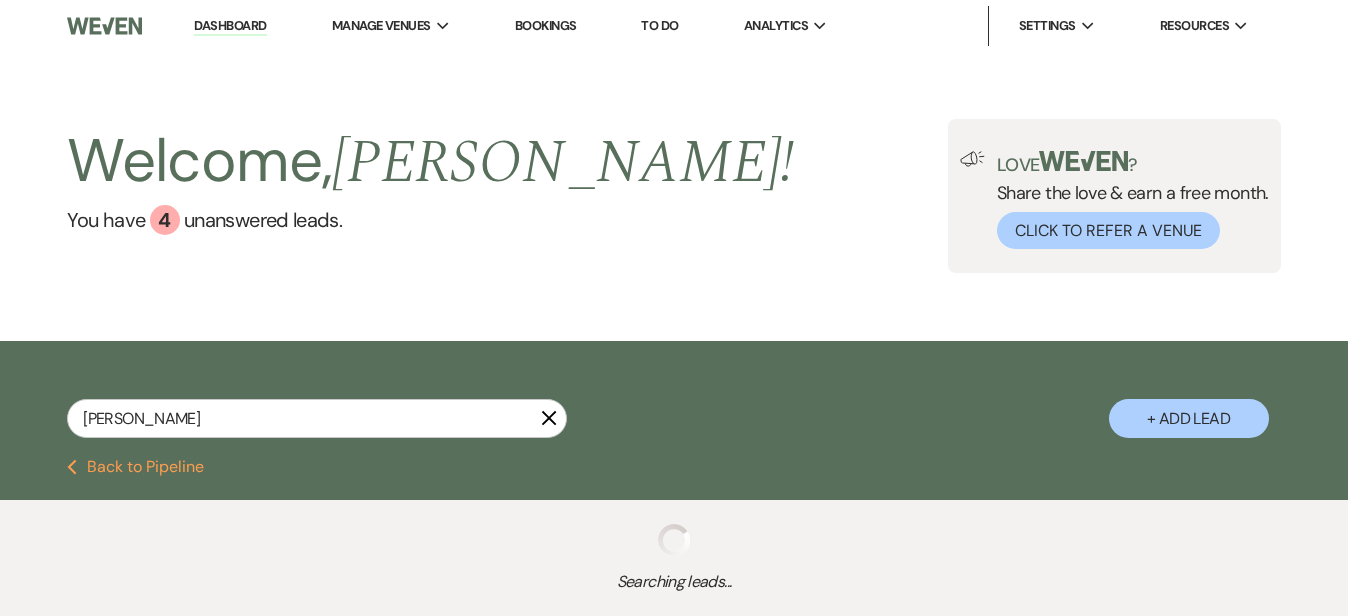 select on "7" 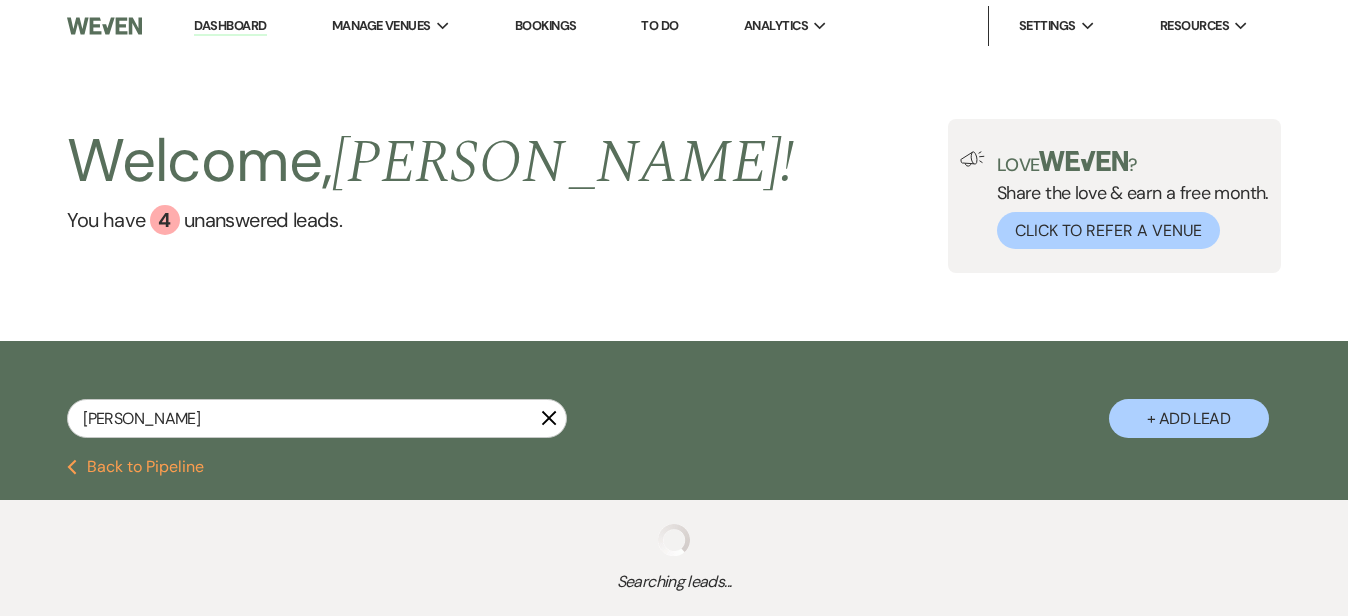 select on "2" 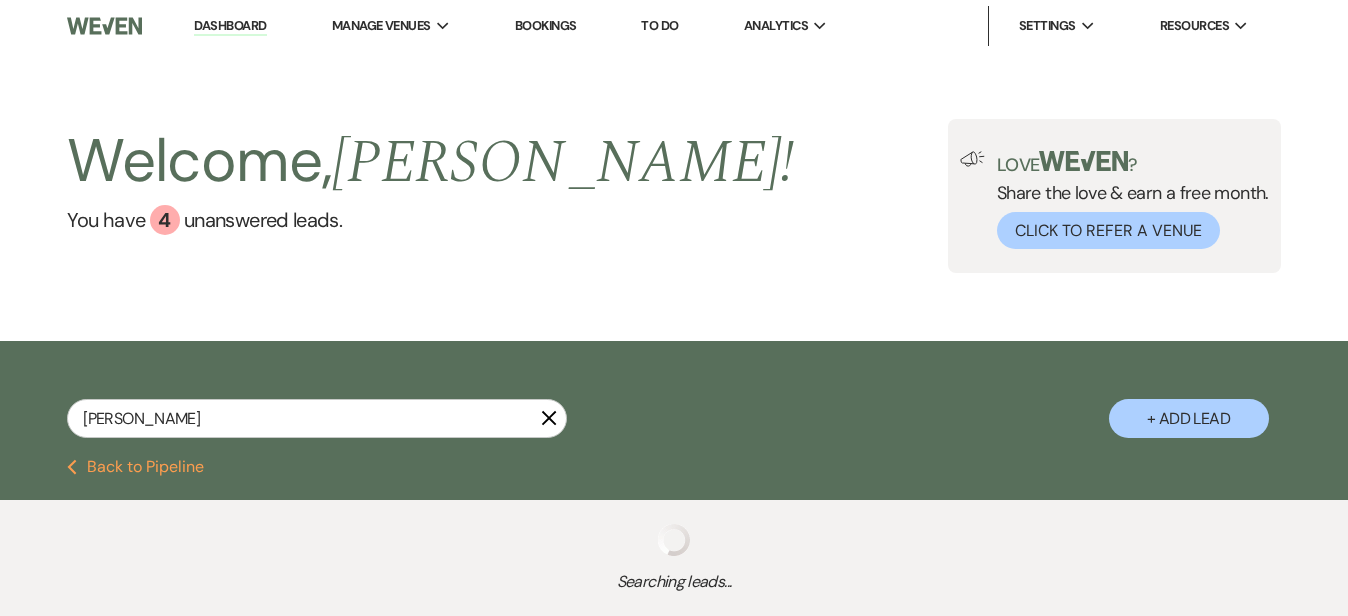 select on "2" 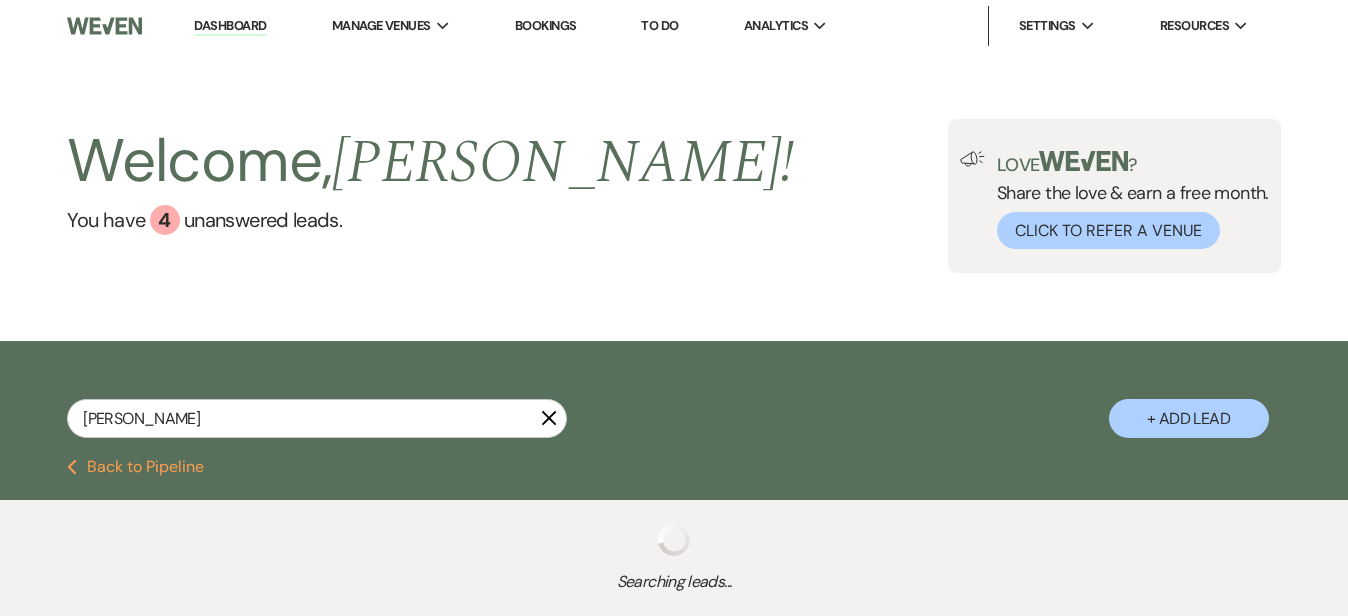 select on "5" 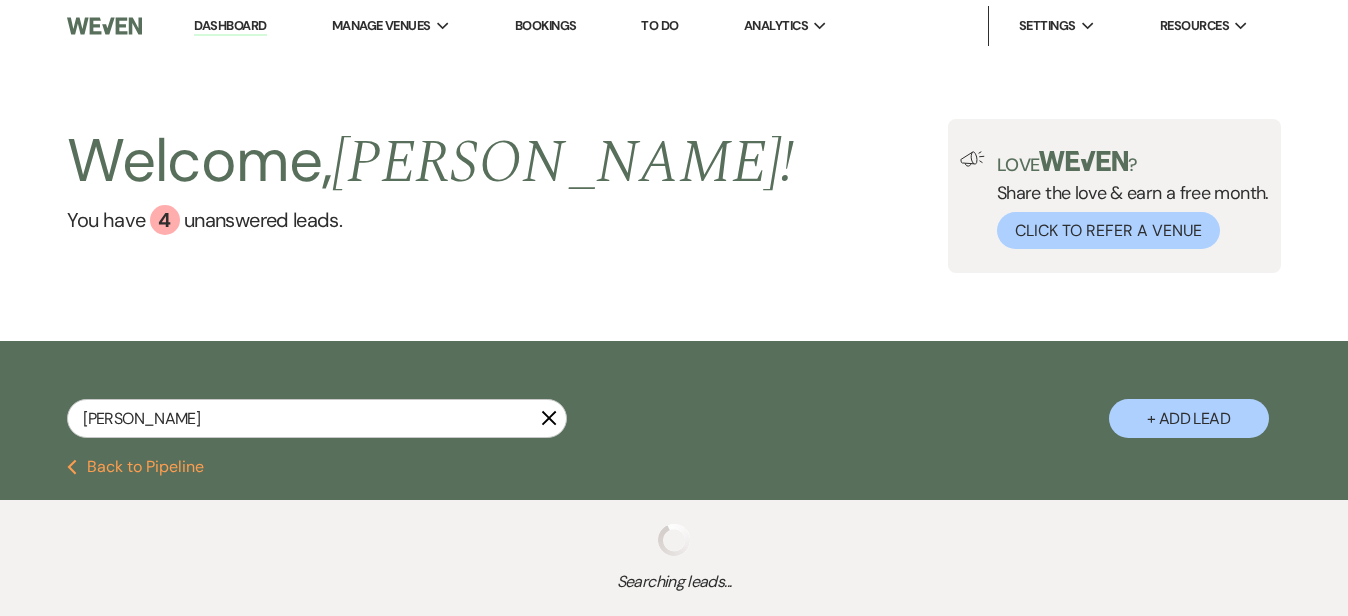 select on "2" 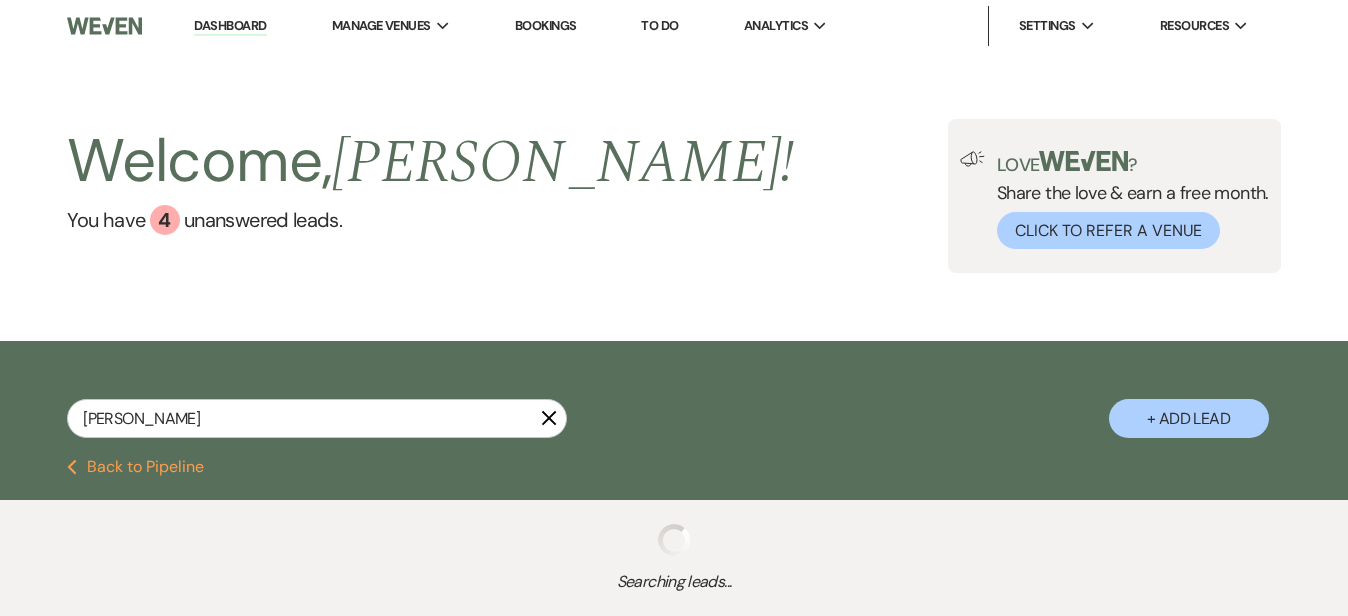 select on "5" 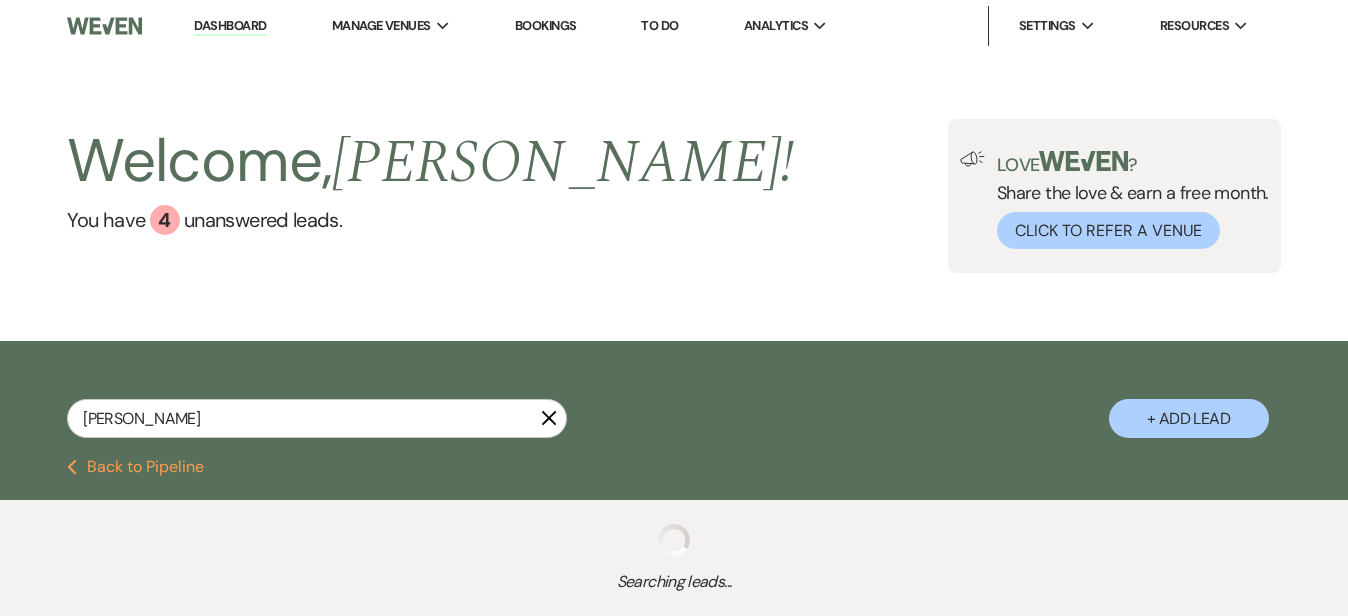 select on "5" 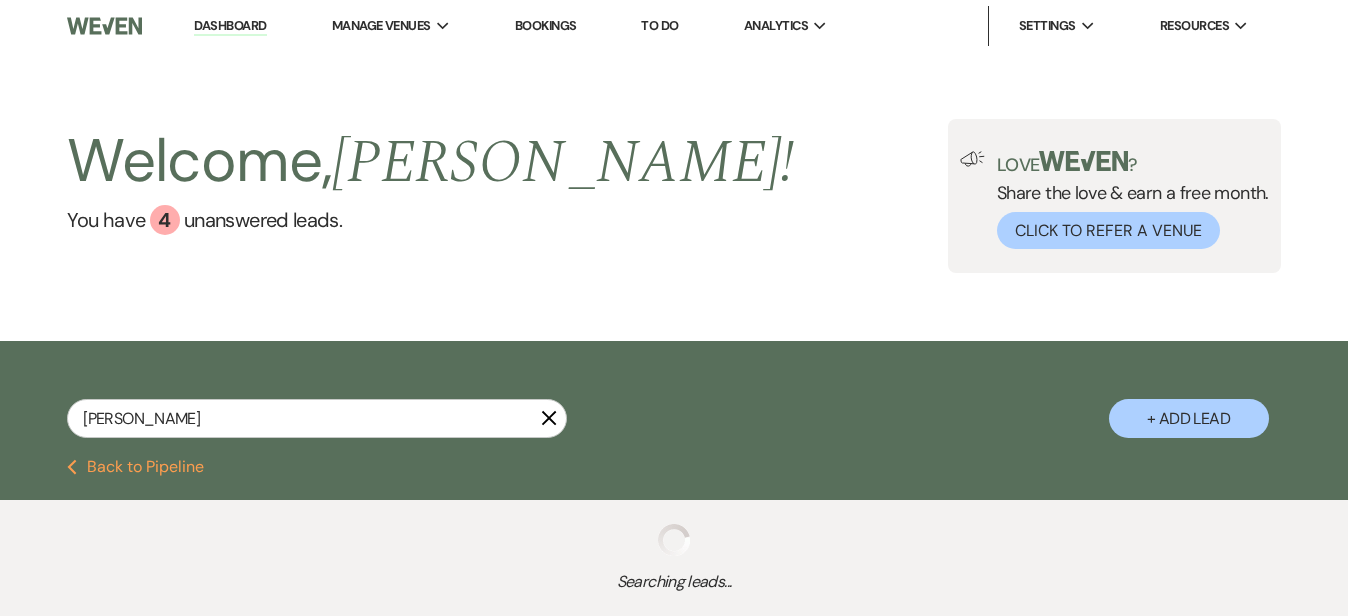 select on "8" 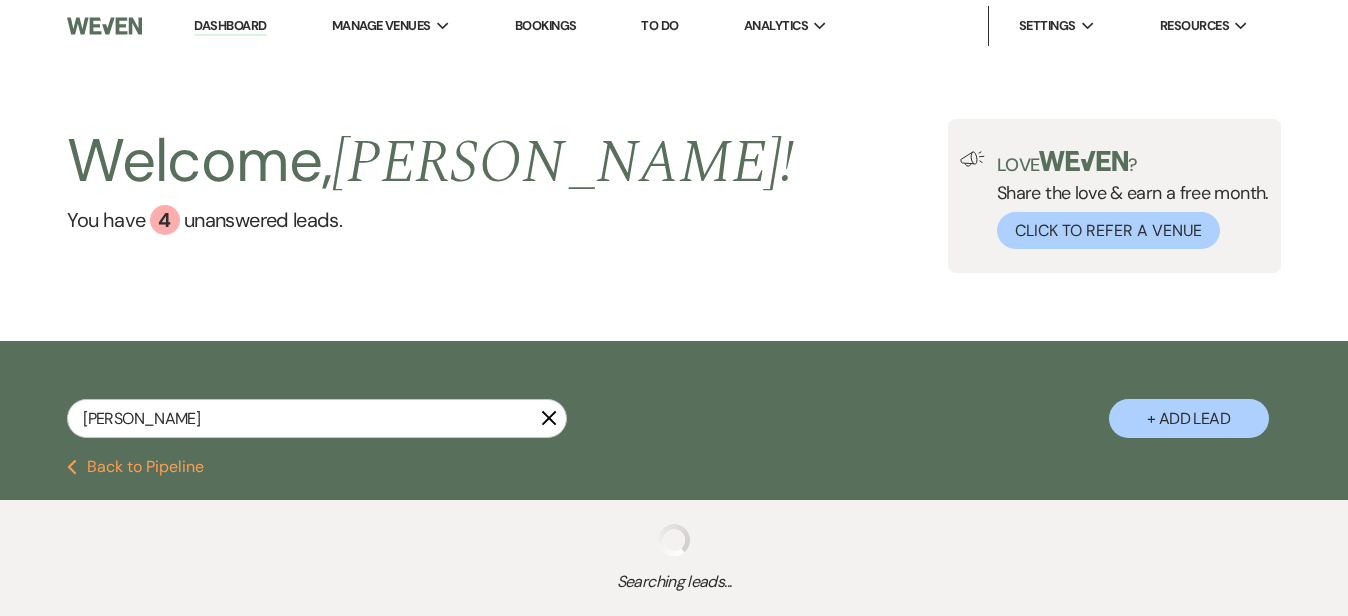 select on "6" 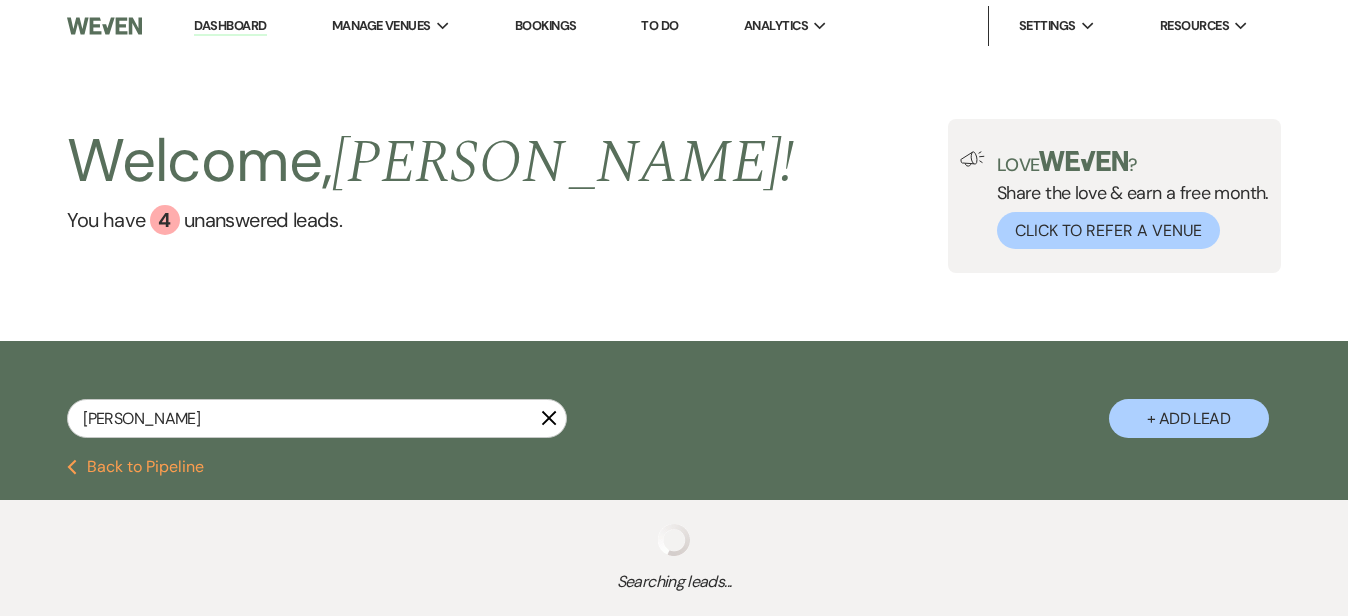 select on "8" 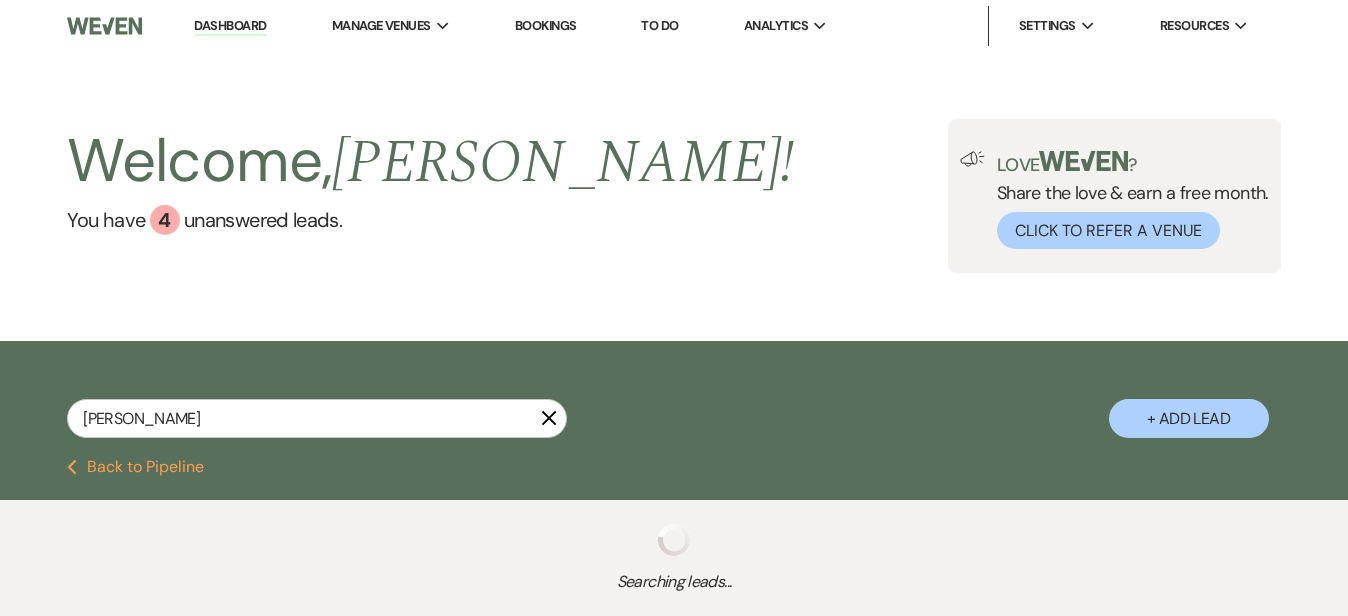 select on "4" 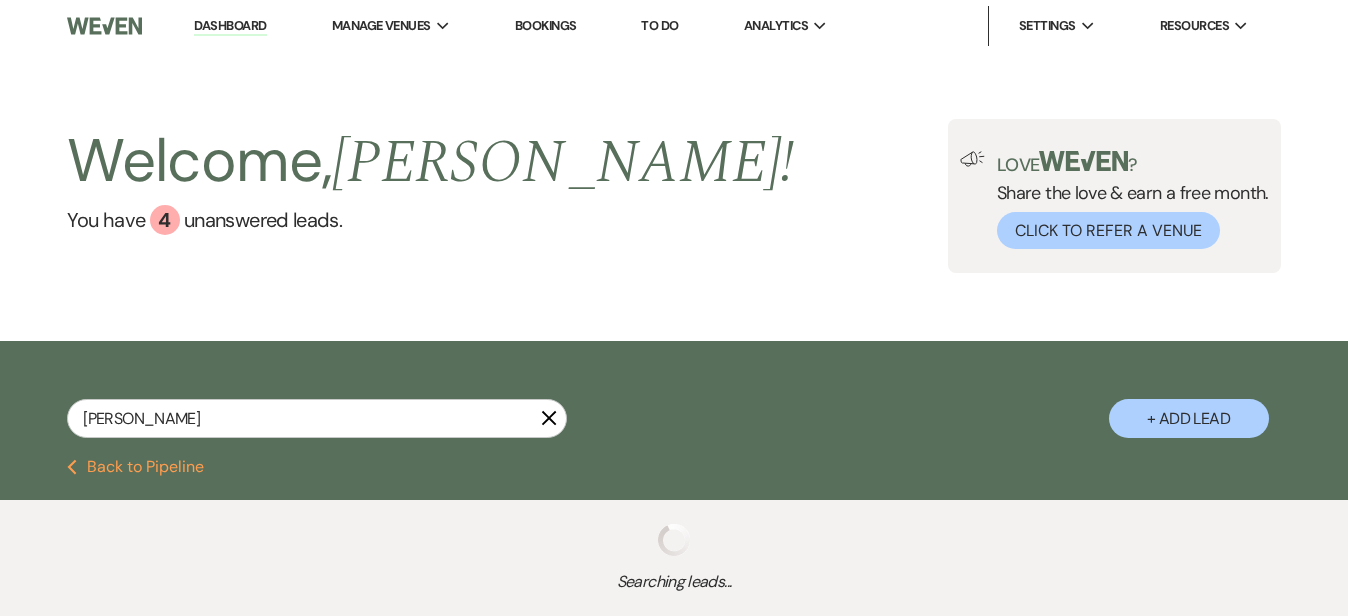 select on "5" 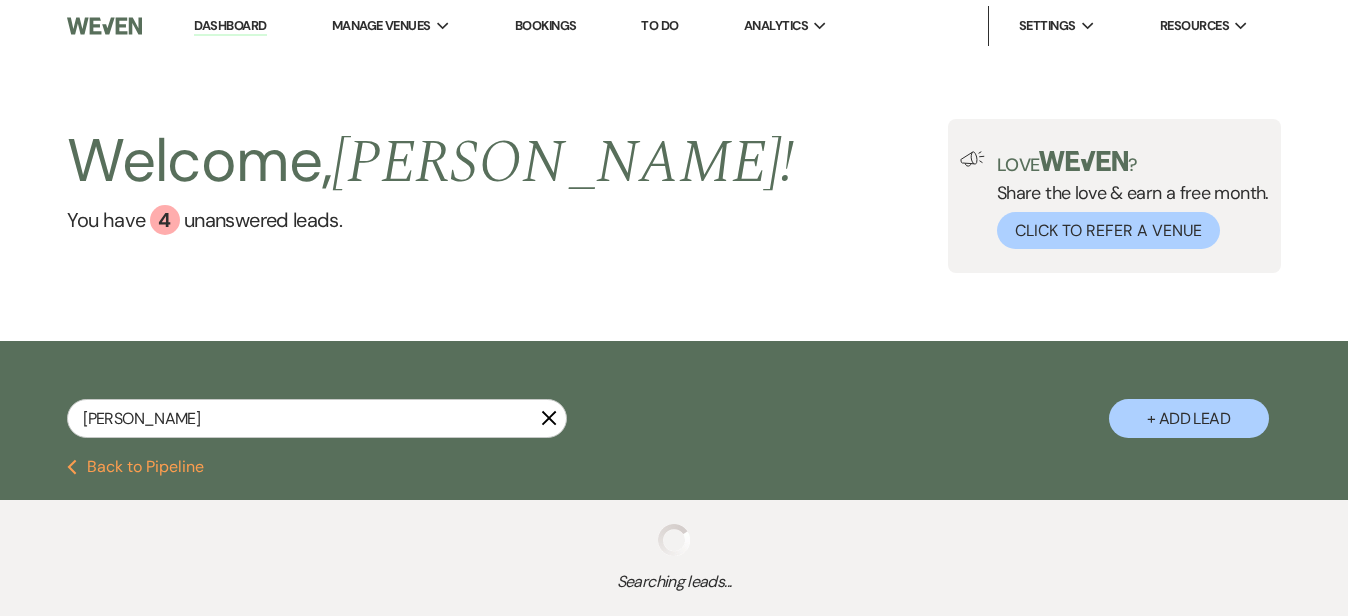 select on "5" 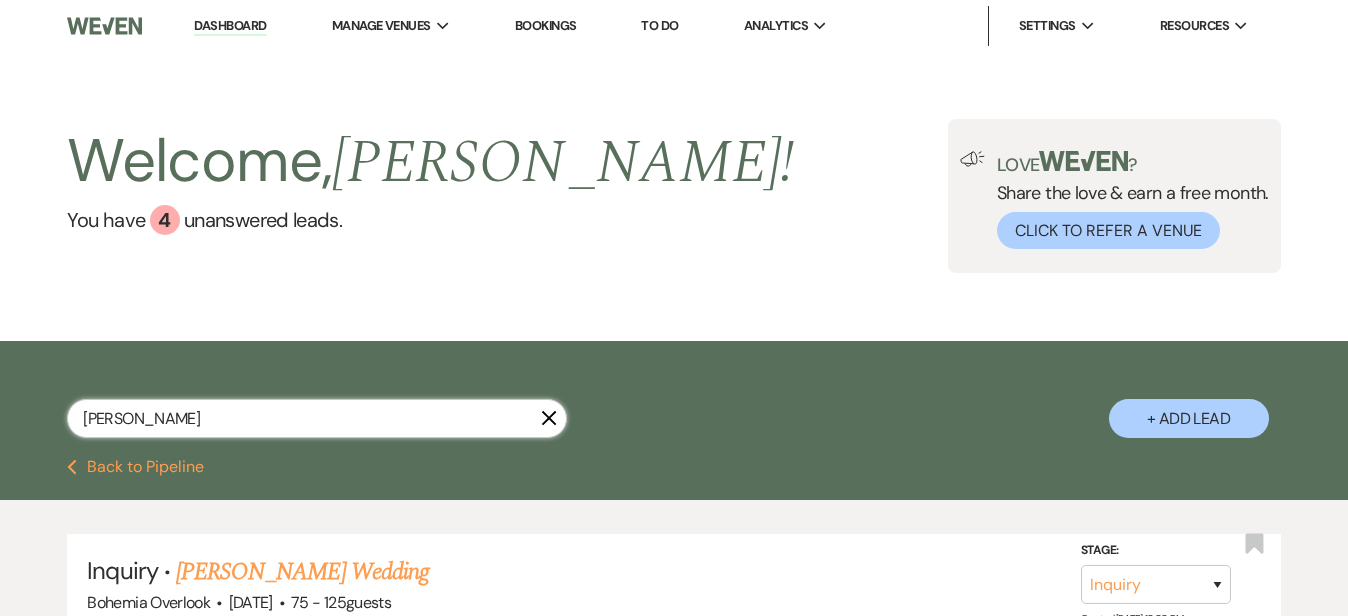 click on "[PERSON_NAME]" at bounding box center [317, 418] 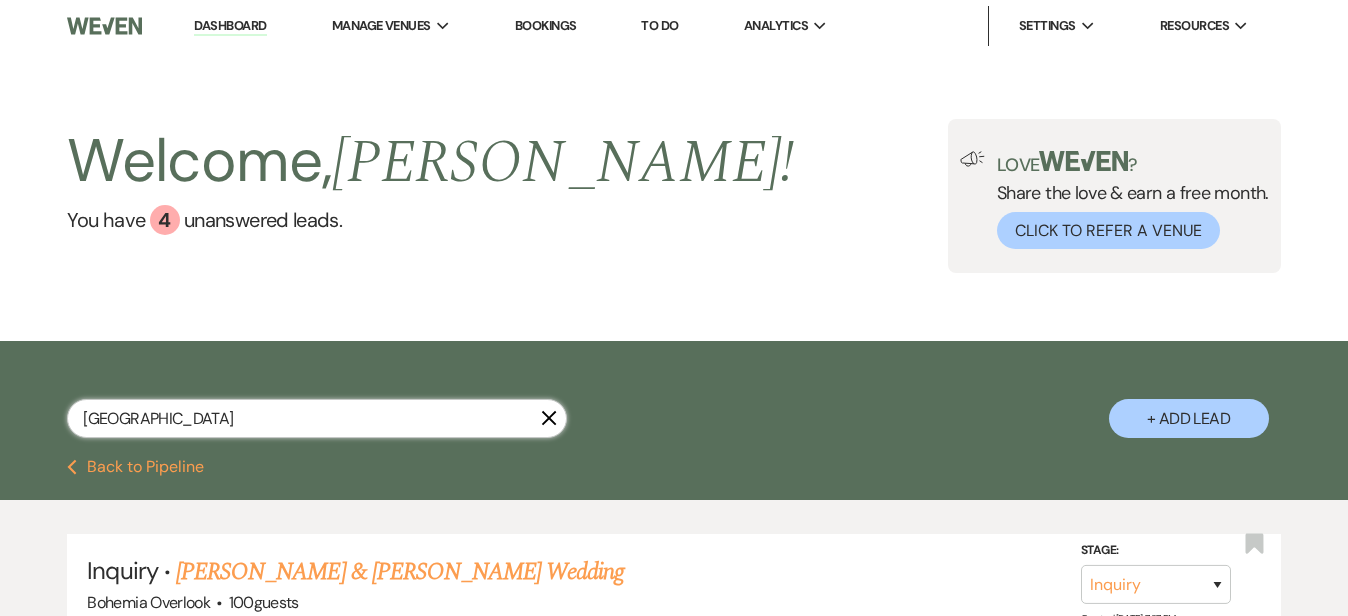 type on "Metz" 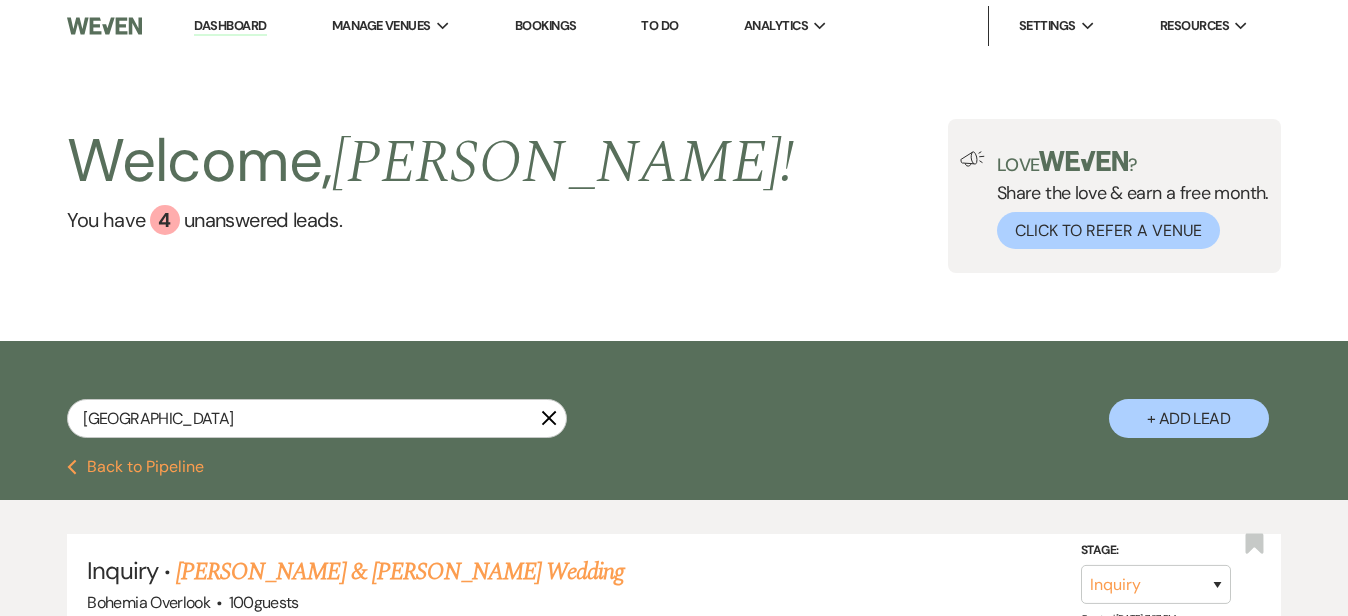 click on "Welcome,  Kimberly ! You have   4   unanswered lead s . Love   ?
Share the love & earn a free month.     Click to Refer a Venue" at bounding box center (674, 196) 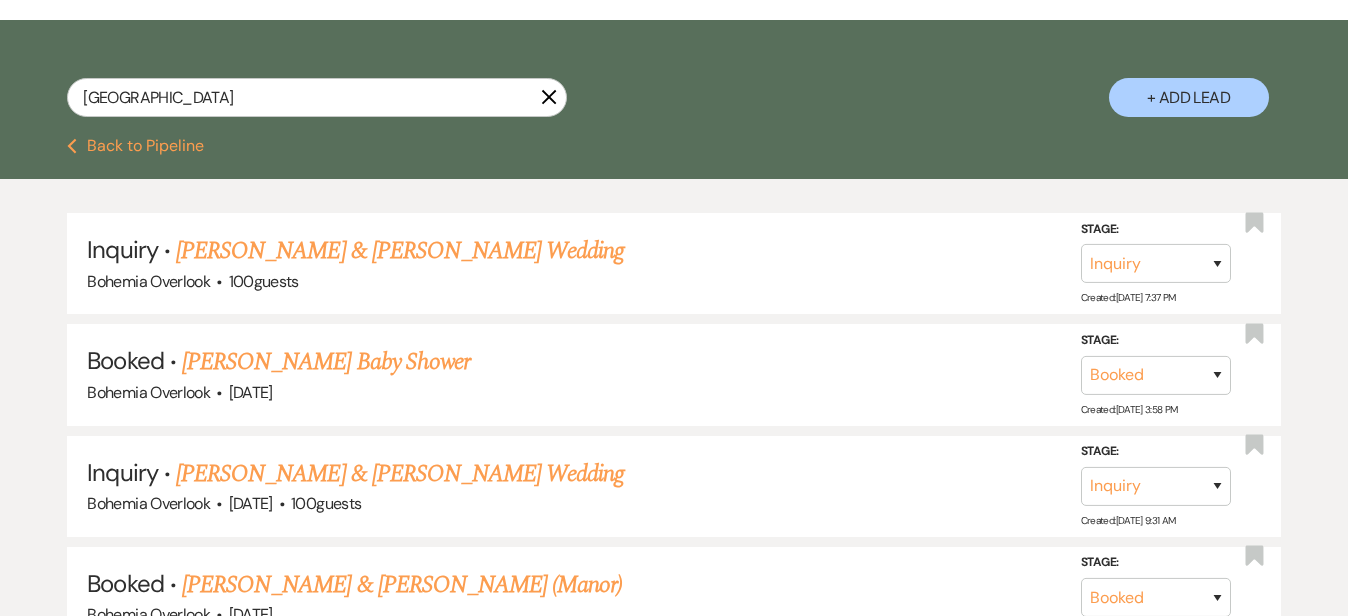 scroll, scrollTop: 454, scrollLeft: 0, axis: vertical 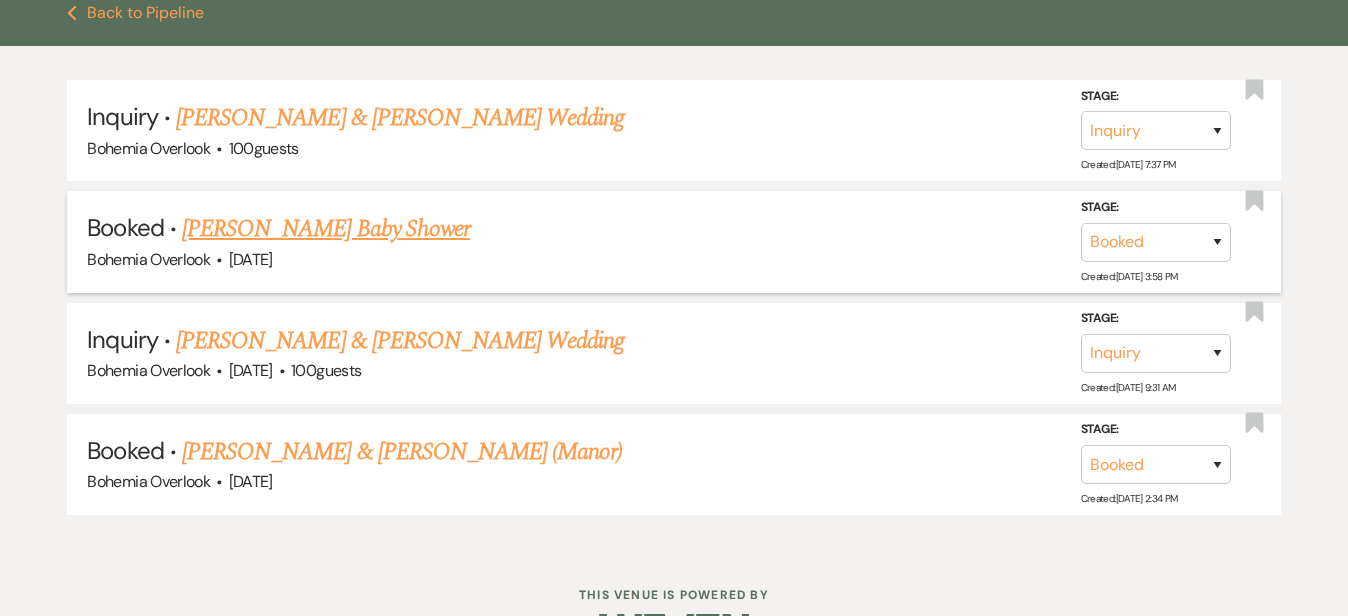 click on "[PERSON_NAME] Baby Shower" at bounding box center [326, 229] 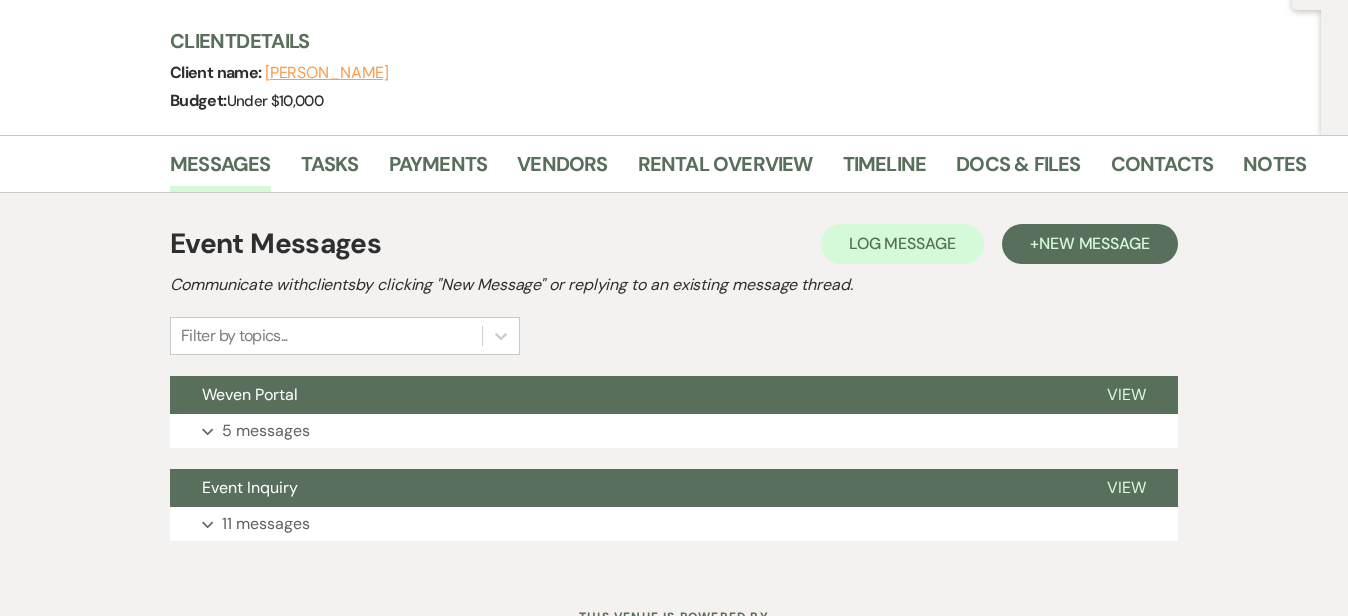 scroll, scrollTop: 225, scrollLeft: 0, axis: vertical 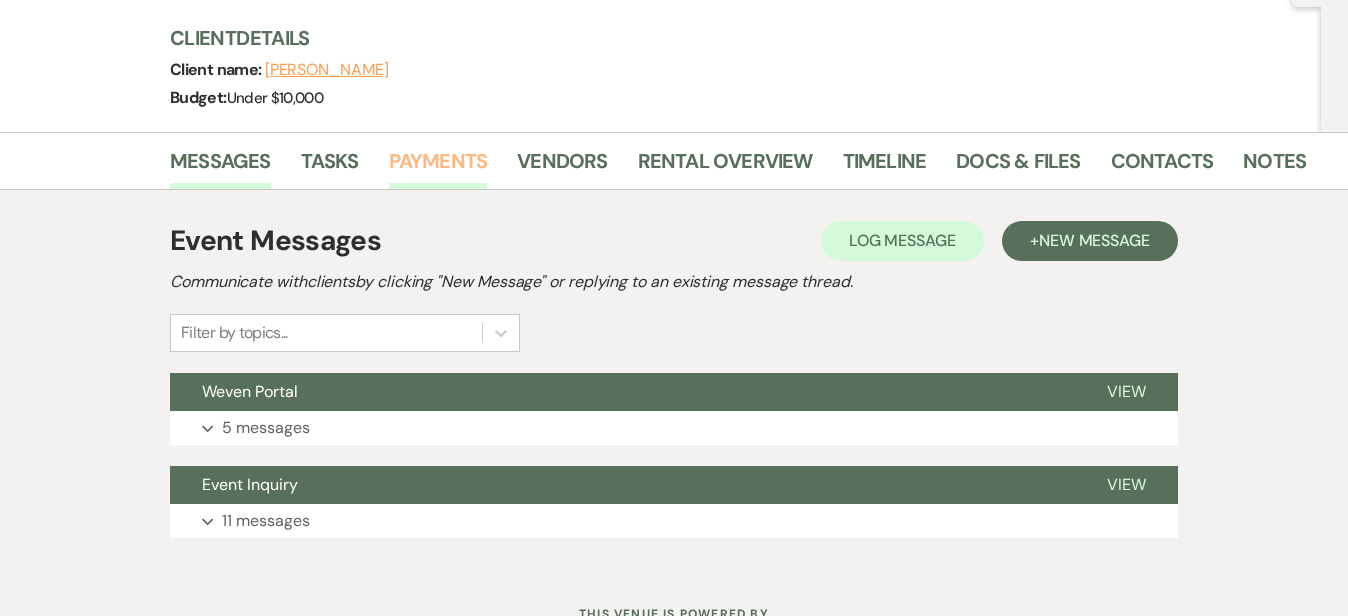 click on "Payments" at bounding box center (438, 167) 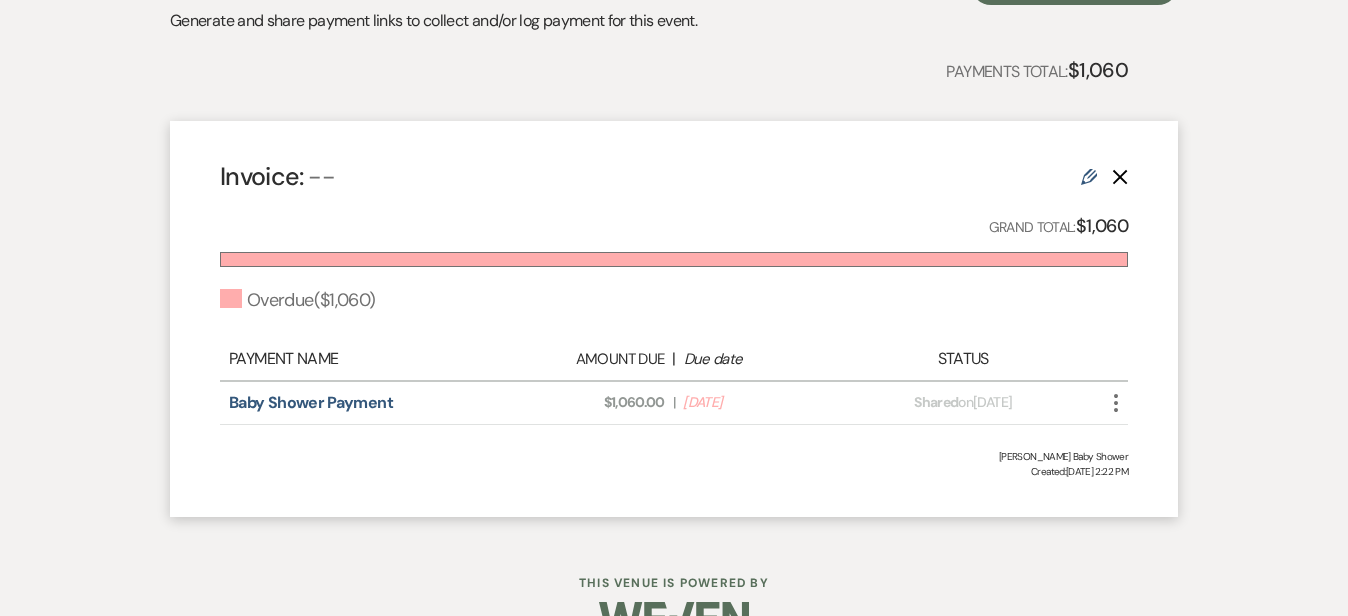 scroll, scrollTop: 494, scrollLeft: 0, axis: vertical 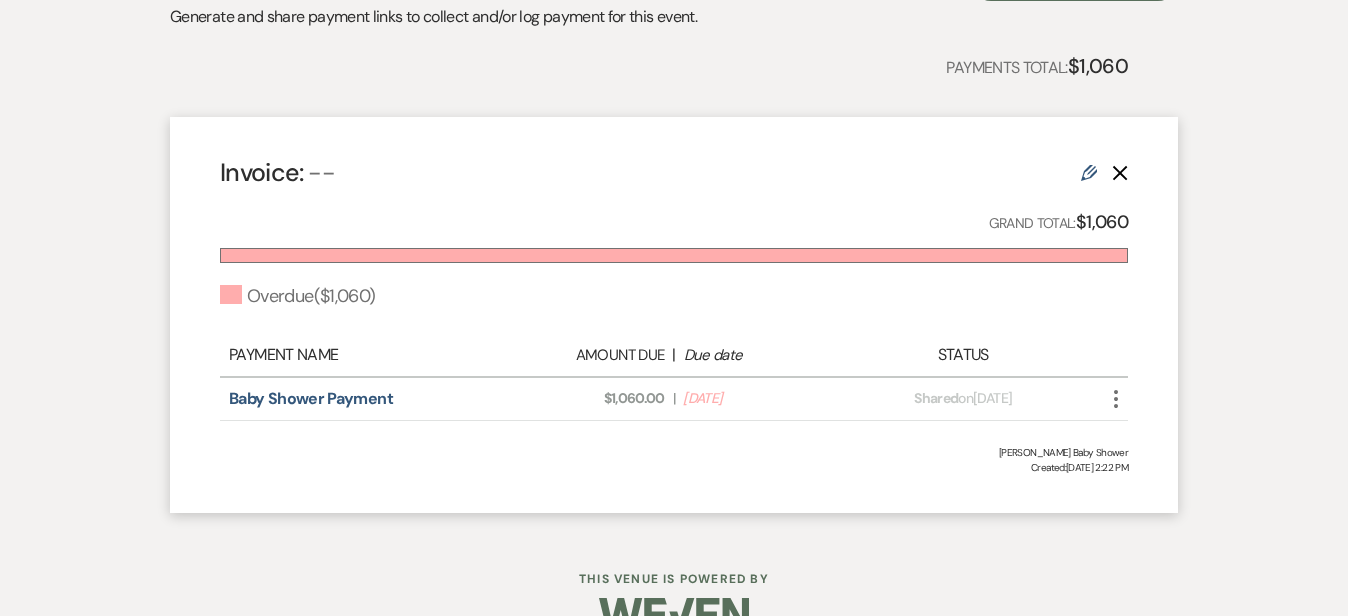 click on "More" 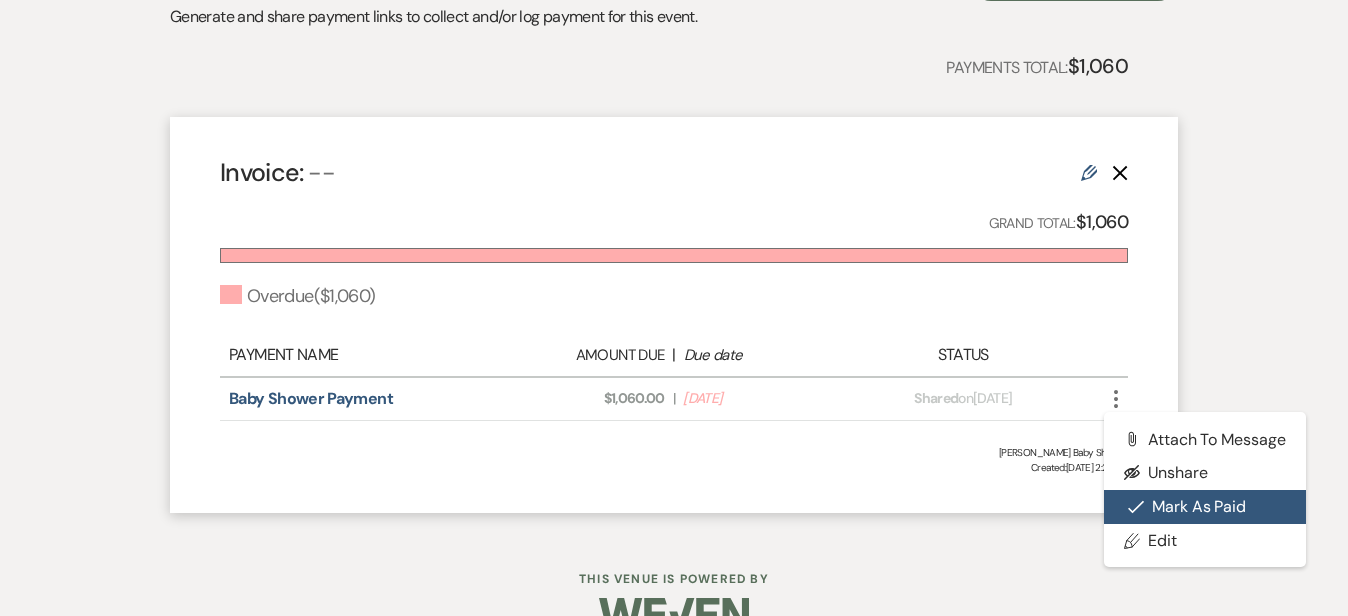 click on "Check [PERSON_NAME] [PERSON_NAME] as Paid" at bounding box center [1205, 507] 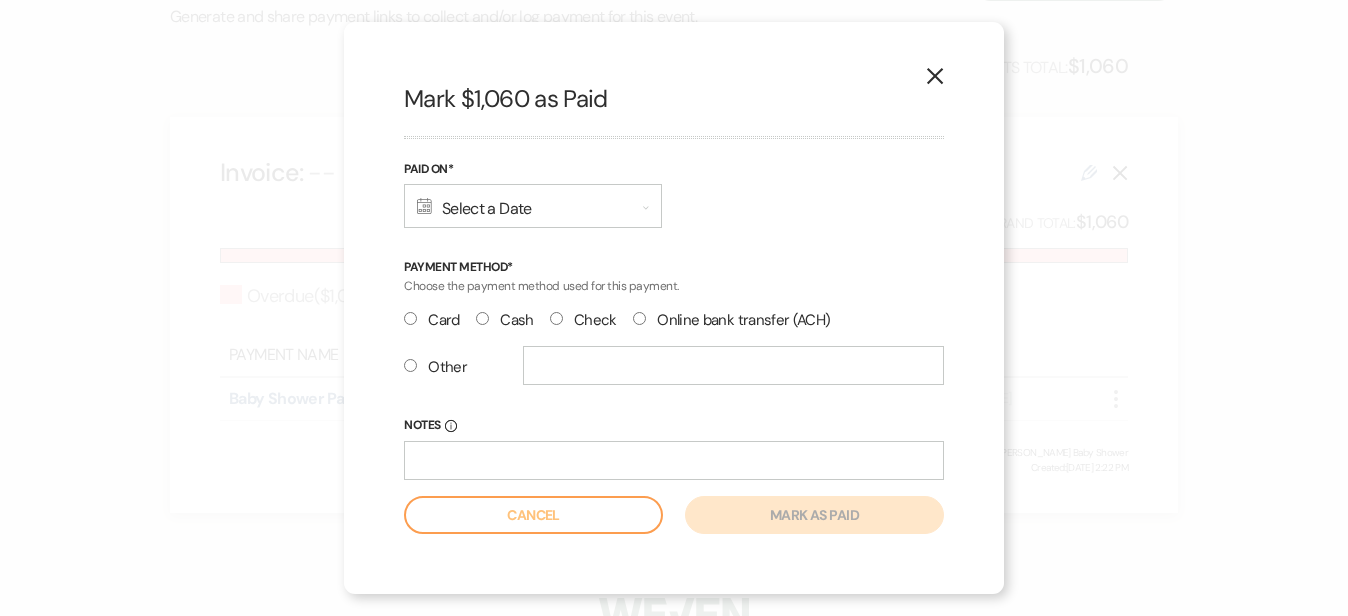 click on "Calendar Select a Date Expand" at bounding box center [533, 206] 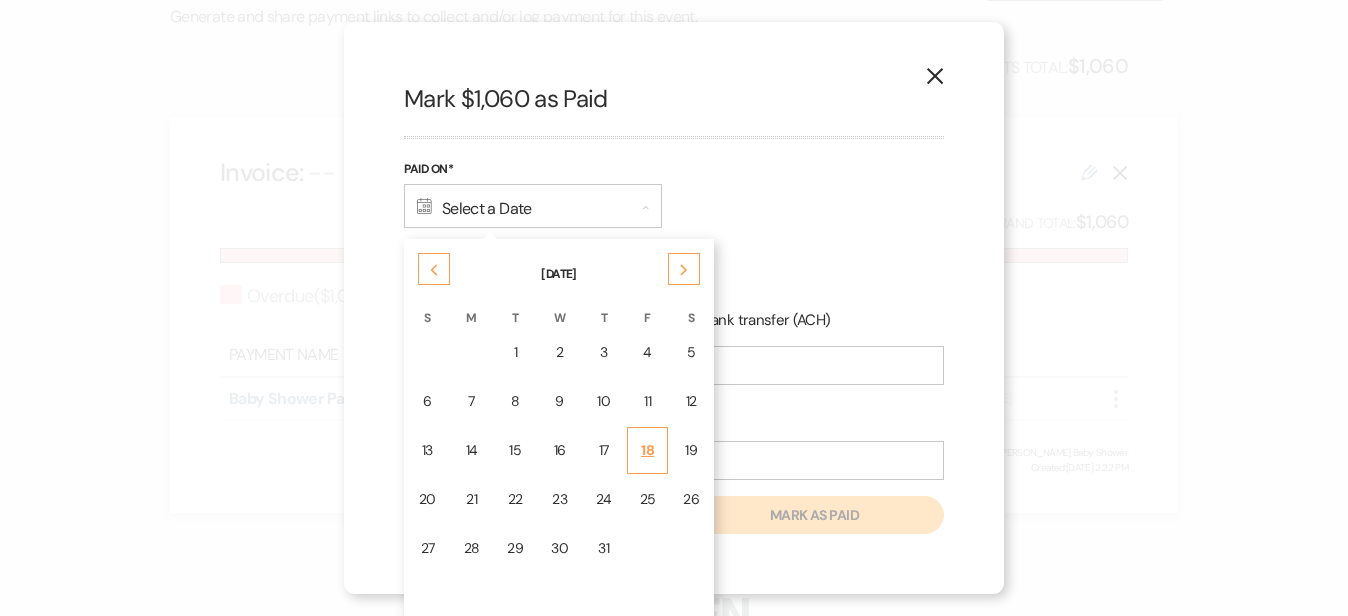 click on "18" at bounding box center (648, 450) 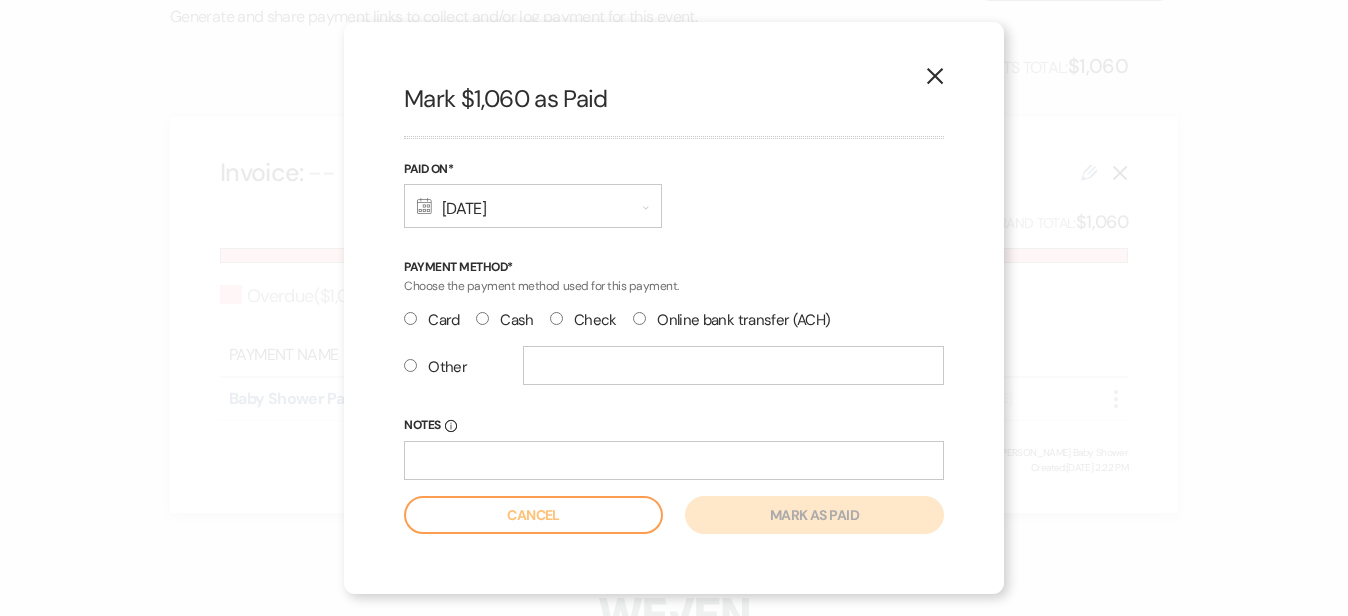 click on "Check" at bounding box center (583, 320) 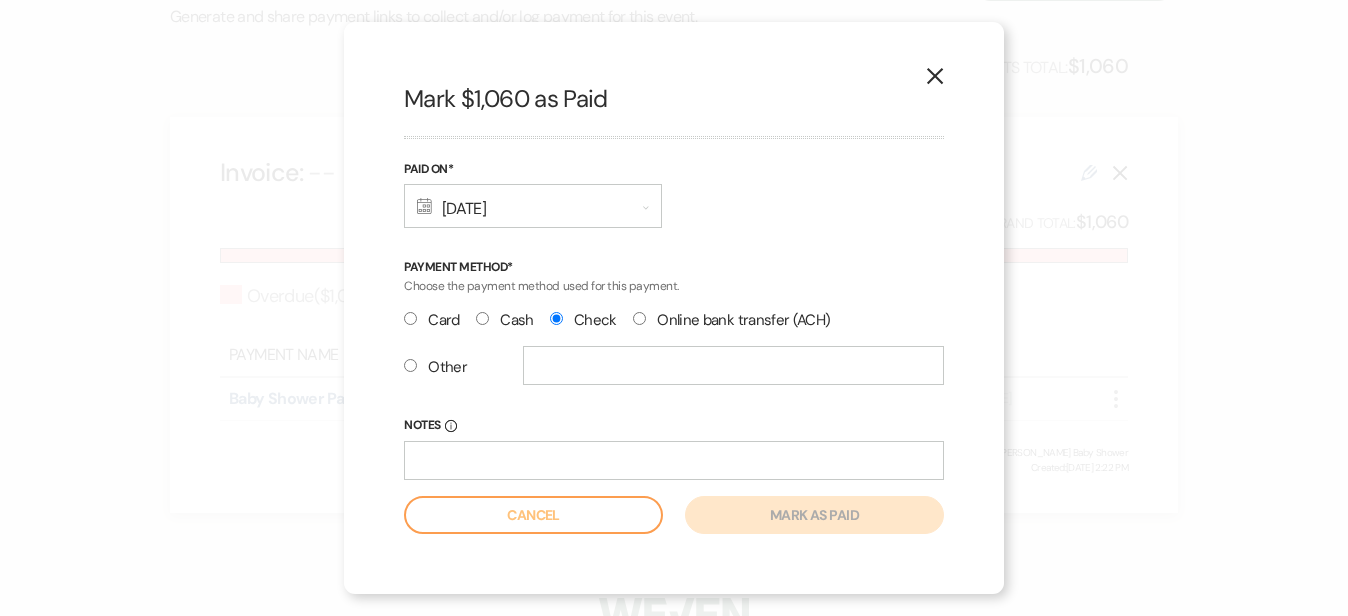 radio on "true" 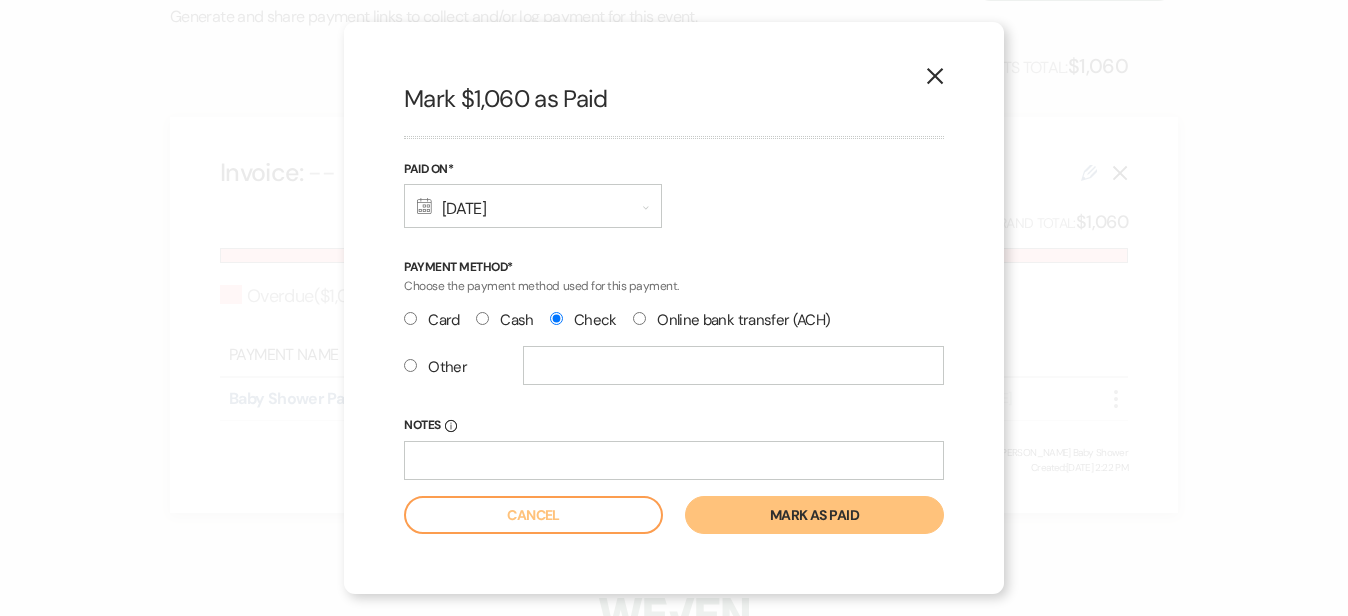 click on "Mark as paid" at bounding box center [814, 515] 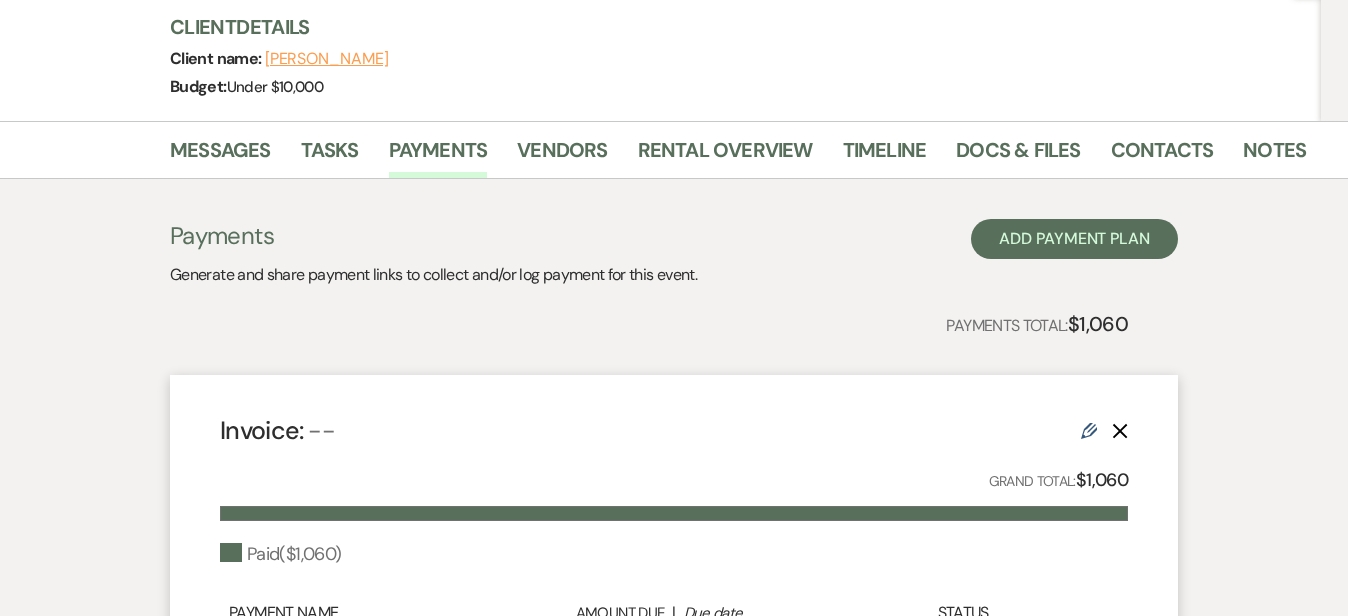 scroll, scrollTop: 228, scrollLeft: 0, axis: vertical 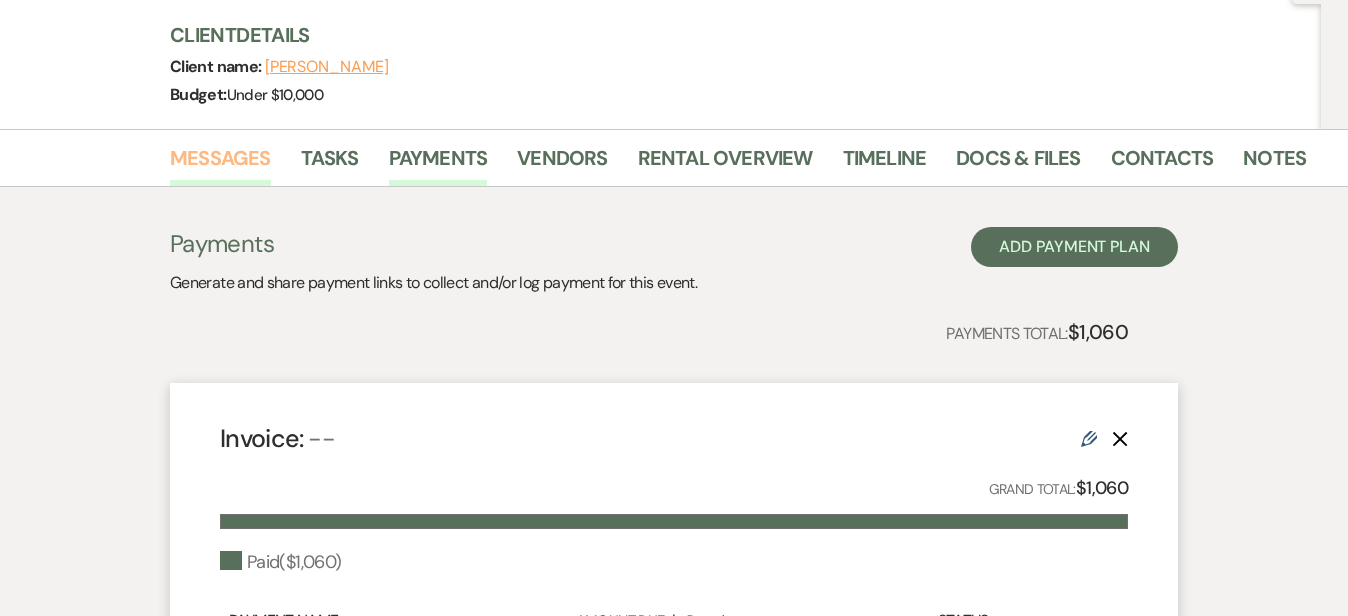 click on "Messages" at bounding box center [220, 164] 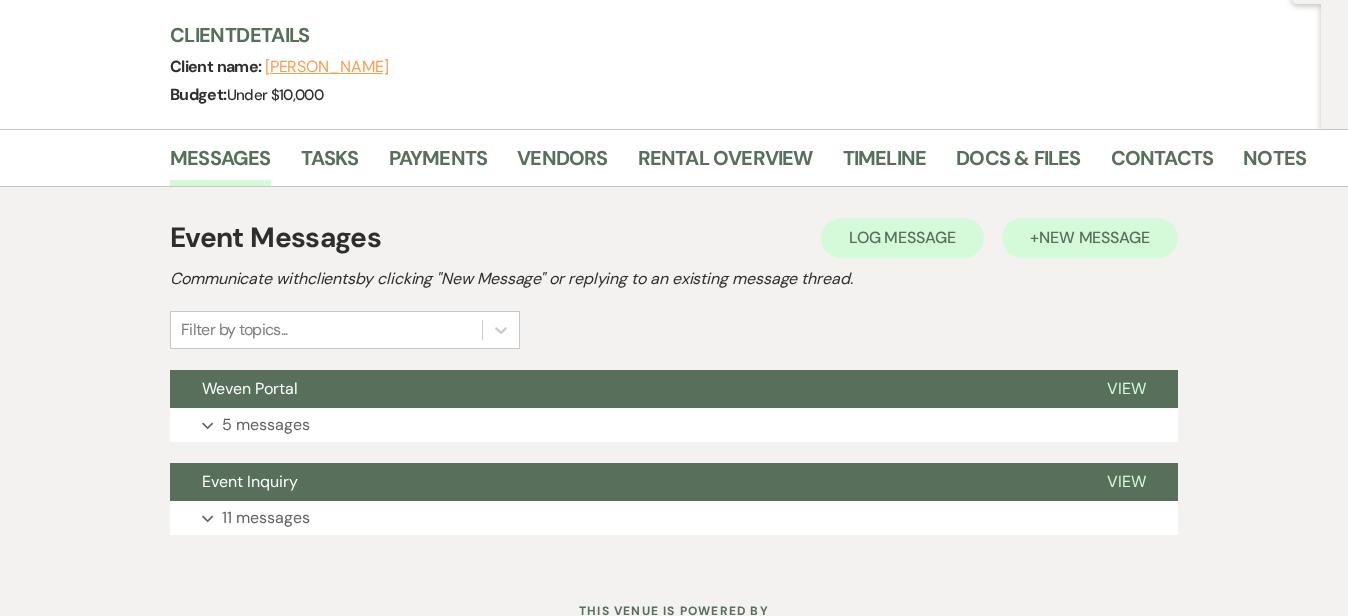click on "New Message" at bounding box center (1094, 237) 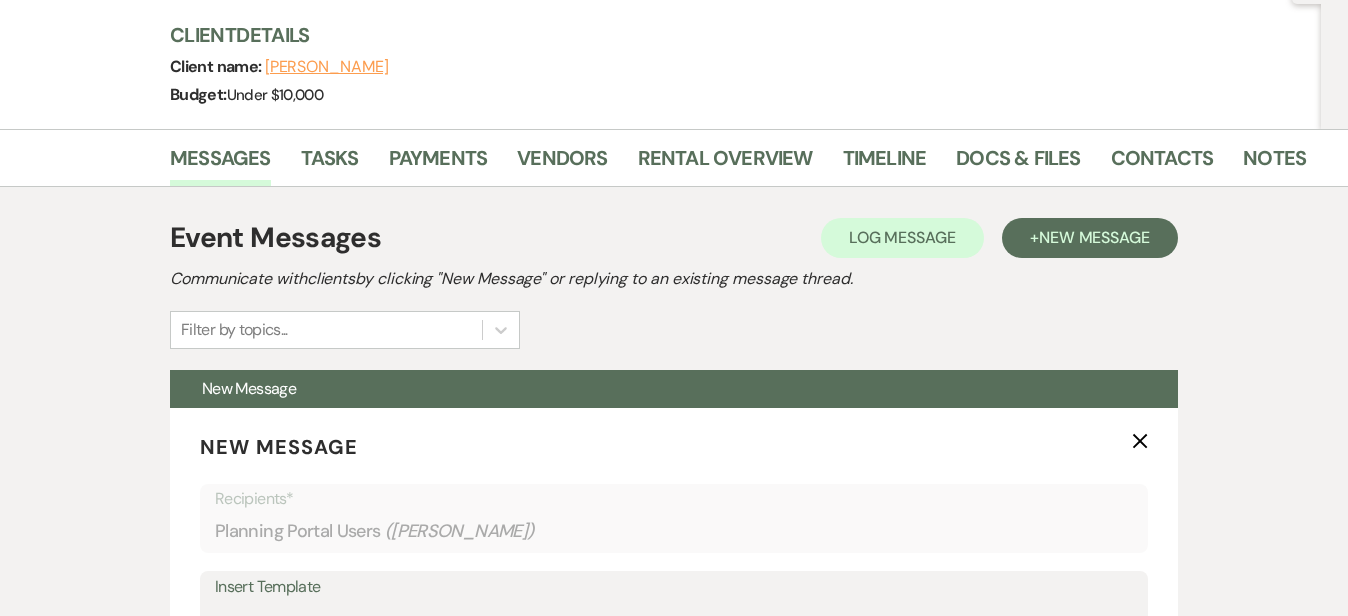 click on "Event Messages   Log Log Message +  New Message Communicate with  clients  by clicking "New Message" or replying to an existing message thread. Filter by topics..." at bounding box center (674, 283) 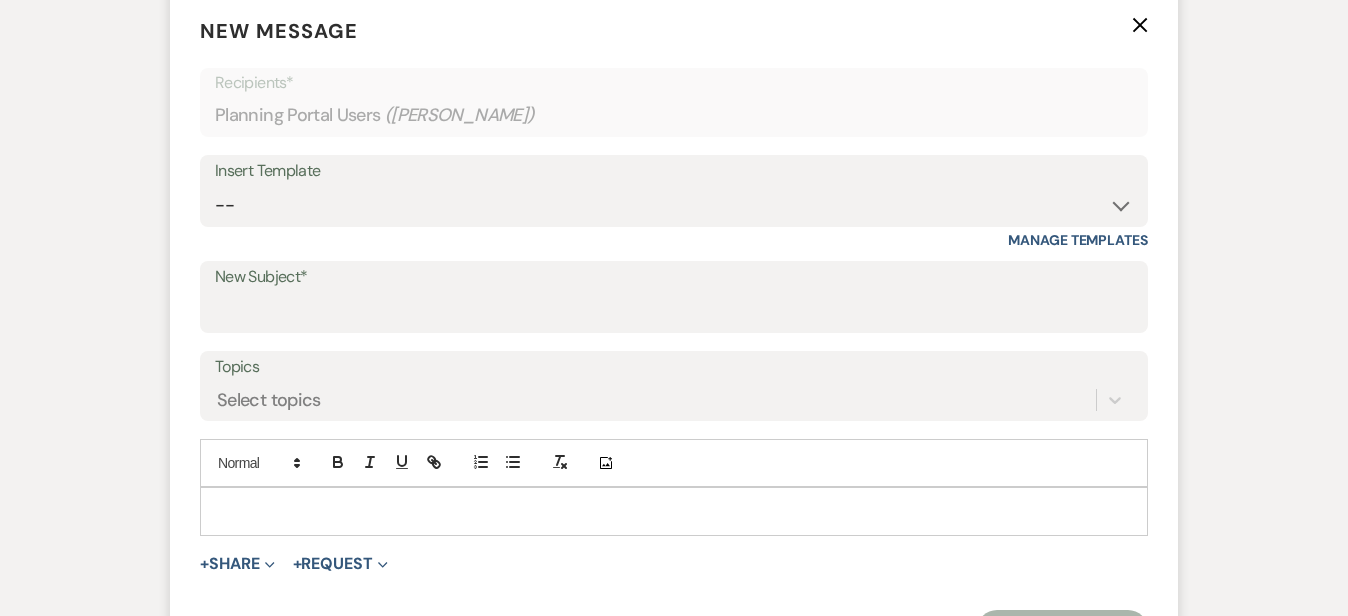 scroll, scrollTop: 648, scrollLeft: 0, axis: vertical 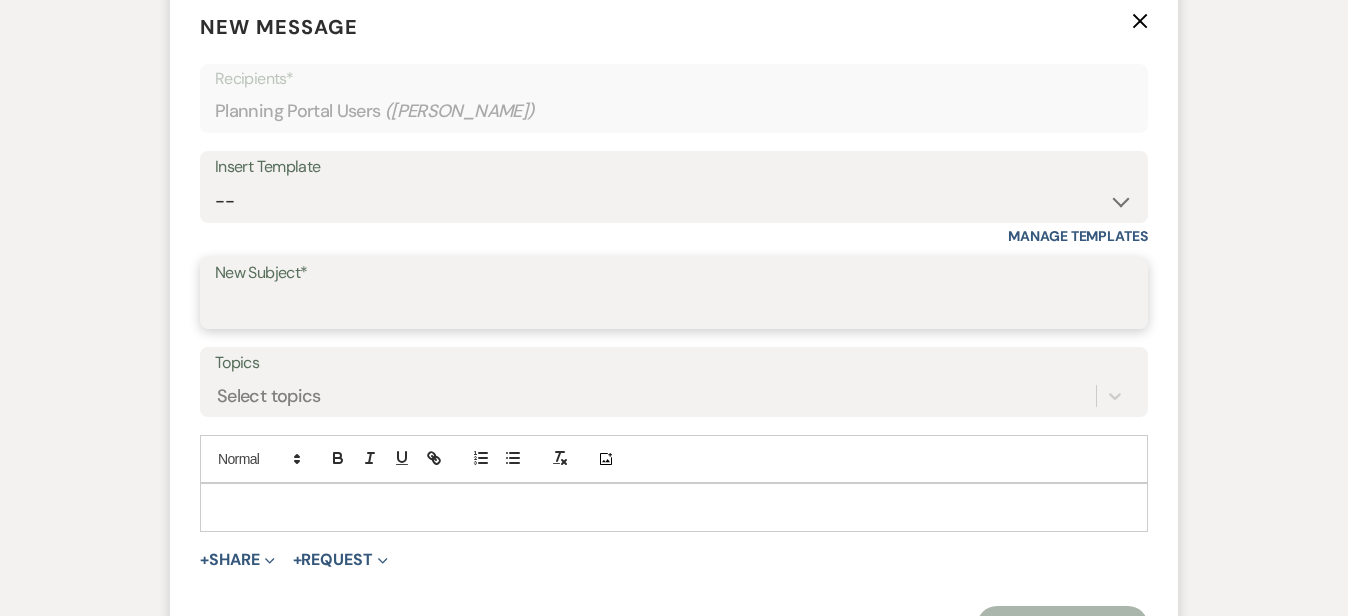 click on "New Subject*" at bounding box center (674, 307) 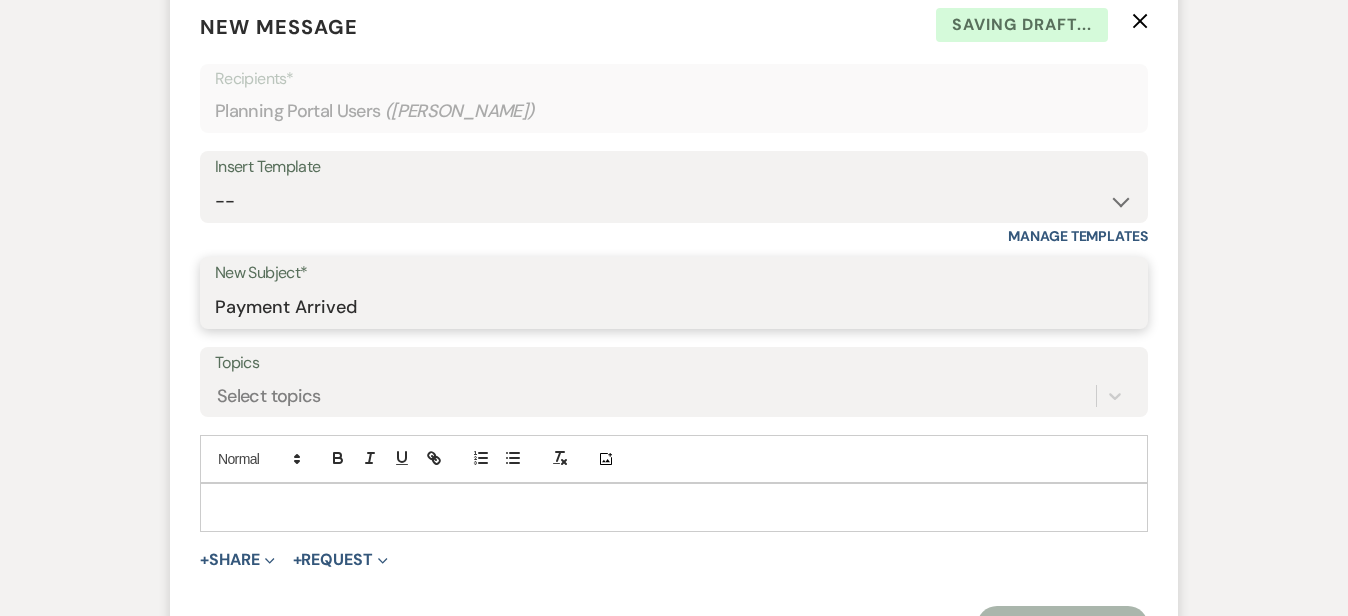 type on "Payment Arrived" 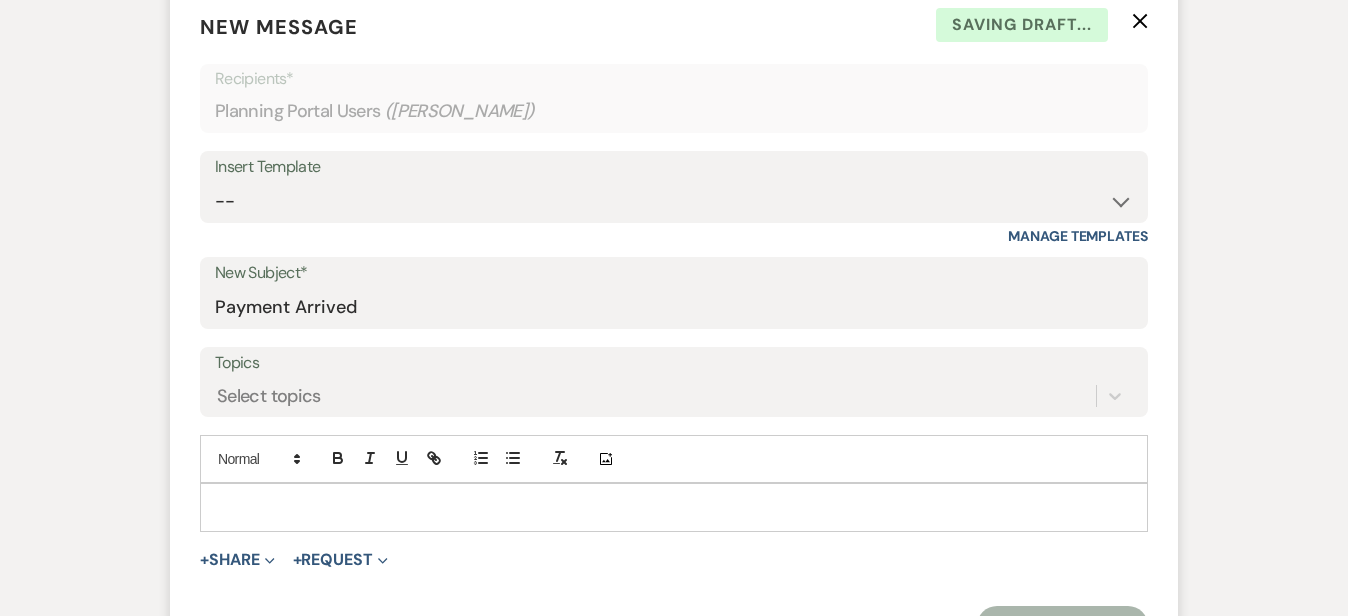 click at bounding box center [674, 507] 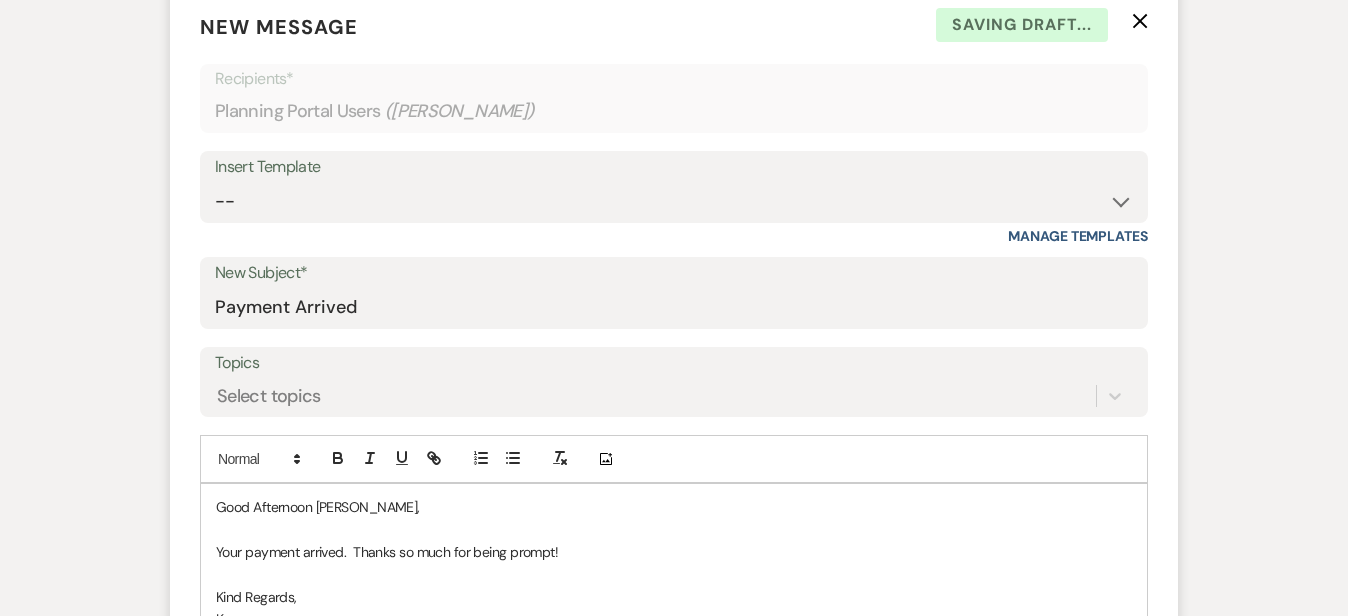 scroll, scrollTop: 660, scrollLeft: 0, axis: vertical 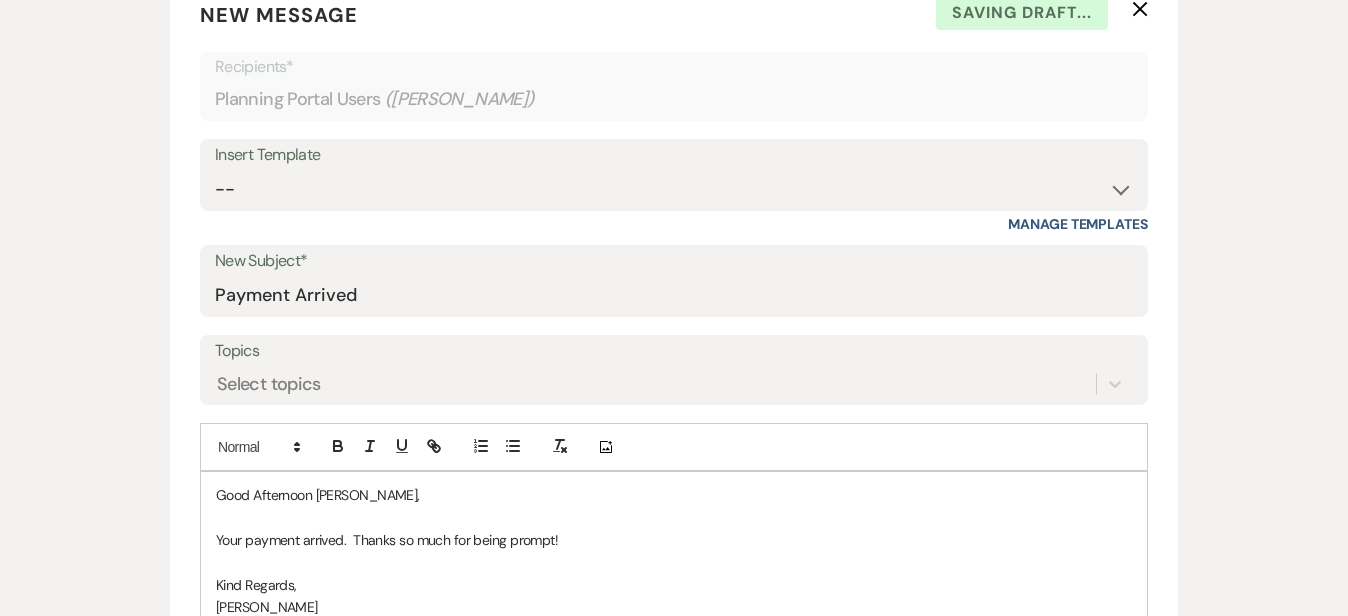click on "Messages Tasks Payments Vendors Rental Overview Timeline Docs & Files Contacts Notes Event Messages   Log Log Message +  New Message Communicate with  clients  by clicking "New Message" or replying to an existing message thread. Filter by topics... New Message New Message   X Saving draft... Recipients* Planning Portal Users   ( Brooke Metz )   Insert Template   -- Weven Planning Portal Introduction (Booked Events) Initial Inquiry Response Tour Request Response Follow Up BOH Private Event Inquiry  North East Highlights for Guests Event Set Up Sheet  Tour Follow Up Contract (Pre-Booked Leads) Local Options for Food Pickup & Delivery  Thank You  Lawn Party  Lift Contract  Accommodations Update Bohemia Overlook Review 2025 & 2026 Inquiry Response  New 2025 Bohemia Overlook Inquiry  Bohemia Overlook Hospitality  Bohemia Overlook Hospitality Inquiry Information  BOH Intimate Wedding Options  BOH Direct Banking Transfer Information  Bohemia Overlook Google Review (BOH) Bohemia Overlook Bridal Expo May 4th Topics" at bounding box center (674, 343) 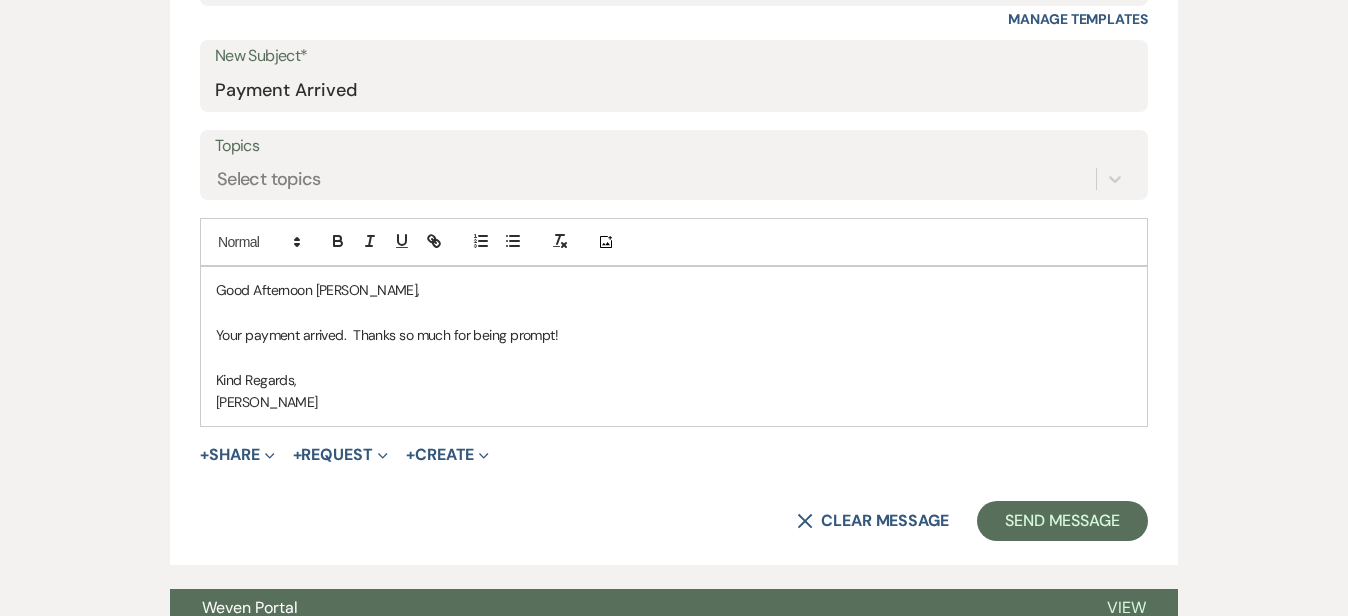 scroll, scrollTop: 868, scrollLeft: 0, axis: vertical 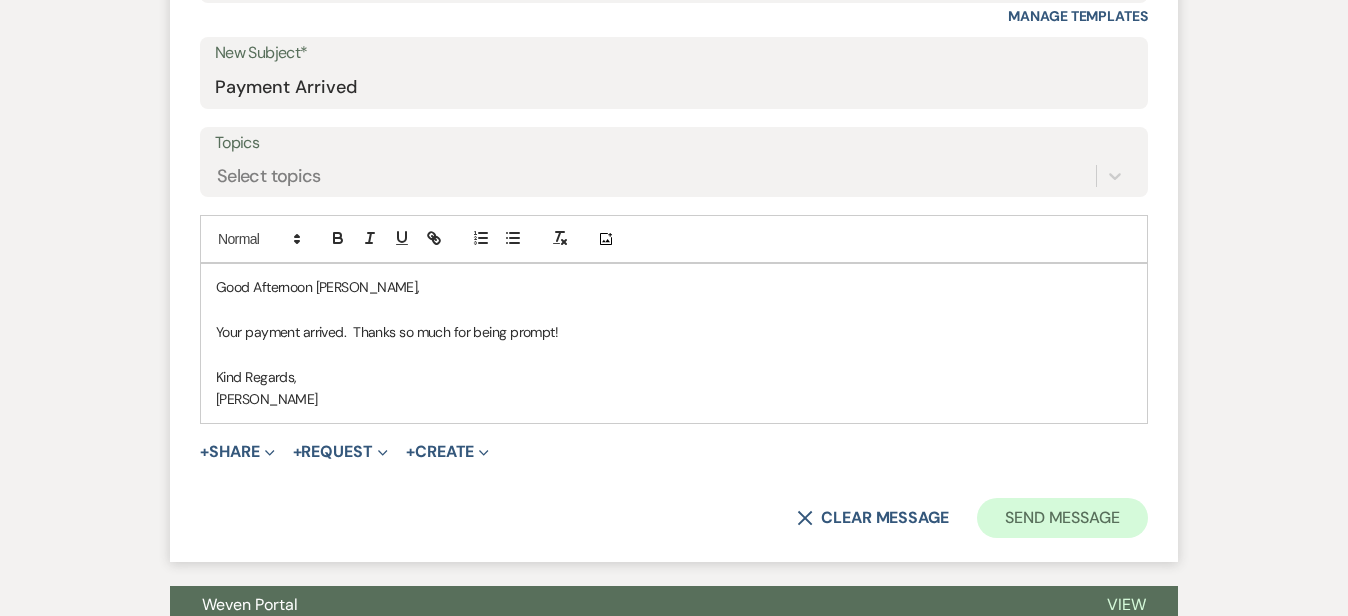 click on "Send Message" at bounding box center (1062, 518) 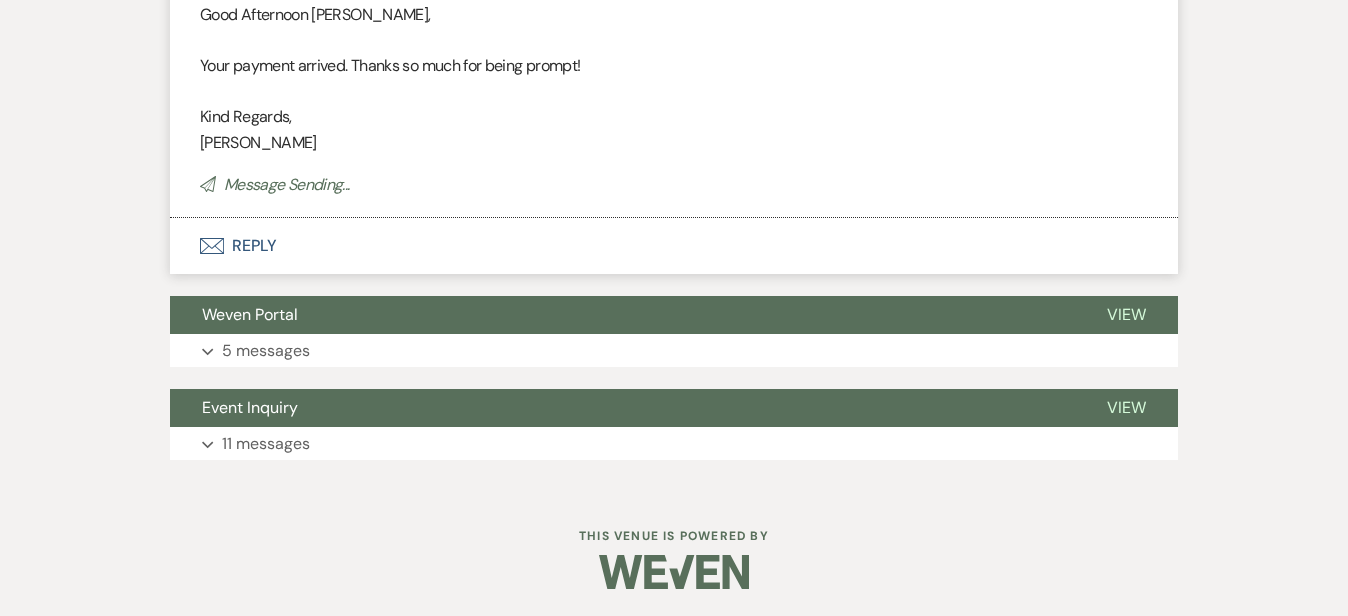 scroll, scrollTop: 664, scrollLeft: 0, axis: vertical 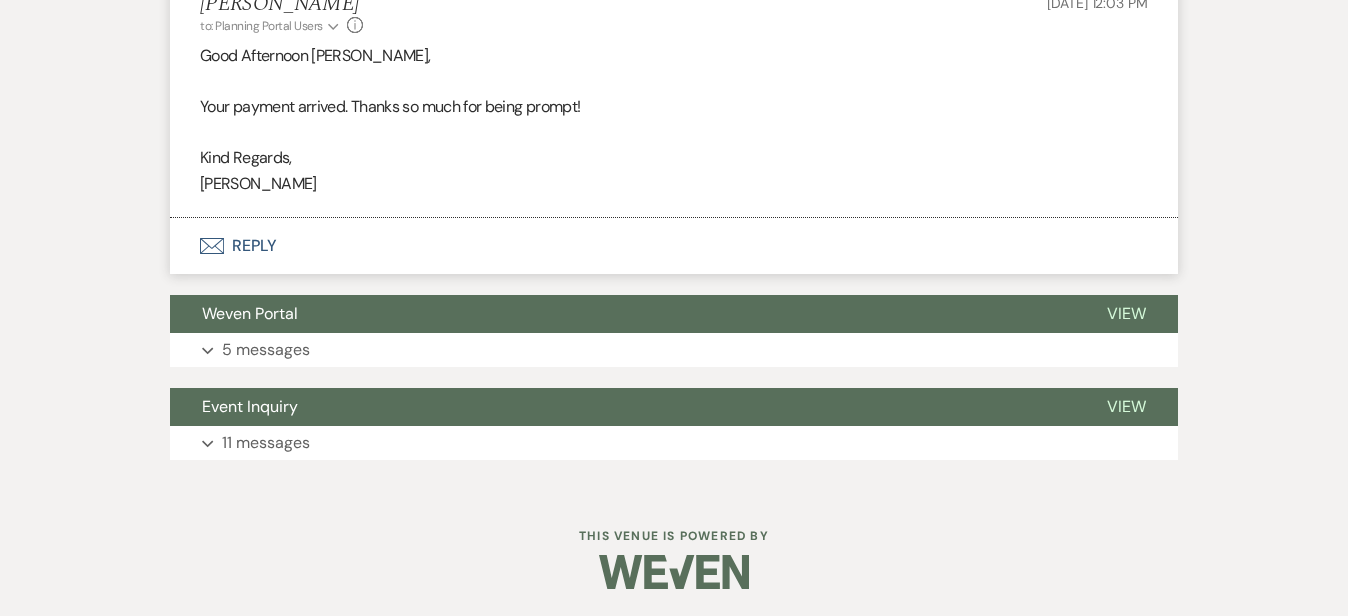 click on "Messages Tasks Payments Vendors Rental Overview Timeline Docs & Files Contacts Notes Event Messages   Log Log Message +  New Message Communicate with  clients  by clicking "New Message" or replying to an existing message thread. Filter by topics... Payment Arrived  Hide Kimberly Carew to: Planning Portal Users Expand Info Jul 18, 2025, 12:03 PM Good Afternoon Brooke,  Your payment arrived.  Thanks so much for being prompt! Kind Regards,  Kim  Envelope Reply Weven Portal  View Expand 5 messages Event Inquiry View Expand 11 messages" at bounding box center [674, 91] 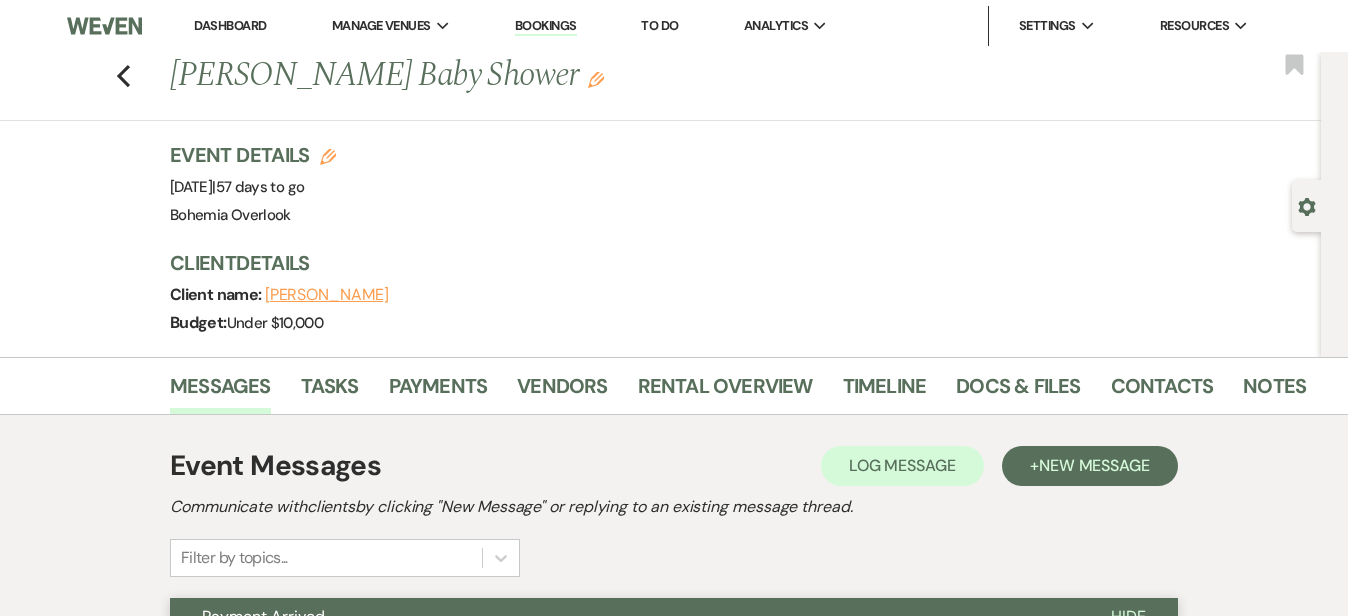 scroll, scrollTop: 0, scrollLeft: 0, axis: both 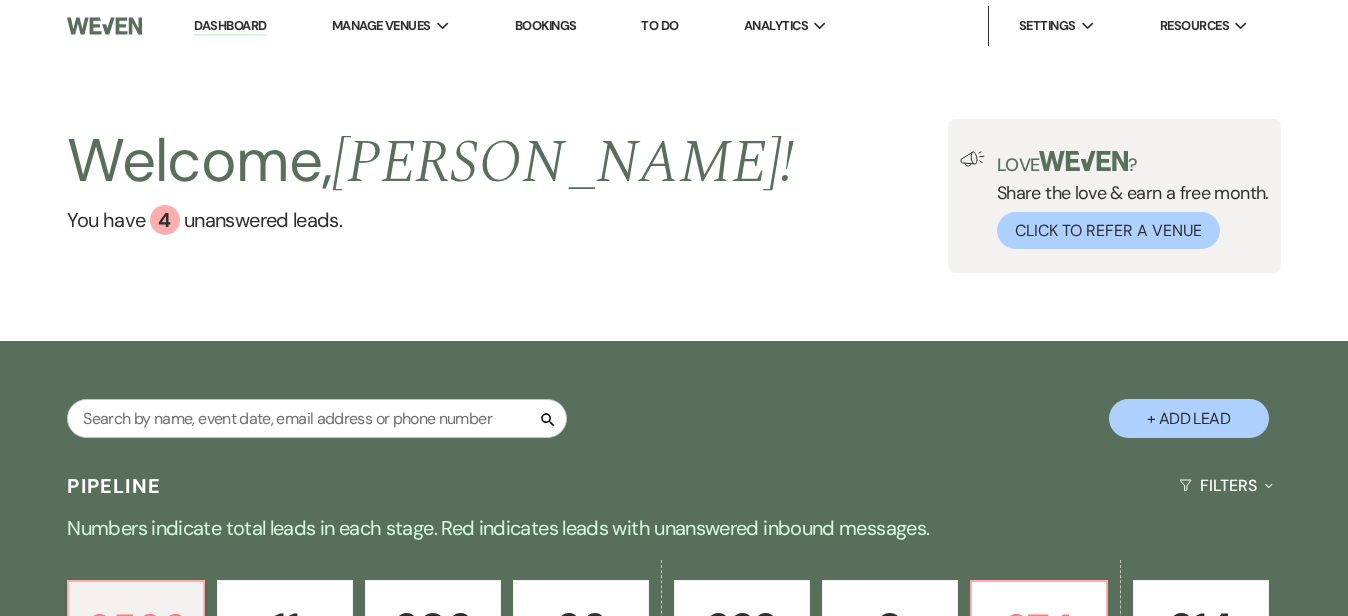 click on "Welcome,  Kimberly ! You have   4   unanswered lead s . Love   ?
Share the love & earn a free month.     Click to Refer a Venue" at bounding box center (674, 196) 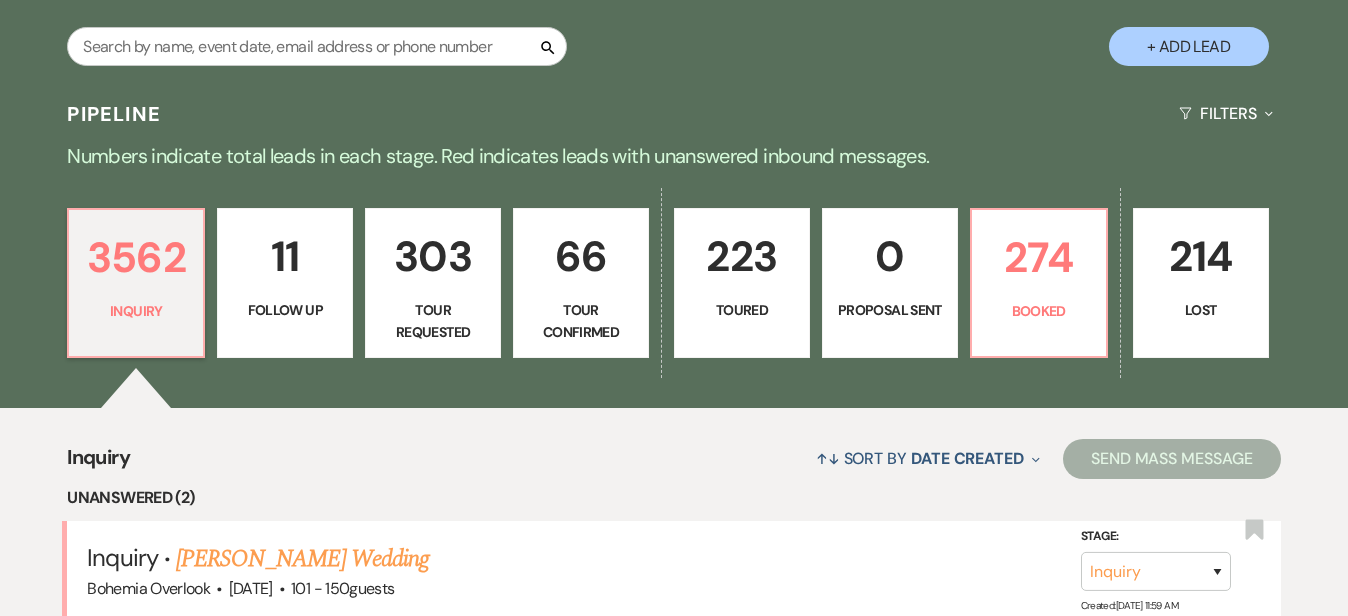 scroll, scrollTop: 373, scrollLeft: 0, axis: vertical 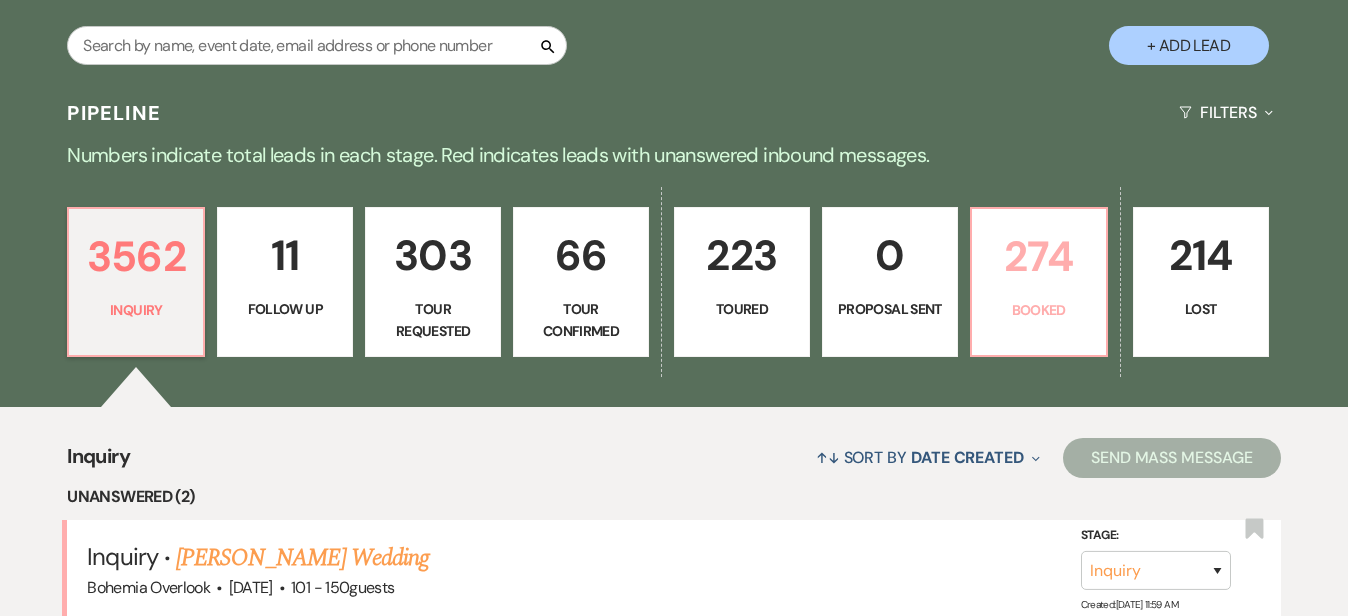 click on "274" at bounding box center [1039, 256] 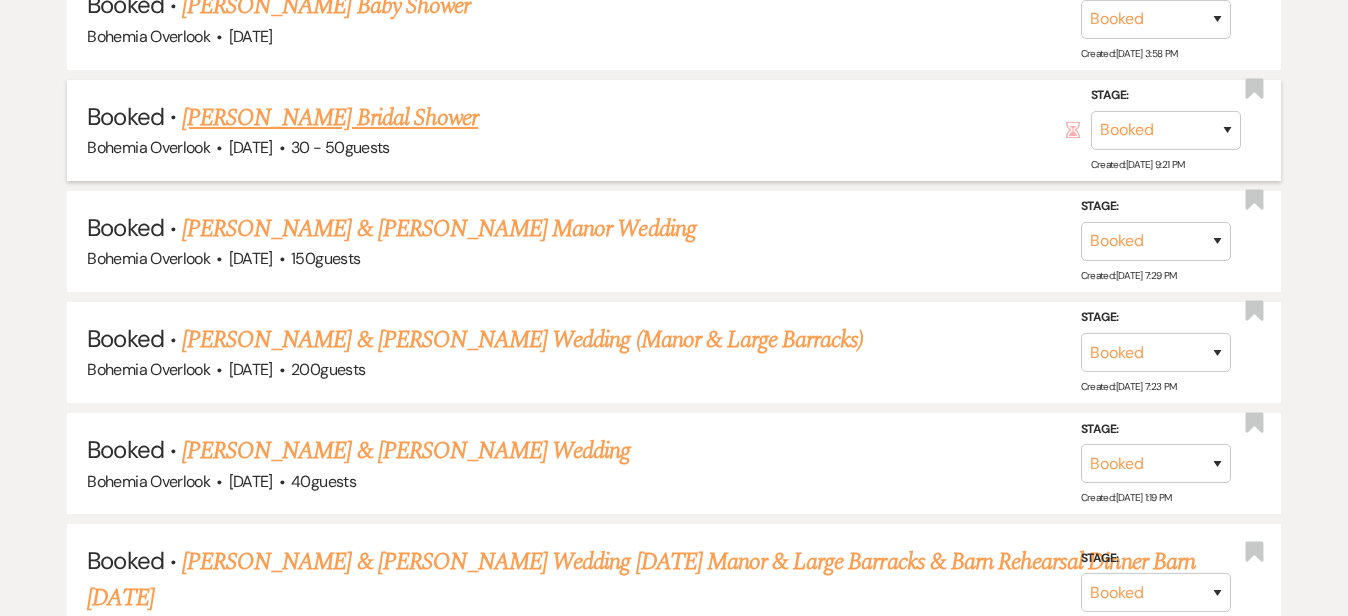 scroll, scrollTop: 2418, scrollLeft: 0, axis: vertical 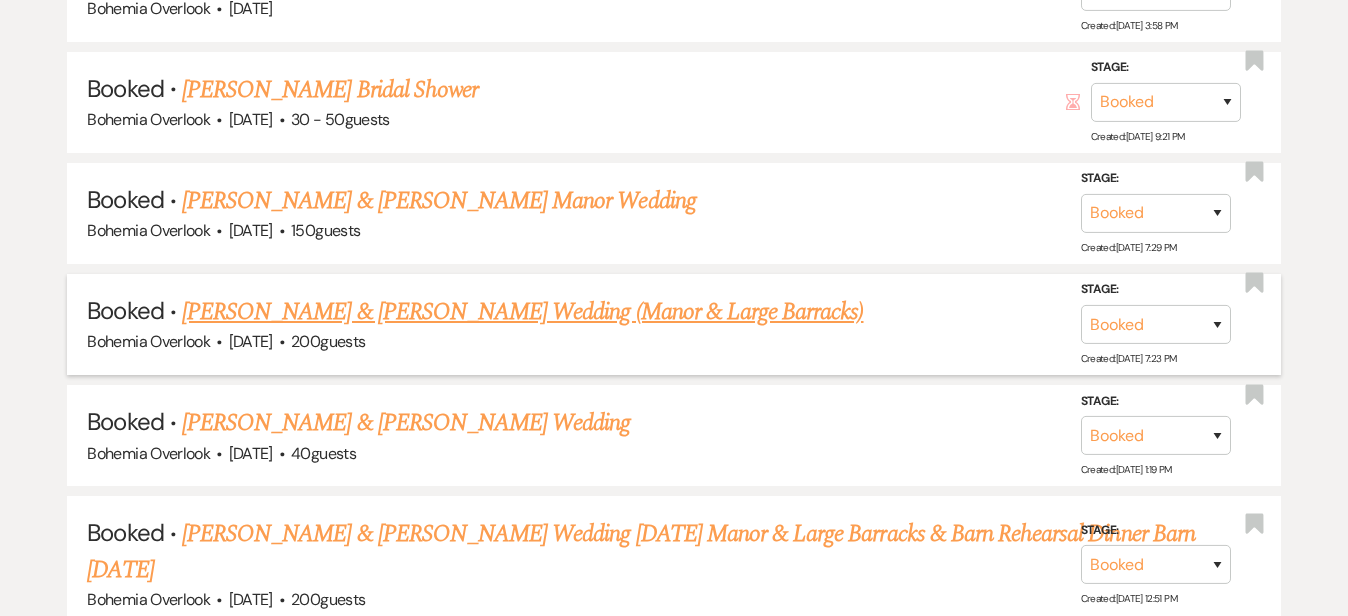 click on "Bohemia Overlook · Sep 27, 2025 · 200  guests" at bounding box center (673, 342) 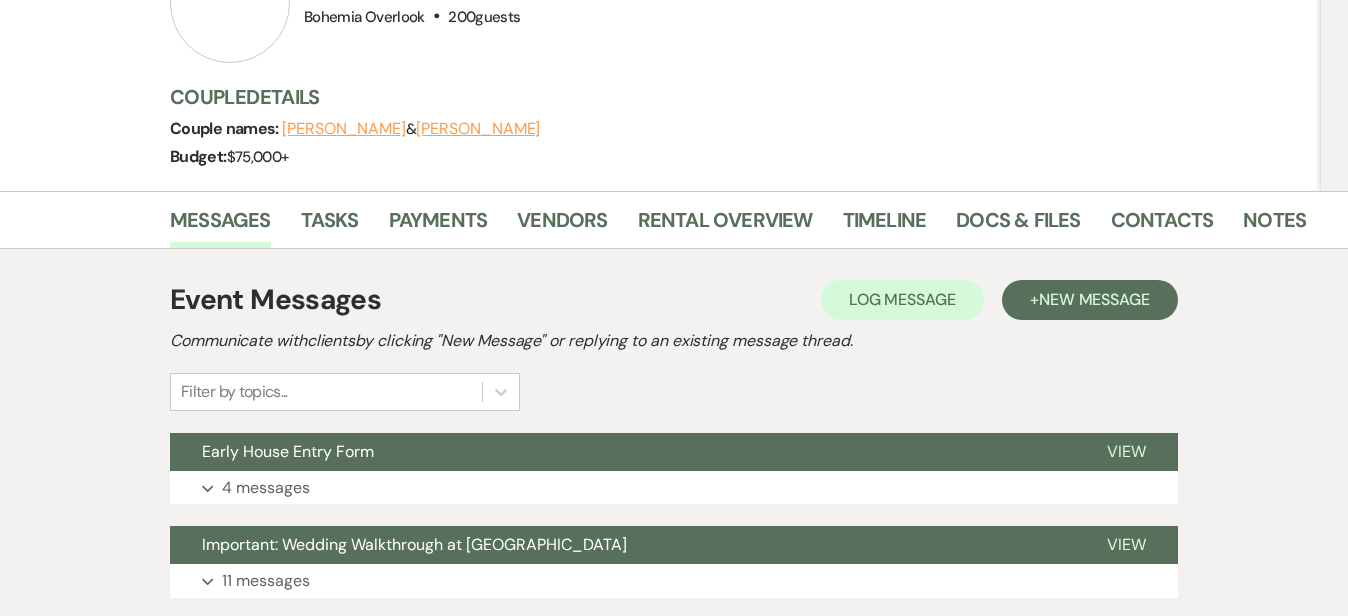 scroll, scrollTop: 276, scrollLeft: 0, axis: vertical 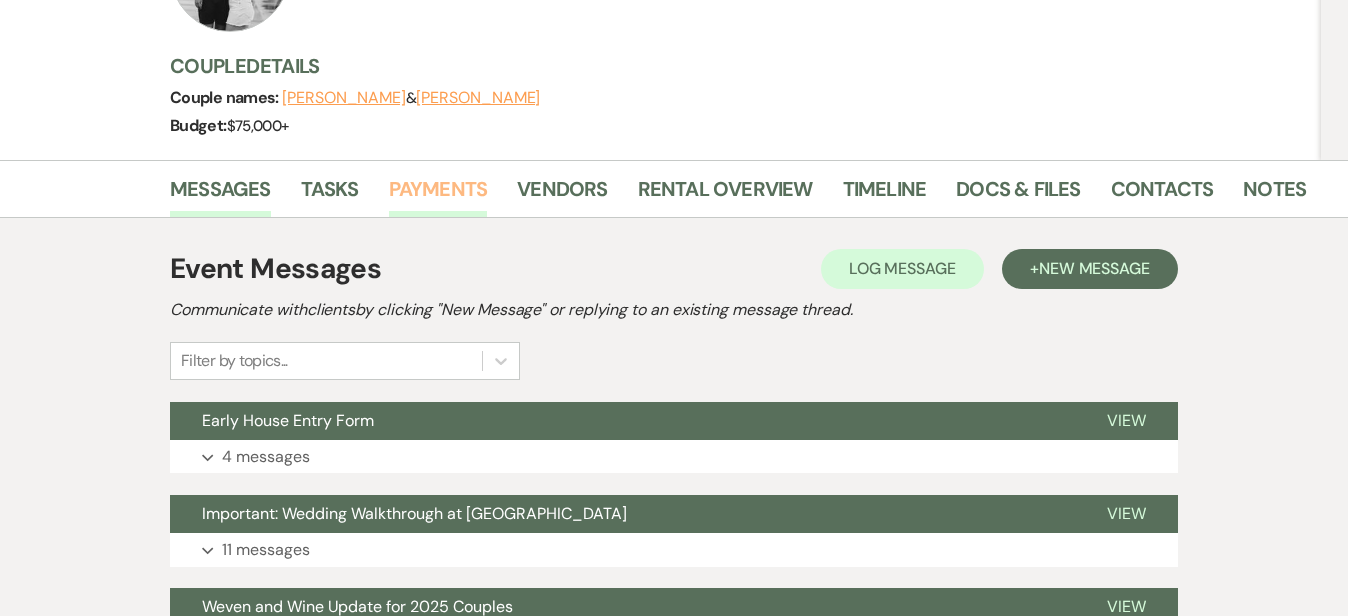 click on "Payments" at bounding box center [438, 195] 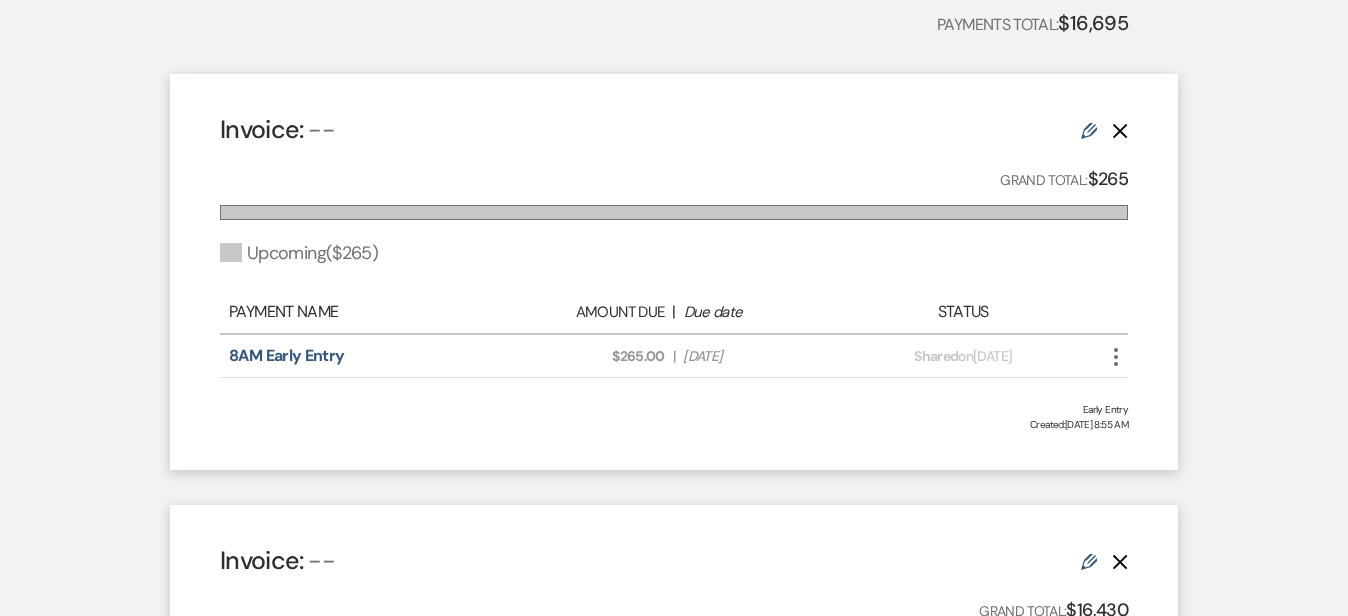 scroll, scrollTop: 629, scrollLeft: 0, axis: vertical 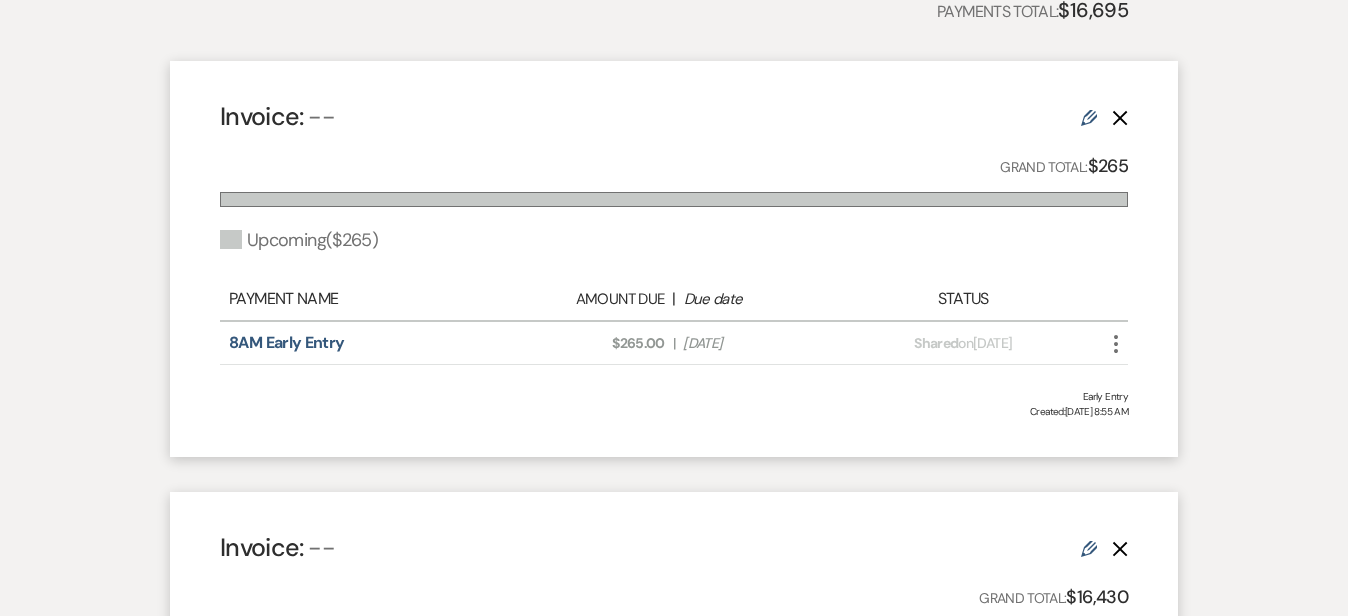 click on "More" 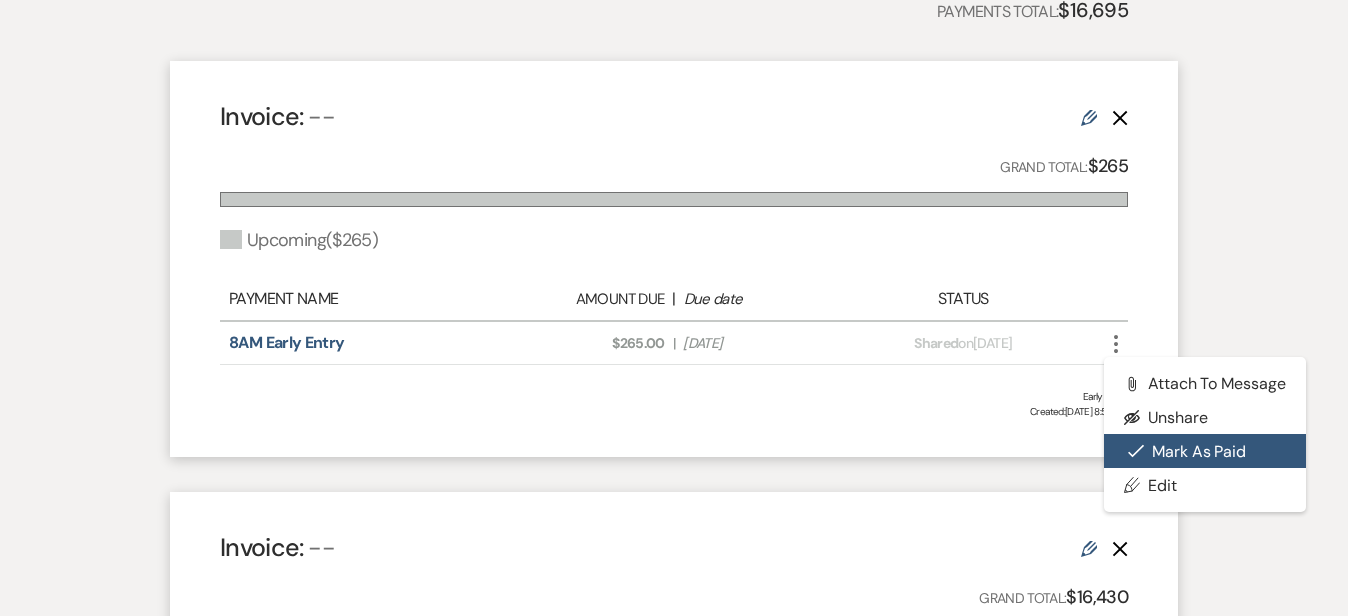 click on "Check Mark Mark as Paid" at bounding box center (1205, 451) 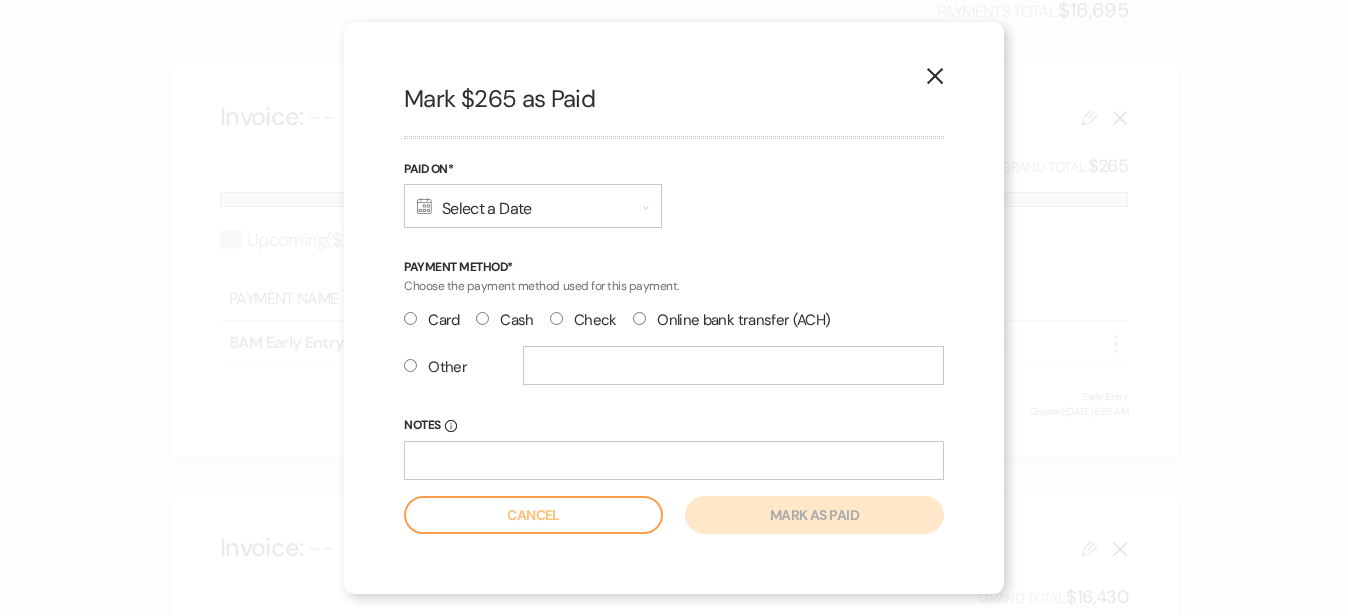 click on "Calendar Select a Date Expand" at bounding box center (533, 206) 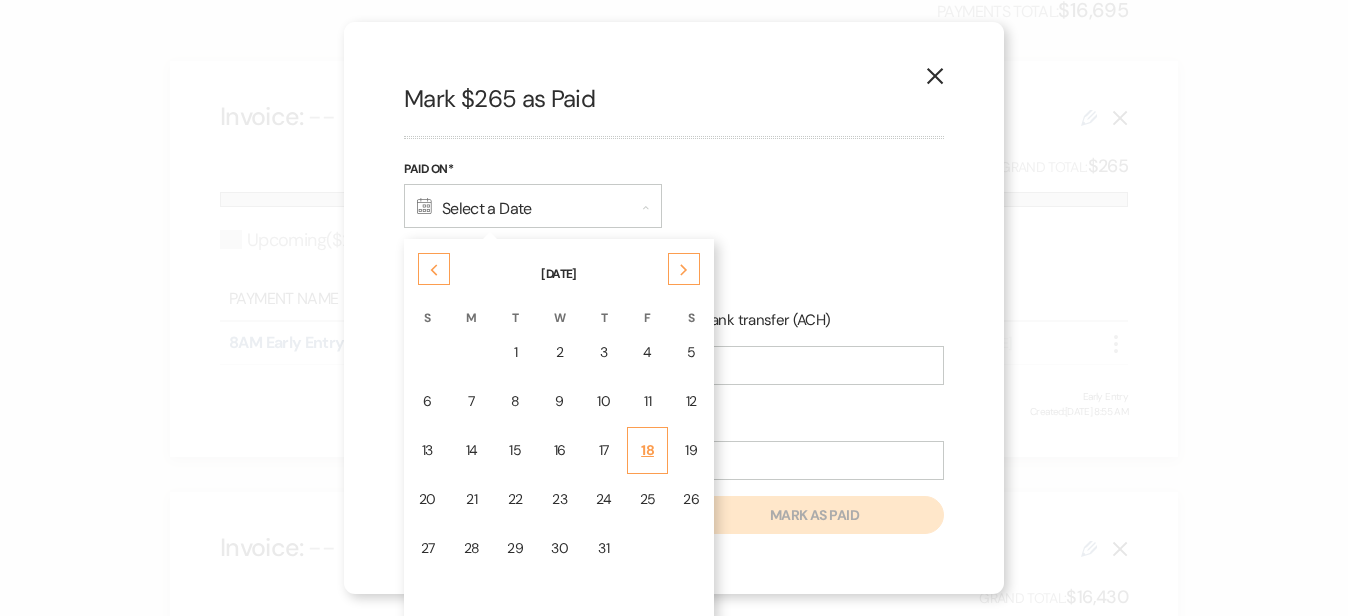 click on "18" at bounding box center [648, 450] 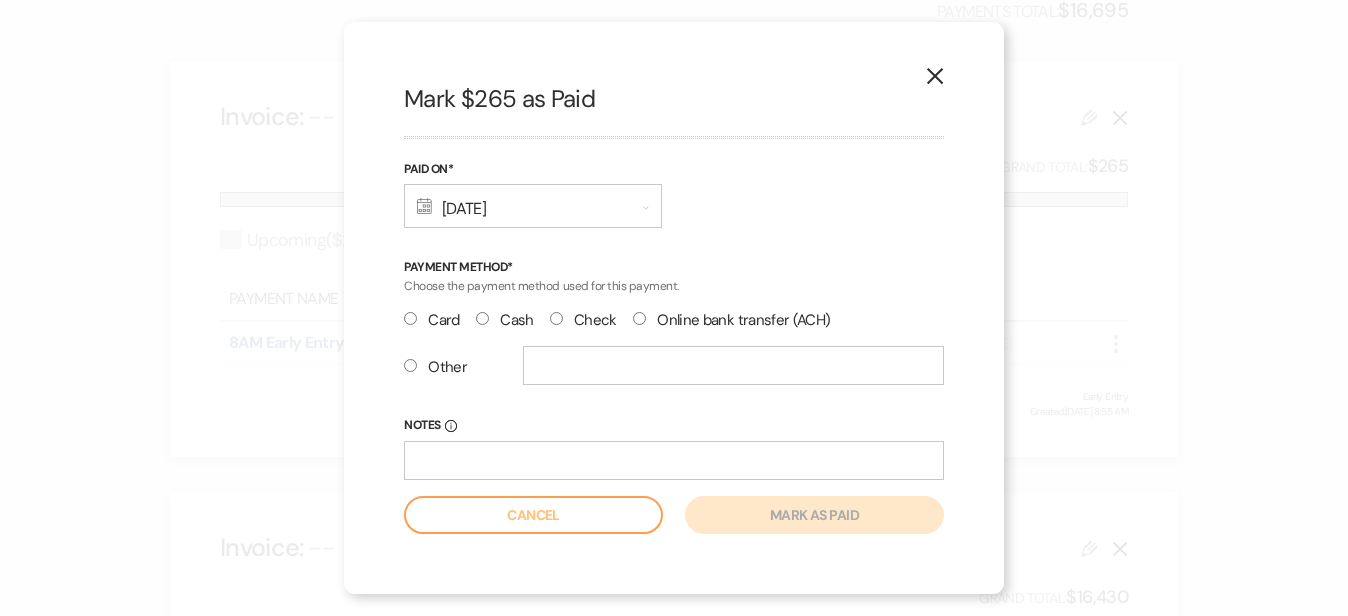 click on "Check" at bounding box center (556, 318) 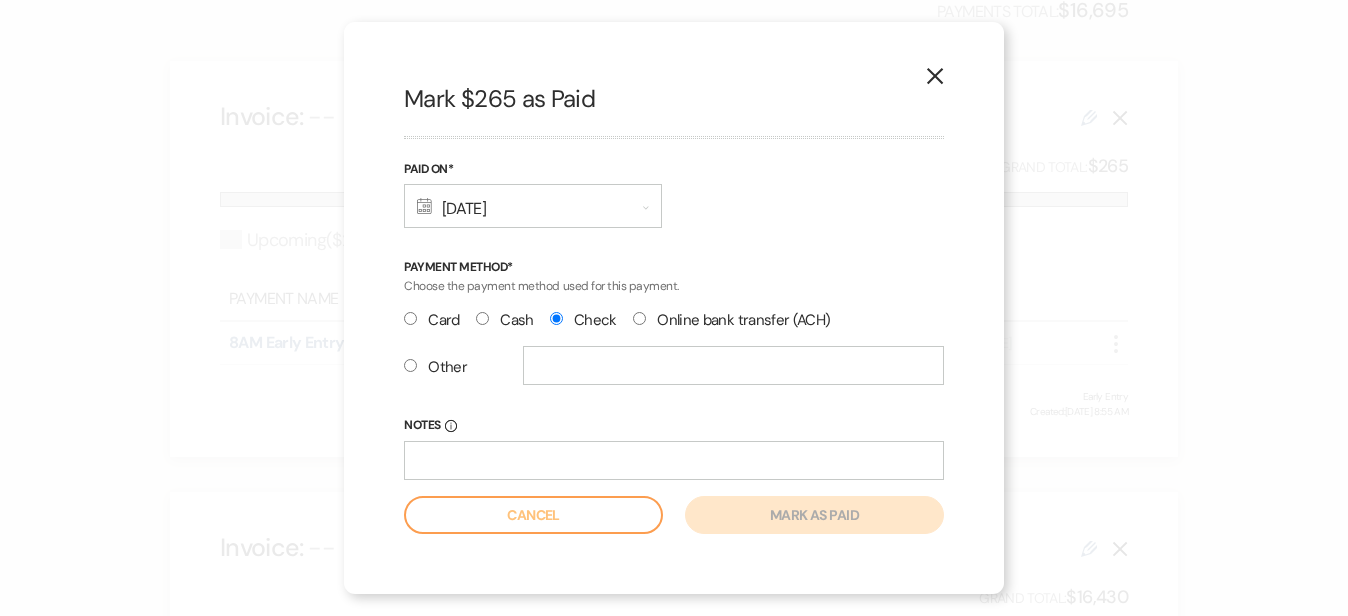 radio on "true" 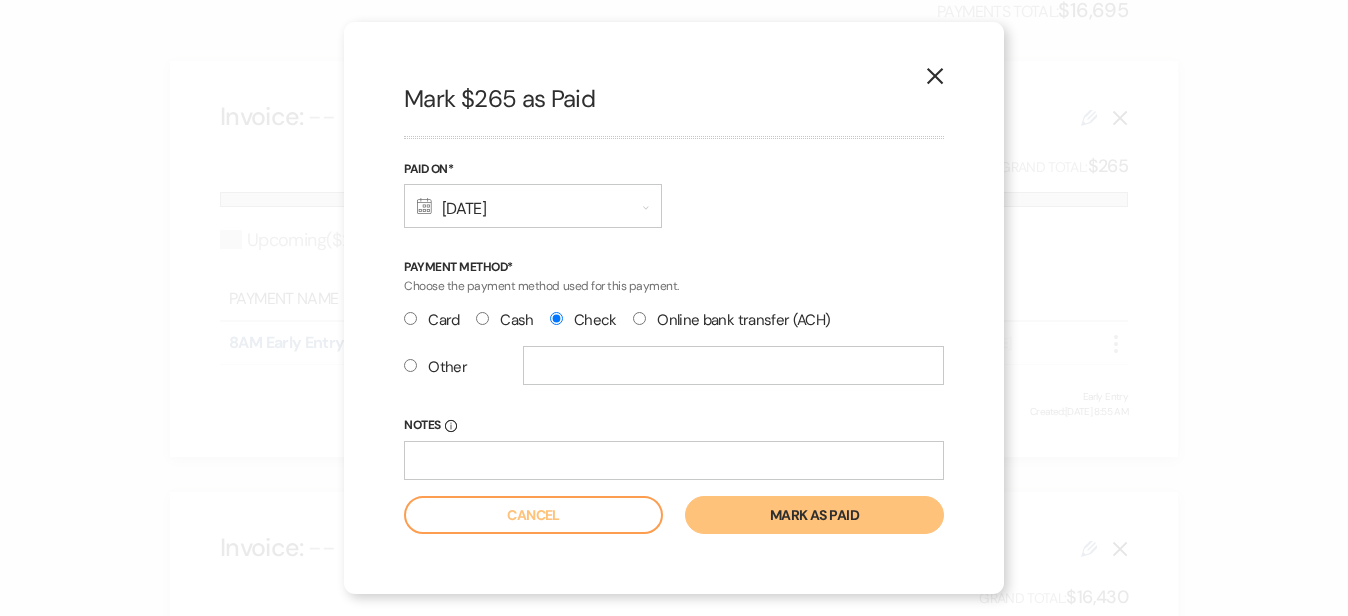 click on "Mark as paid" at bounding box center (814, 515) 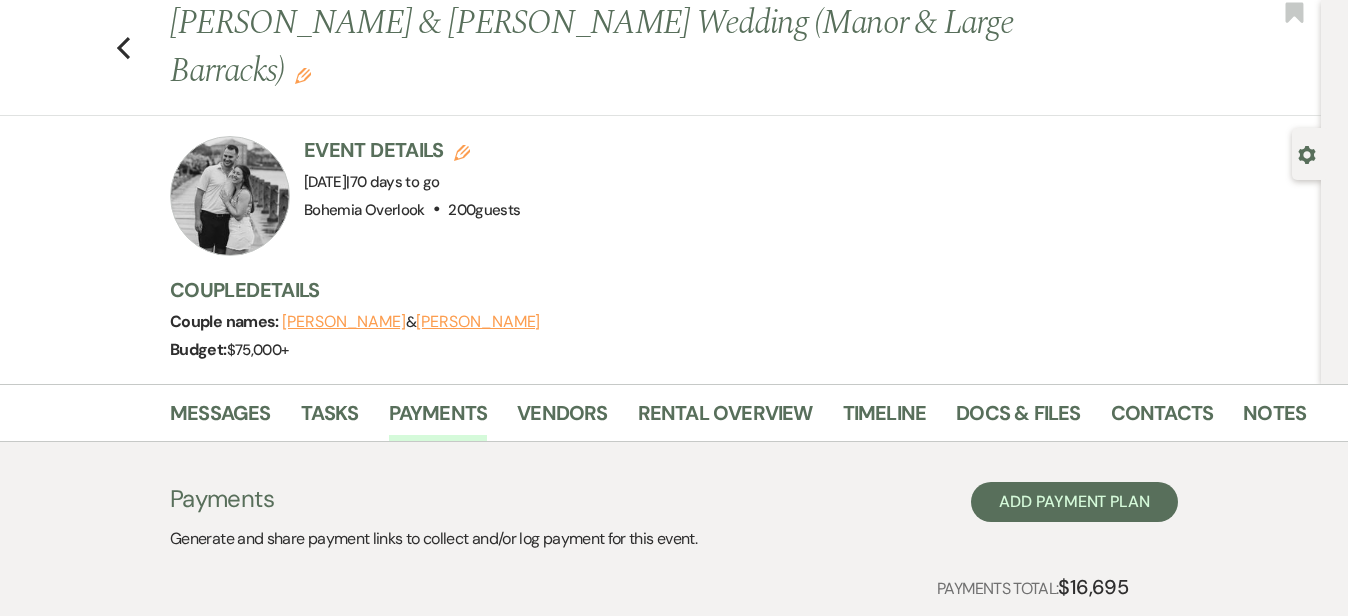 scroll, scrollTop: -1, scrollLeft: 0, axis: vertical 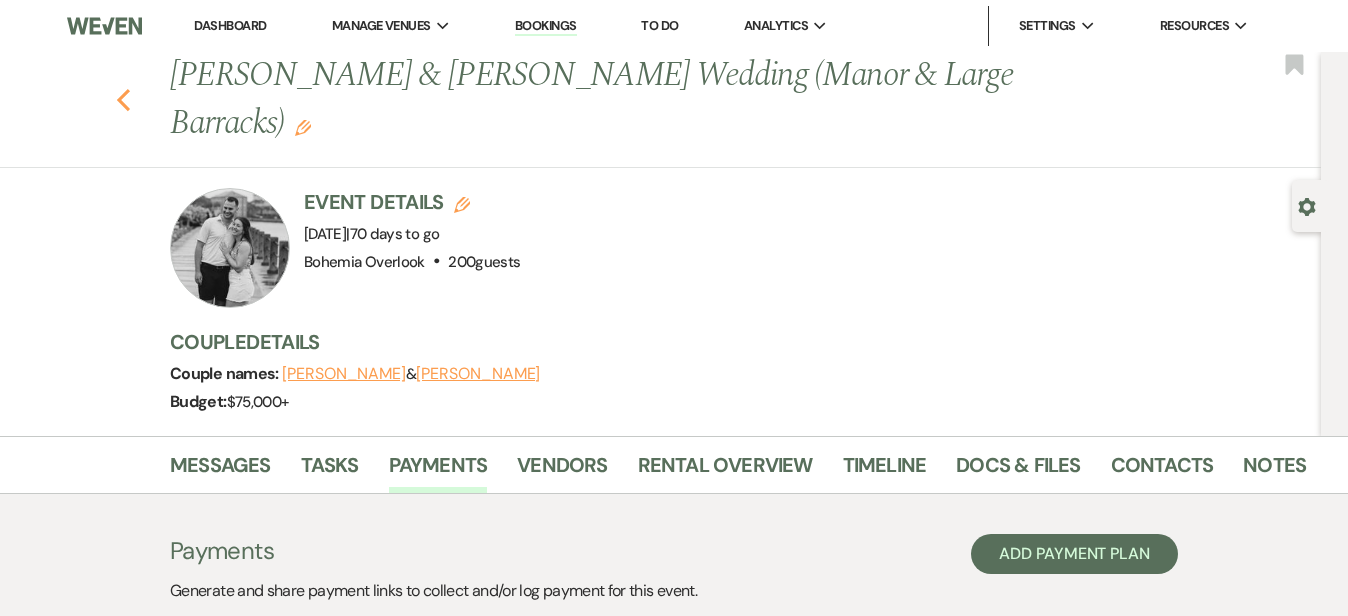 click on "Previous" 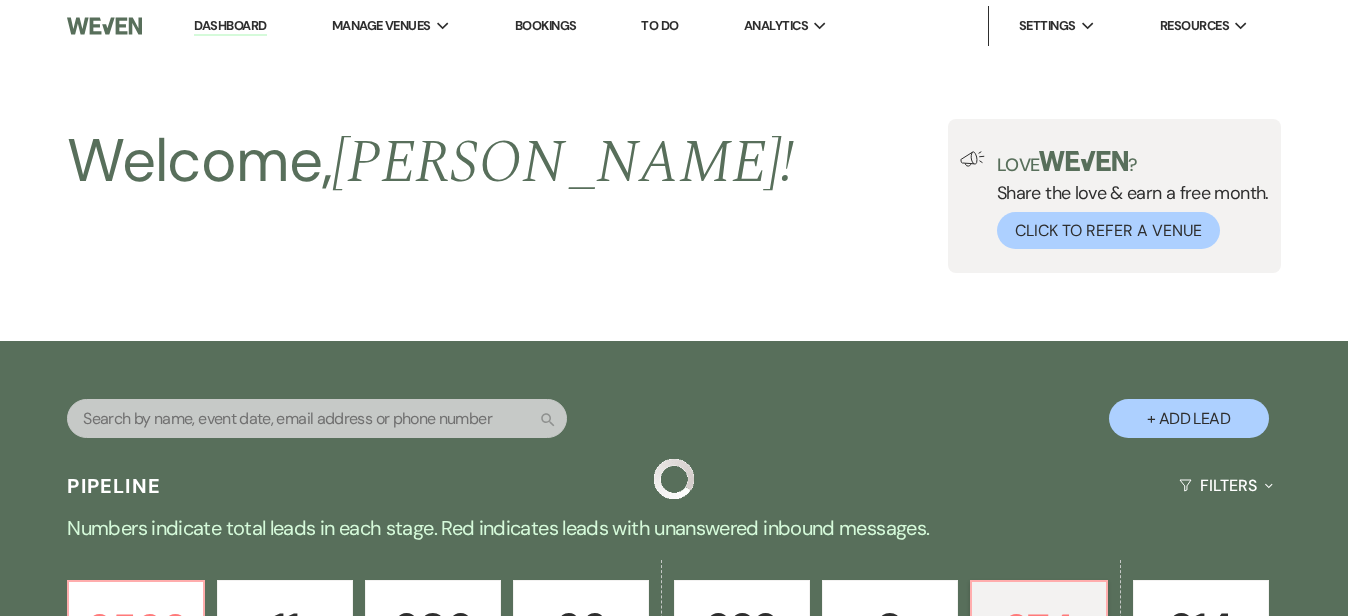 scroll, scrollTop: 2418, scrollLeft: 0, axis: vertical 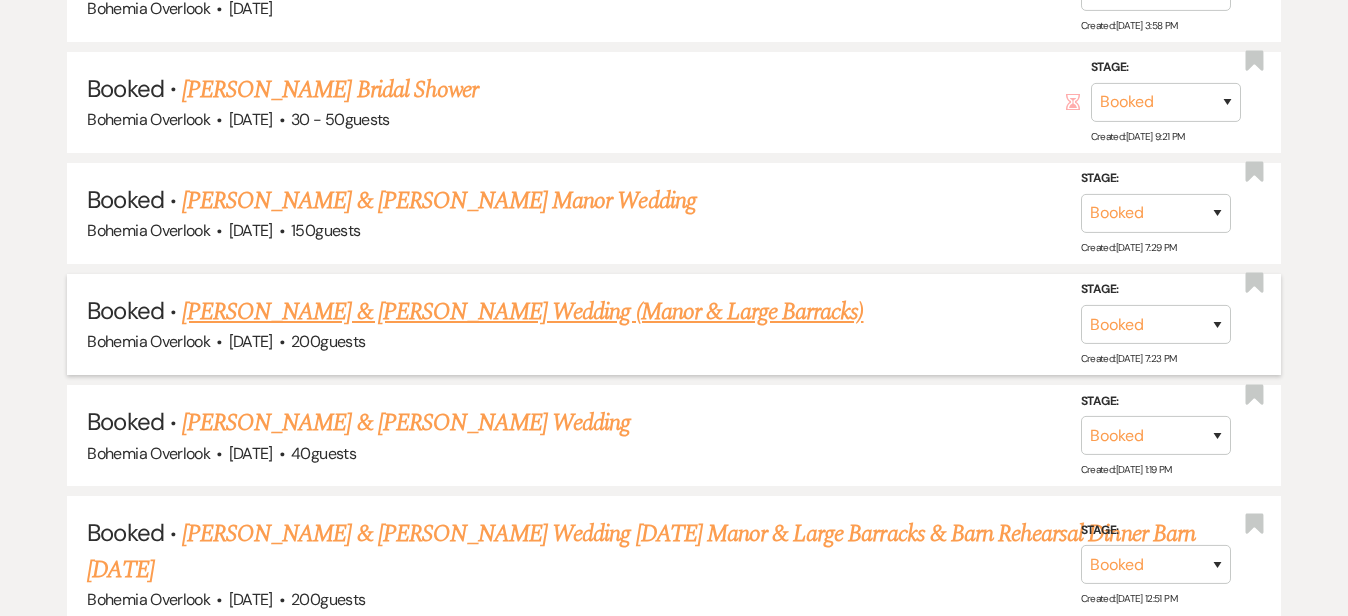 click on "Danielle Burris & Matthew Sweeney's Wedding (Manor & Large Barracks)" at bounding box center (522, 312) 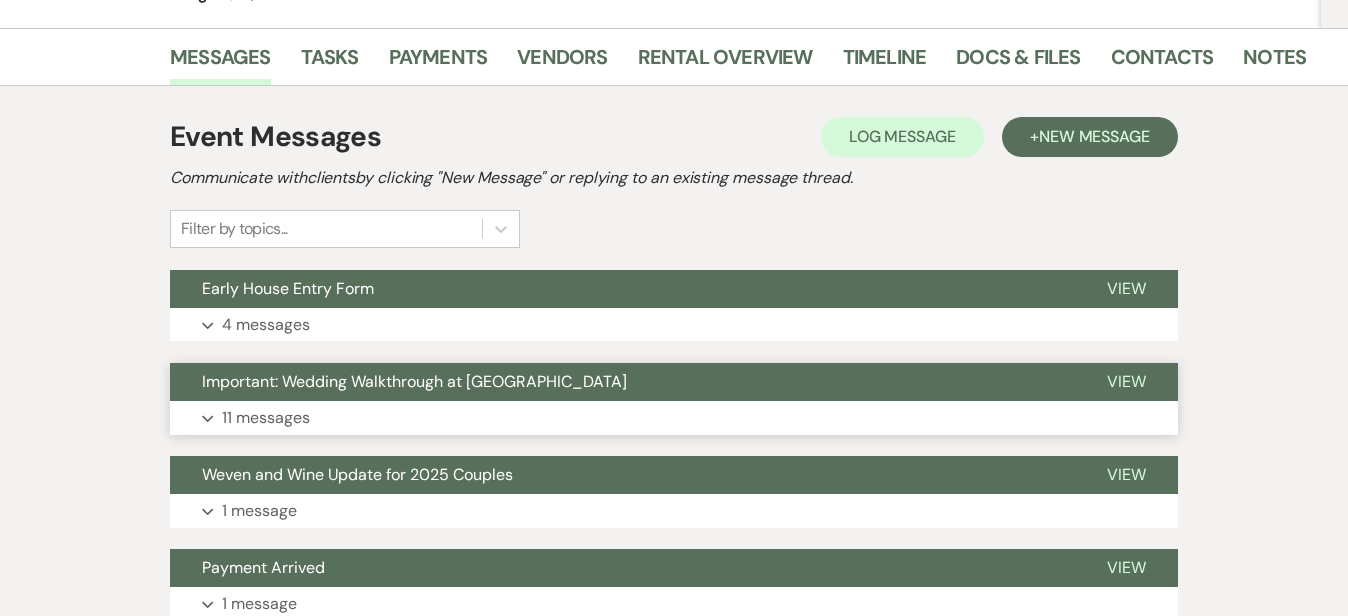 scroll, scrollTop: 377, scrollLeft: 0, axis: vertical 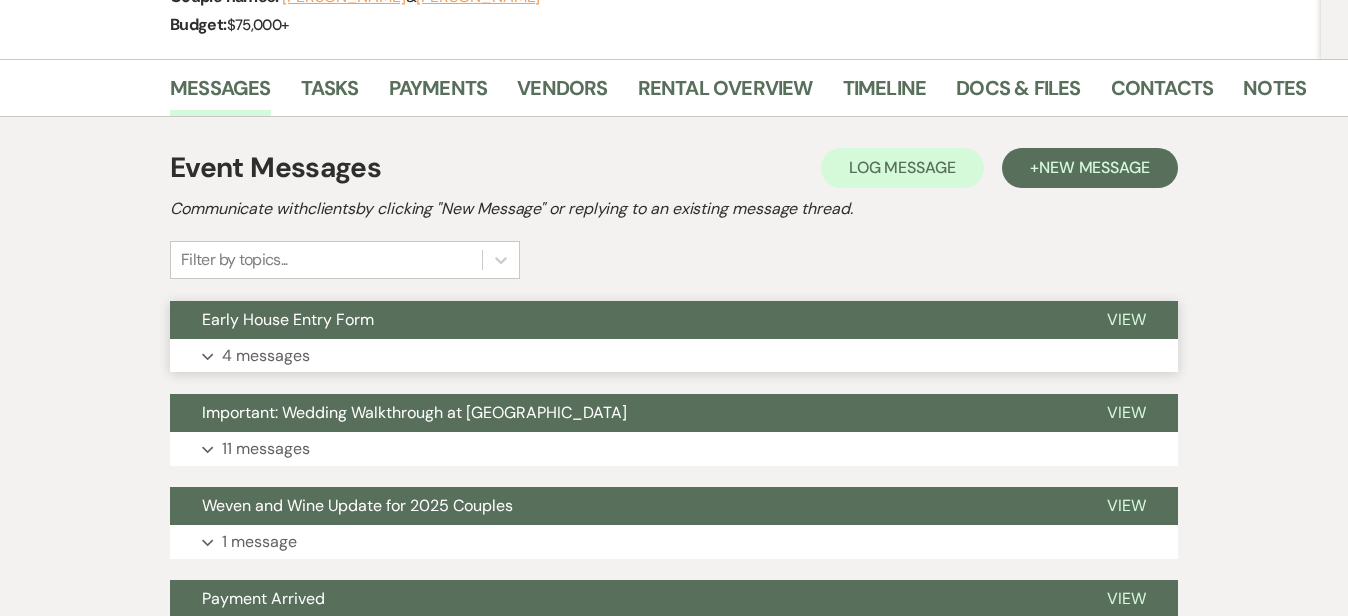 click on "Expand 4 messages" at bounding box center [674, 356] 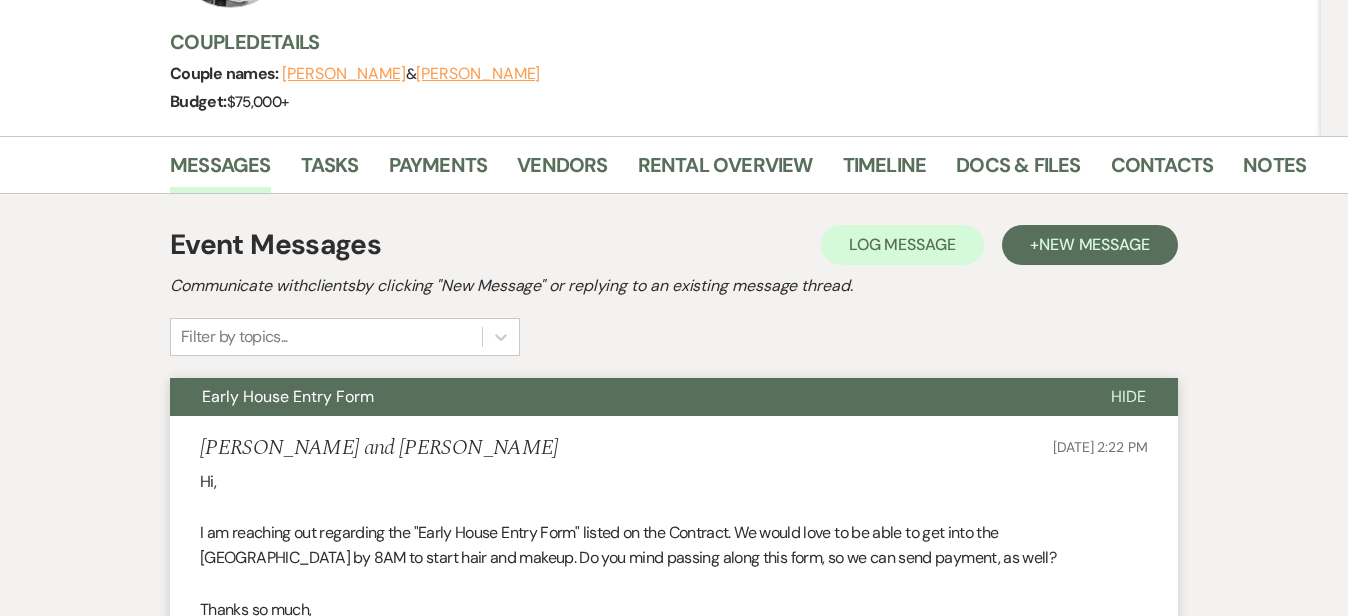 scroll, scrollTop: 321, scrollLeft: 0, axis: vertical 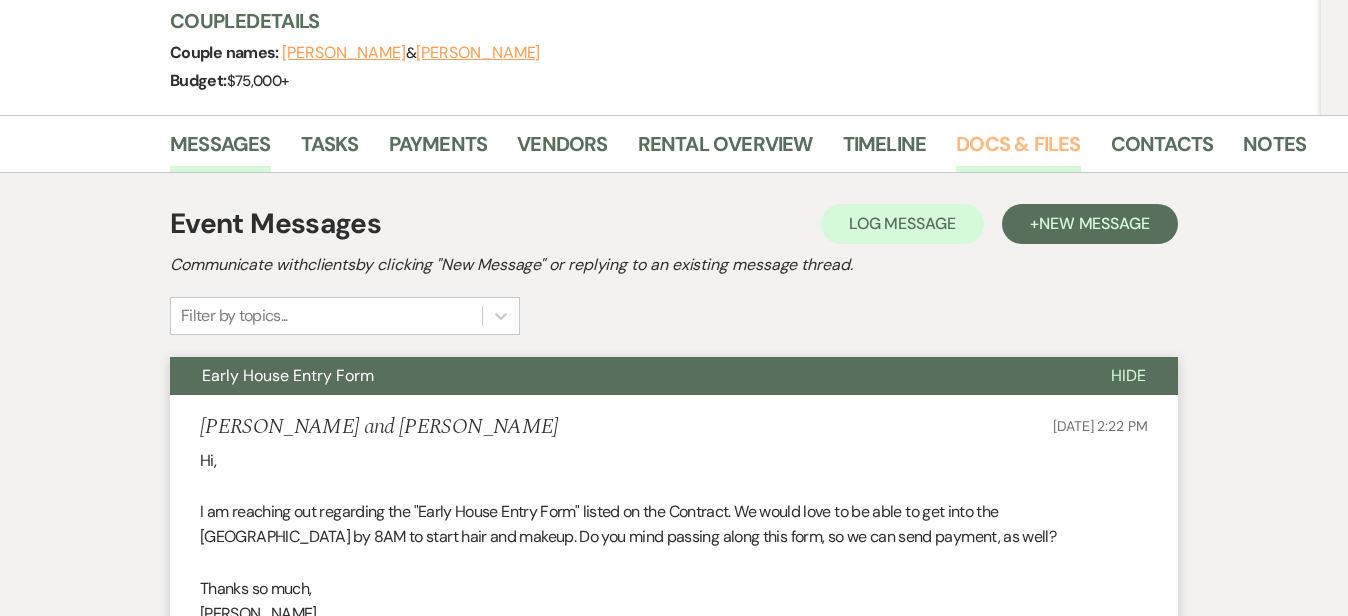 click on "Docs & Files" at bounding box center (1018, 150) 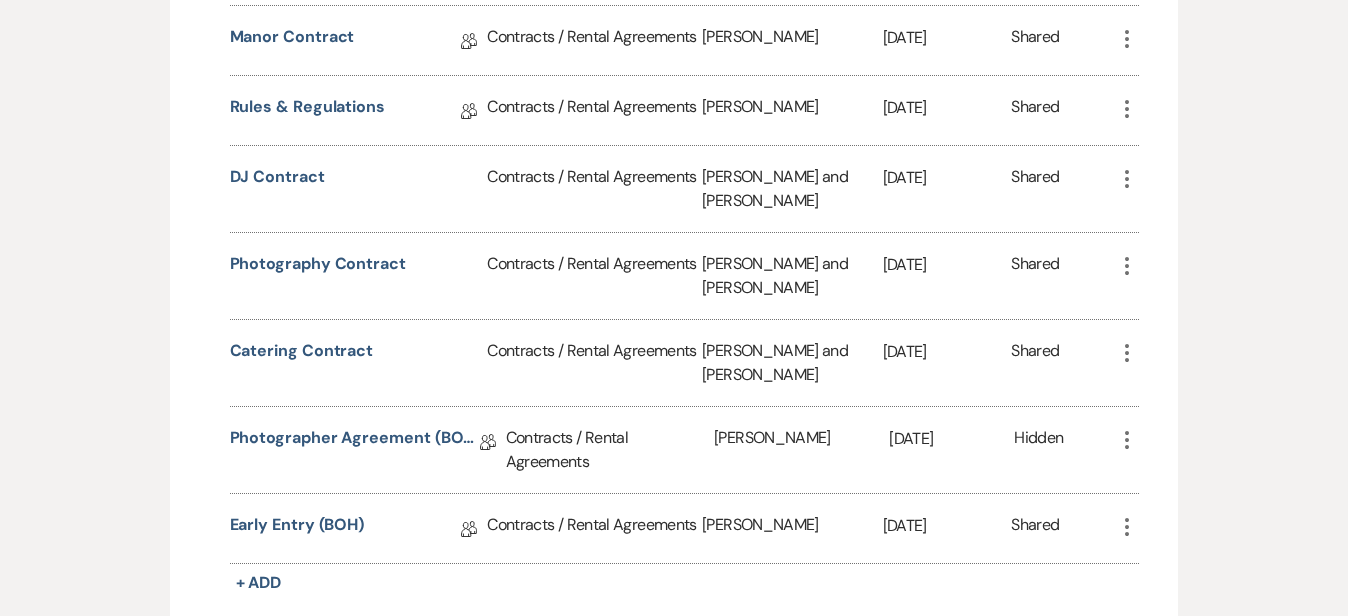 scroll, scrollTop: 837, scrollLeft: 0, axis: vertical 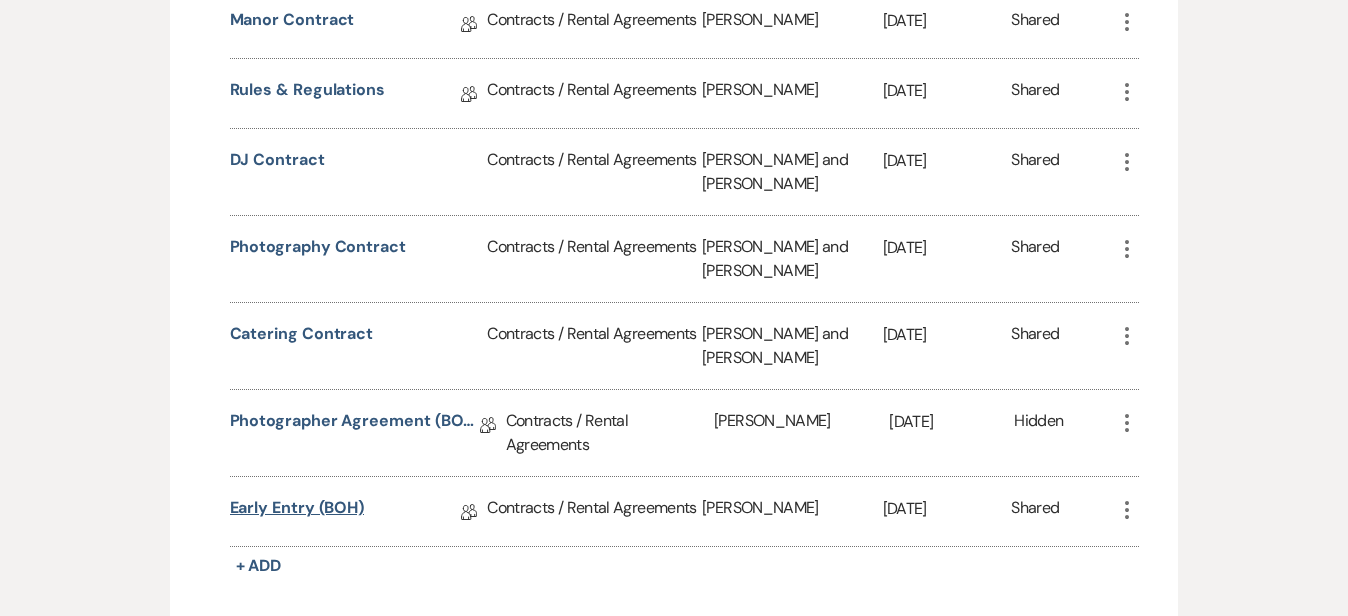 click on "Early Entry (BOH)" at bounding box center [297, 511] 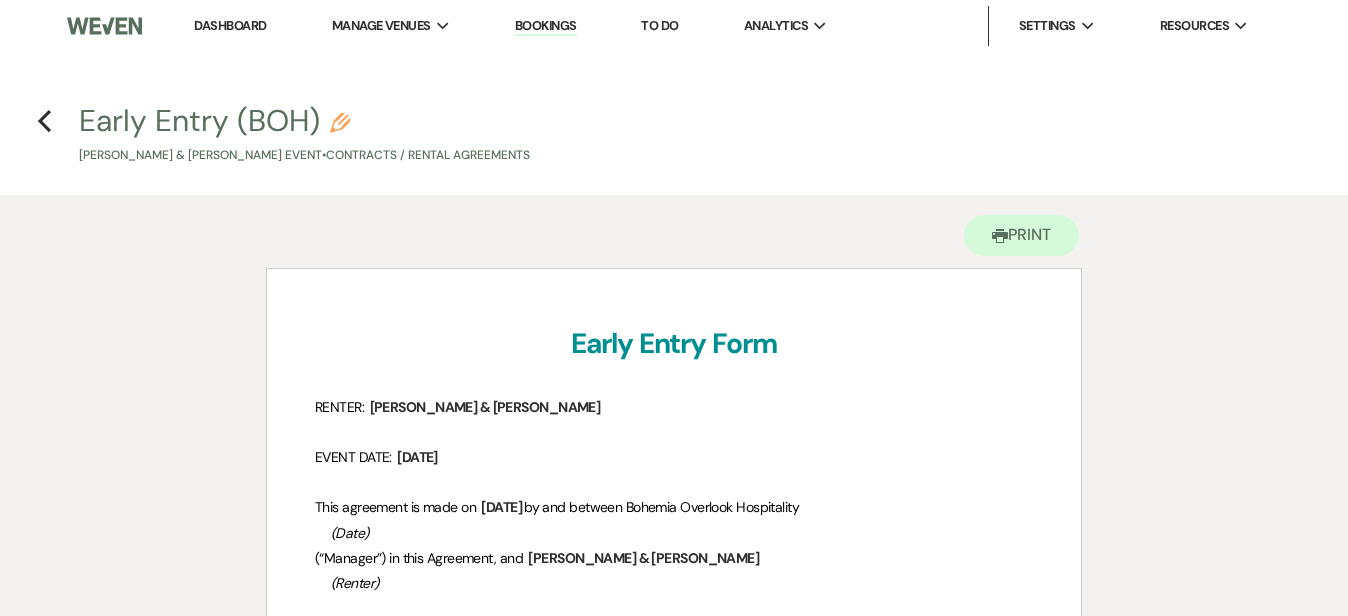 scroll, scrollTop: 0, scrollLeft: 0, axis: both 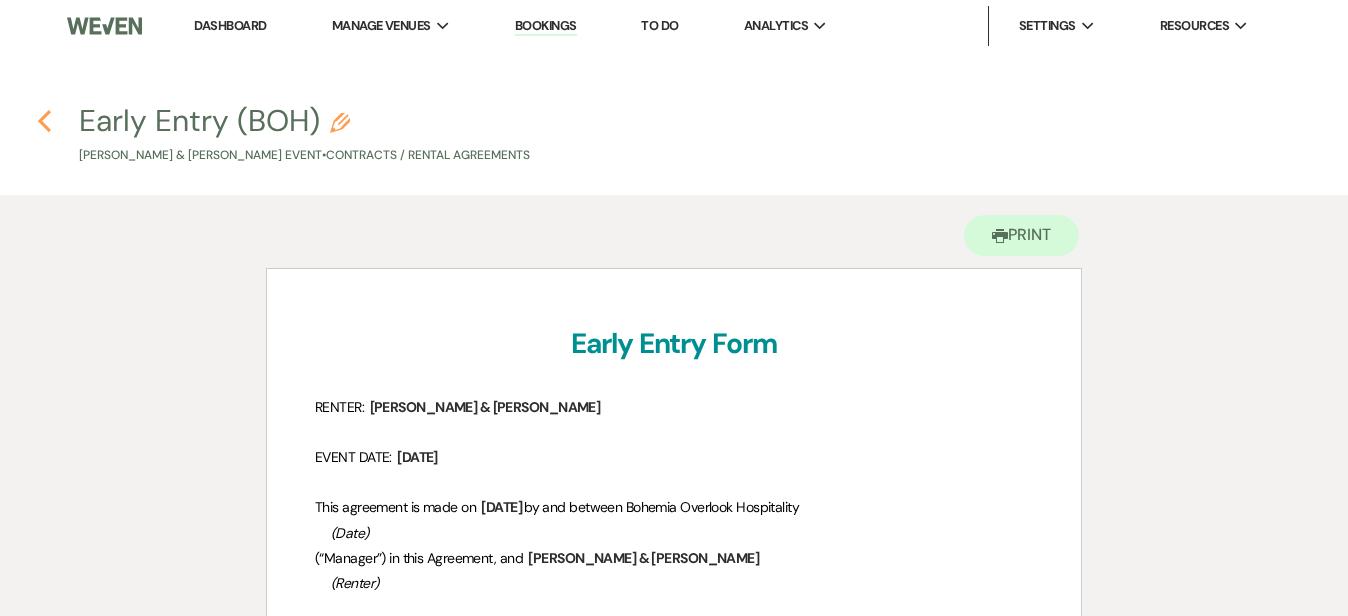 click on "Previous" 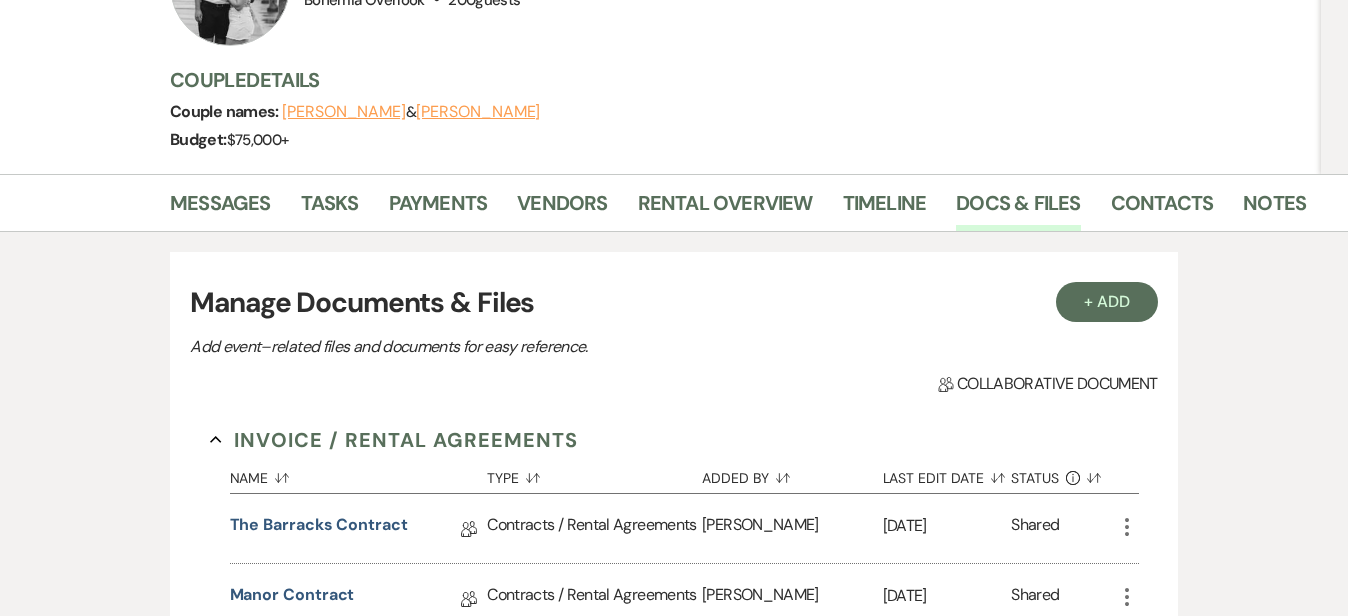 scroll, scrollTop: 260, scrollLeft: 0, axis: vertical 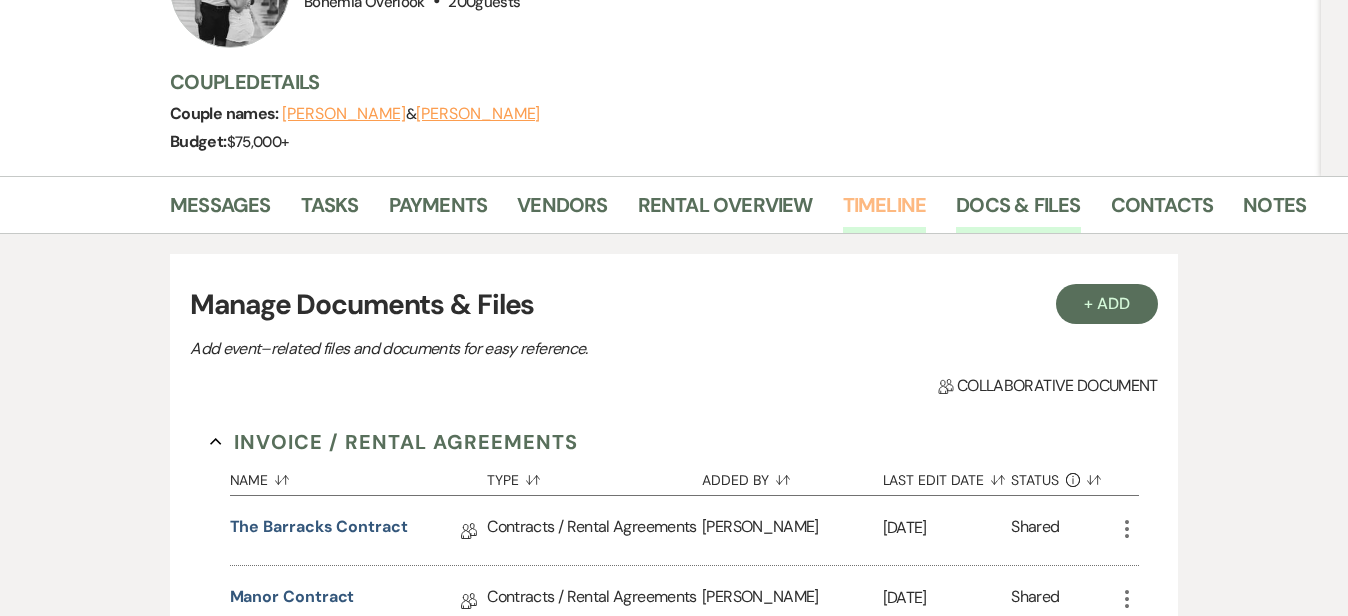 click on "Timeline" at bounding box center [885, 211] 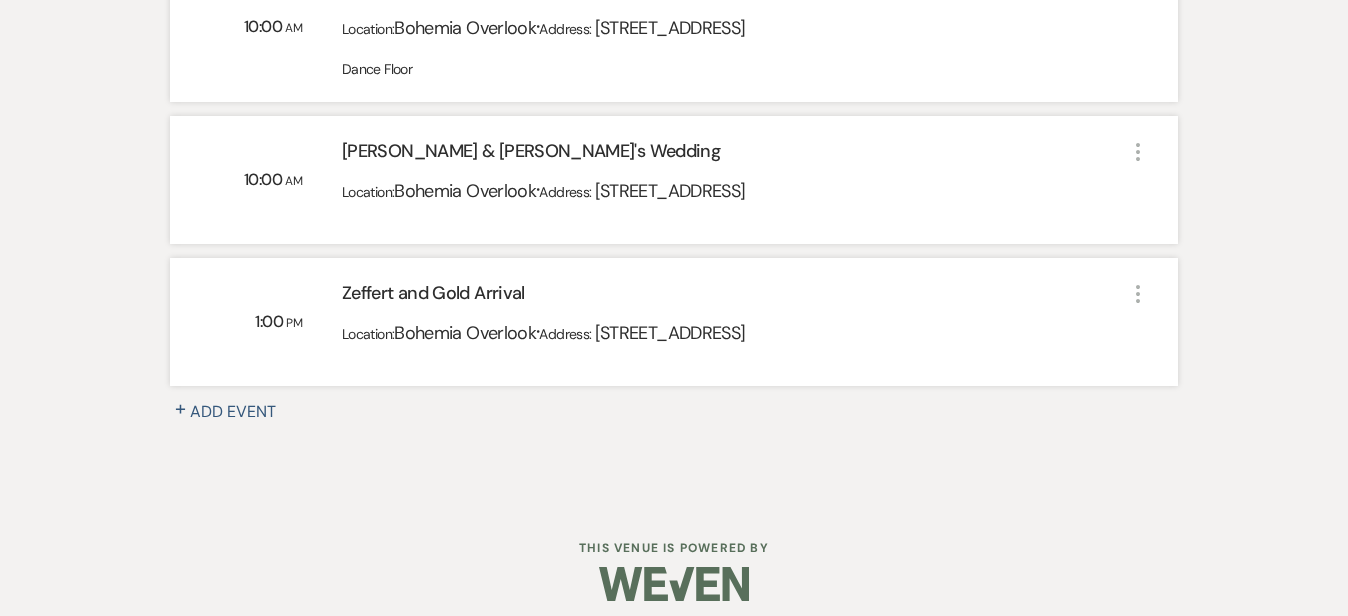 scroll, scrollTop: 813, scrollLeft: 0, axis: vertical 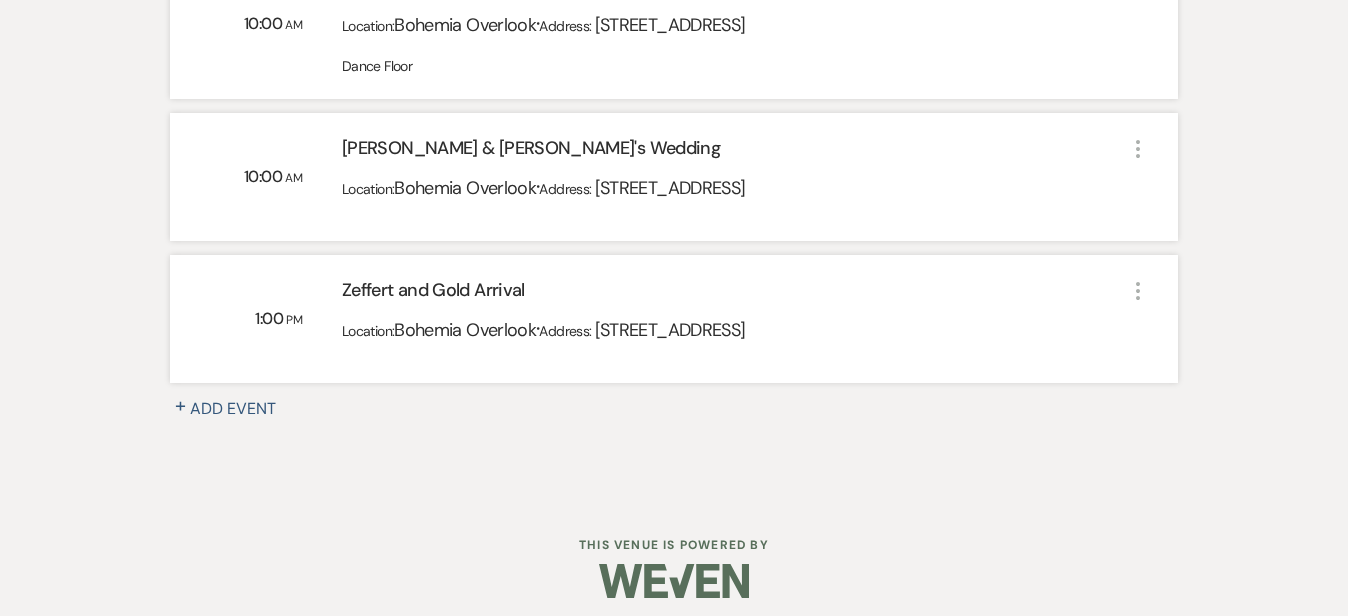 click on "+  Add Event" at bounding box center [235, 409] 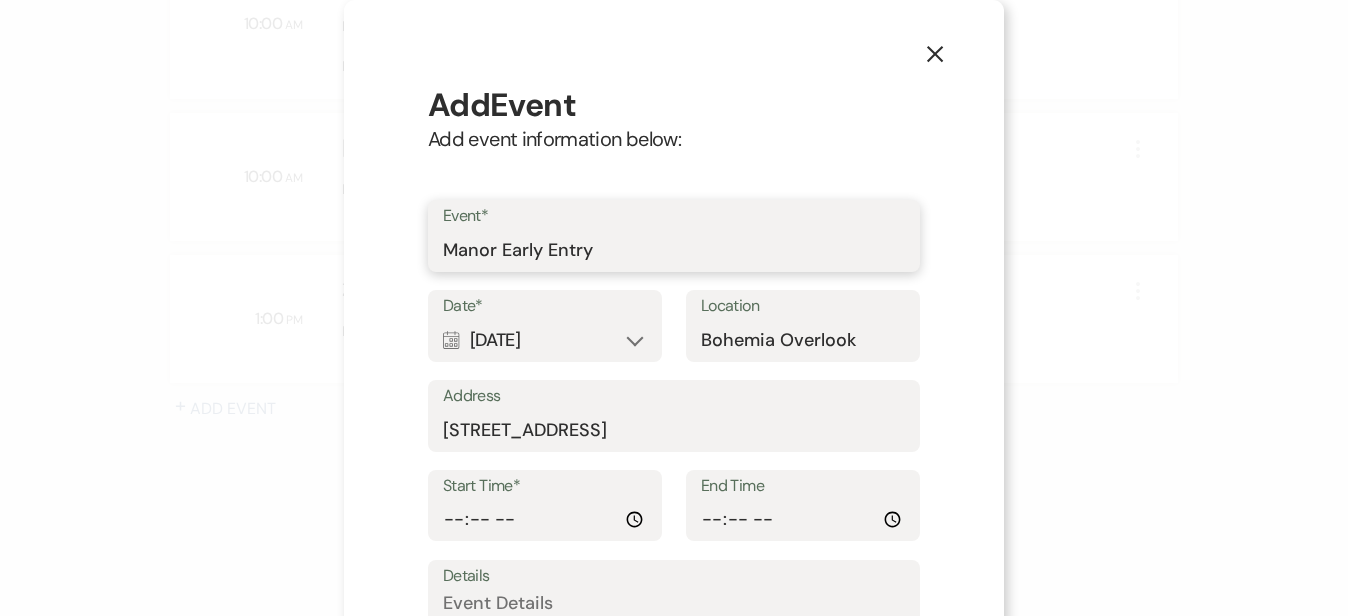 type on "Manor Early Entry" 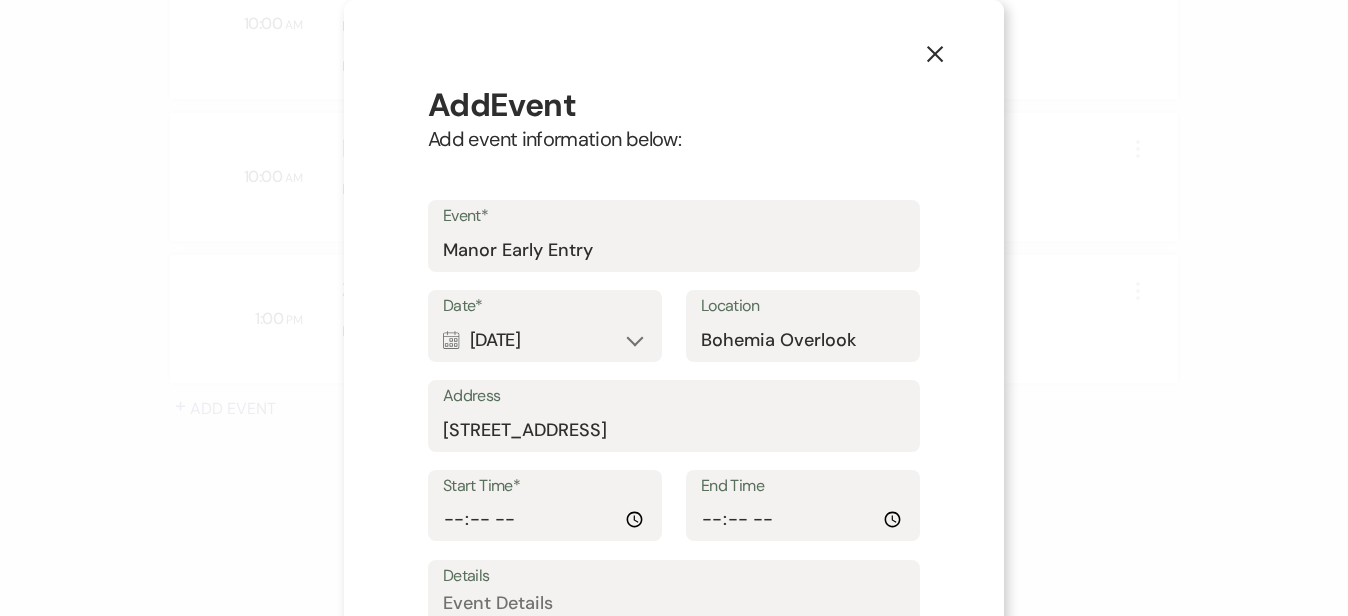 click on "X Add  Event Add event information below: Event* Manor Early Entry Date* Calendar Sep 27, 2025 Expand Location Bohemia Overlook Address 88 Rivers Edge Rd, North East, MD 21901 Start Time* End Time Details Timeline* Master Save and Add Another Save" at bounding box center [674, 465] 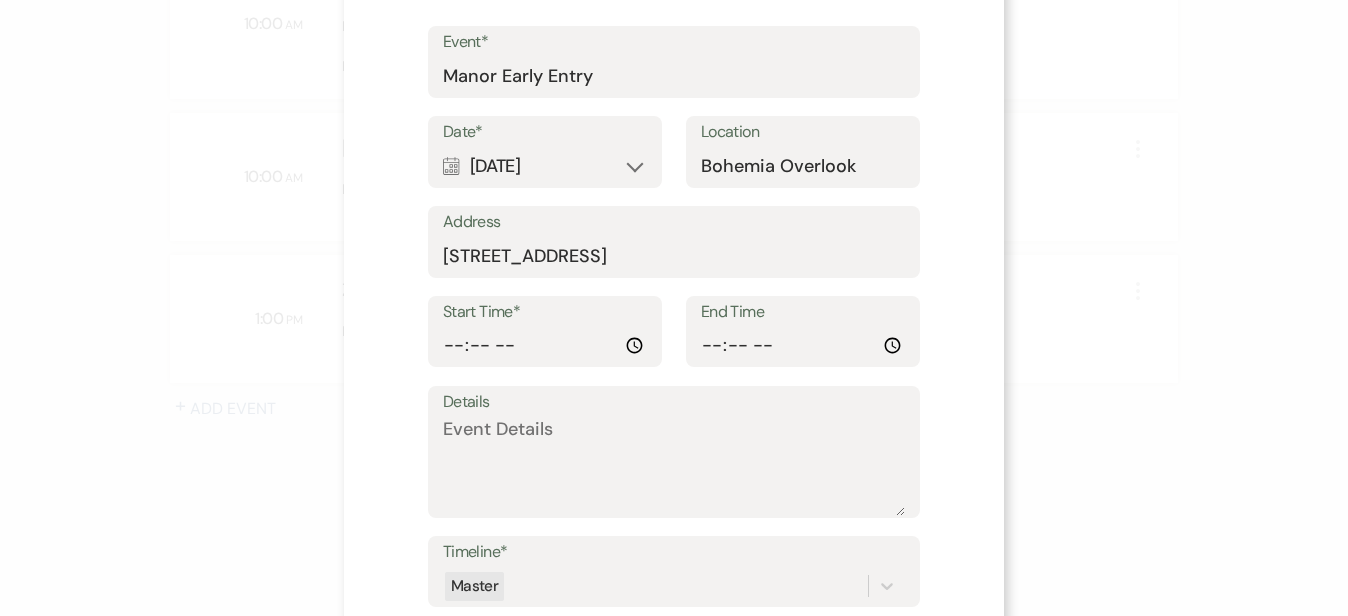 scroll, scrollTop: 238, scrollLeft: 0, axis: vertical 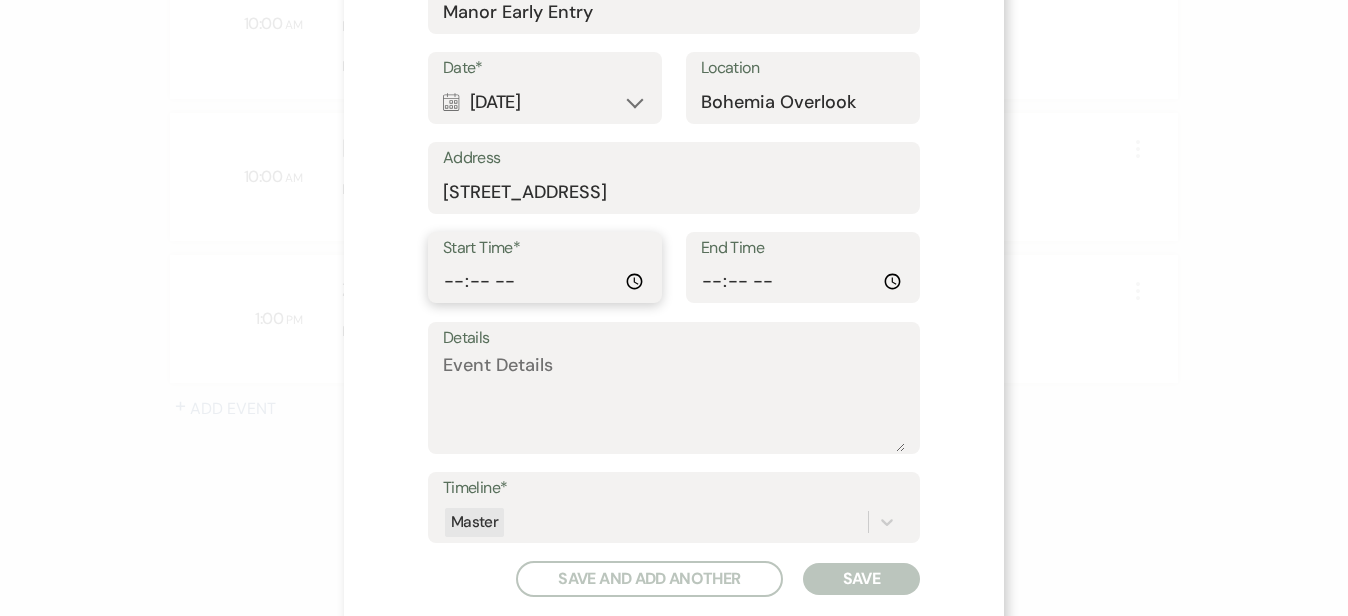 click on "Start Time*" at bounding box center (545, 281) 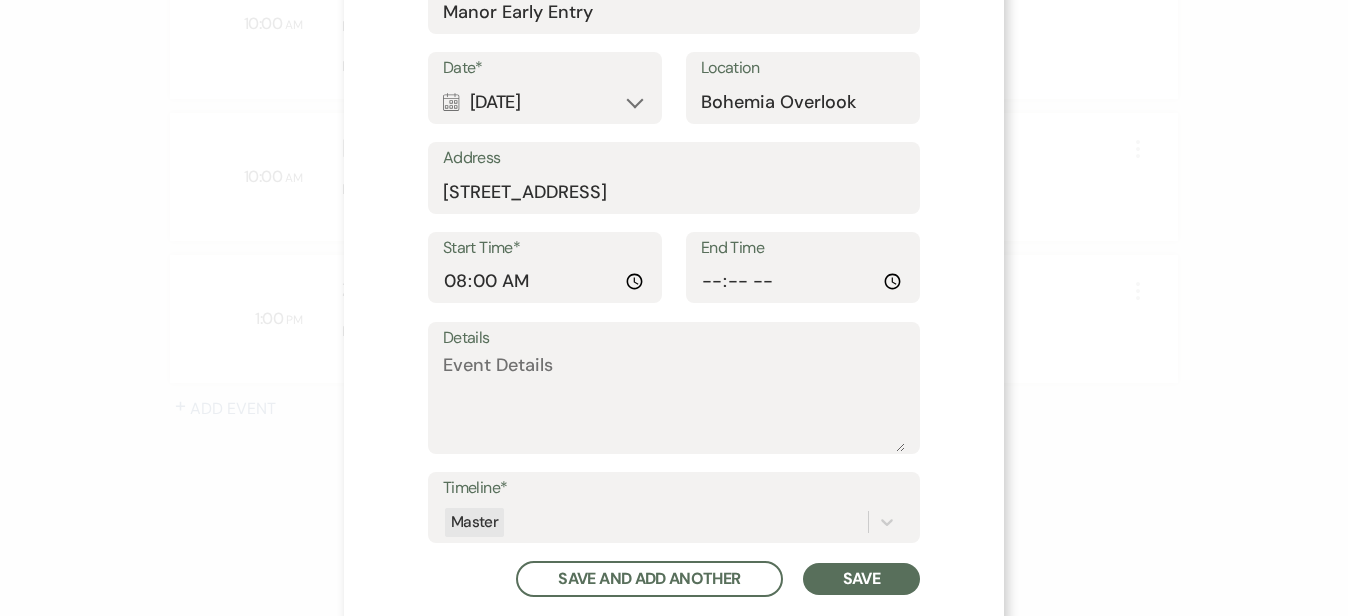 click on "X Add  Event Add event information below: Event* Manor Early Entry Date* Calendar Sep 27, 2025 Expand Location Bohemia Overlook Address 88 Rivers Edge Rd, North East, MD 21901 Start Time* 08:00 End Time Details Timeline* Master Save and Add Another Save" at bounding box center [674, 227] 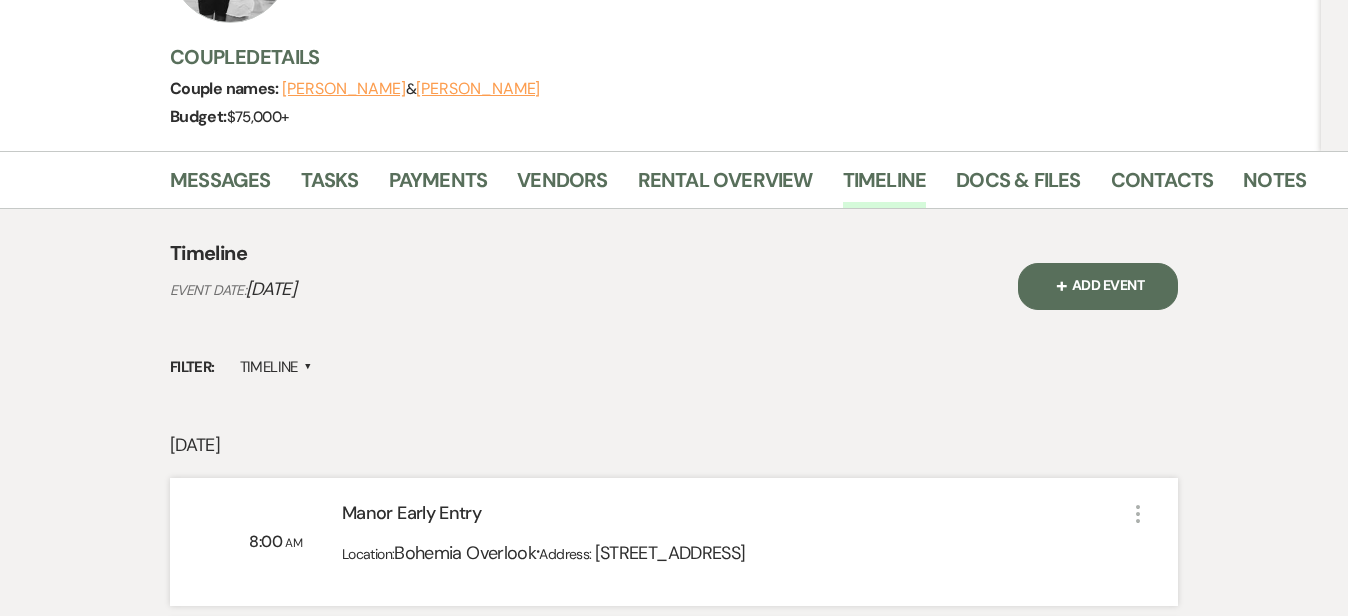 scroll, scrollTop: 276, scrollLeft: 0, axis: vertical 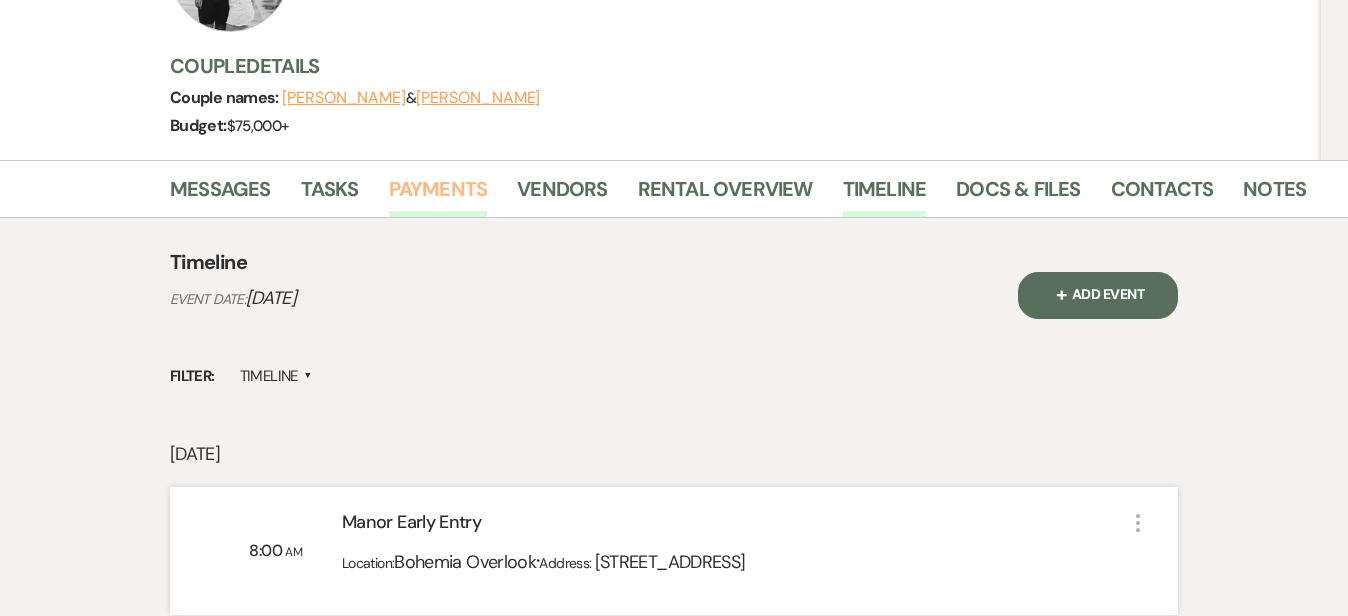 click on "Payments" at bounding box center [438, 195] 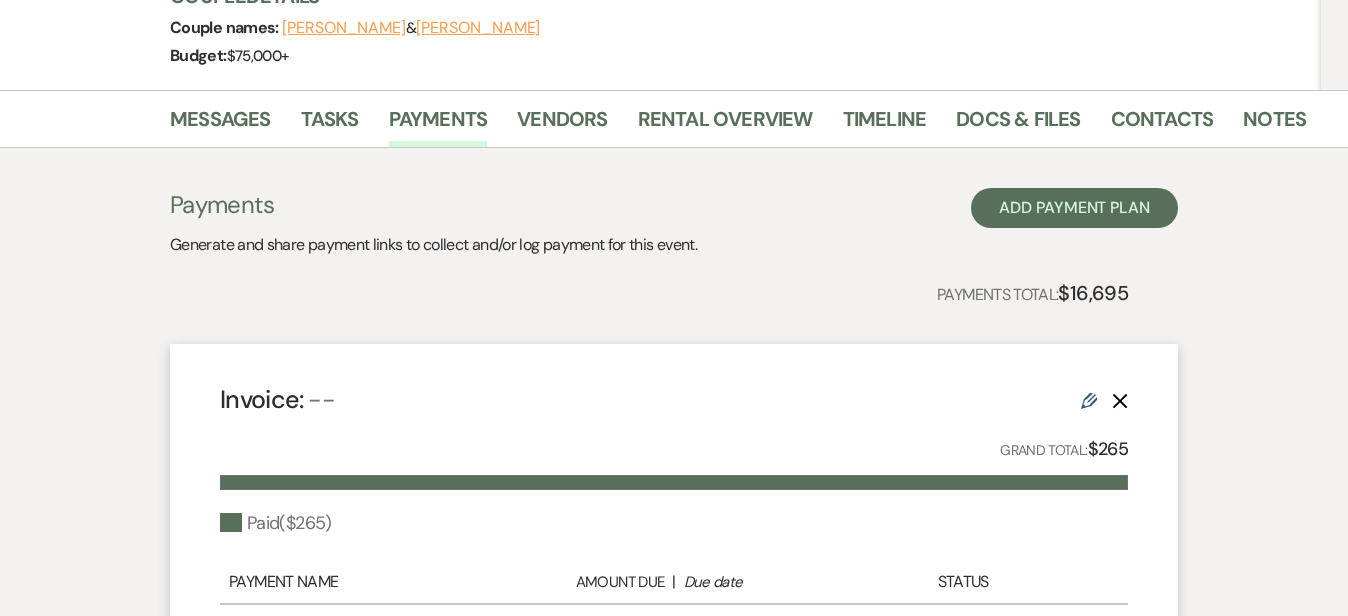 scroll, scrollTop: 262, scrollLeft: 0, axis: vertical 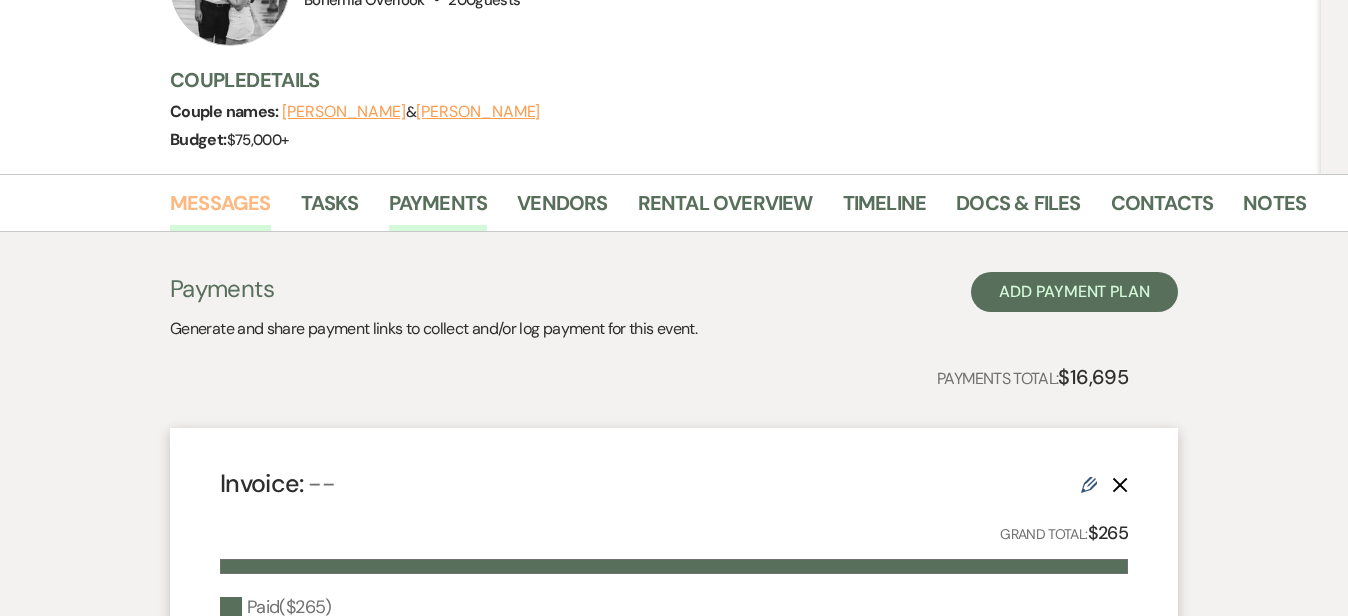 click on "Messages" at bounding box center (220, 209) 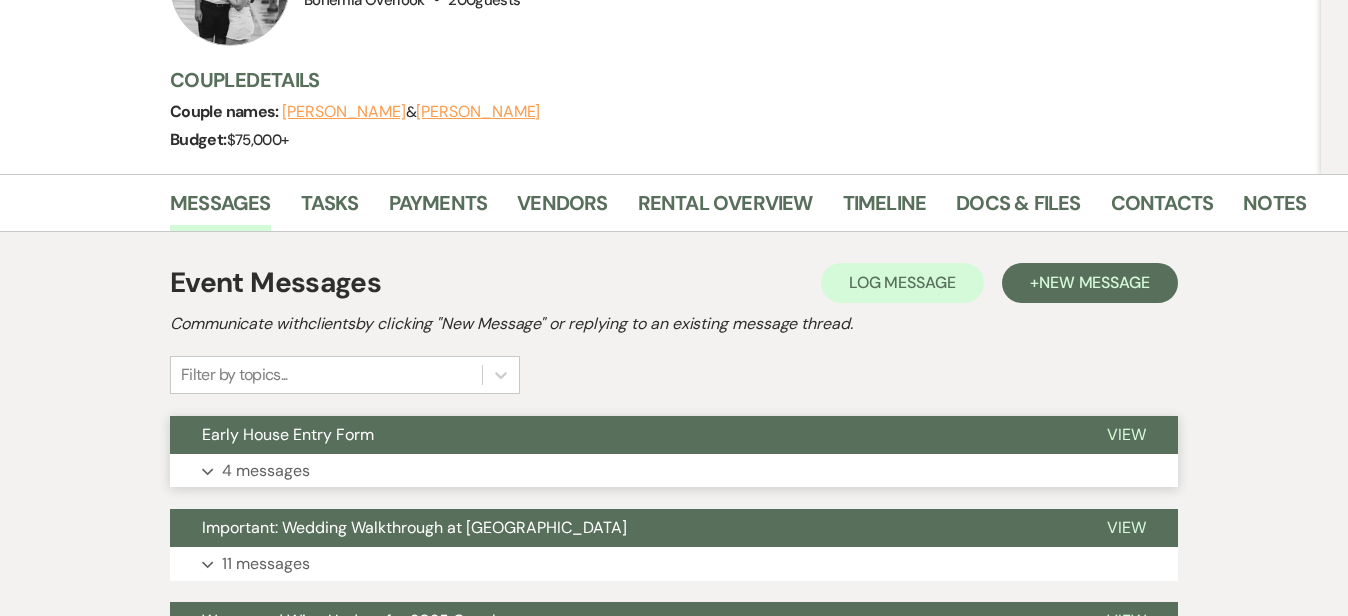 click on "Expand 4 messages" at bounding box center [674, 471] 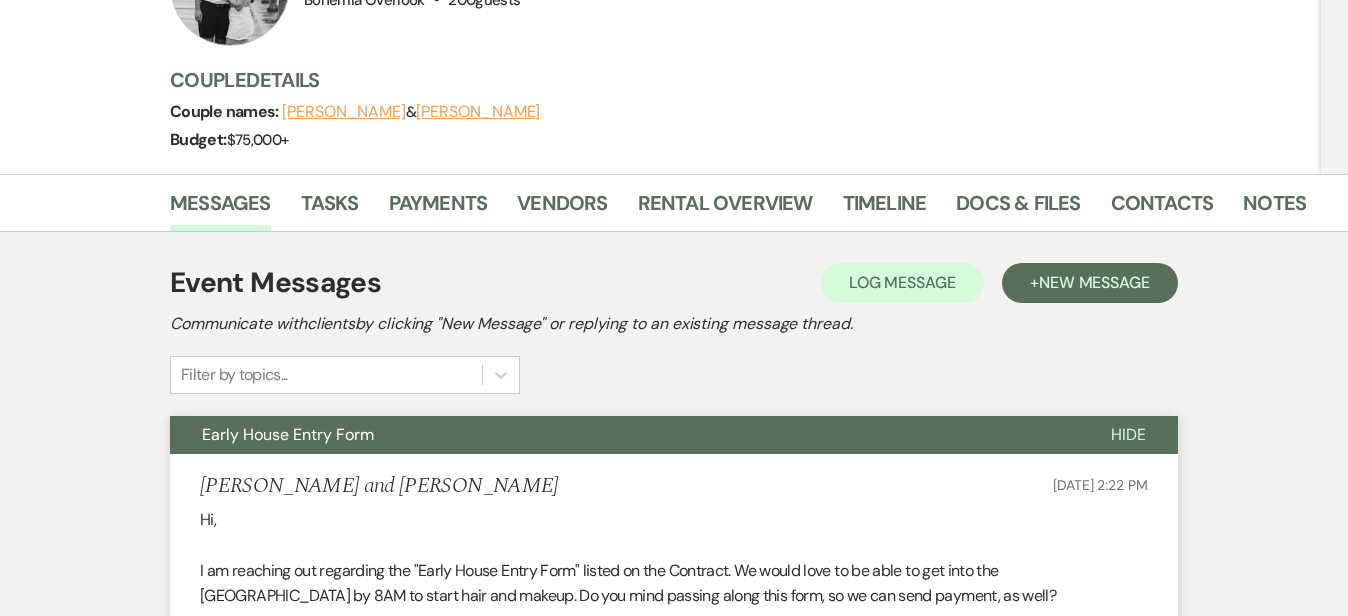 click on "Event Messages   Log Log Message +  New Message Communicate with  clients  by clicking "New Message" or replying to an existing message thread. Filter by topics..." at bounding box center (674, 328) 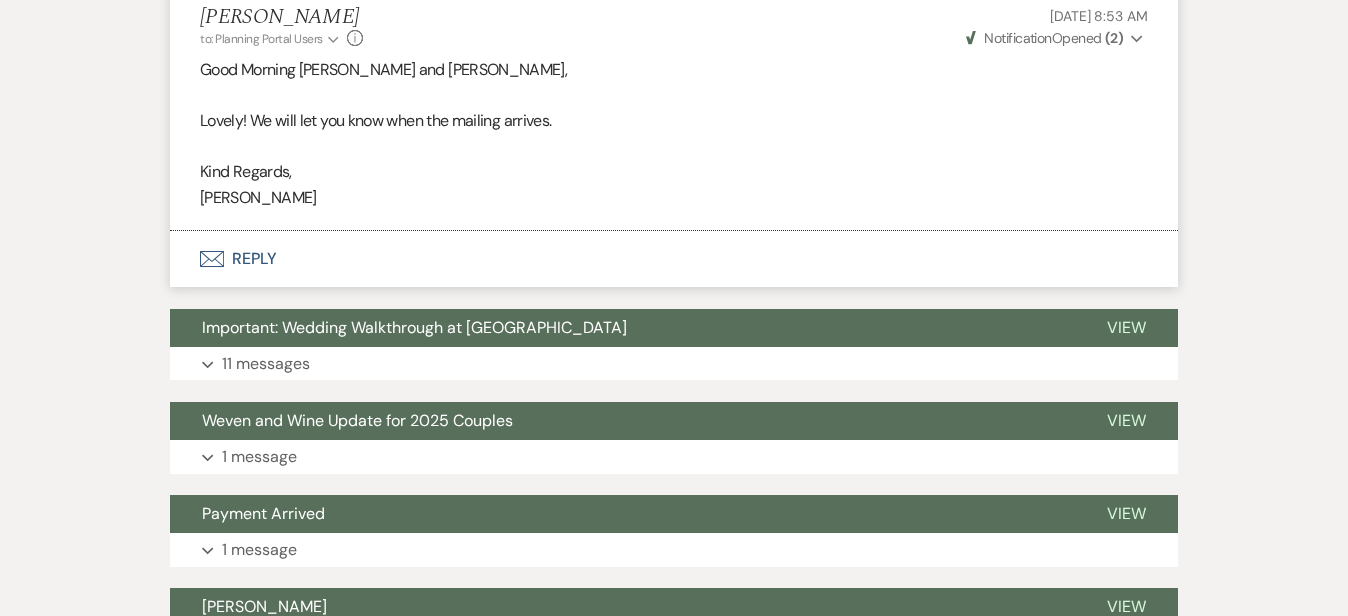scroll, scrollTop: 1390, scrollLeft: 0, axis: vertical 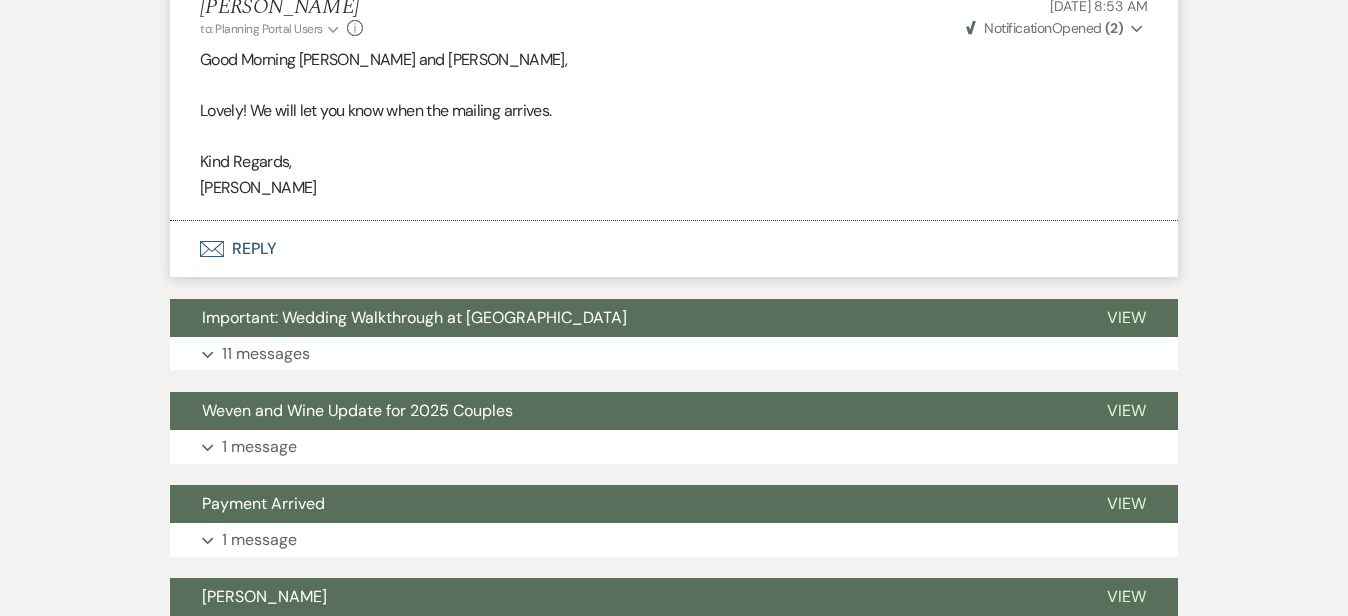 click on "Envelope Reply" at bounding box center (674, 249) 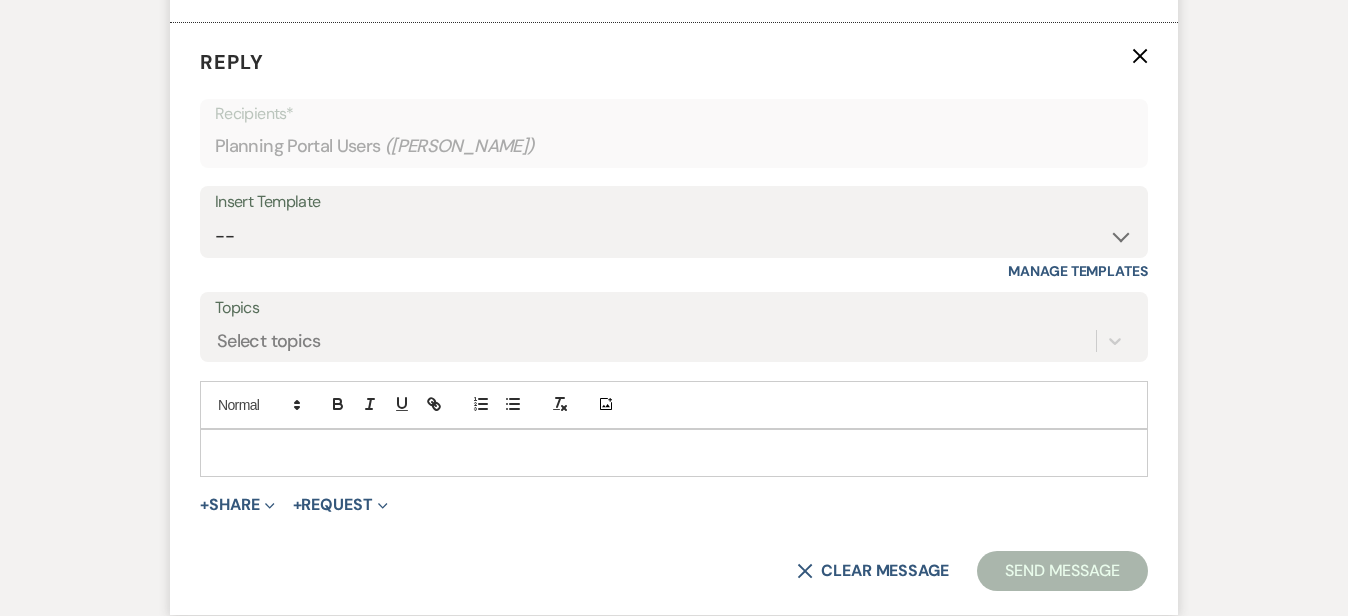scroll, scrollTop: 1598, scrollLeft: 0, axis: vertical 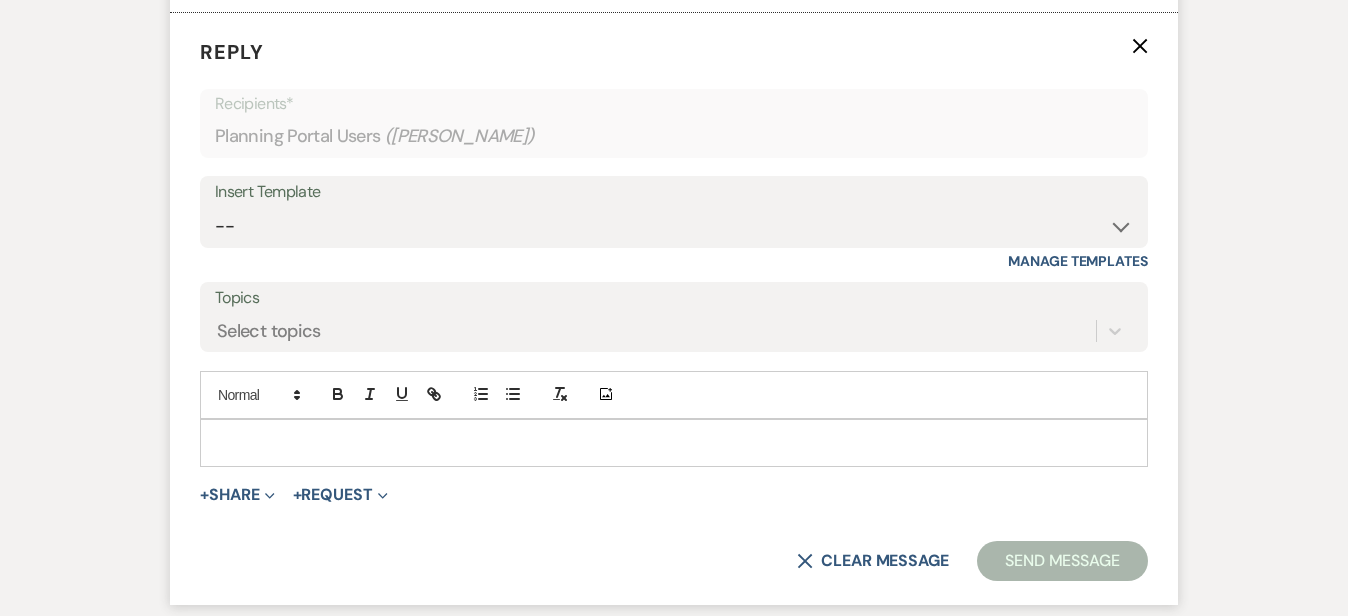 click at bounding box center [674, 443] 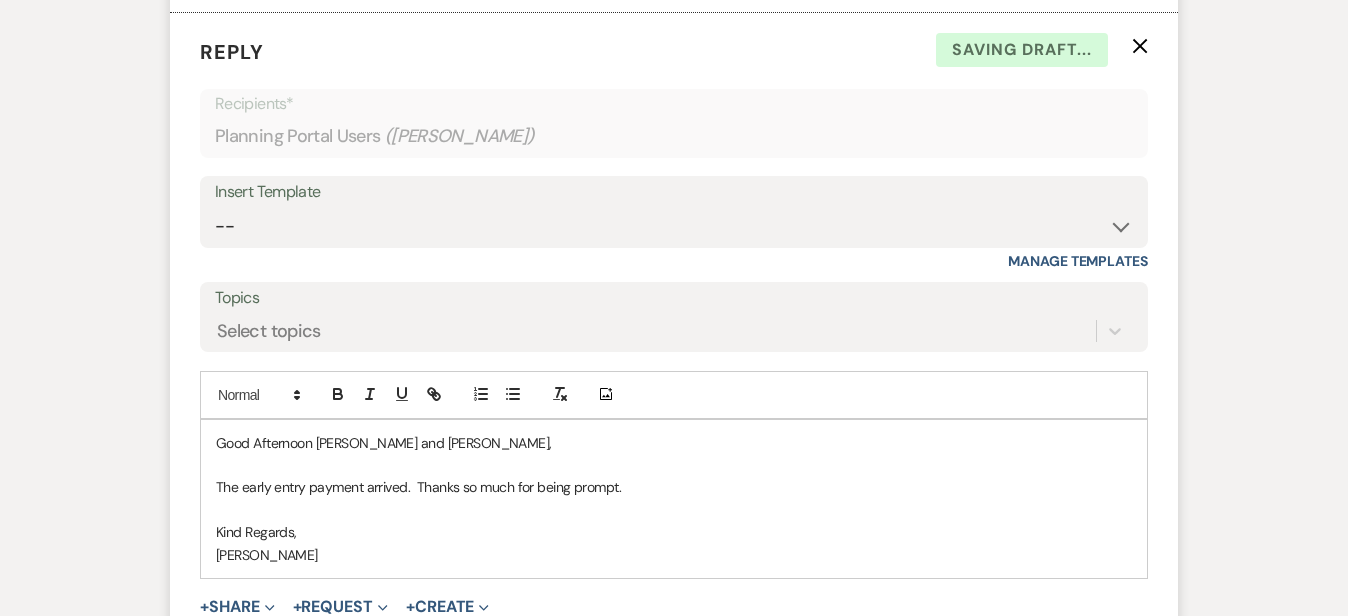 click on "Messages Tasks Payments Vendors Rental Overview Timeline Docs & Files Contacts Notes Event Messages   Log Log Message +  New Message Communicate with  clients  by clicking "New Message" or replying to an existing message thread. Filter by topics... Early House Entry Form Hide Danielle and Matthew Sweeney Jul 13, 2025, 2:22 PM Hi, I am reaching out regarding the "Early House Entry Form" listed on the Contract. We would love to be able to get into the Manor House by 8AM to start hair and makeup. Do you mind passing along this form, so we can send payment, as well? Thanks so much, Danielle  Kimberly Carew to: Planning Portal Users Expand Info Jul 14, 2025, 9:43 AM Weven Check Notification  Opened   ( 5 ) Expand Good Morning Danielle,  In the Docs and Files section of the planning portal you will find the Early Entry document for your review and signature.   If you would like to a mail at check, the total is $265 with Maryland tax.   Kind Regards,  Kim  Danielle and Matthew Sweeney Jul 15, 2025, 8:35 AM Expand" at bounding box center (674, 772) 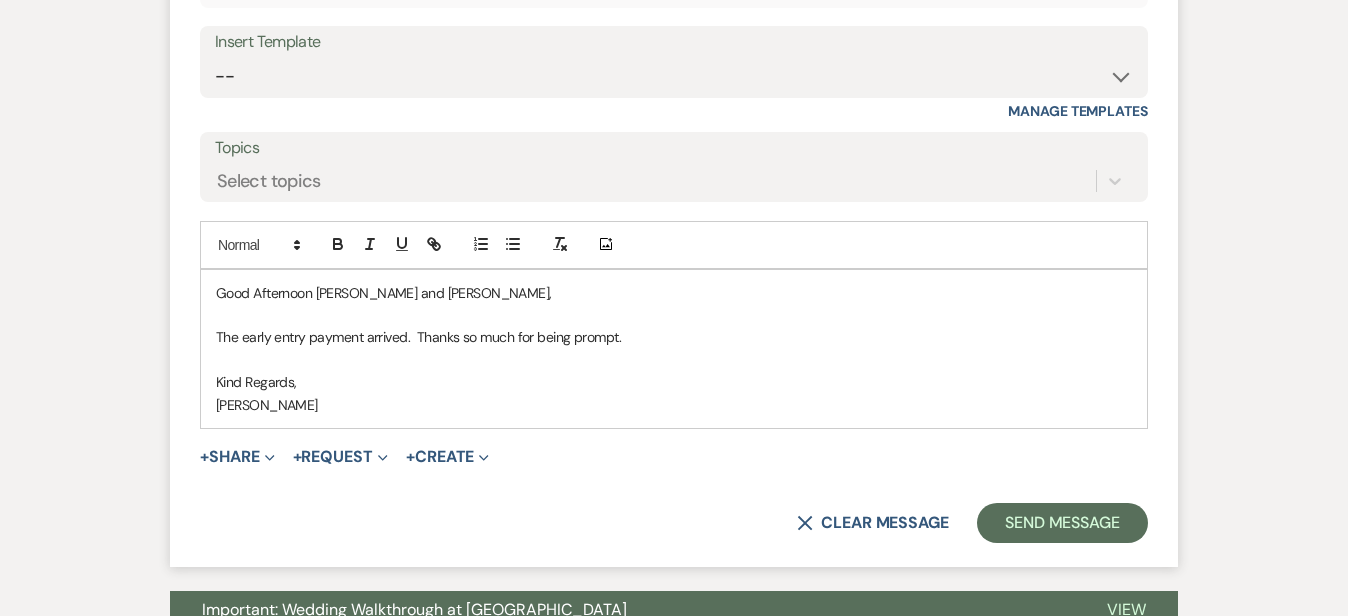 scroll, scrollTop: 1757, scrollLeft: 0, axis: vertical 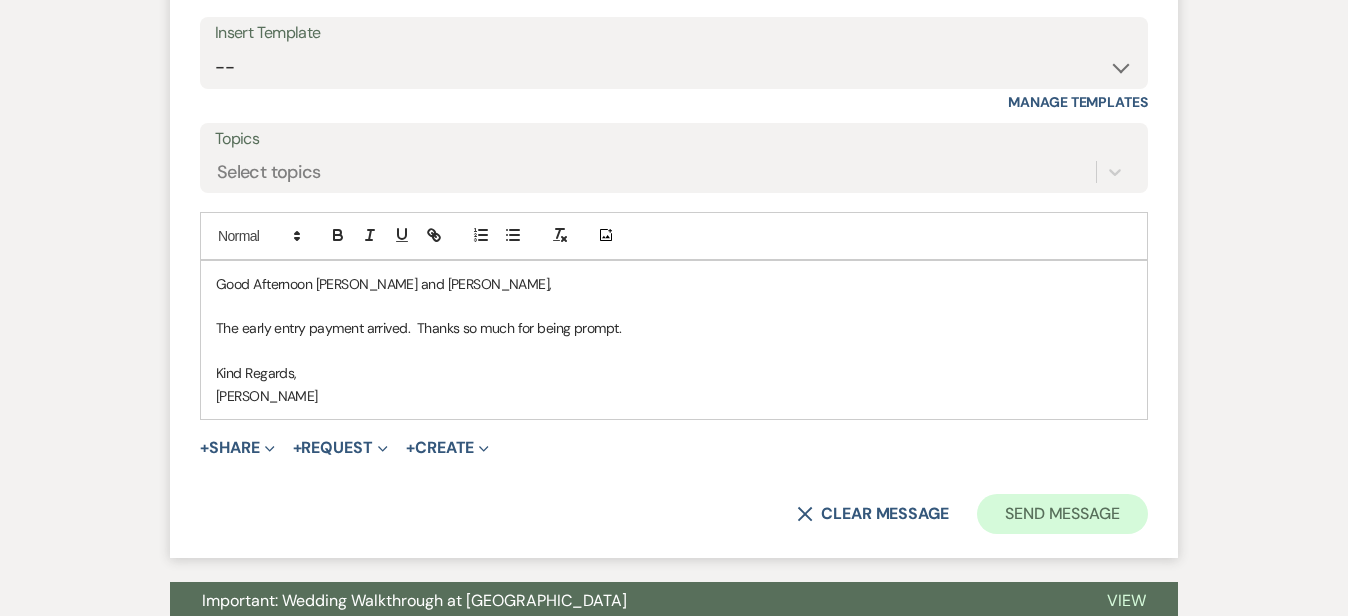 click on "Send Message" at bounding box center (1062, 514) 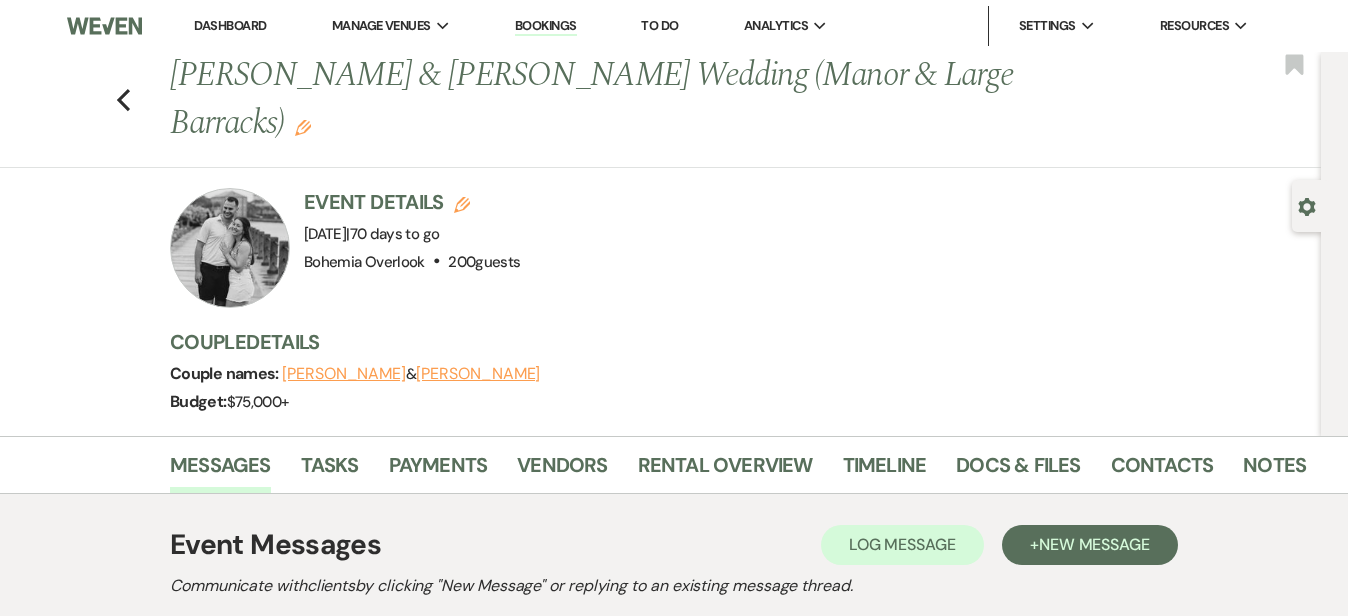 scroll, scrollTop: 0, scrollLeft: 0, axis: both 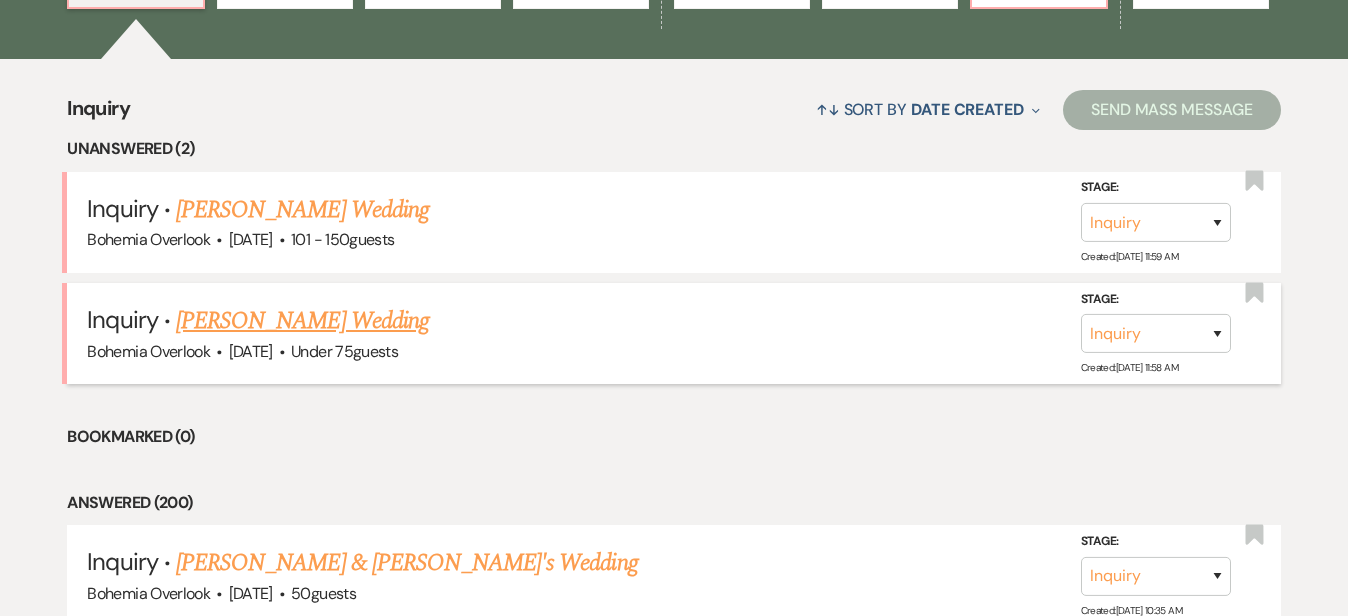 click on "Saskia Lindsay's Wedding" at bounding box center [302, 321] 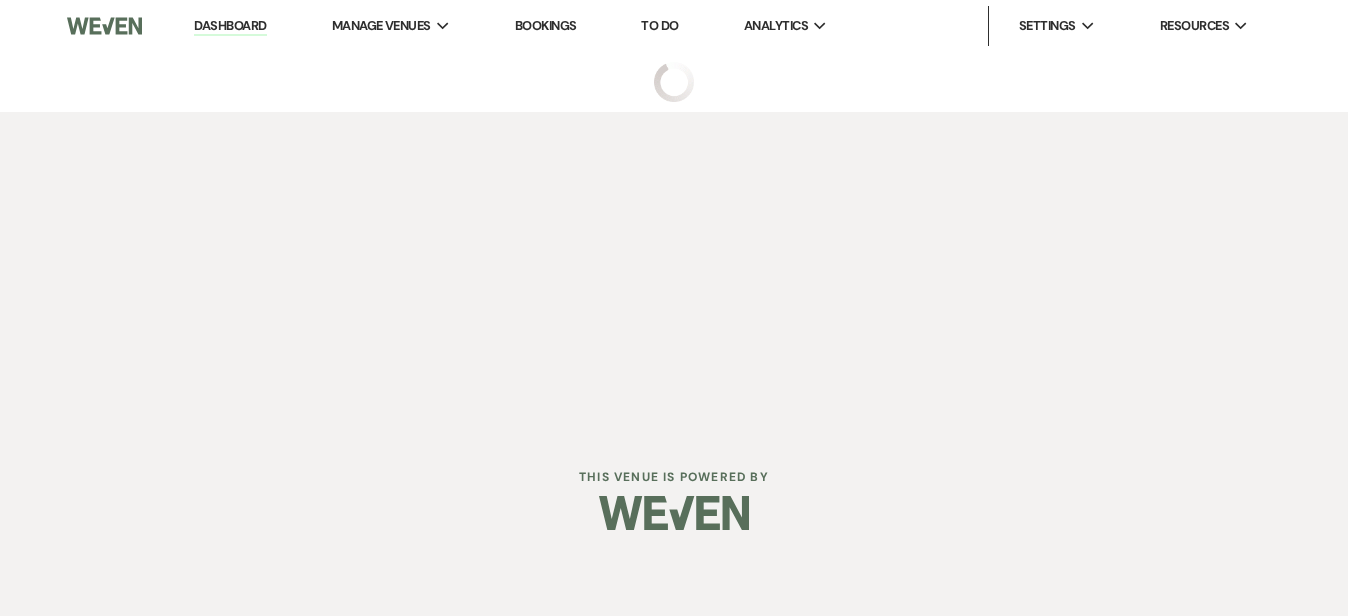 scroll, scrollTop: 0, scrollLeft: 0, axis: both 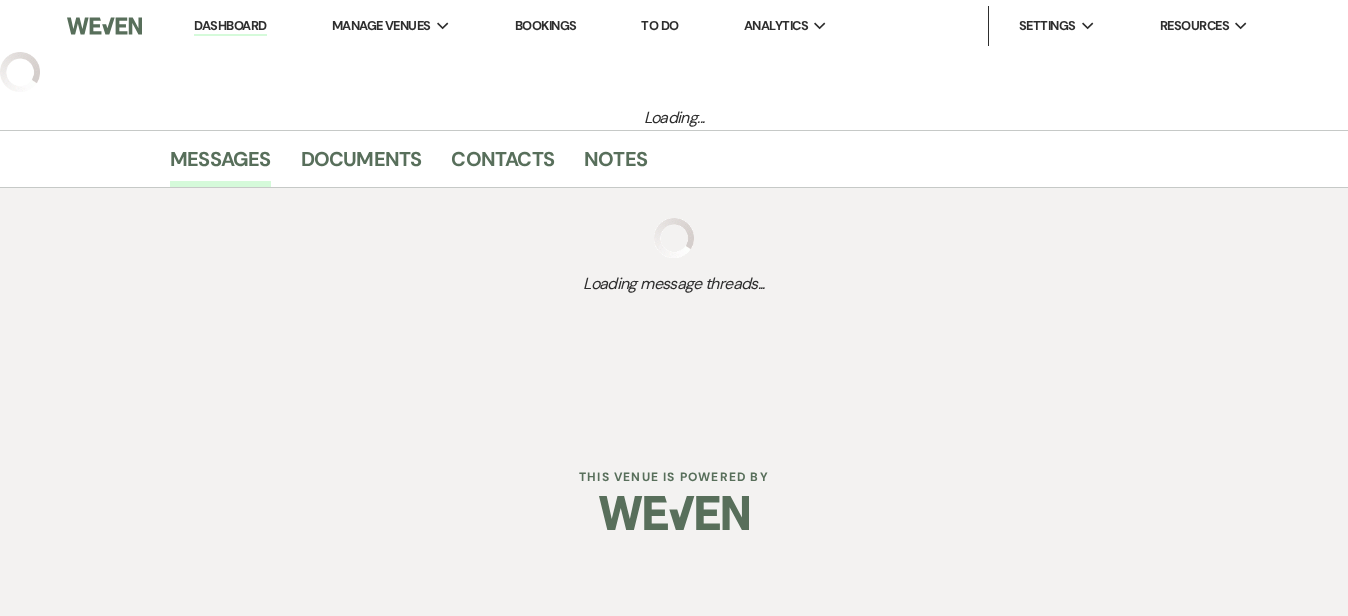 select on "3" 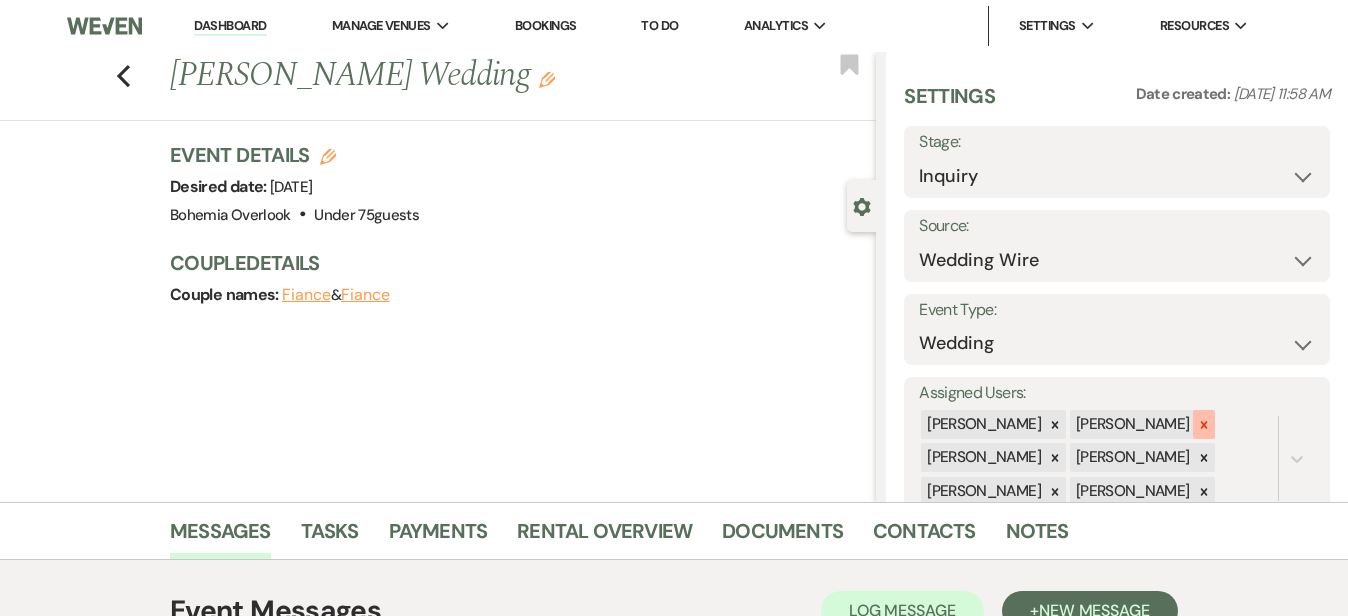 click 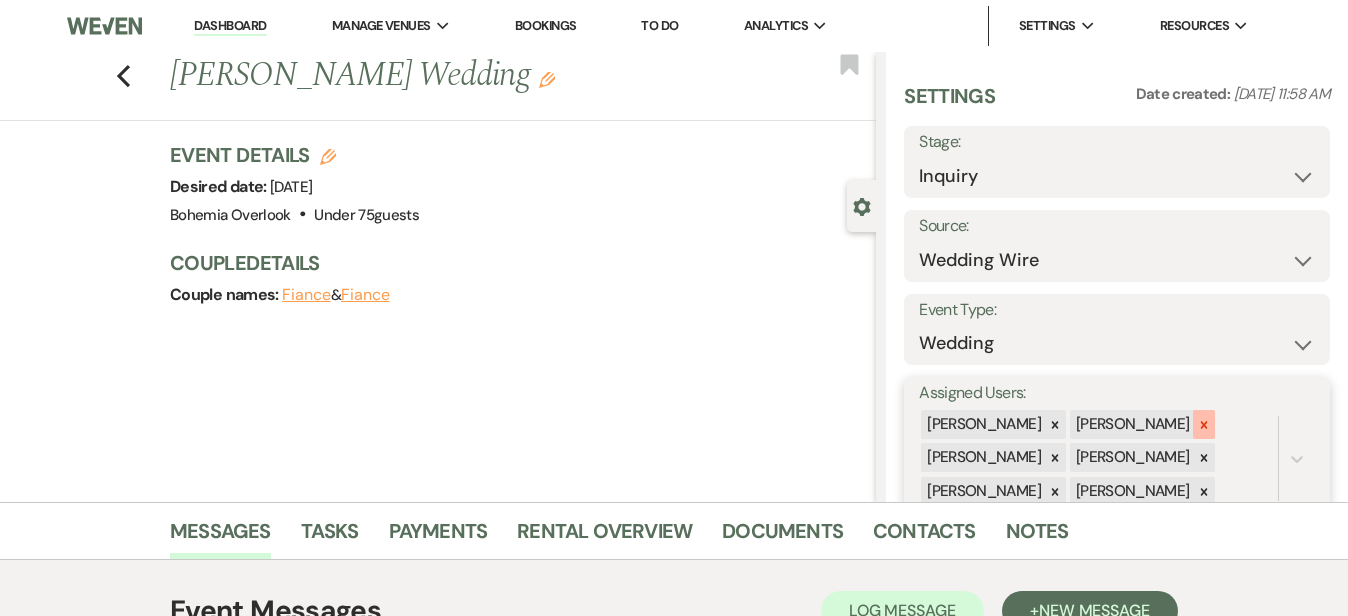 scroll, scrollTop: 106, scrollLeft: 0, axis: vertical 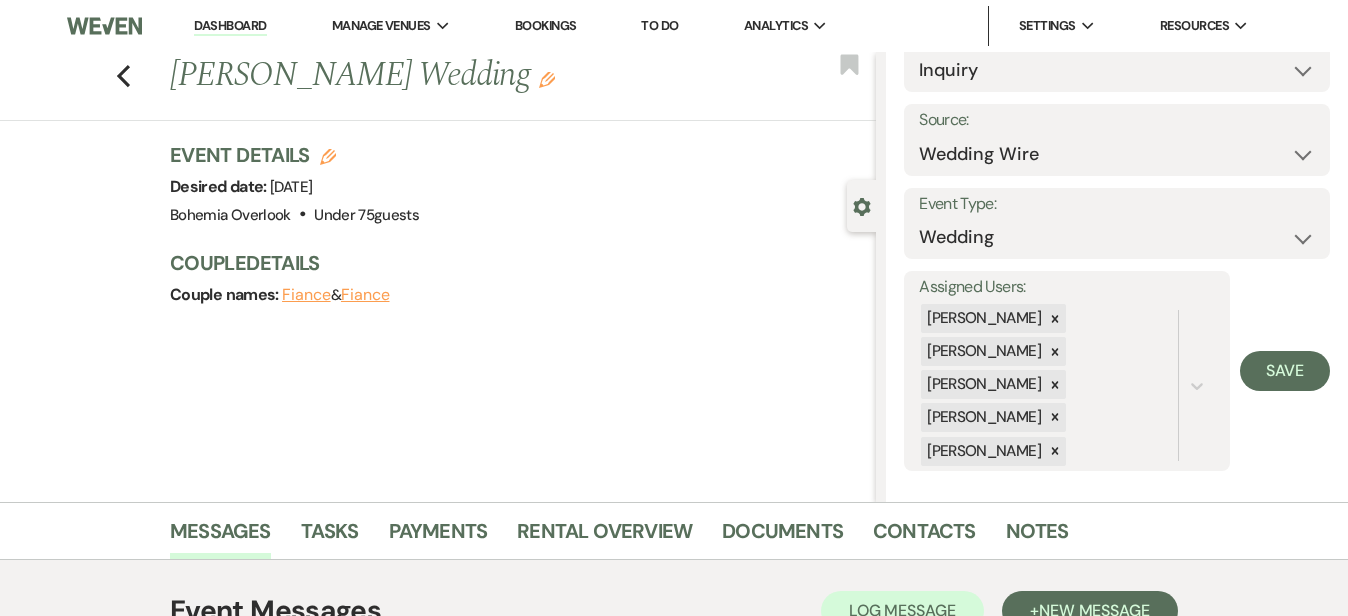 click on "Assigned Users: Kimberly Carew Skylar Doherty Julie Simpson Anthony Simpson Kate Shinsky Save" at bounding box center [1117, 371] 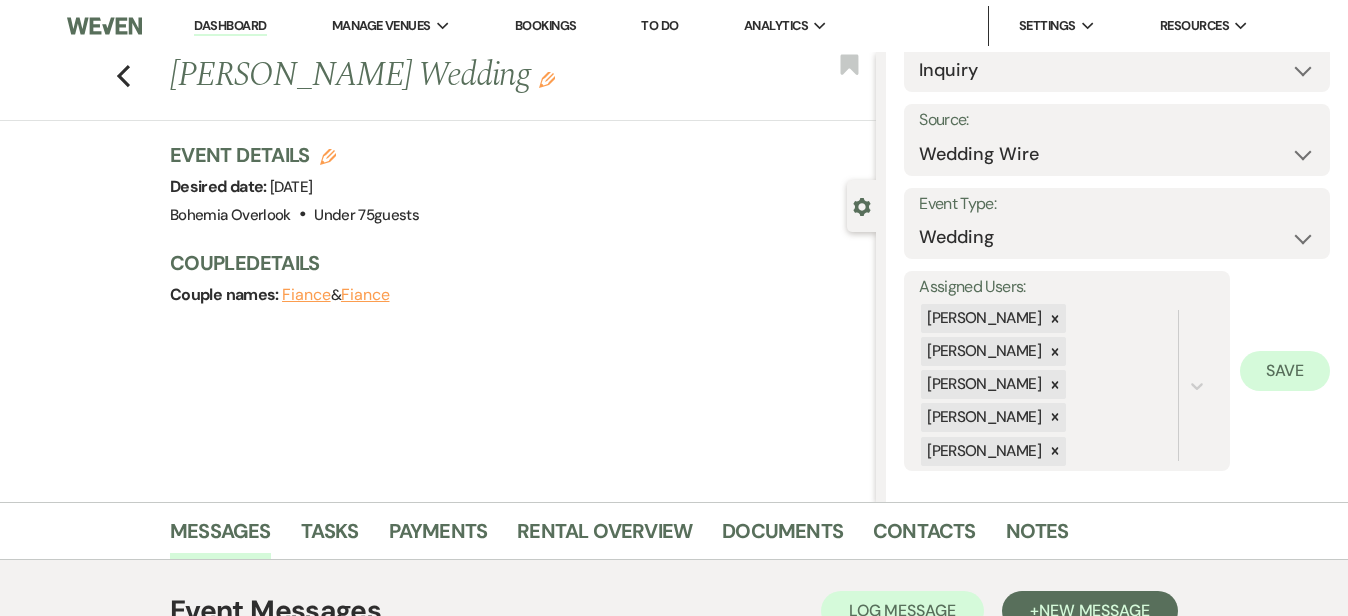 click on "Save" at bounding box center (1285, 371) 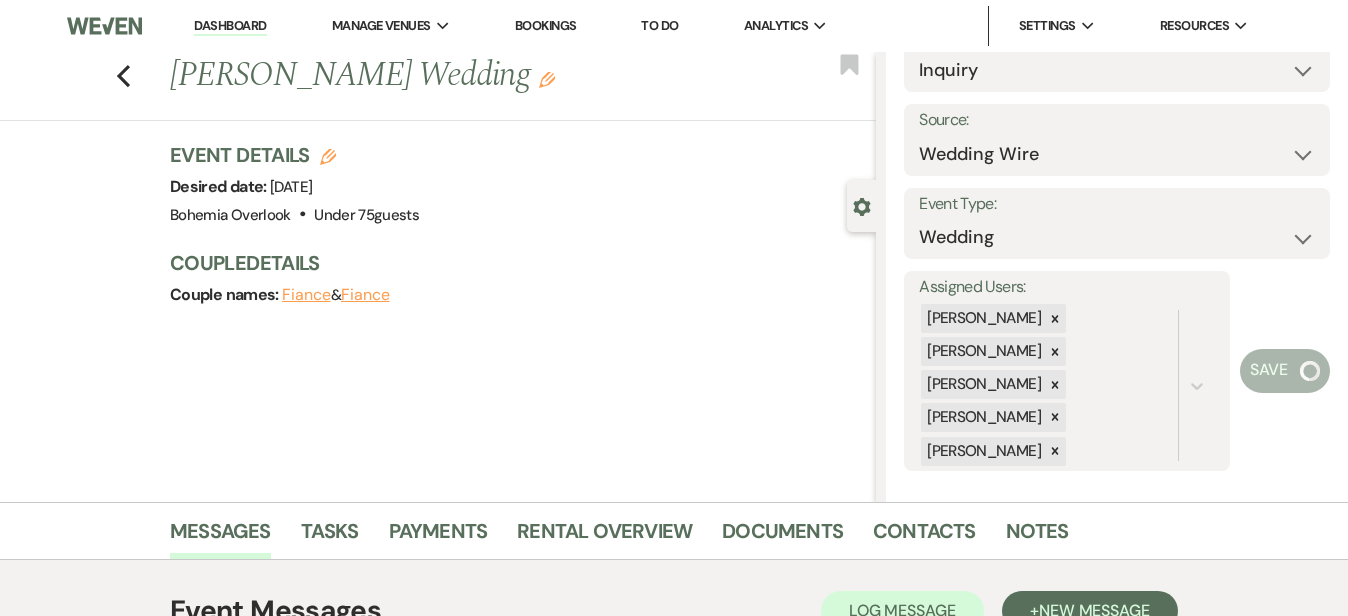 scroll, scrollTop: 44, scrollLeft: 0, axis: vertical 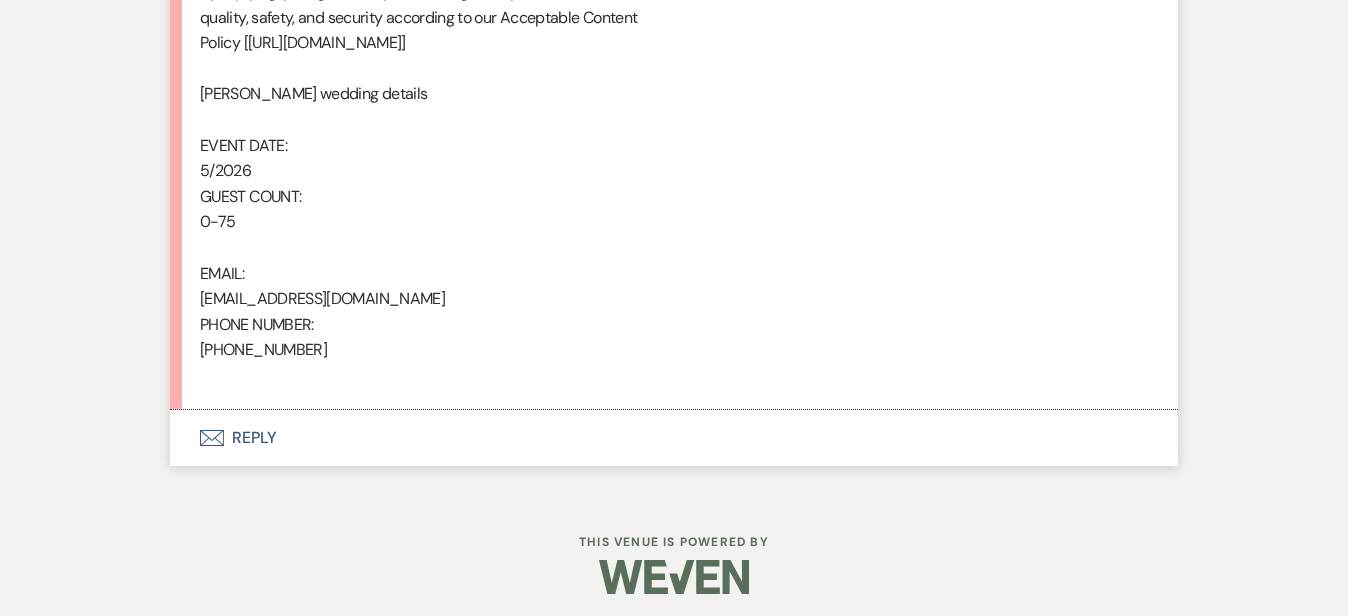 click on "Envelope Reply" at bounding box center (674, 438) 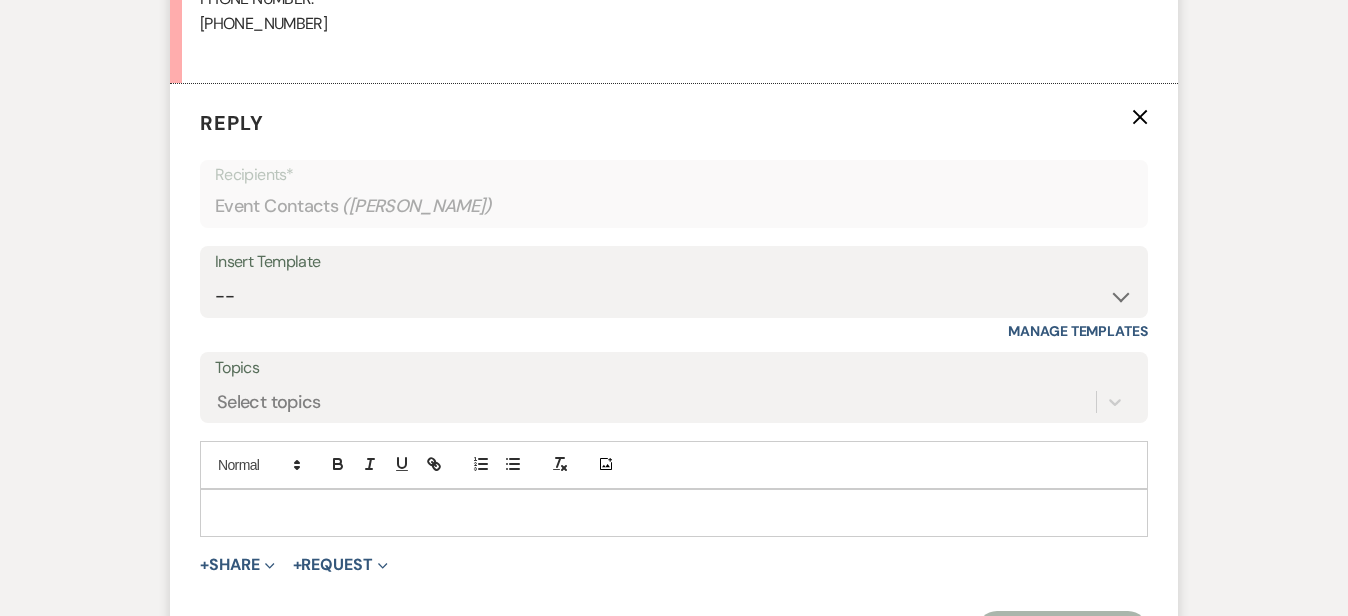 scroll, scrollTop: 1705, scrollLeft: 0, axis: vertical 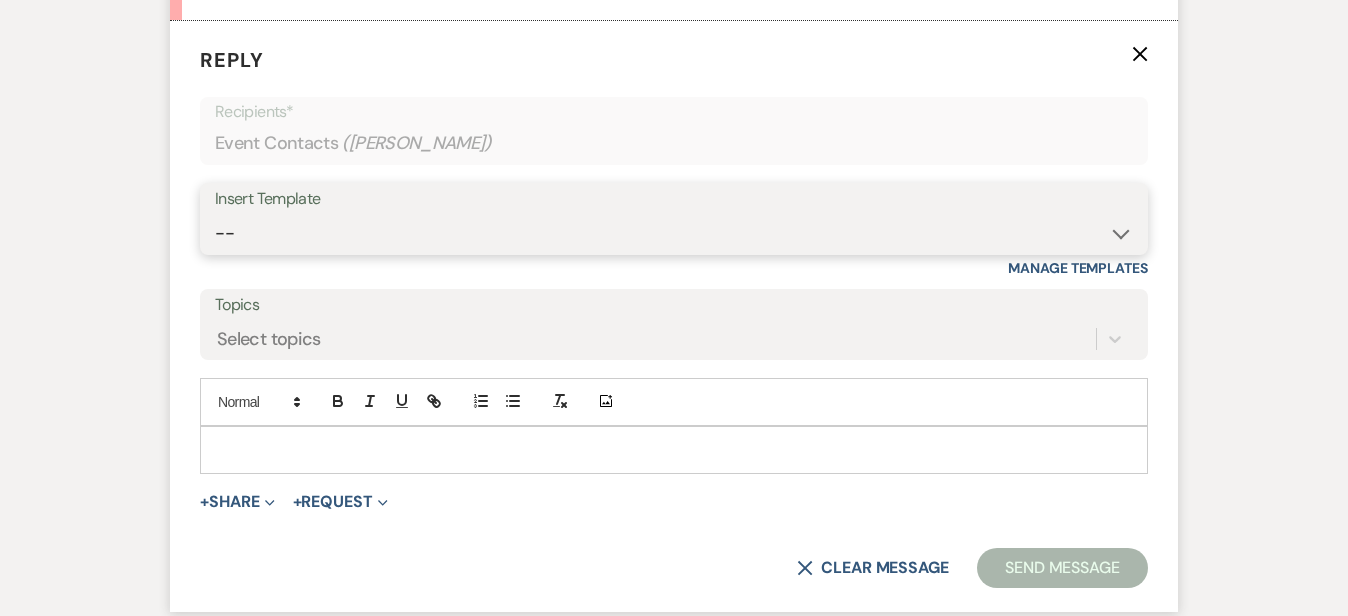 select on "6024" 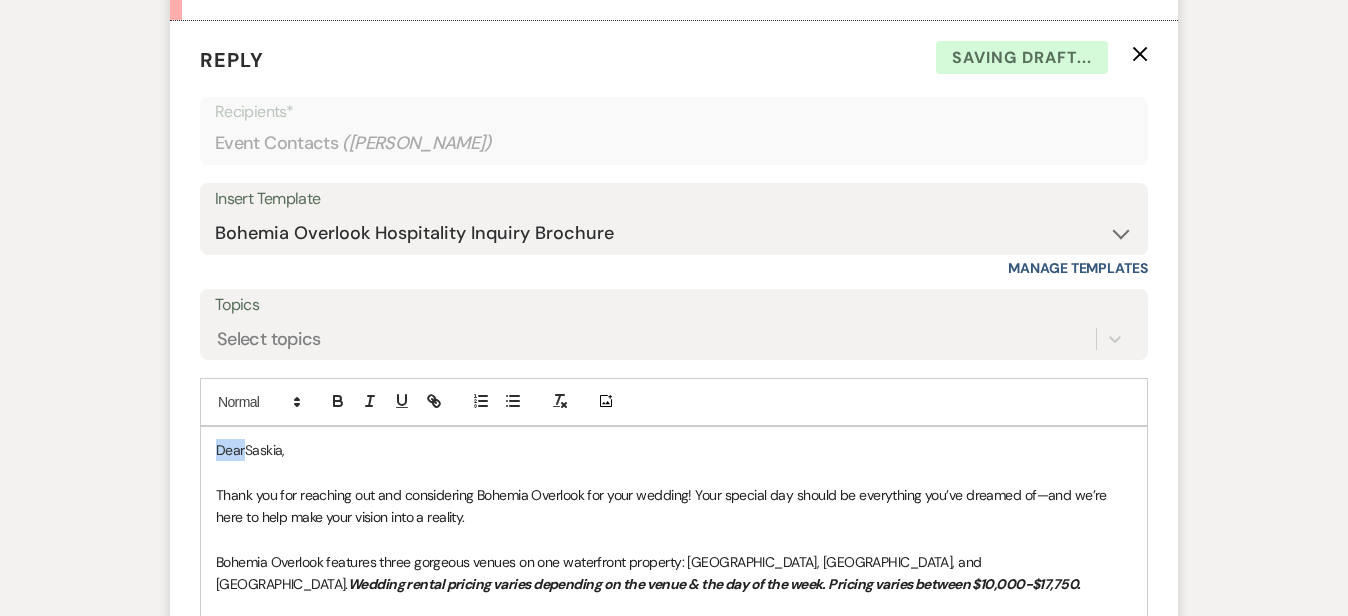 drag, startPoint x: 178, startPoint y: 439, endPoint x: 132, endPoint y: 409, distance: 54.91812 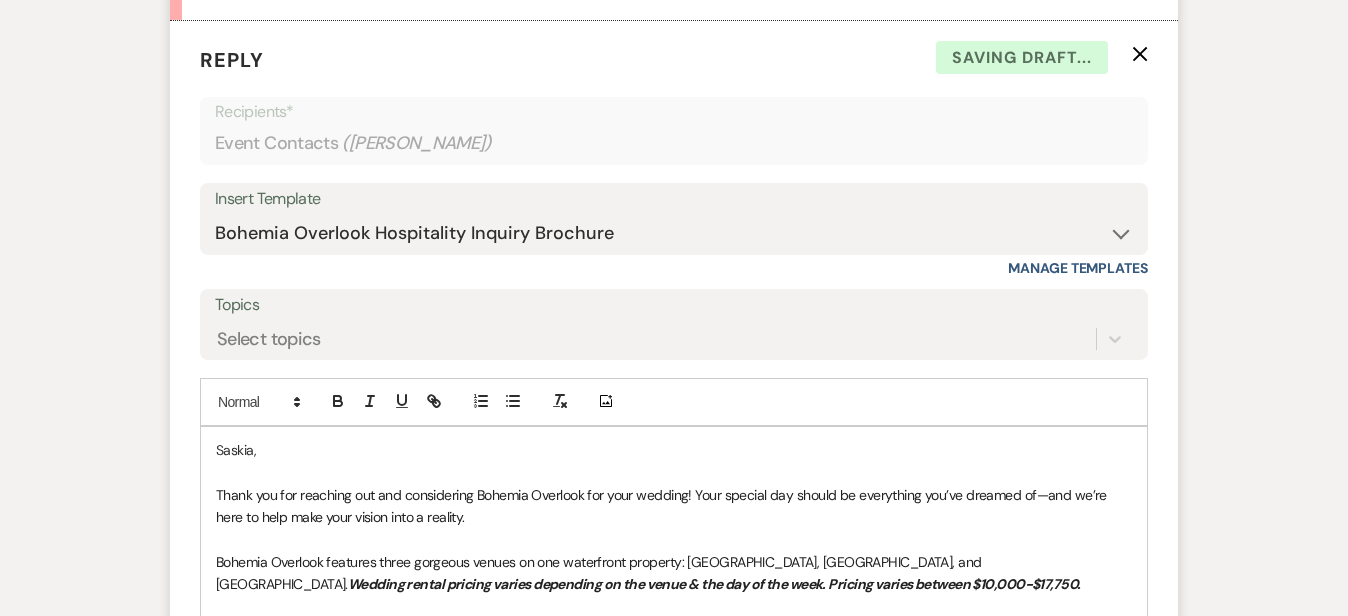 type 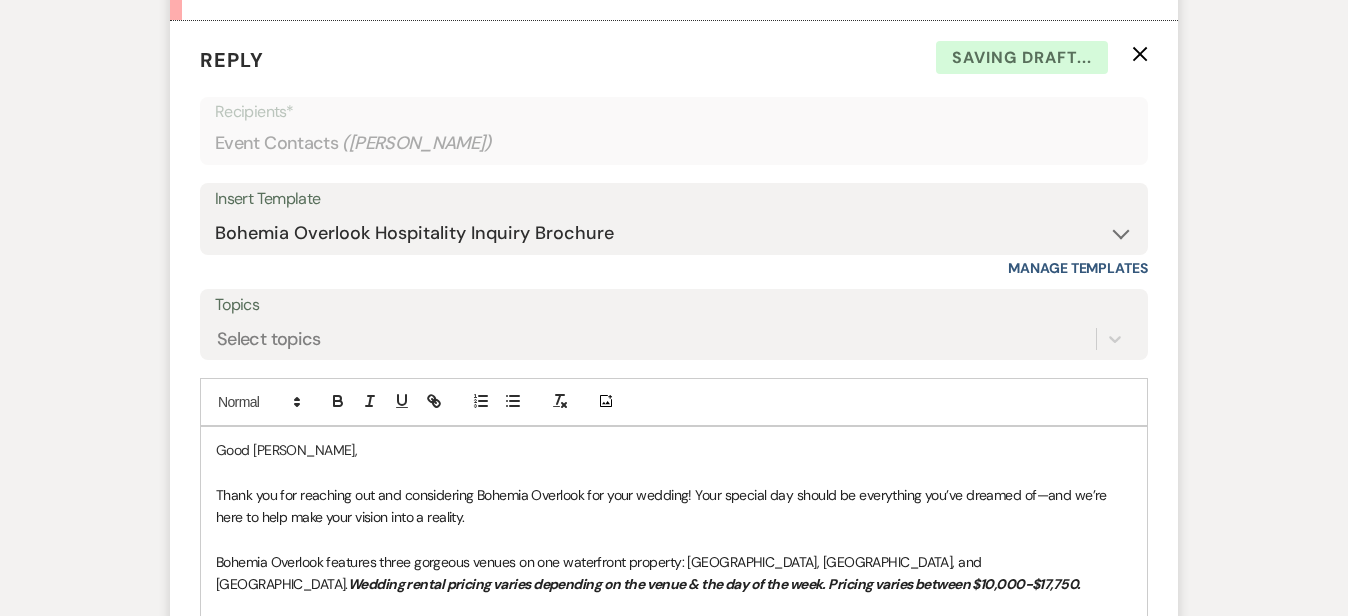 click on "Messages Tasks Payments Rental Overview Documents Contacts Notes Event Messages   Log Log Message +  New Message Communicate with  clients  by clicking "New Message" or replying to an existing message thread. Filter by topics... Unanswered Message:  New Event Inquiry: Saskia Lindsay from Wedding Wire Dismiss Alert Hide Saskia Lindsay Jul 18, 2025, 11:58 AM
From : Saskia Lindsay
Event : Saskia Lindsay's Event
Desired date : May 1st 2026
Anticipated guest count : 75
Vision : (unknown)
Source : Wedding Wire
Budget : (unknown)
Pinterest inspiration : (unknown)
Message :   Saskia Lindsay wants to learn more about your offerings! Check out their message:  Hi - we'd love to learn more about your venue for our wedding. Could you please send some additional information?  For: Bohemia Overlook - Mansion Weddings Baltimore  By replying, you agree that your messages may be monitored for quality, safety, and security according to our Acceptable Content    Saskia Lindsay's wedding details  EVENT DATE:" at bounding box center (674, -35) 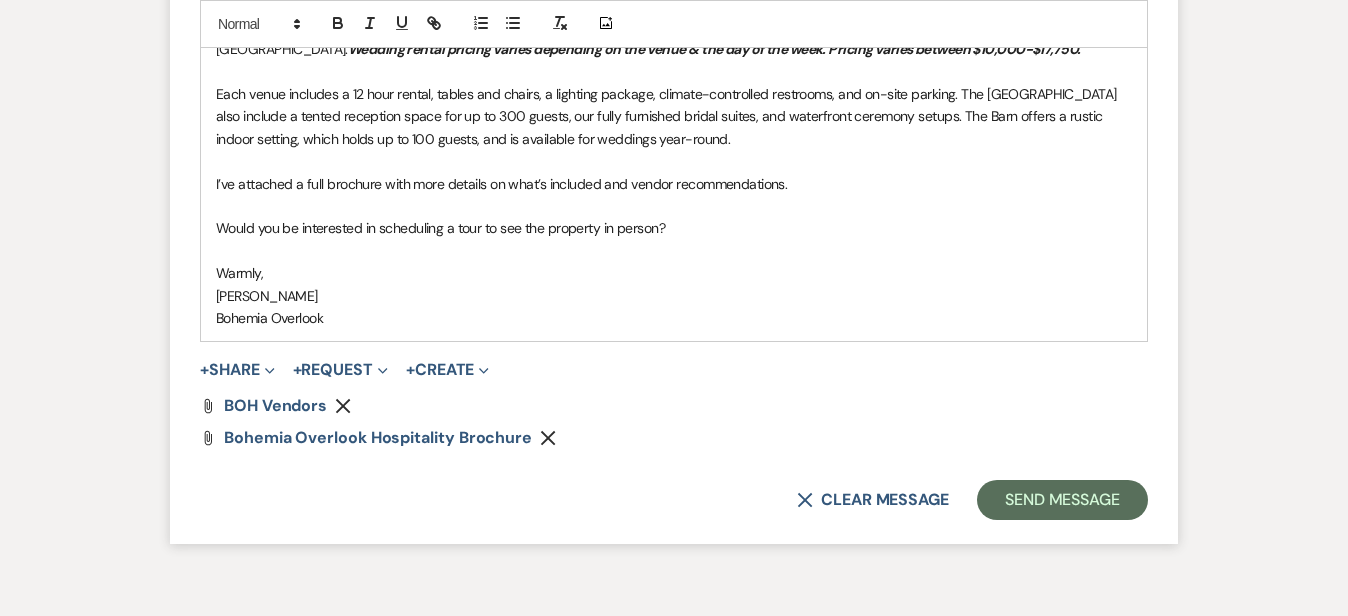 scroll, scrollTop: 2241, scrollLeft: 0, axis: vertical 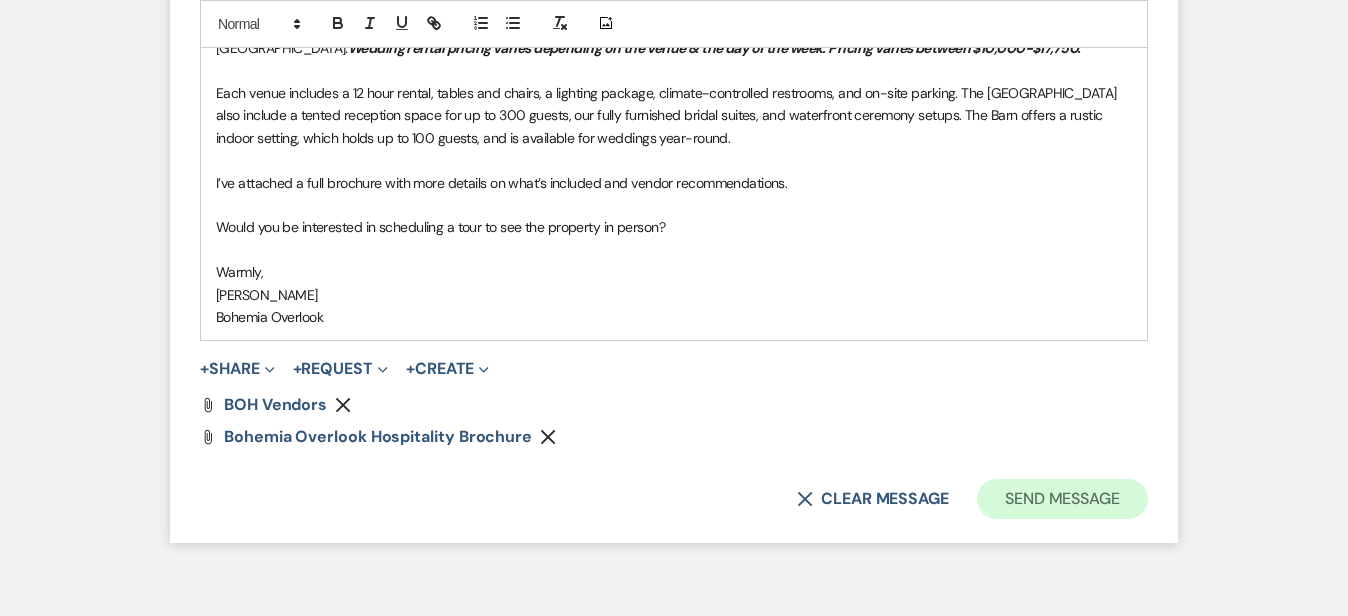 click on "Send Message" at bounding box center [1062, 499] 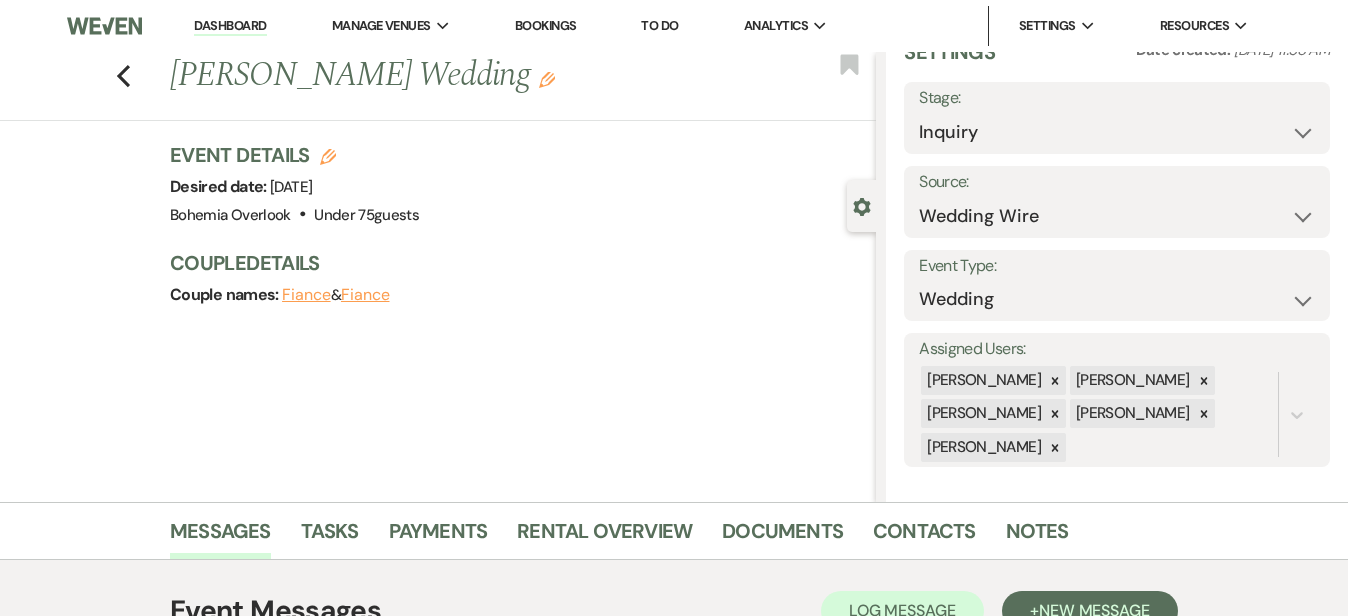 scroll, scrollTop: 0, scrollLeft: 0, axis: both 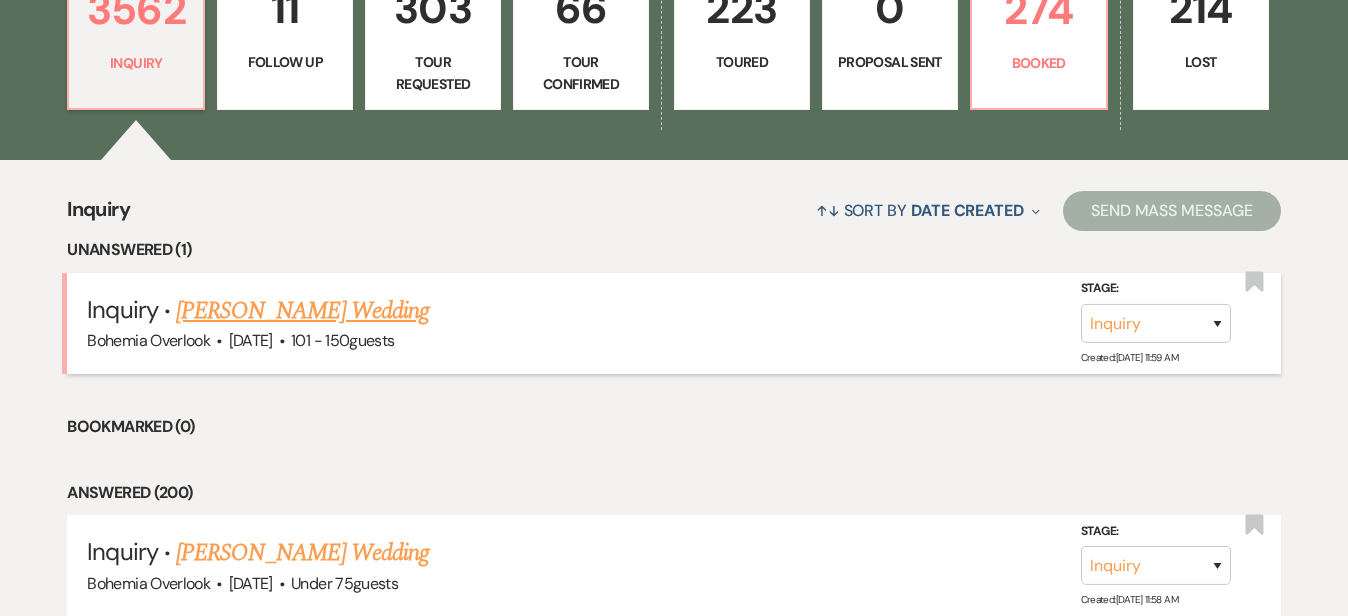 click on "Summer Thomas's Wedding" at bounding box center [302, 311] 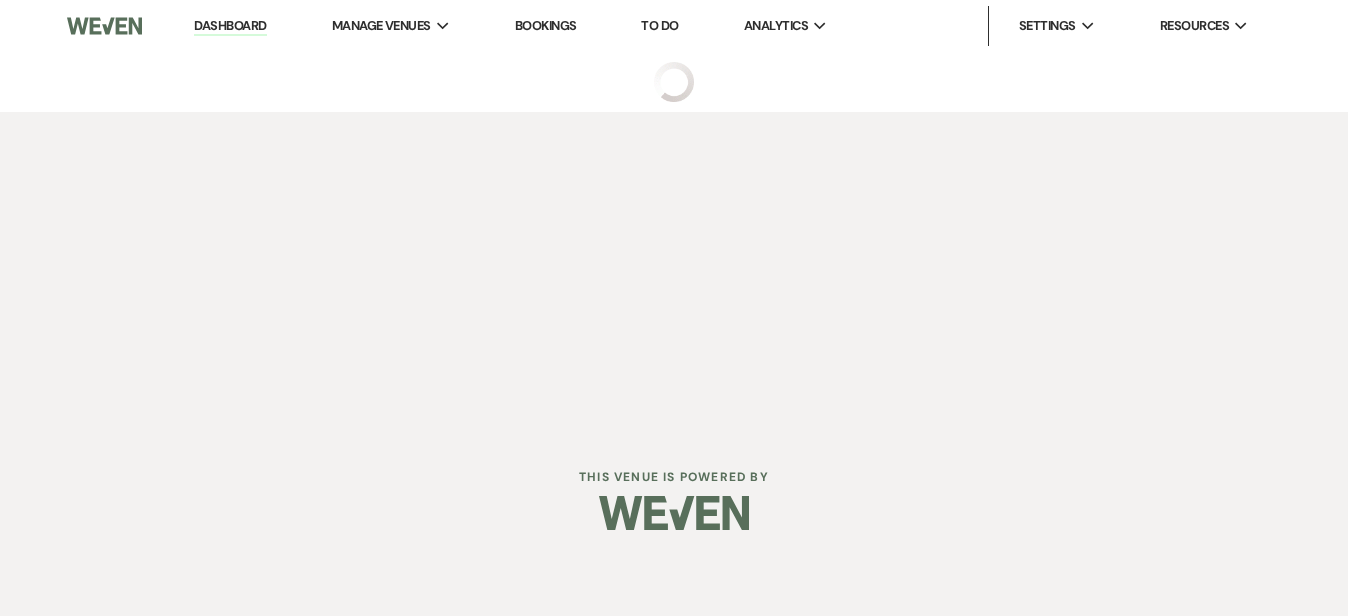 scroll, scrollTop: 0, scrollLeft: 0, axis: both 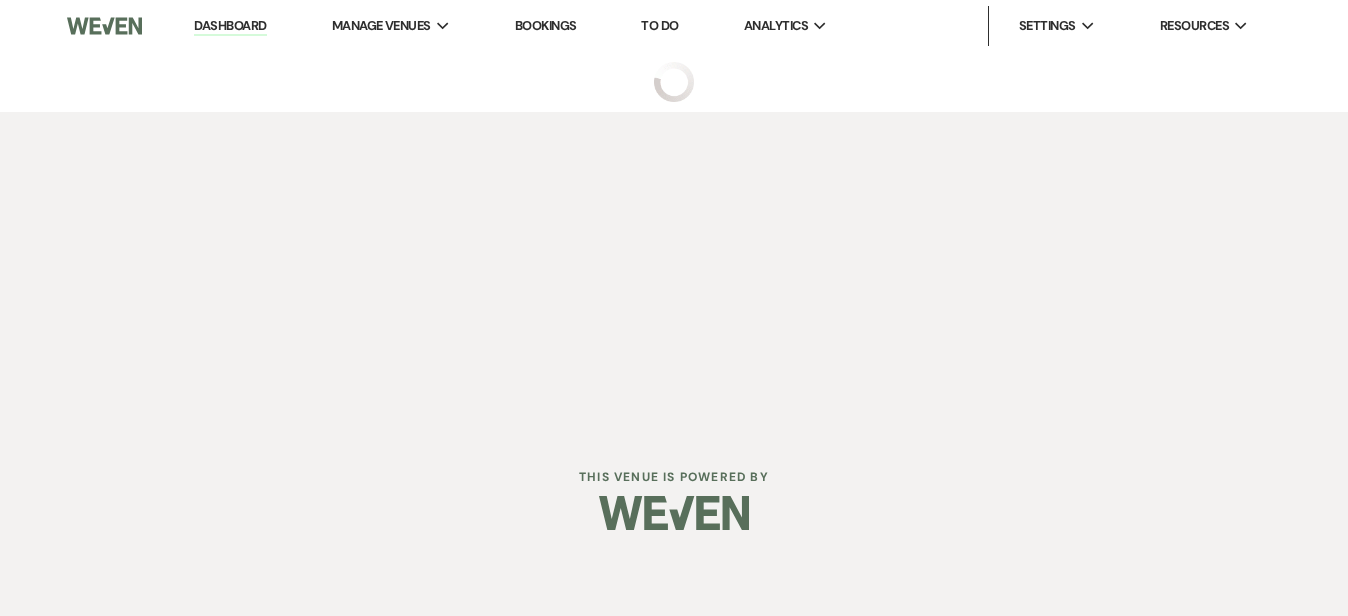 select on "2" 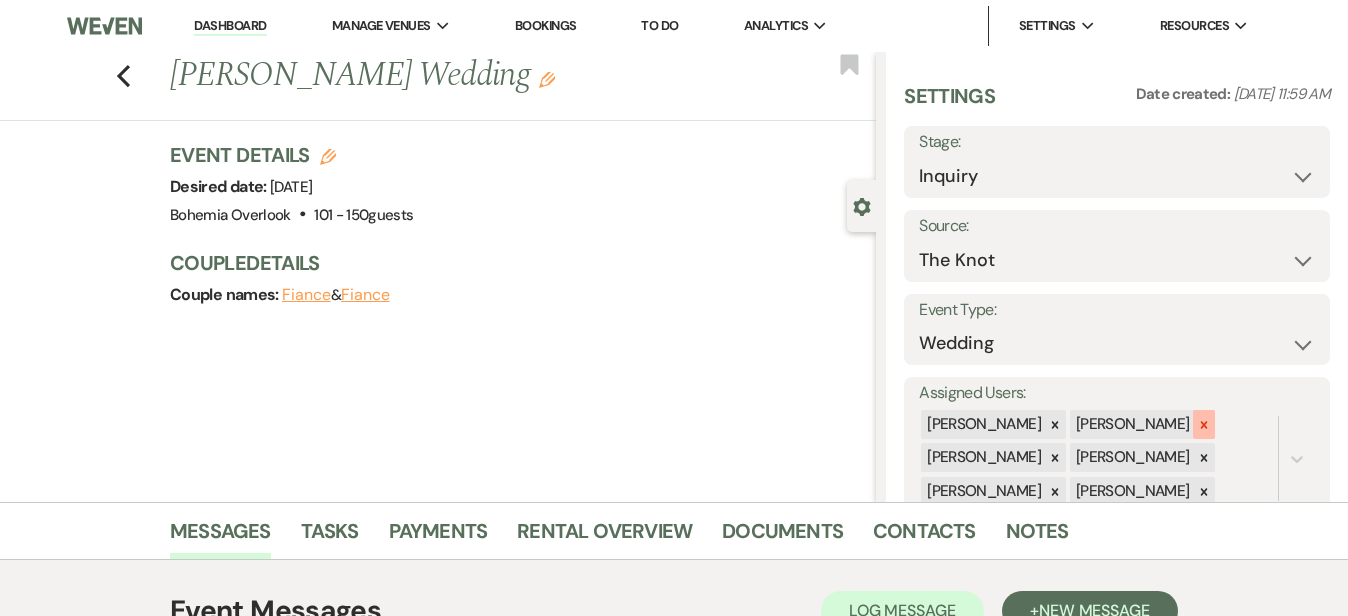 click 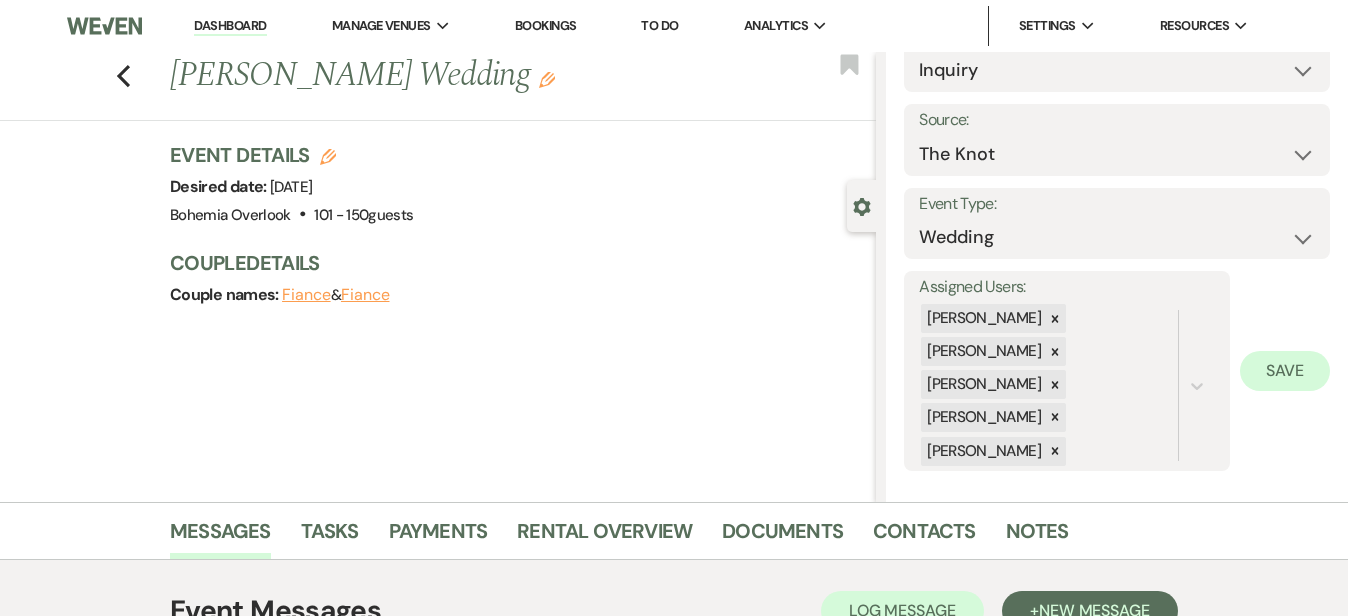 click on "Save" at bounding box center (1285, 371) 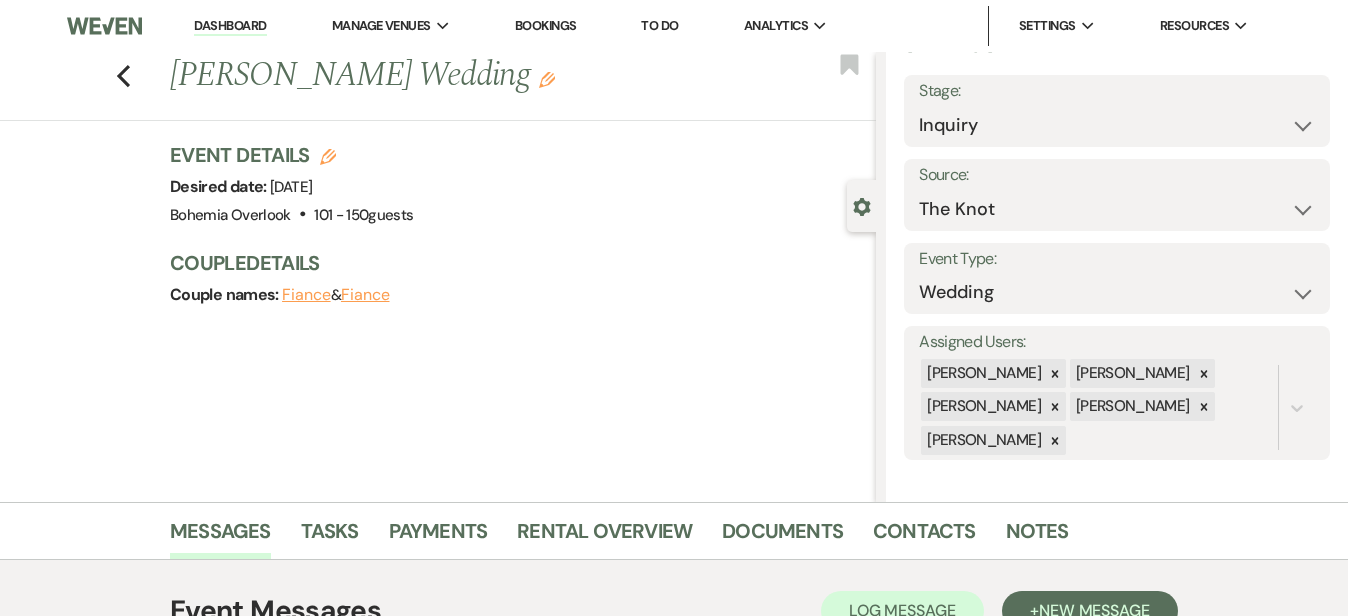 scroll, scrollTop: 44, scrollLeft: 0, axis: vertical 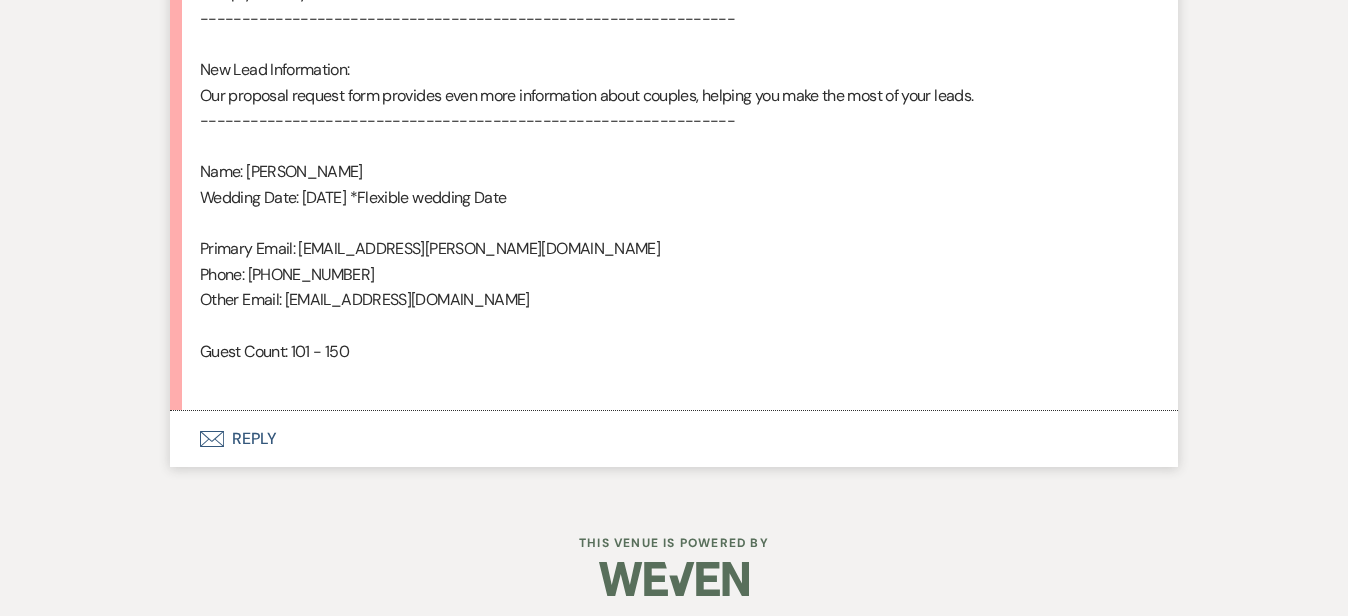 click on "Envelope Reply" at bounding box center [674, 439] 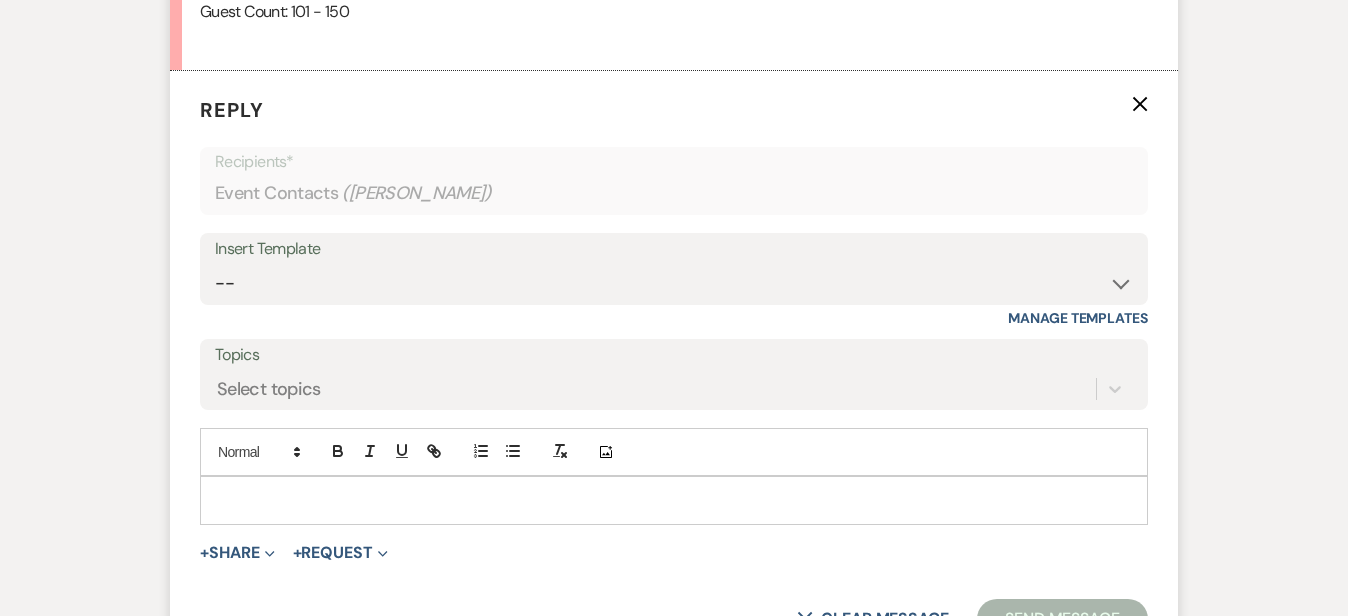 scroll, scrollTop: 1756, scrollLeft: 0, axis: vertical 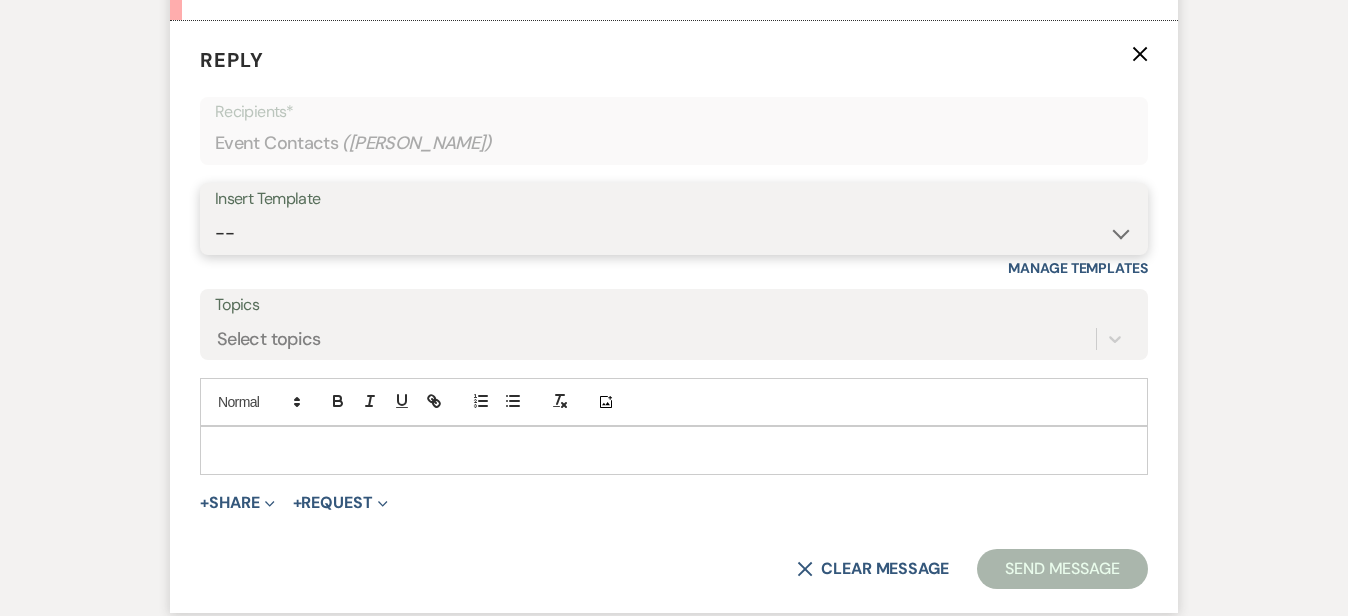 select on "6024" 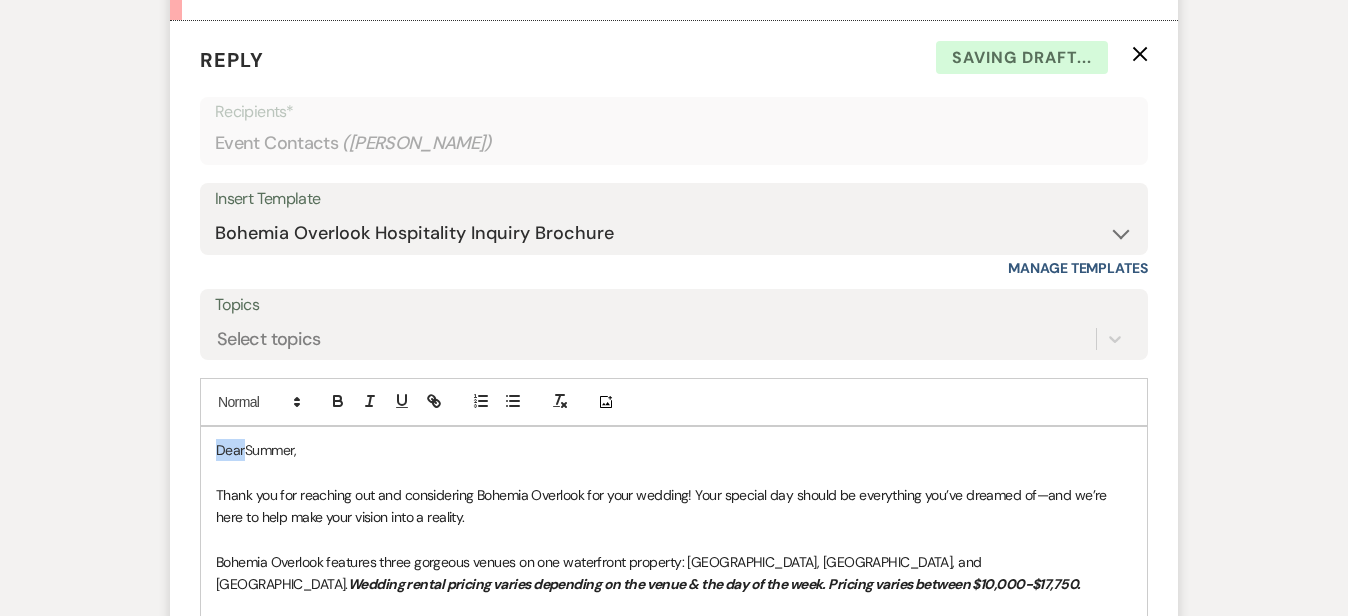 drag, startPoint x: 180, startPoint y: 442, endPoint x: 129, endPoint y: 409, distance: 60.74537 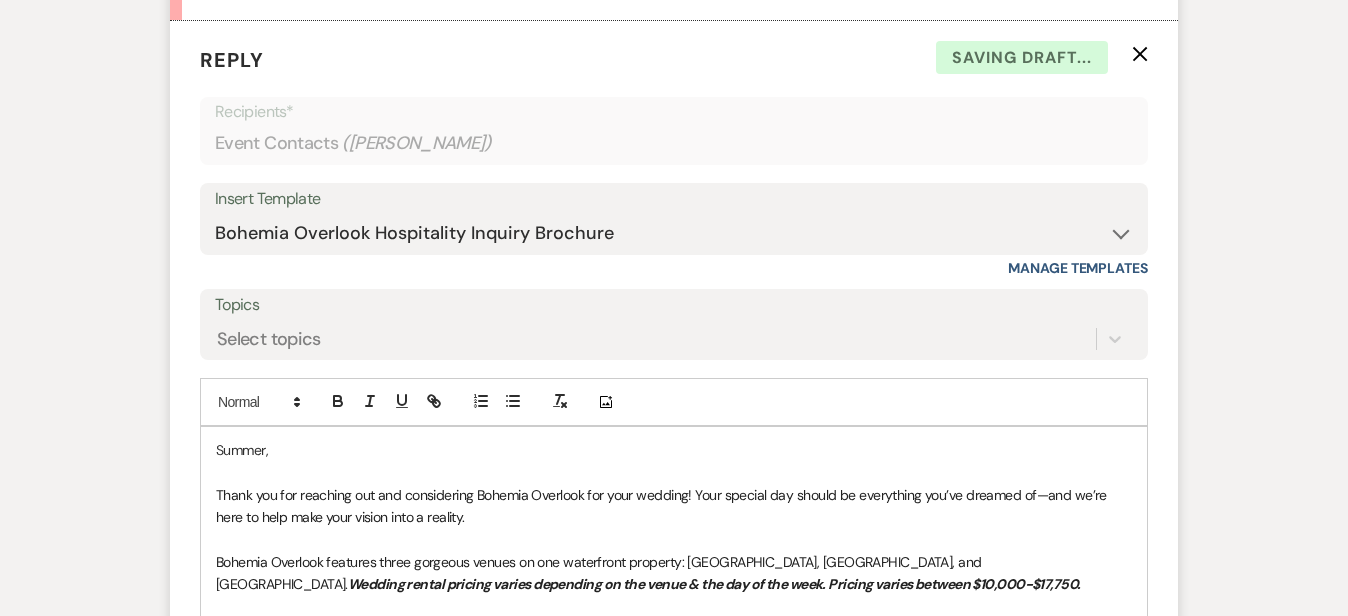 type 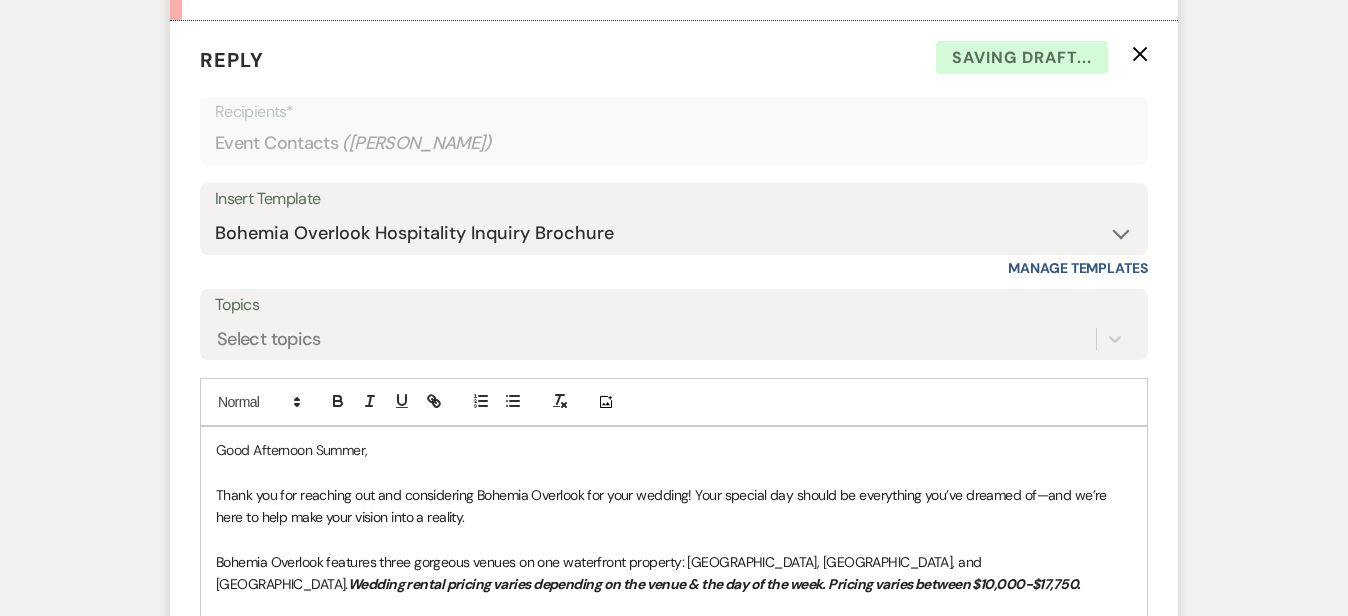 click on "Messages Tasks Payments Rental Overview Documents Contacts Notes Event Messages   Log Log Message +  New Message Communicate with  clients  by clicking "New Message" or replying to an existing message thread. Filter by topics... Unanswered Message:  New Event Inquiry: Summer Thomas from The Knot Dismiss Alert Hide Summer Jul 18, 2025, 11:59 AM
From : Summer
Event : Summer Thomas's Event
Desired date : September 5th 2026
Anticipated guest count : 150
Vision : (unknown)
Source : The Knot
Budget : (unknown)
Pinterest inspiration : (unknown)
Message :   New Lead for Bohemia Overlook From: Summer Thomas: Hi! Recently engaged and looking for a wedding venue that has historic charm and lots of space for our guest. The earliest I am thinking is Sept. 2026 however I know that will be here before we know it and it may be booked out so I am flexible with looking into 2027. Our guest list will be about 150-200 guest. Thank you so much! Reply: or reply directly to this email. New Lead Information:" at bounding box center (674, -60) 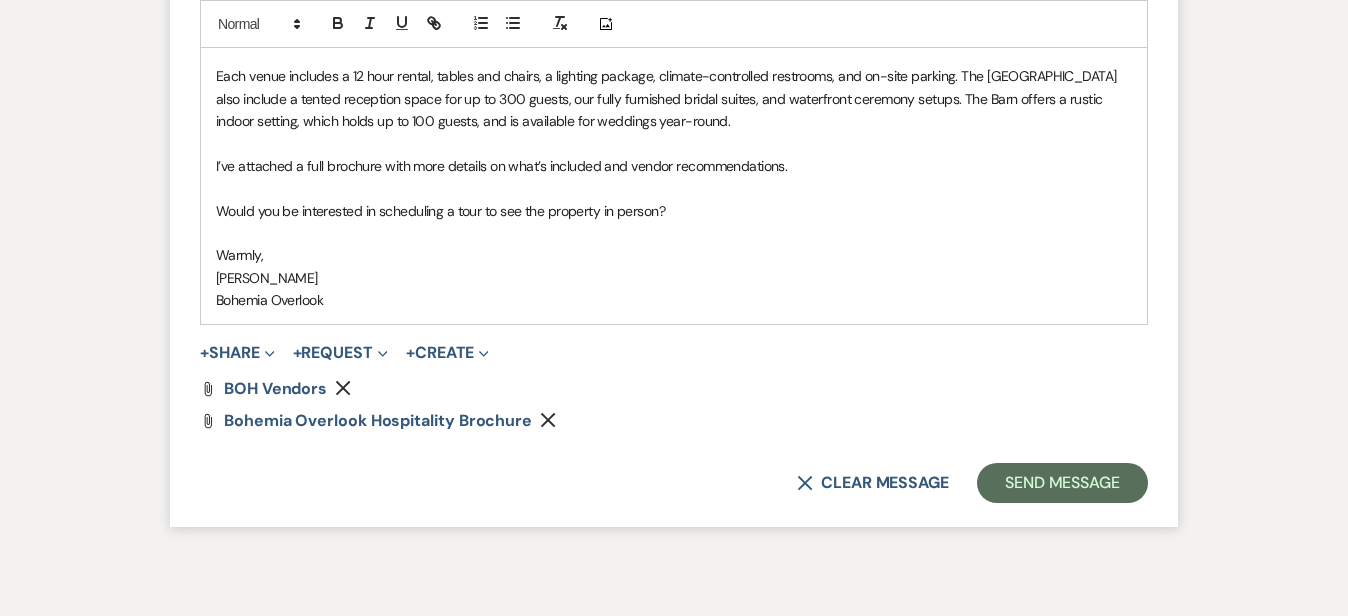 scroll, scrollTop: 2318, scrollLeft: 0, axis: vertical 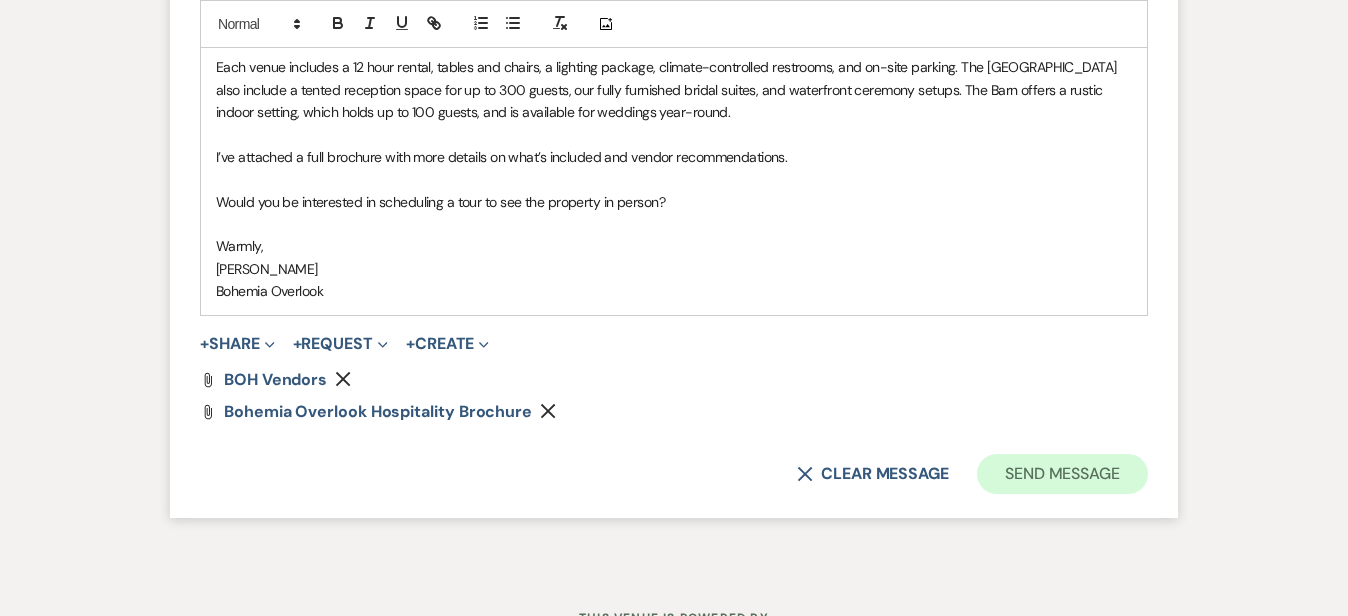 click on "Send Message" at bounding box center [1062, 474] 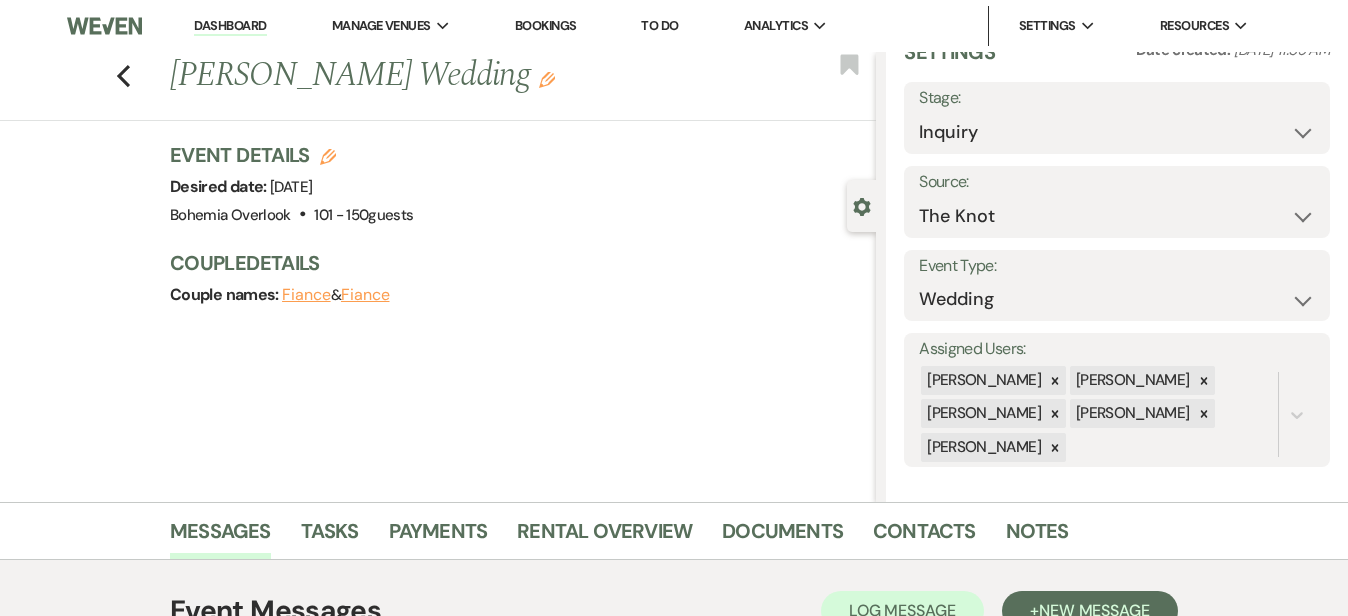 scroll, scrollTop: 0, scrollLeft: 0, axis: both 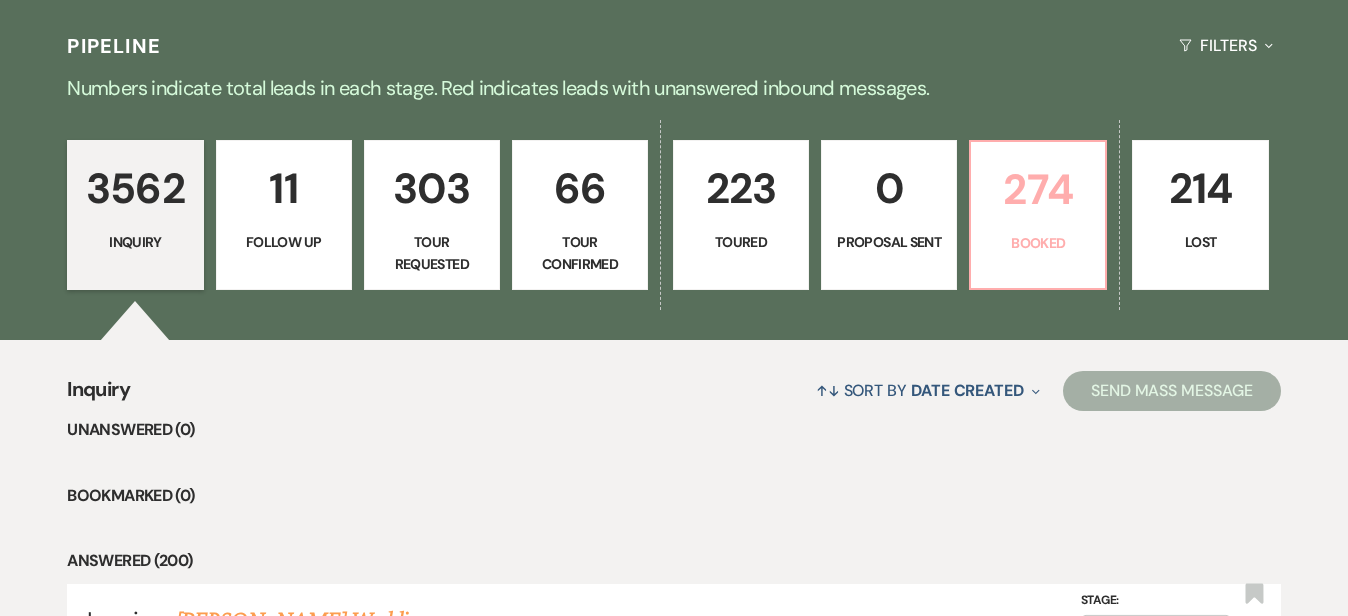 click on "274" at bounding box center [1038, 189] 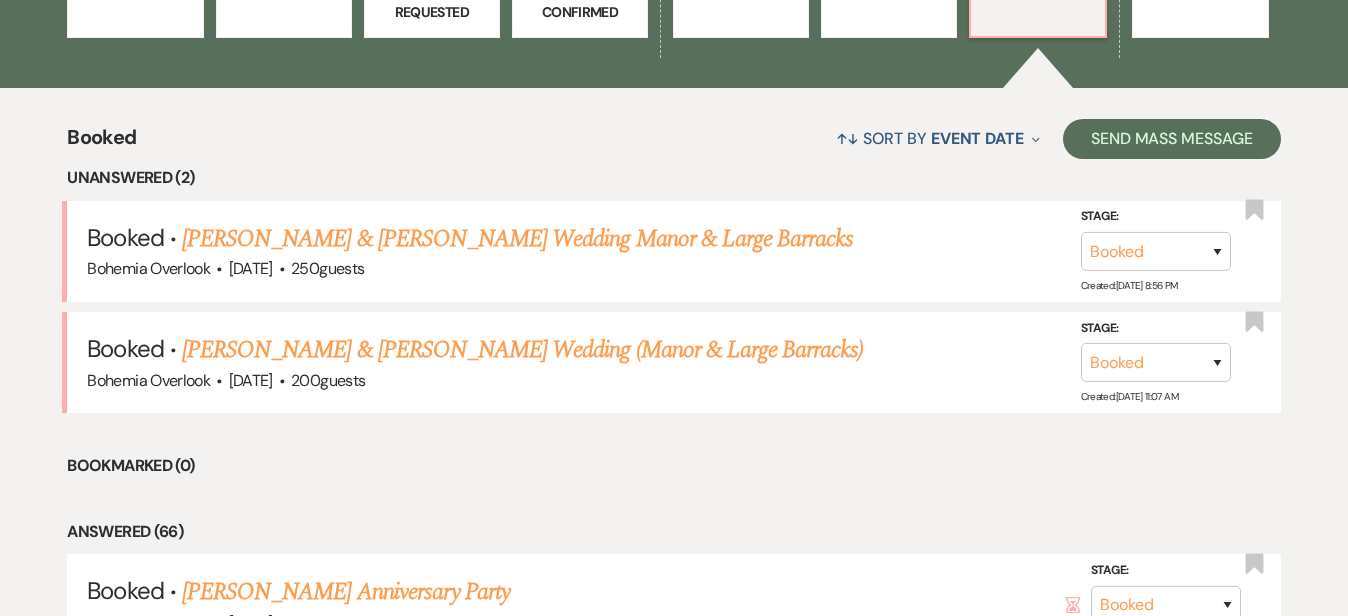 scroll, scrollTop: 714, scrollLeft: 0, axis: vertical 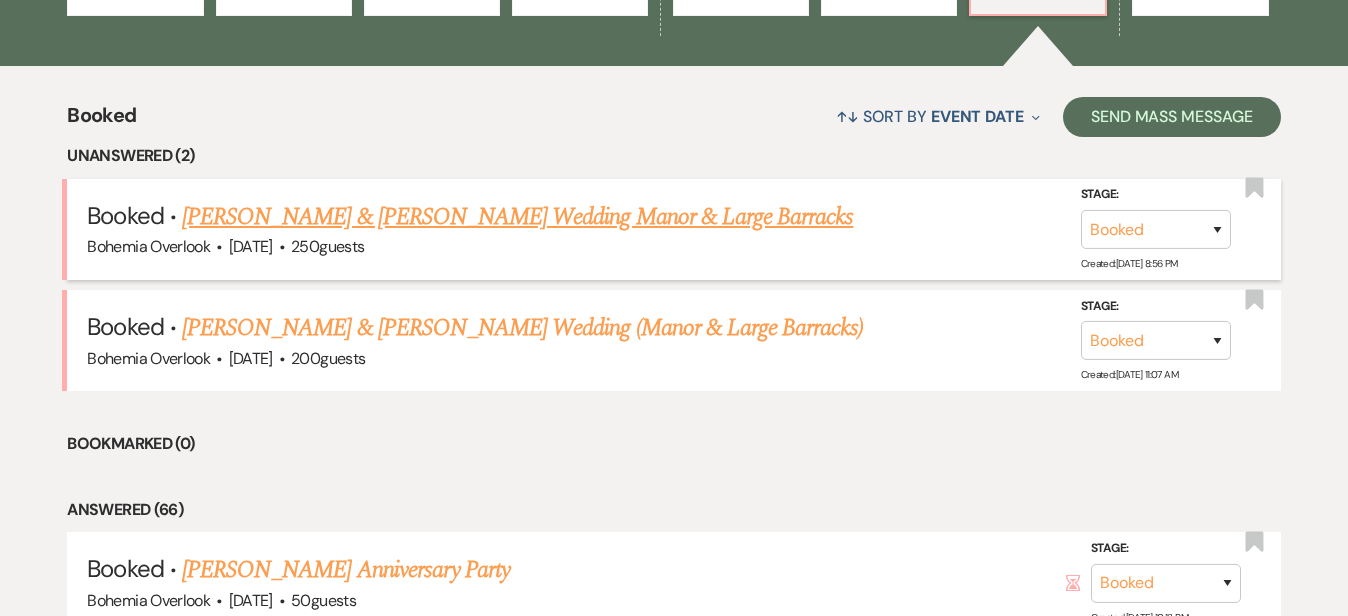 click on "[PERSON_NAME] & [PERSON_NAME] Wedding Manor & Large Barracks" at bounding box center [517, 217] 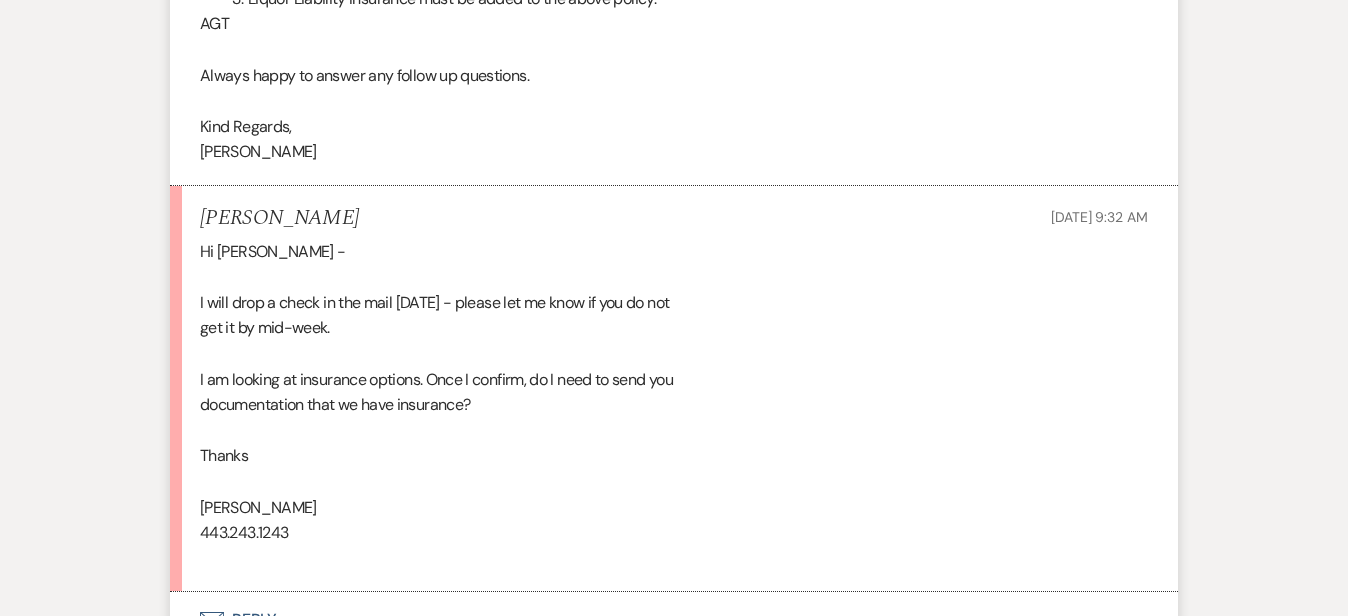 scroll, scrollTop: 1489, scrollLeft: 0, axis: vertical 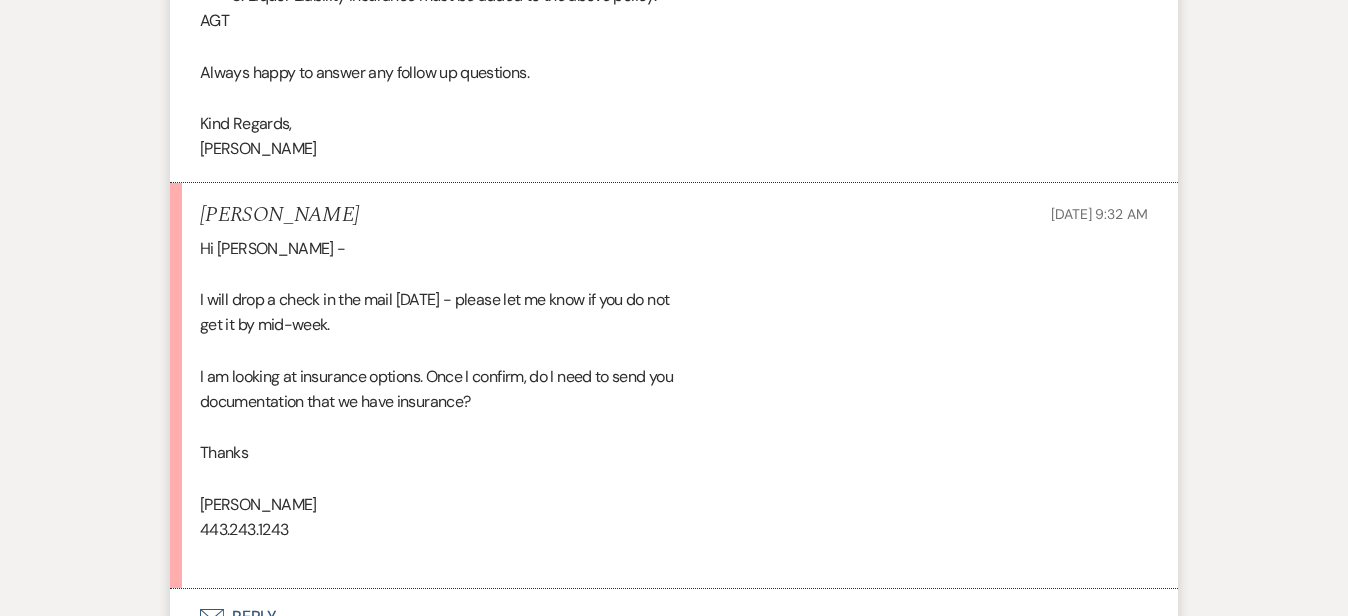 click on "Envelope Reply" at bounding box center (674, 617) 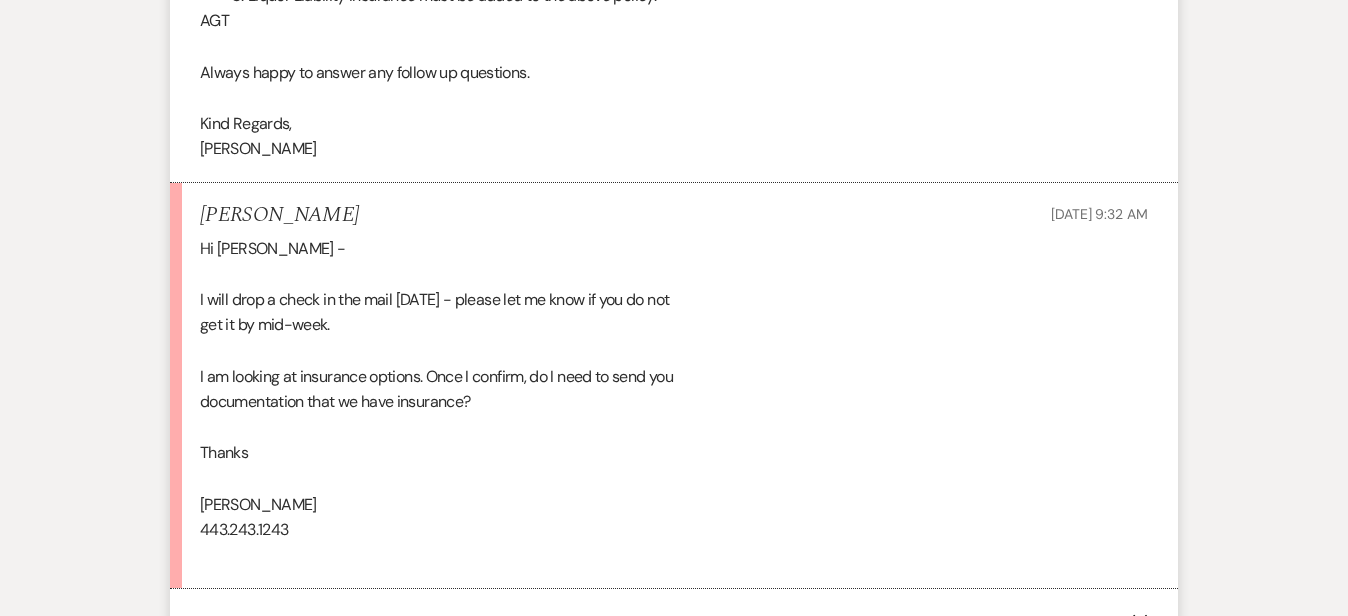 scroll, scrollTop: 2006, scrollLeft: 0, axis: vertical 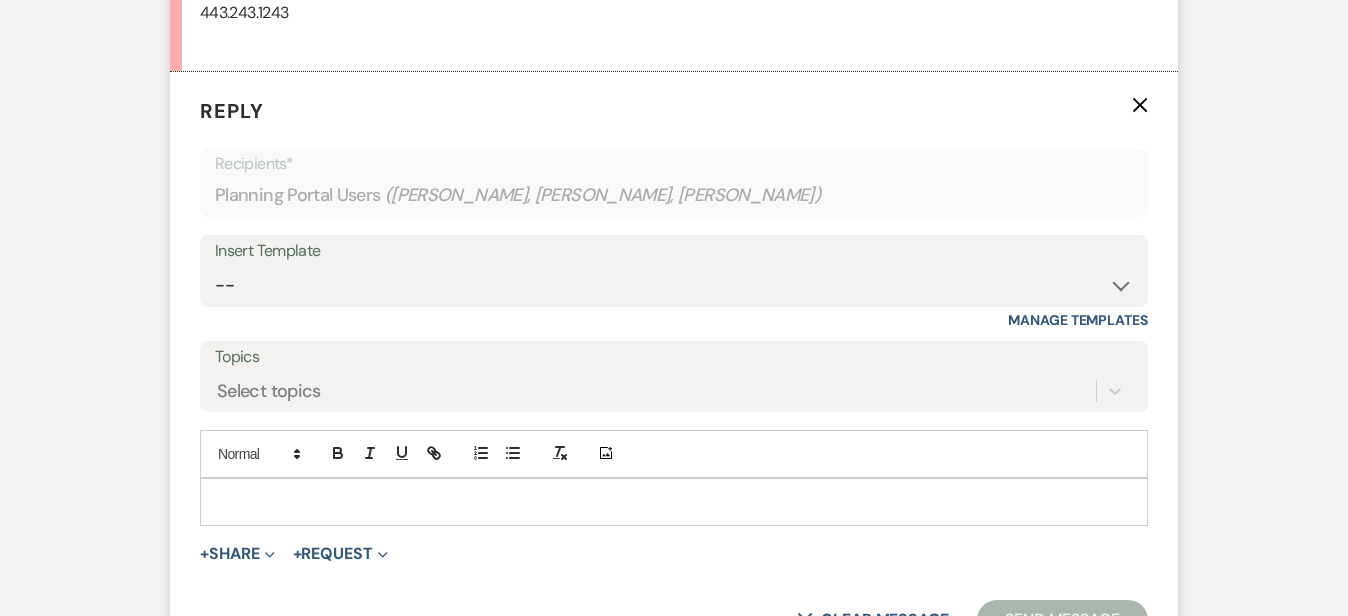 click at bounding box center (674, 502) 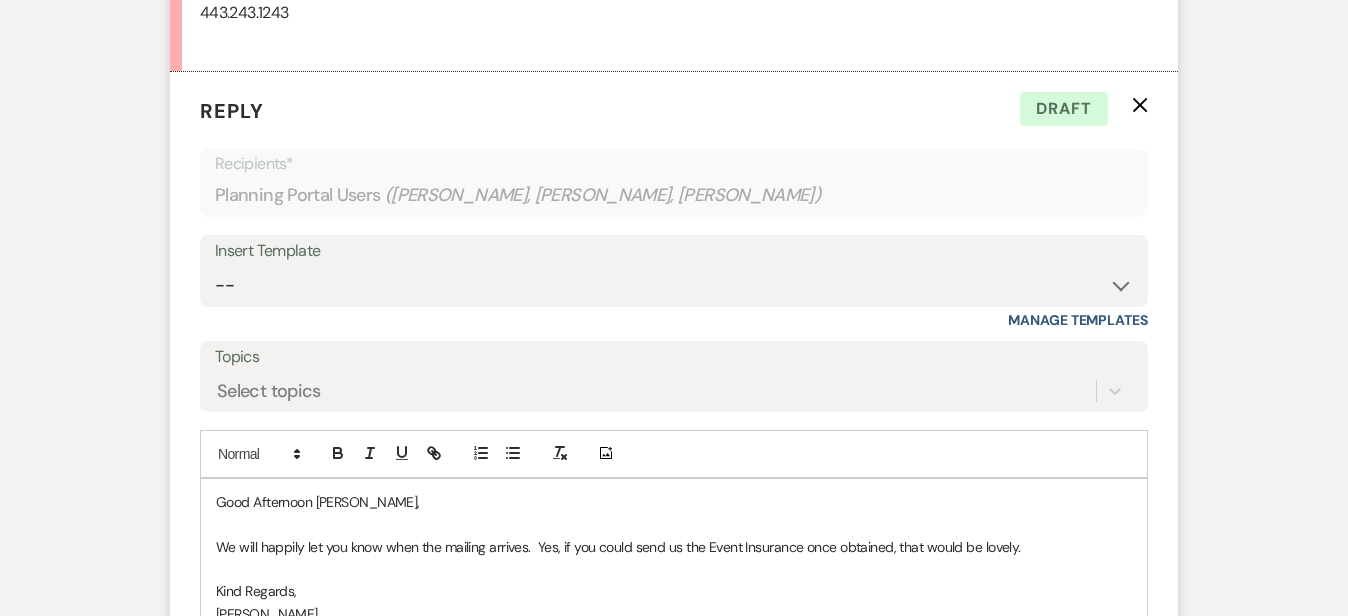click on "Messages Tasks Payments Vendors Rental Overview Timeline Docs & Files Contacts Notes Event Messages   Log Log Message +  New Message Communicate with  clients  by clicking "New Message" or replying to an existing message thread. Filter by topics... Unanswered Message:  Walk Through Follow Up  Dismiss Alert Hide Kimberly Carew to: Planning Portal Users Expand Info Jul 17, 2025, 5:51 PM Weven Check Notification  Opened   ( 14 ) Expand Good Evening Annie, Sky asked me to send you a few things. In the Docs and Files you will find the Early Entry document for your review and signature. Let me know if you want to pop a check in the mail or a payment link. The total for a check with tax is $265. For Event Insurance there are lots of companies that sell what we require. You can also reach out to your home owner's but I often find them more expensive. https://www.wedsure.com https://www.wedsafe.com/ https://www.eventsured.com https://www.travelers.com/event-insurance/wedding EVENT INSURANCE REQUIREMENT AGT Kim Thanks" at bounding box center (674, 581) 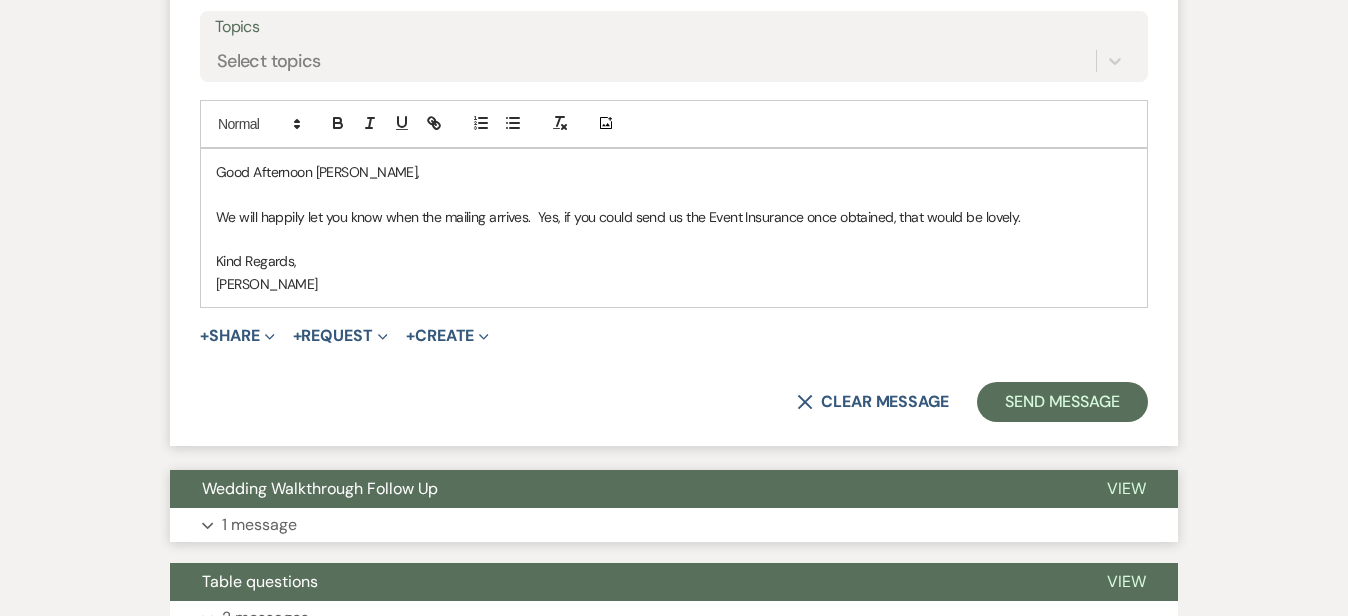 scroll, scrollTop: 2342, scrollLeft: 0, axis: vertical 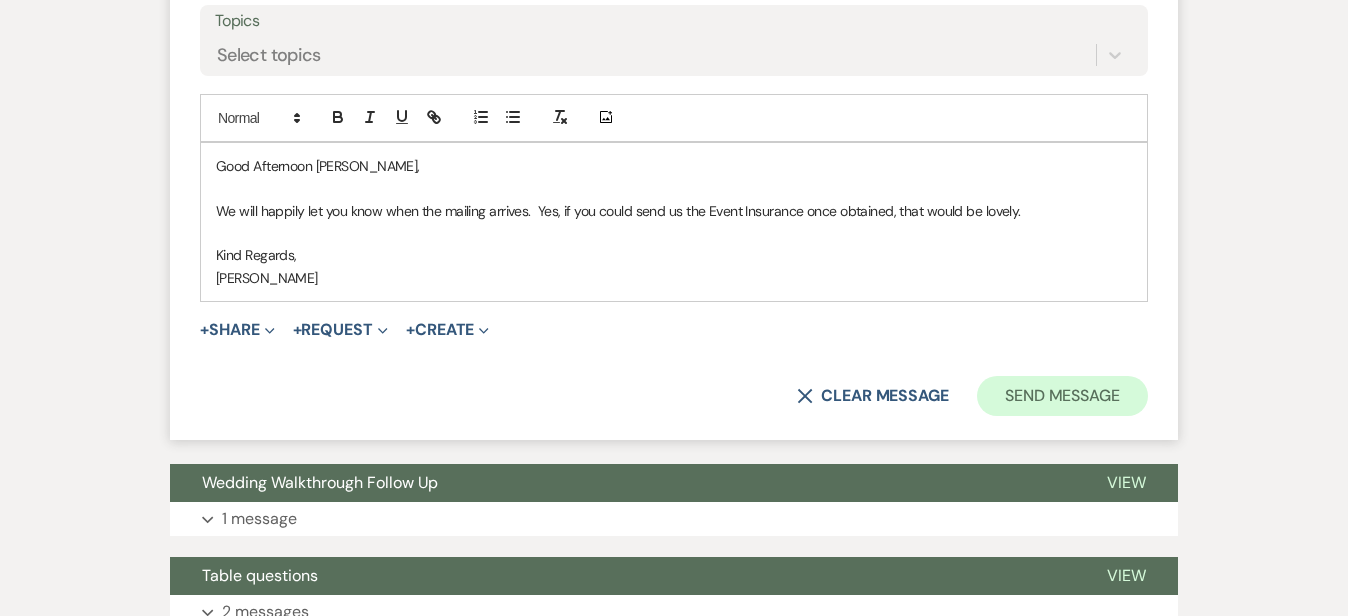 click on "Send Message" at bounding box center (1062, 396) 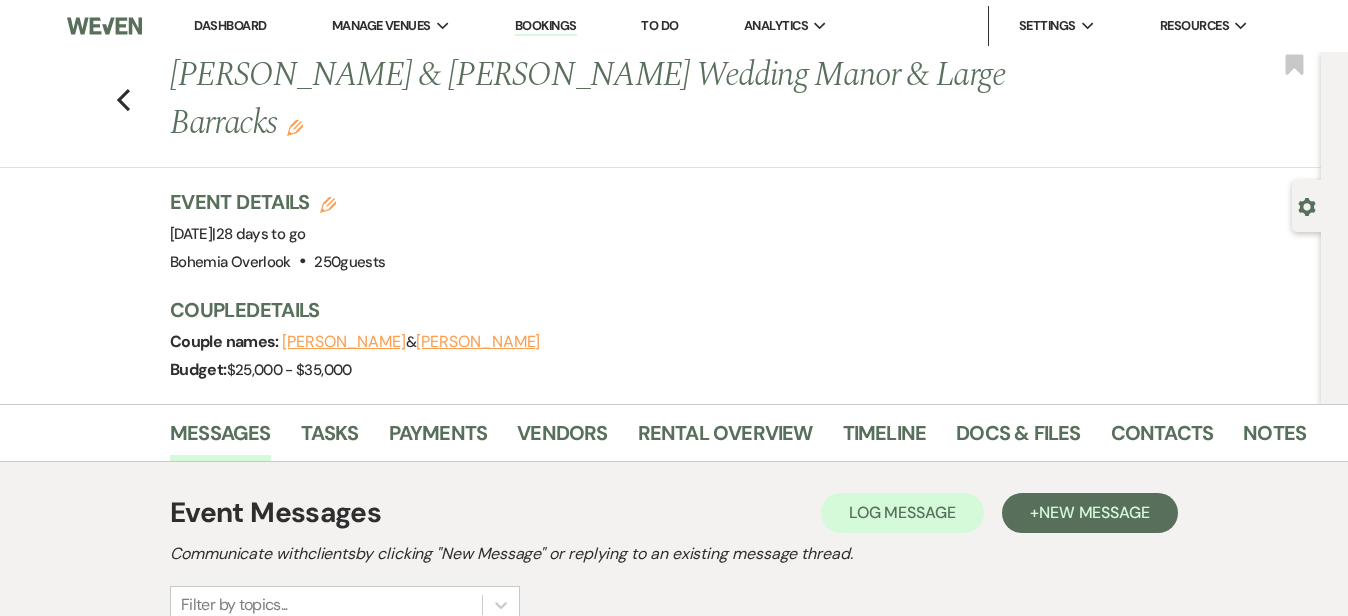 scroll, scrollTop: 0, scrollLeft: 0, axis: both 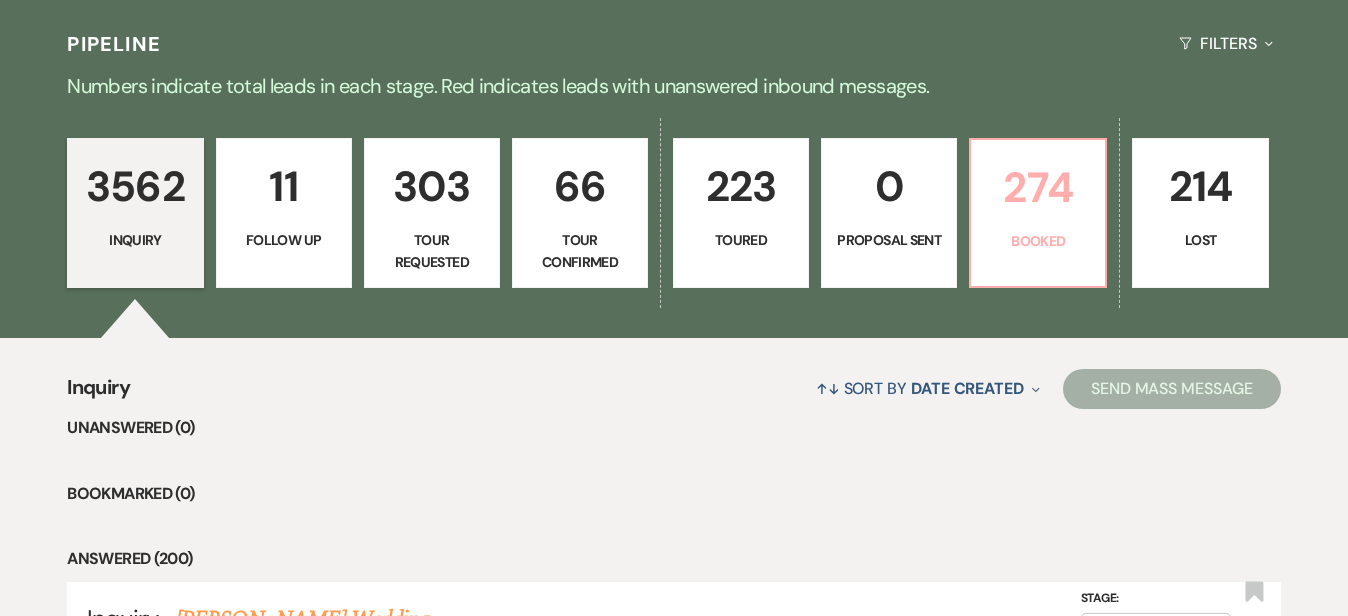 click on "274" at bounding box center [1038, 187] 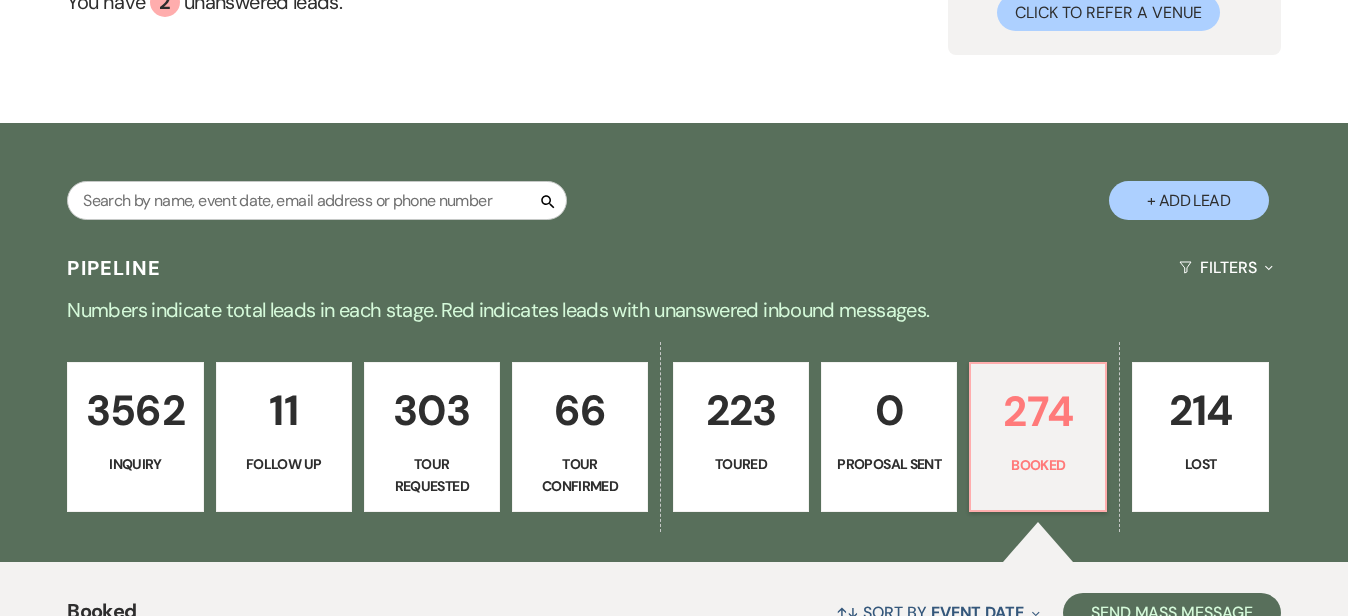 scroll, scrollTop: 213, scrollLeft: 0, axis: vertical 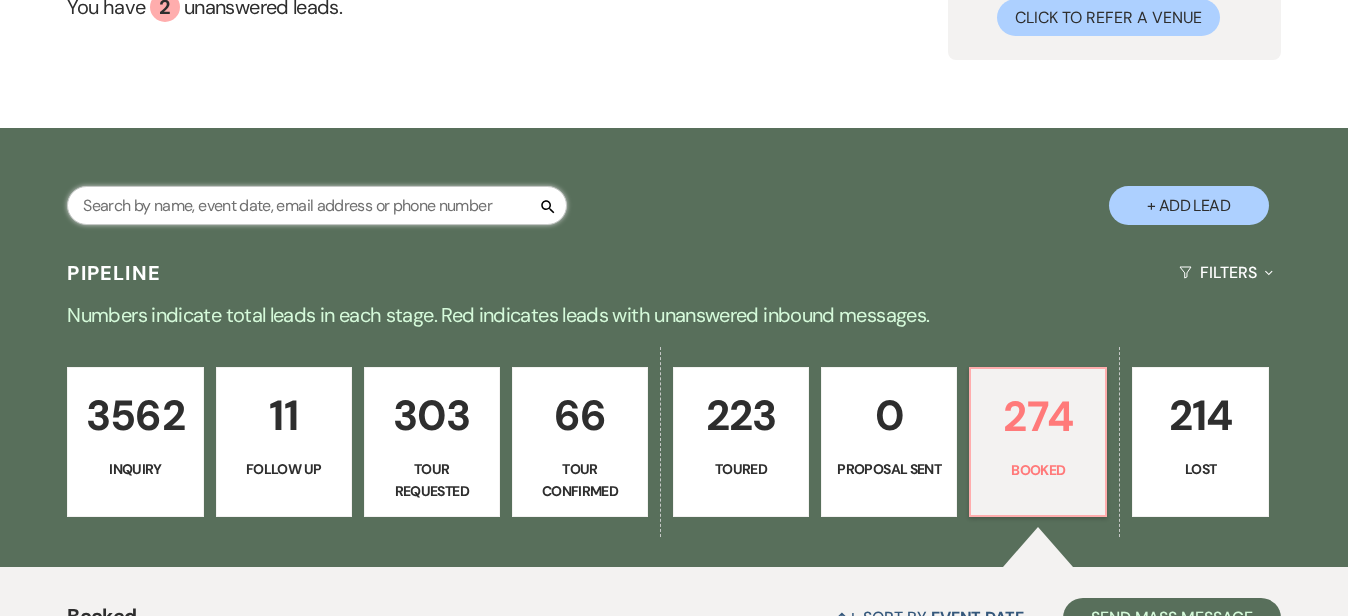 click at bounding box center (317, 205) 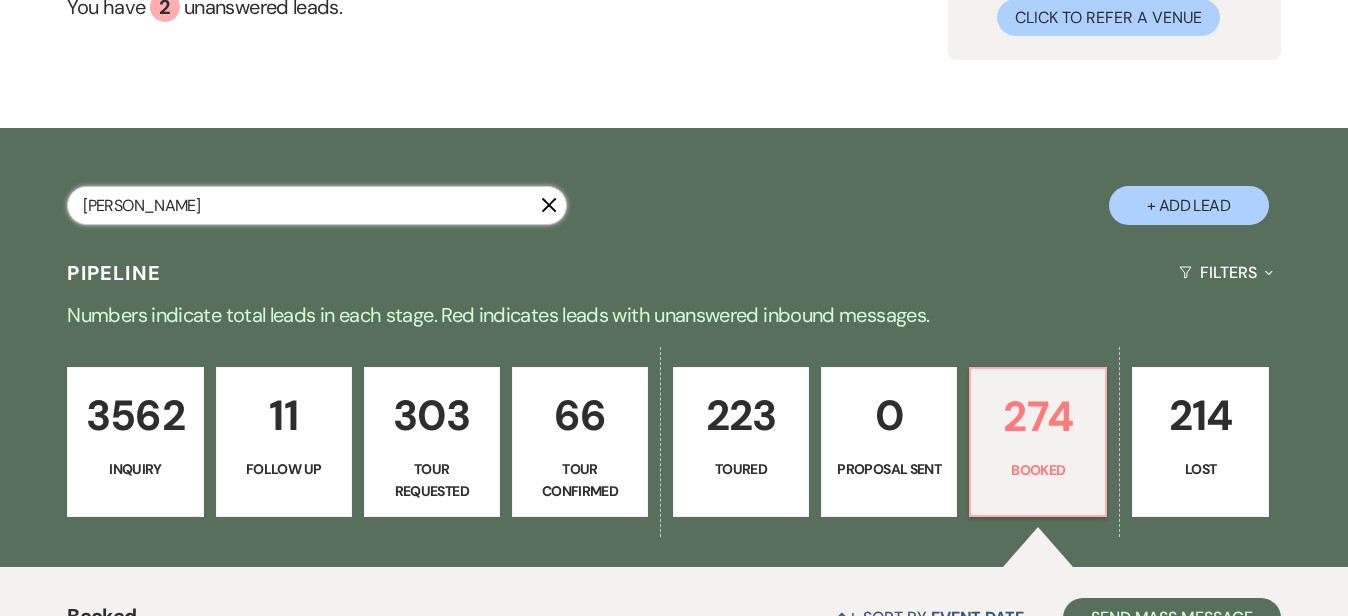 type on "dixon" 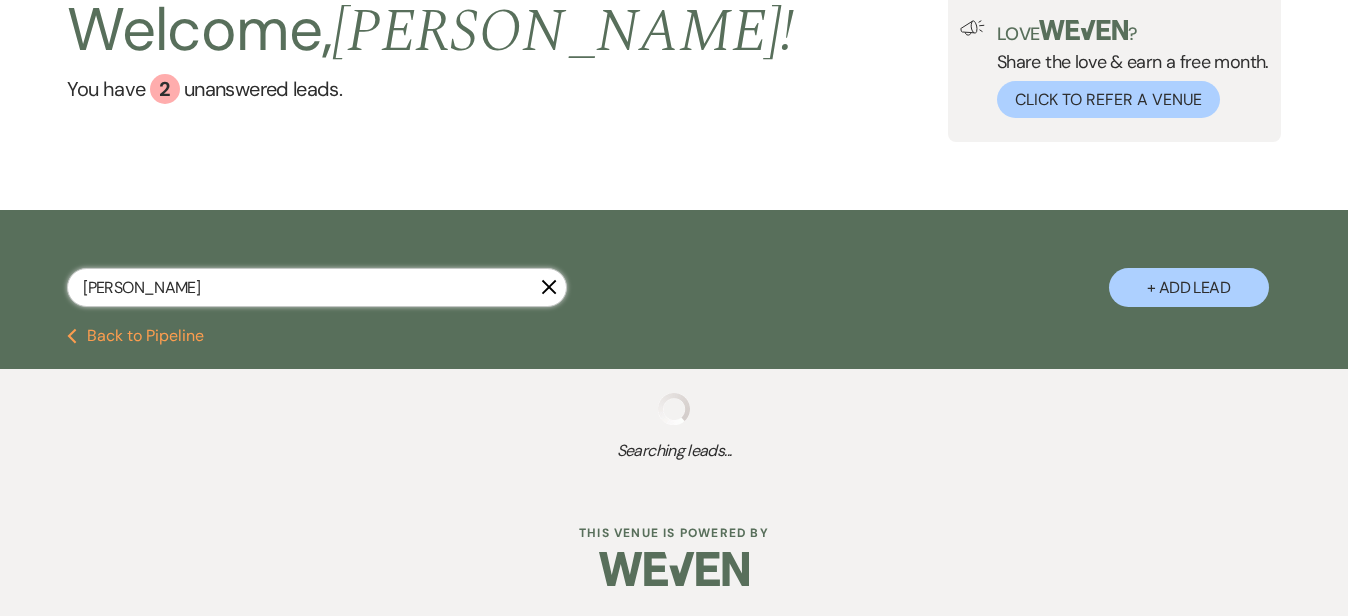 scroll, scrollTop: 134, scrollLeft: 0, axis: vertical 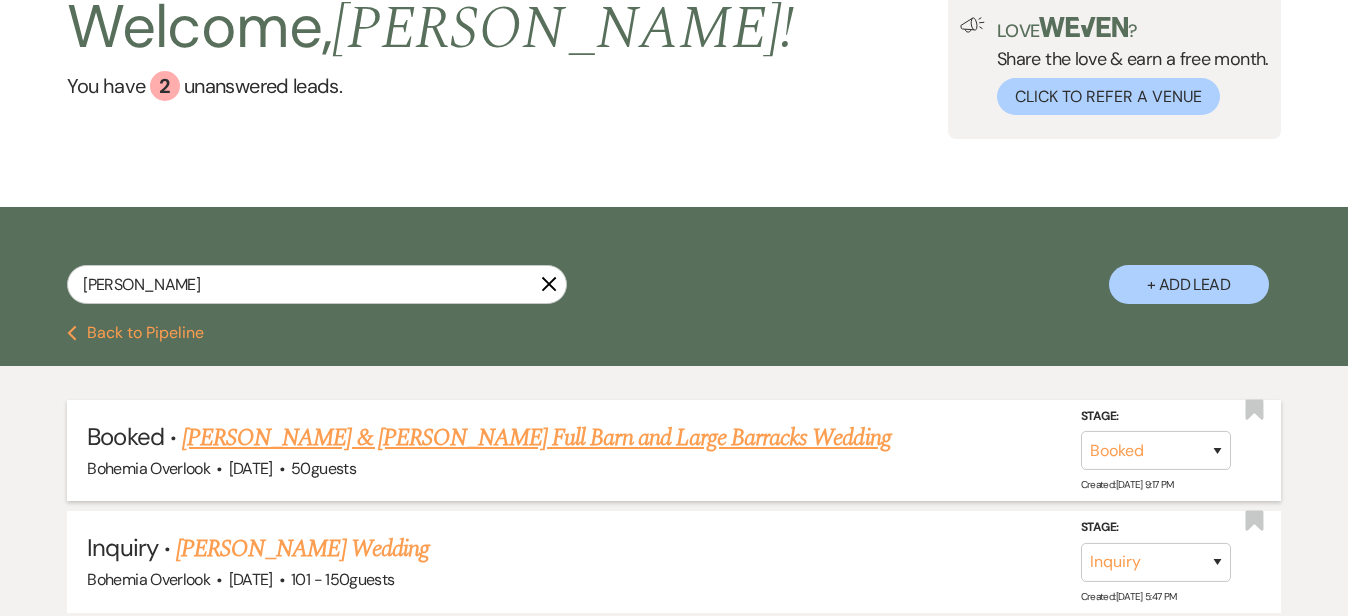 click on "Franklen Lockhart & Meredith Dixon's Full Barn and Large Barracks Wedding" at bounding box center (536, 438) 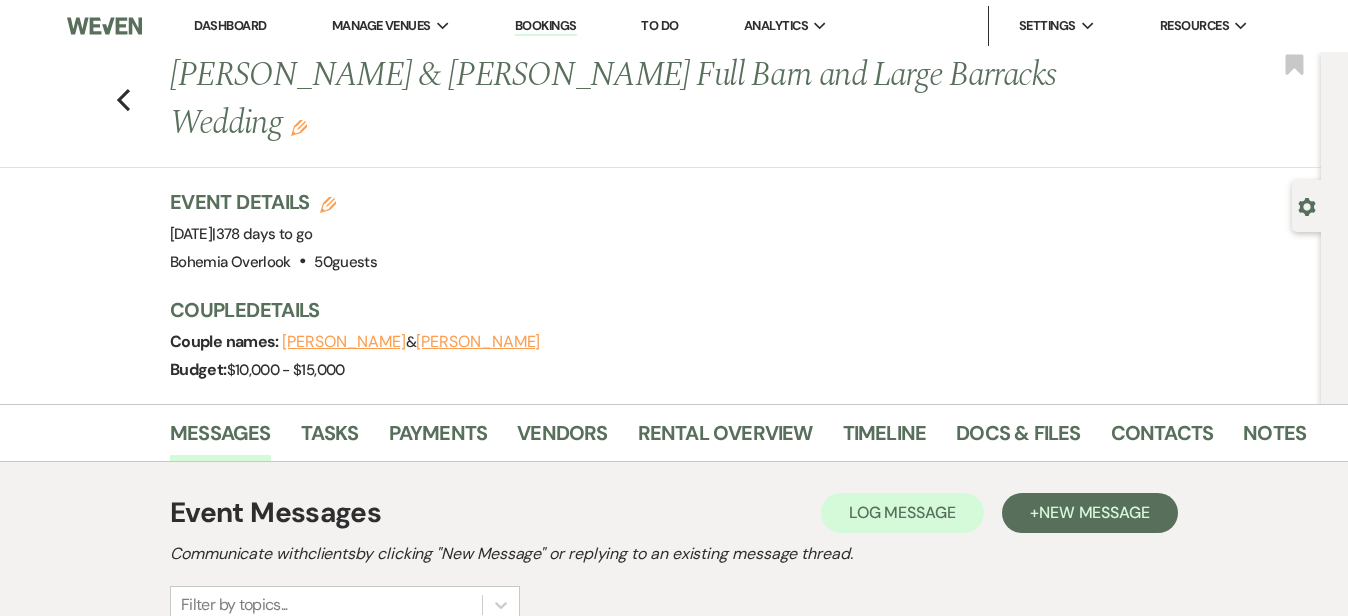 click on "Docs & Files" at bounding box center [1018, 439] 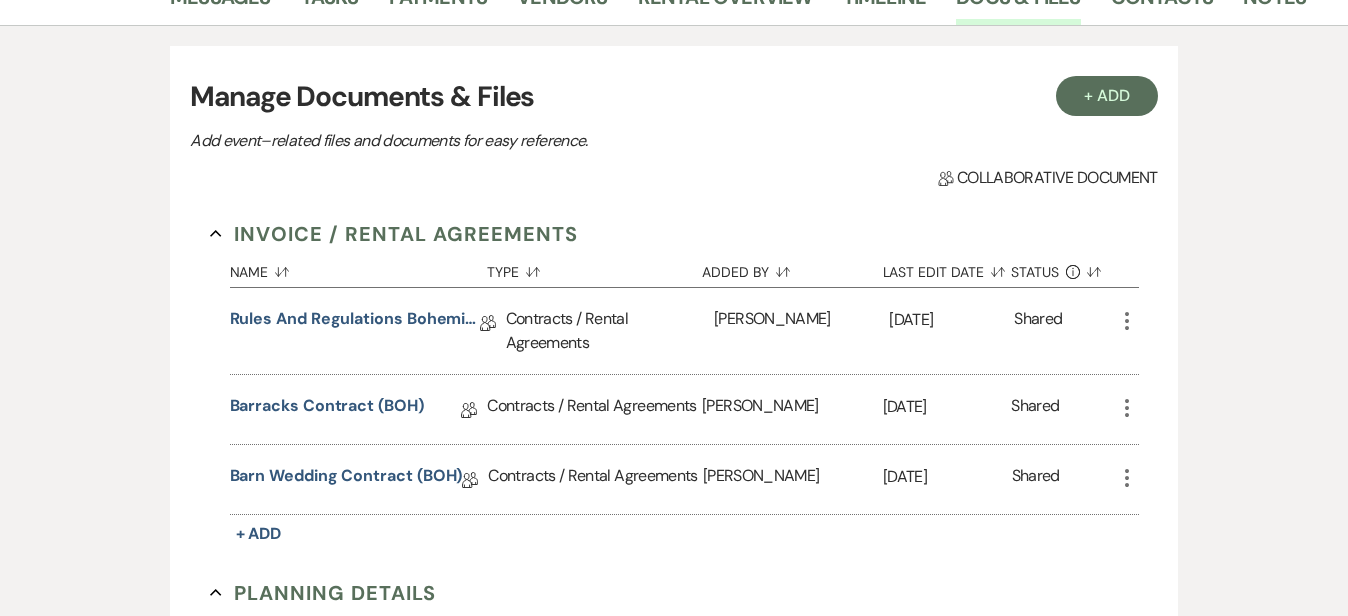 scroll, scrollTop: 457, scrollLeft: 0, axis: vertical 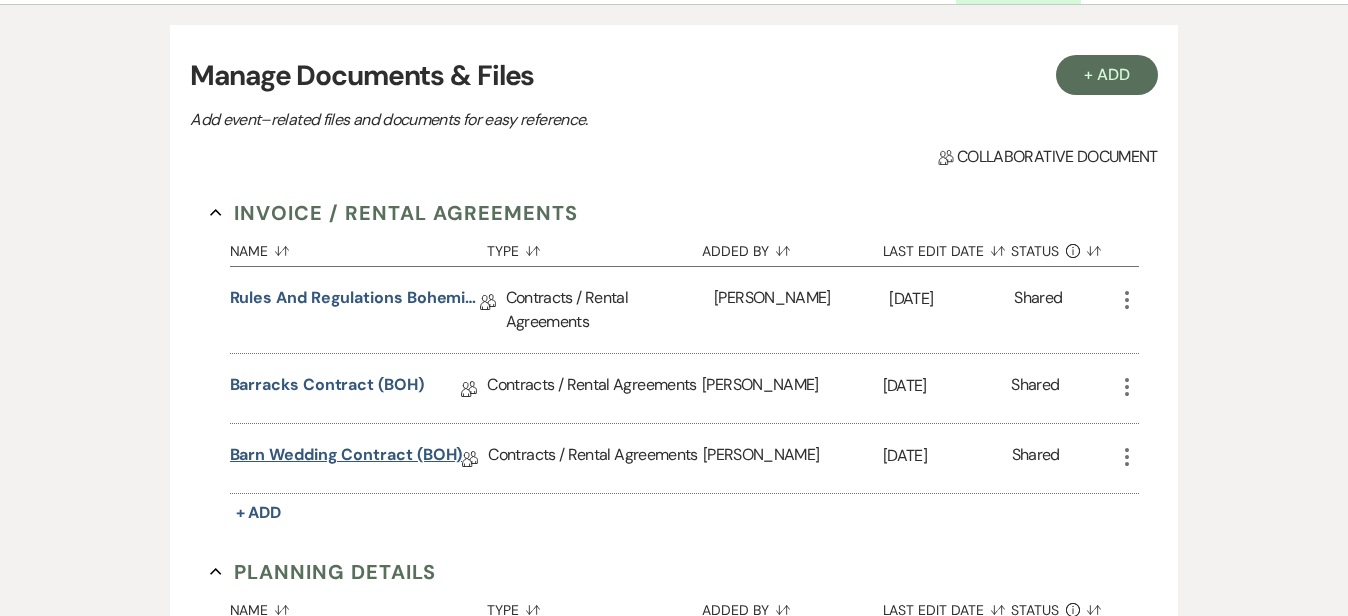 click on "Barn Wedding Contract (BOH)" at bounding box center [346, 458] 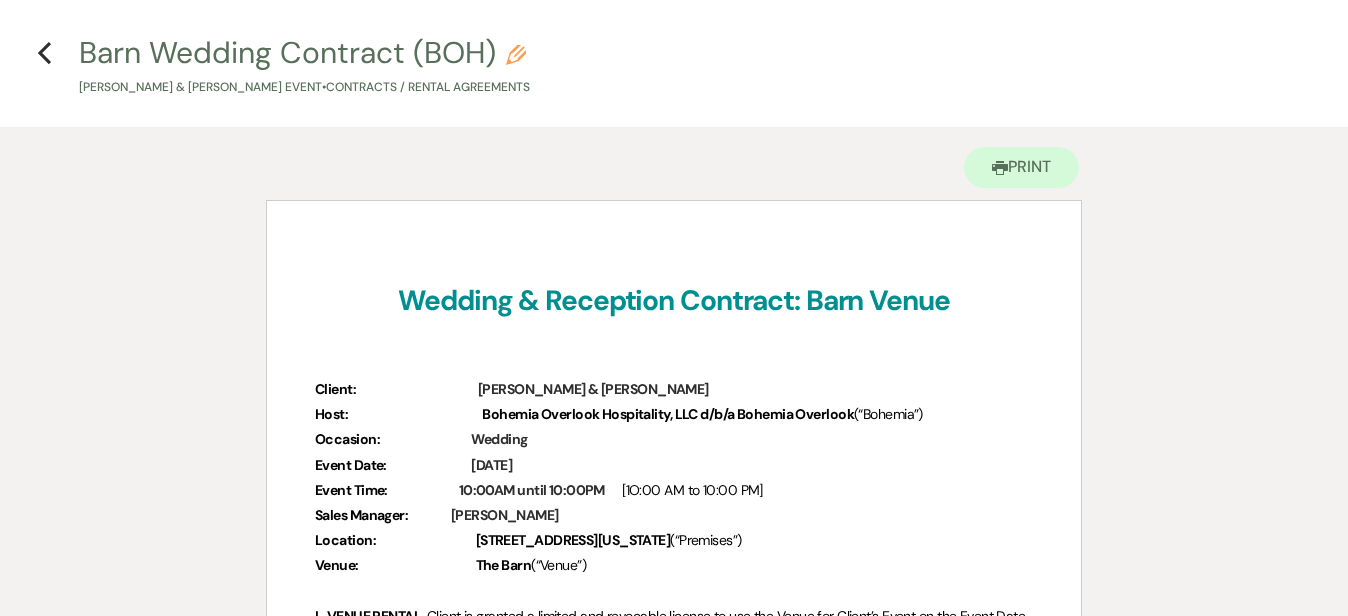 scroll, scrollTop: -1, scrollLeft: 0, axis: vertical 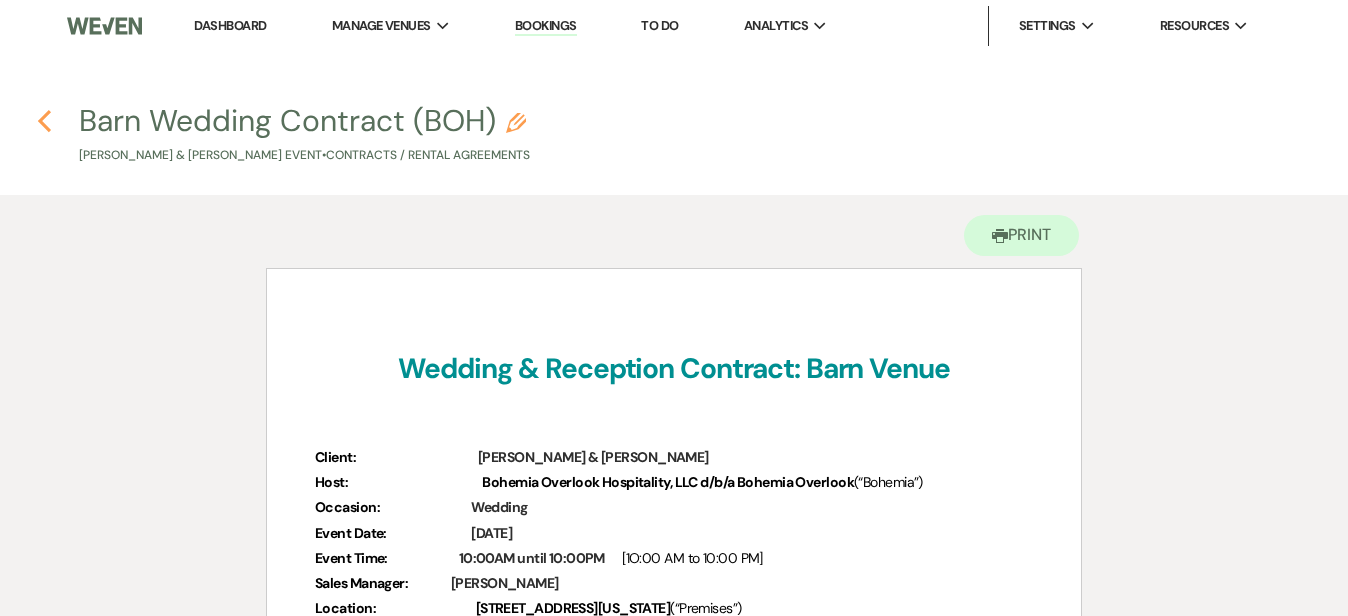 click 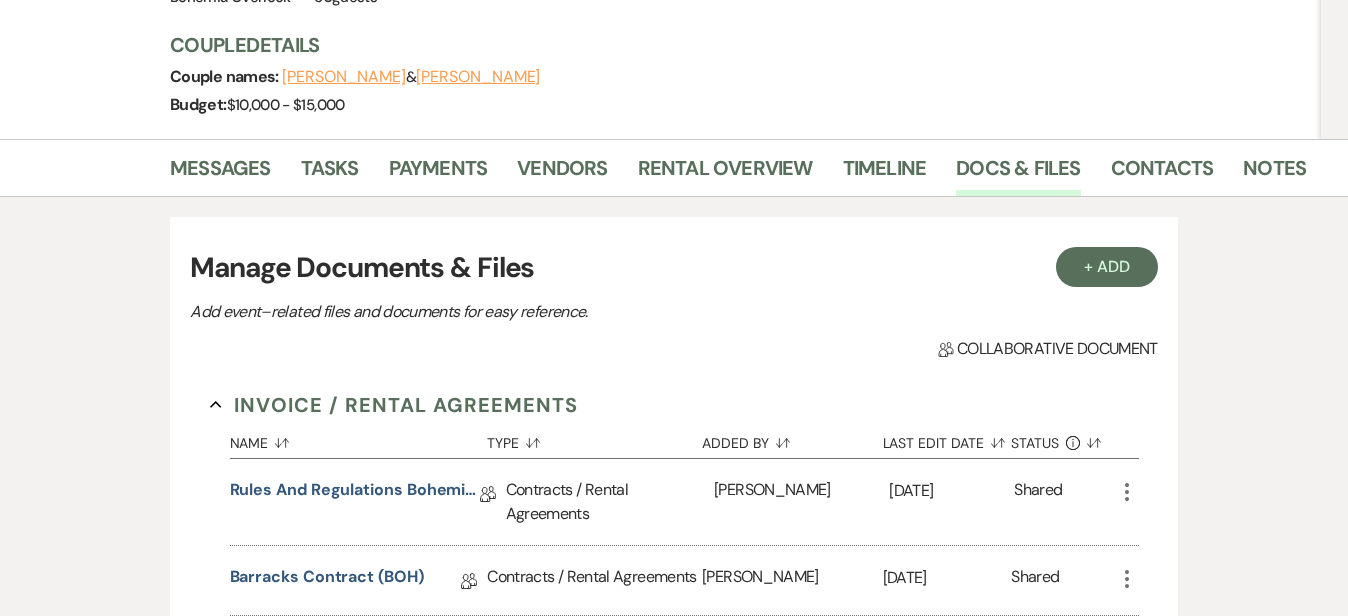 scroll, scrollTop: 257, scrollLeft: 0, axis: vertical 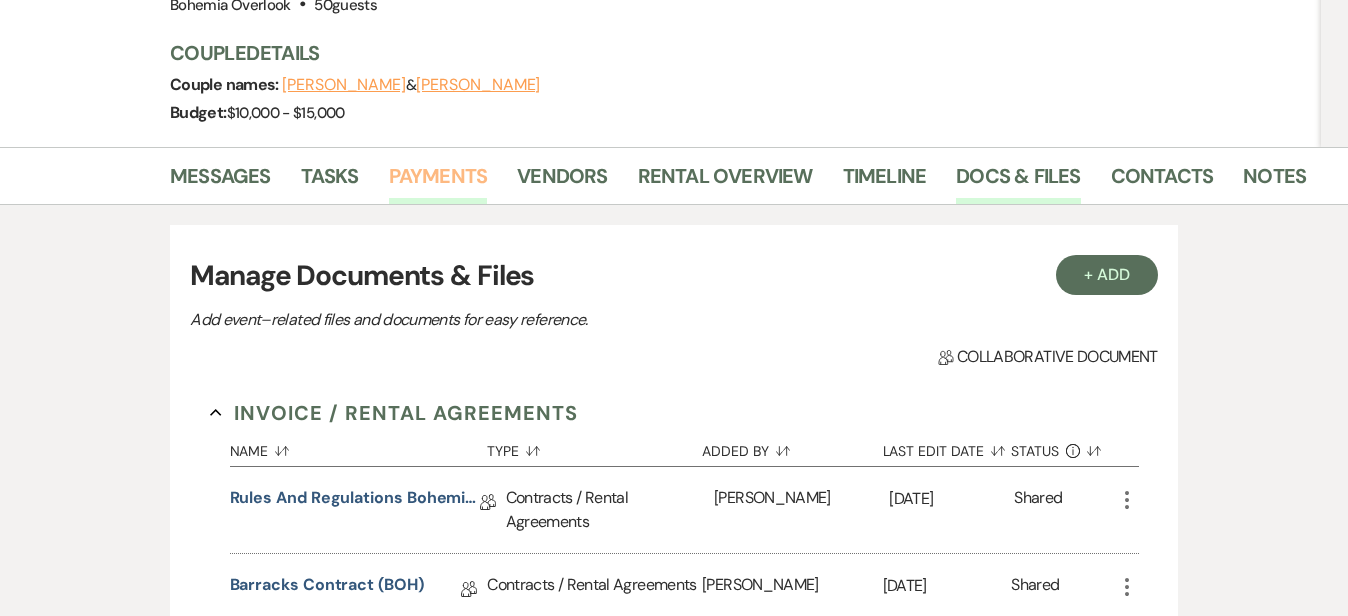 click on "Payments" at bounding box center (438, 182) 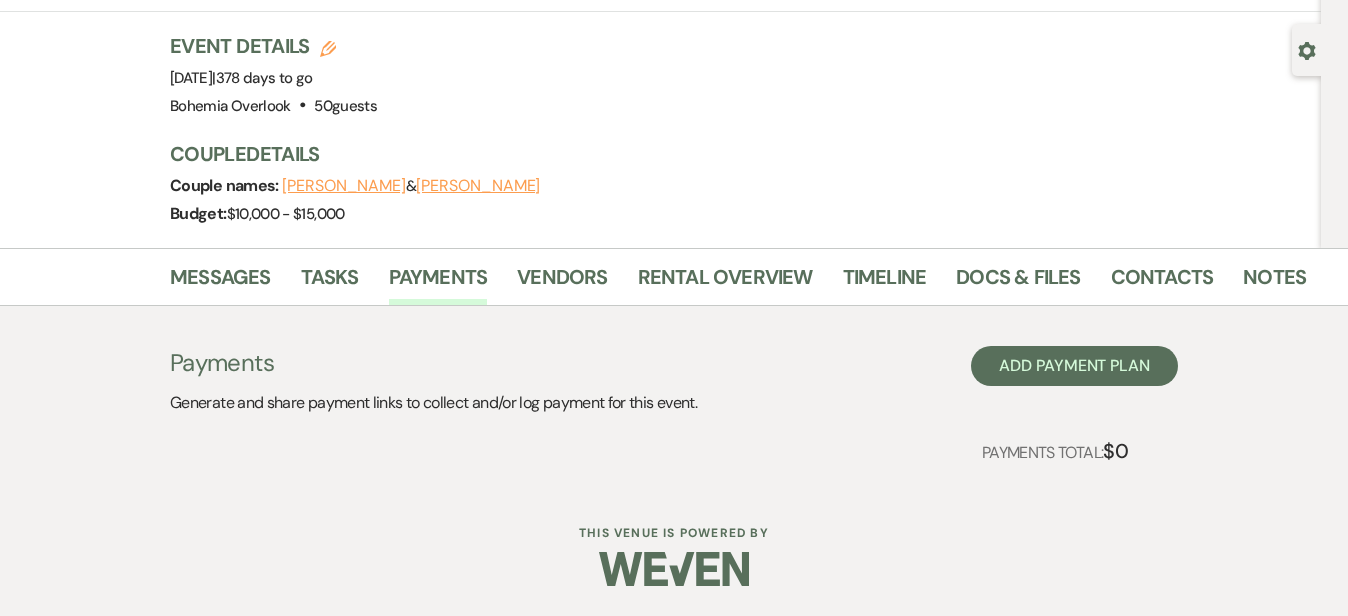 scroll, scrollTop: 157, scrollLeft: 0, axis: vertical 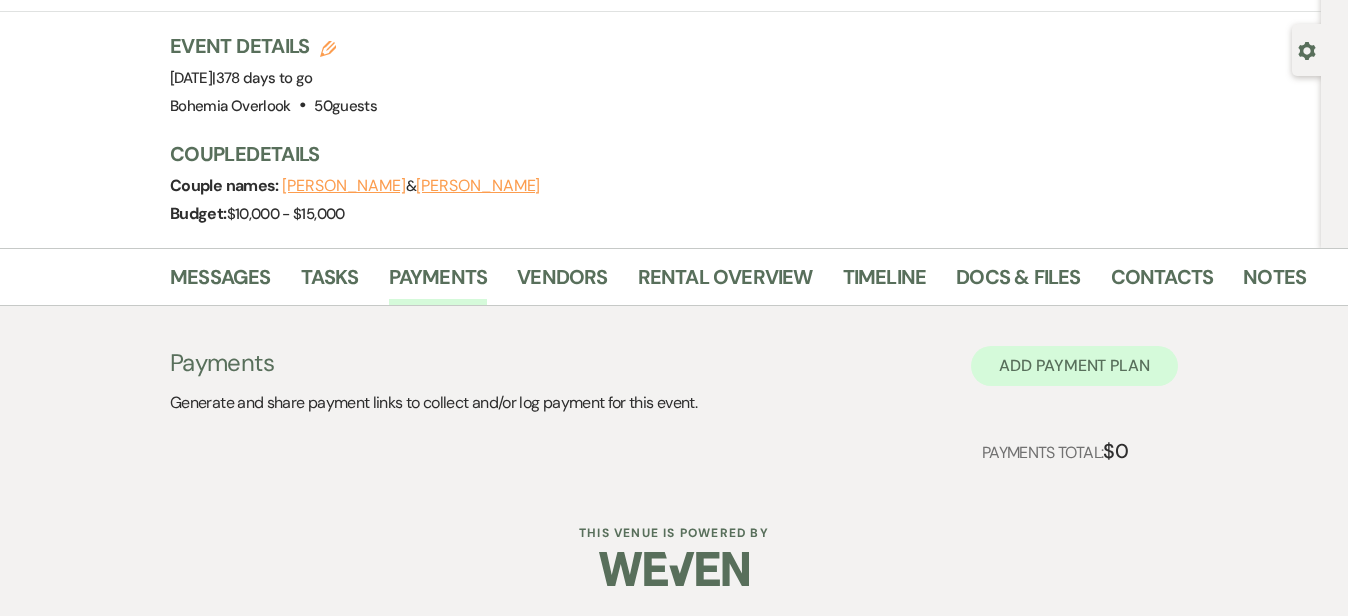 click on "Add Payment Plan" at bounding box center (1074, 366) 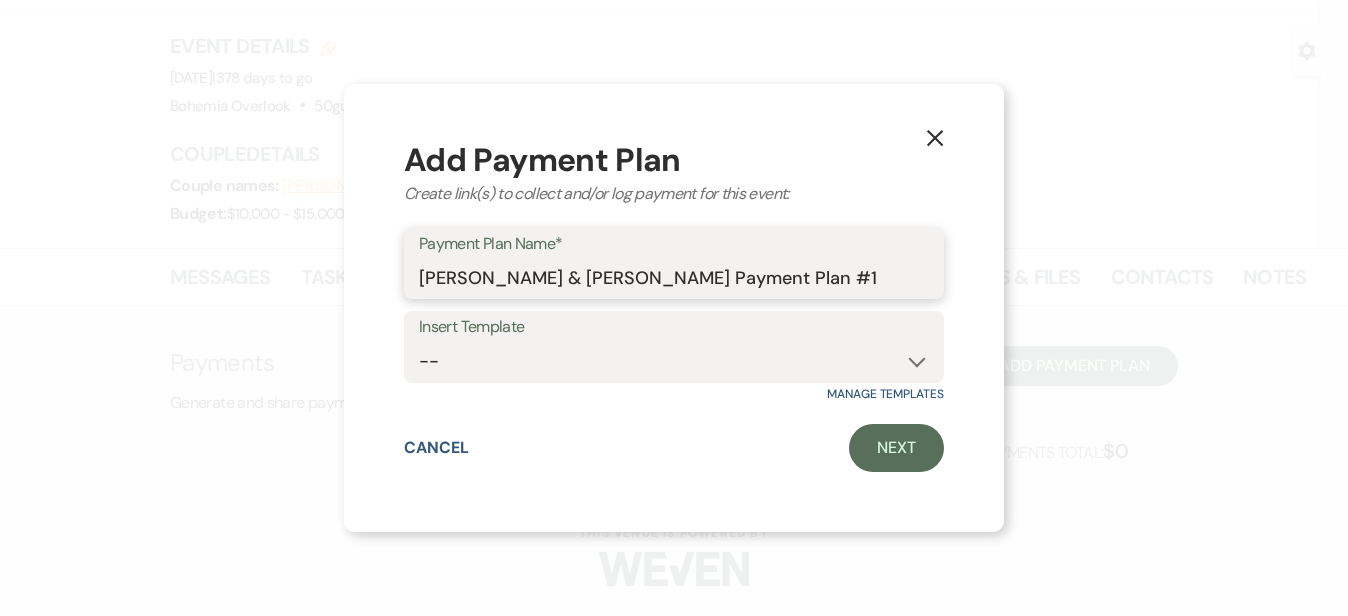 click on "Franklen Lockhart & Meredith Dixon's Payment Plan #1" at bounding box center (674, 277) 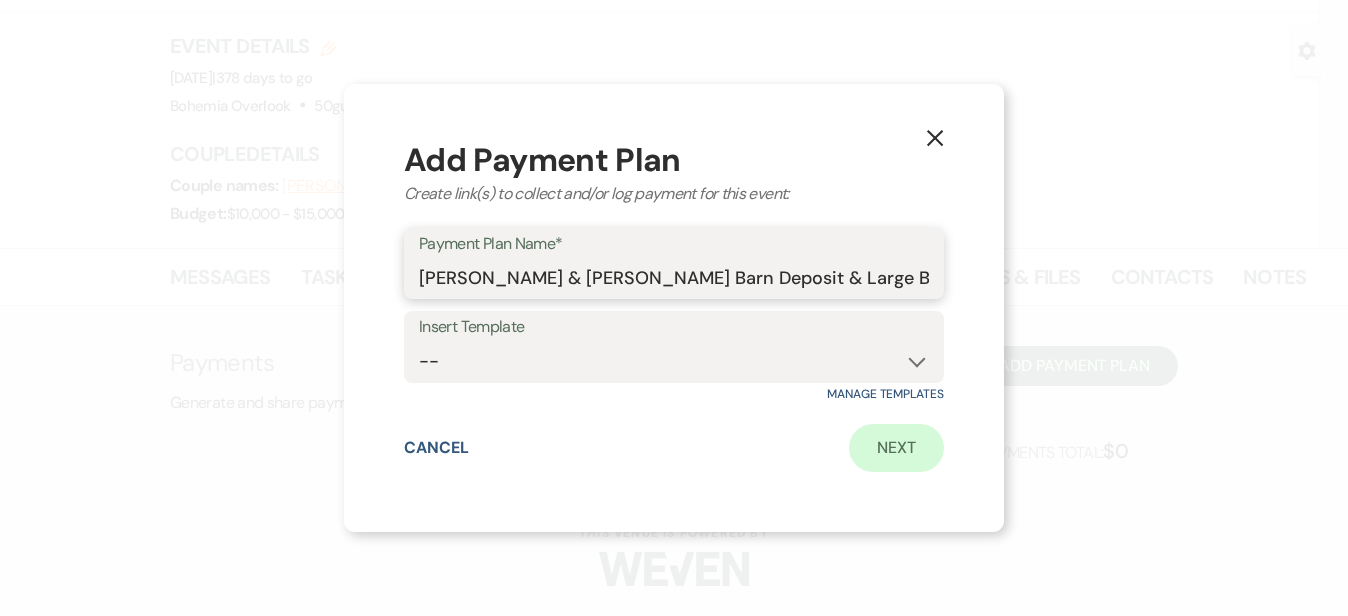 type on "Franklen Lockhart & Meredith Dixon's Barn Deposit & Large Barracks Payment" 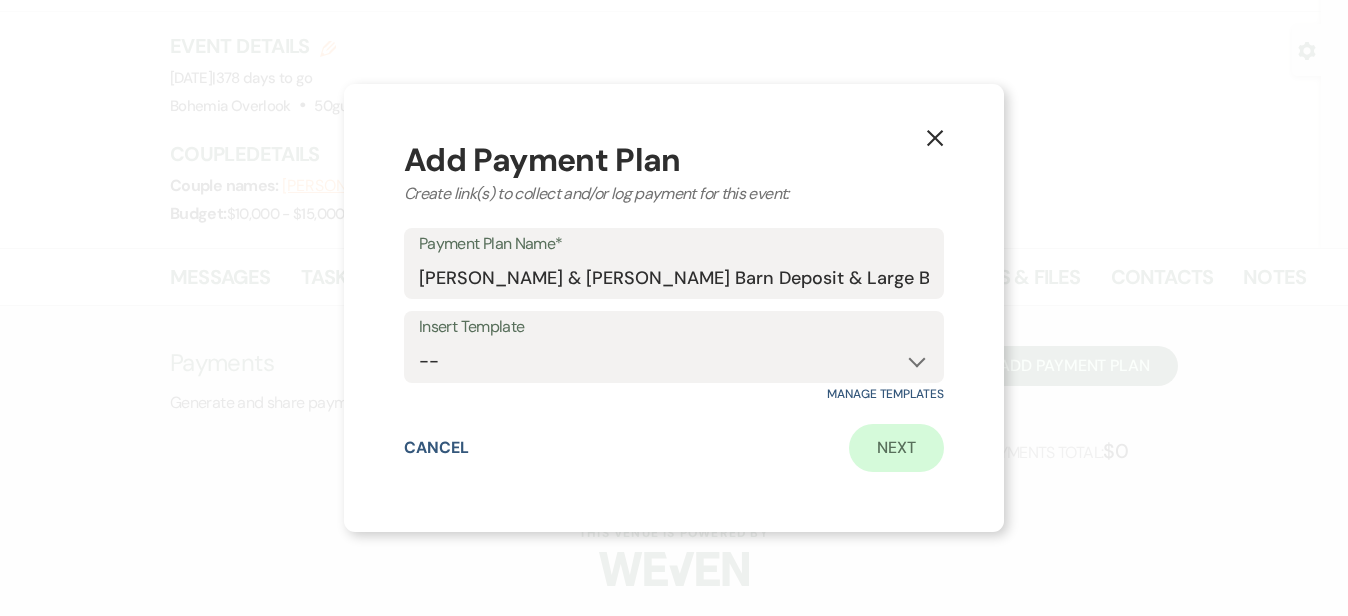 click on "Next" at bounding box center [896, 448] 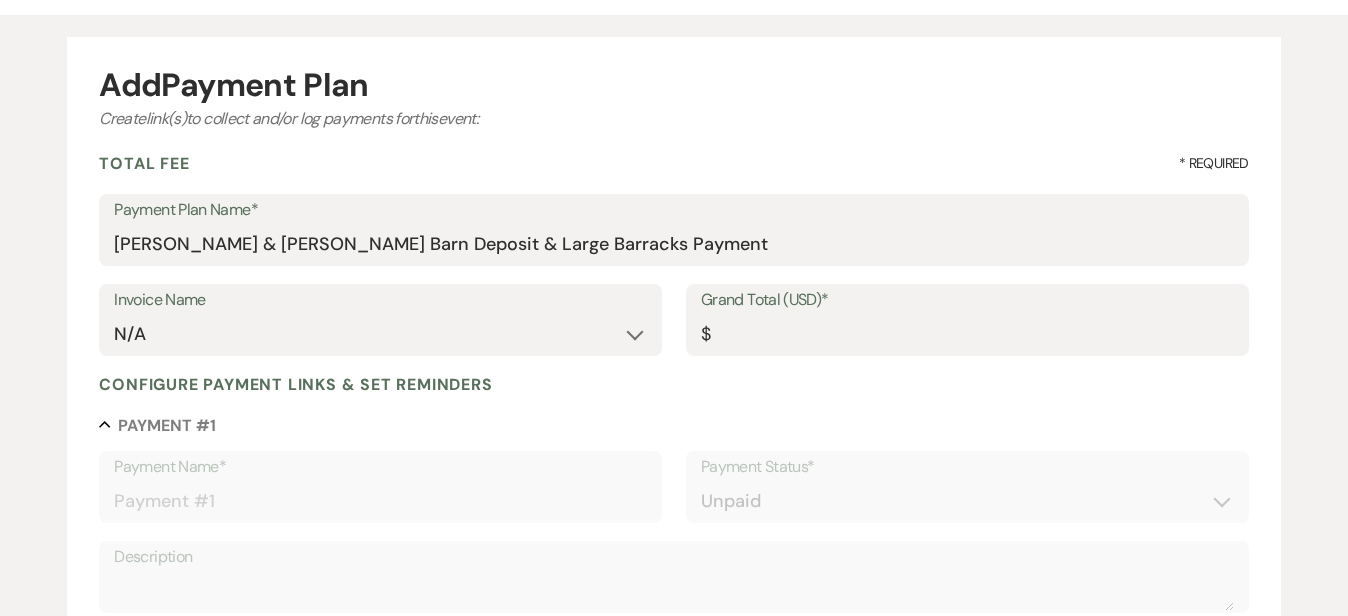 scroll, scrollTop: 0, scrollLeft: 0, axis: both 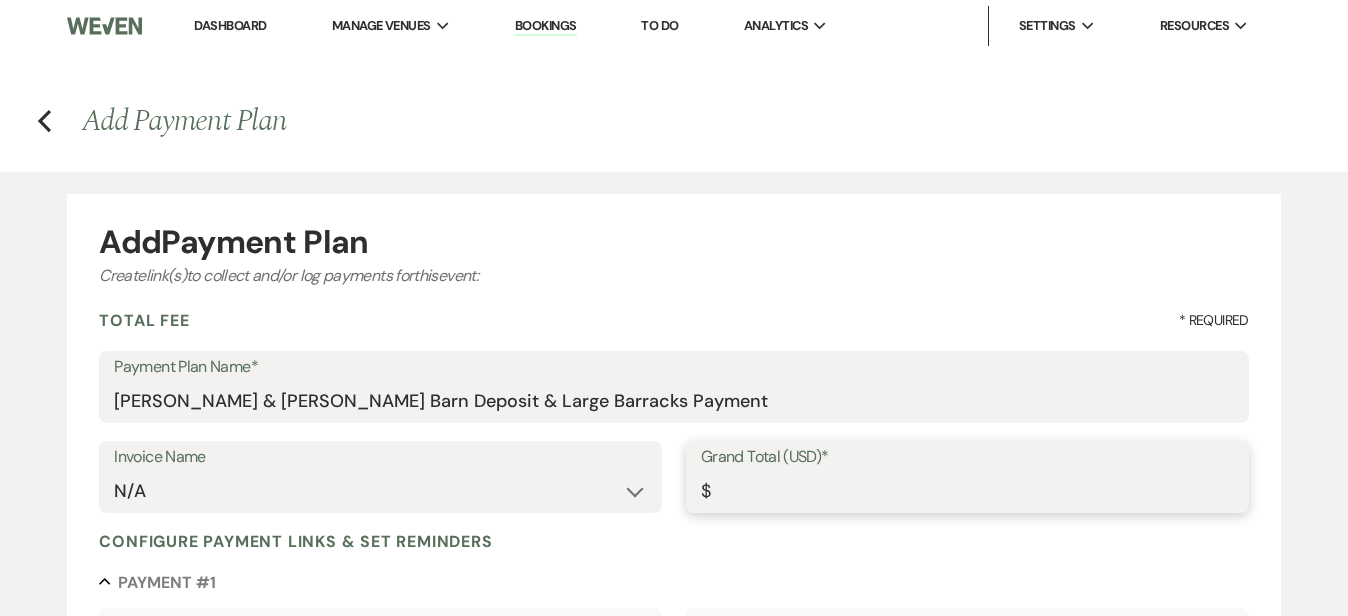 click on "Grand Total (USD)*" at bounding box center [967, 491] 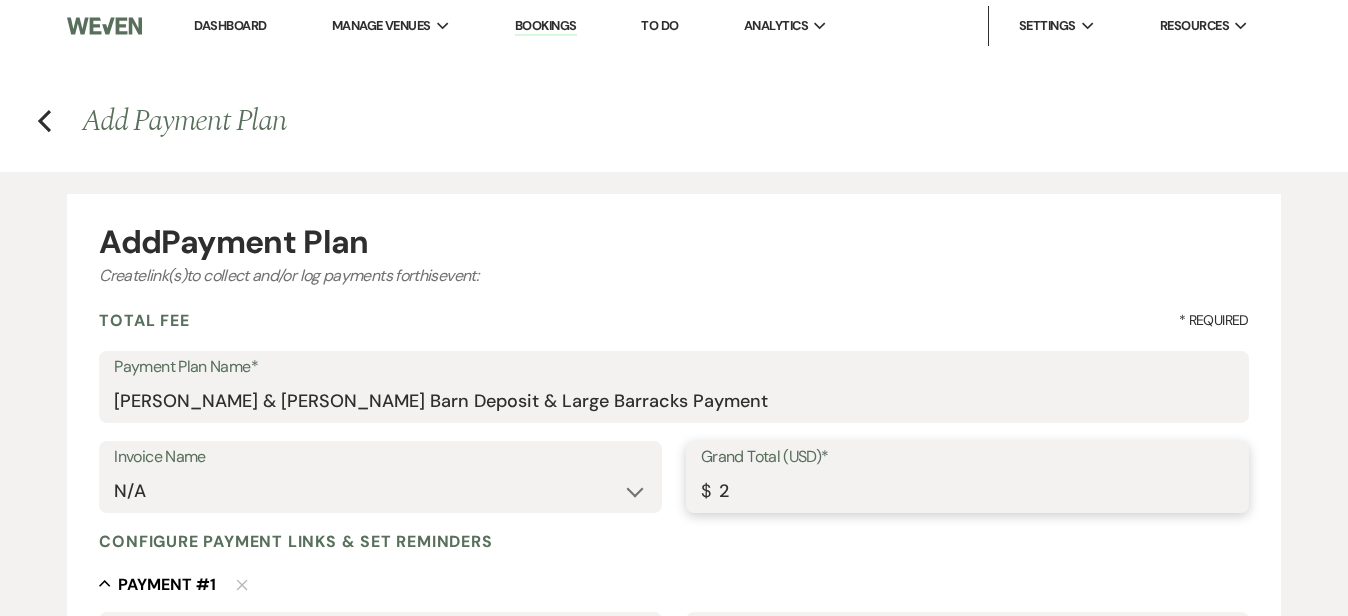 type on "27" 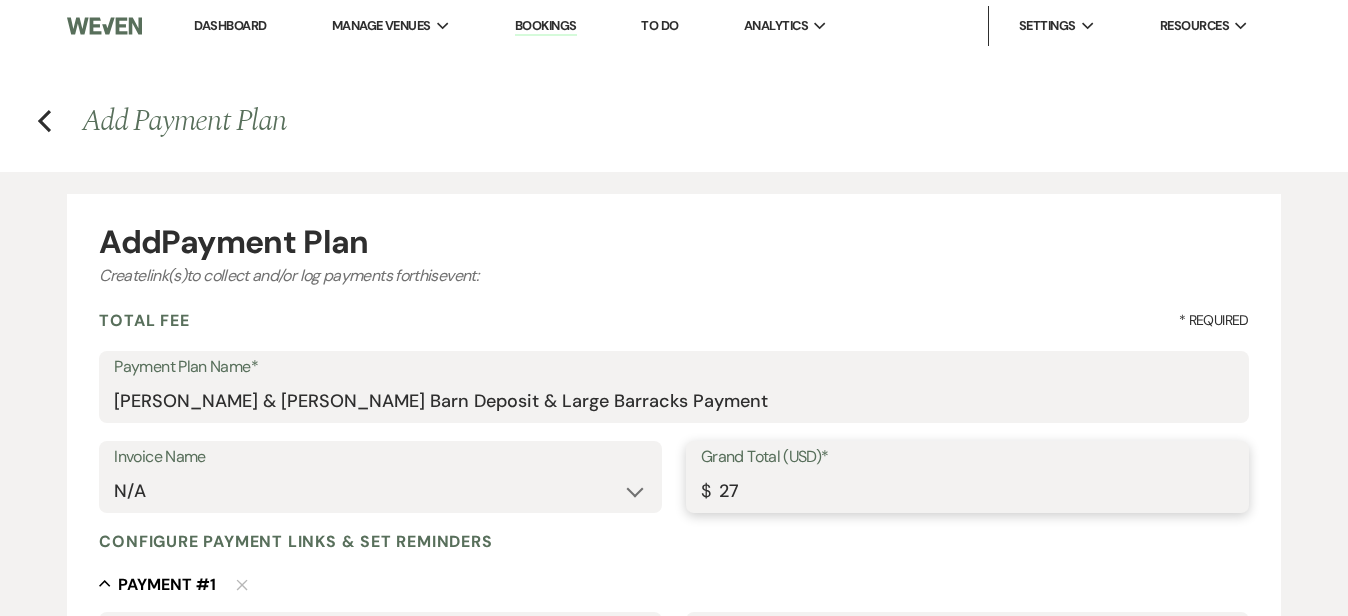 type on "275" 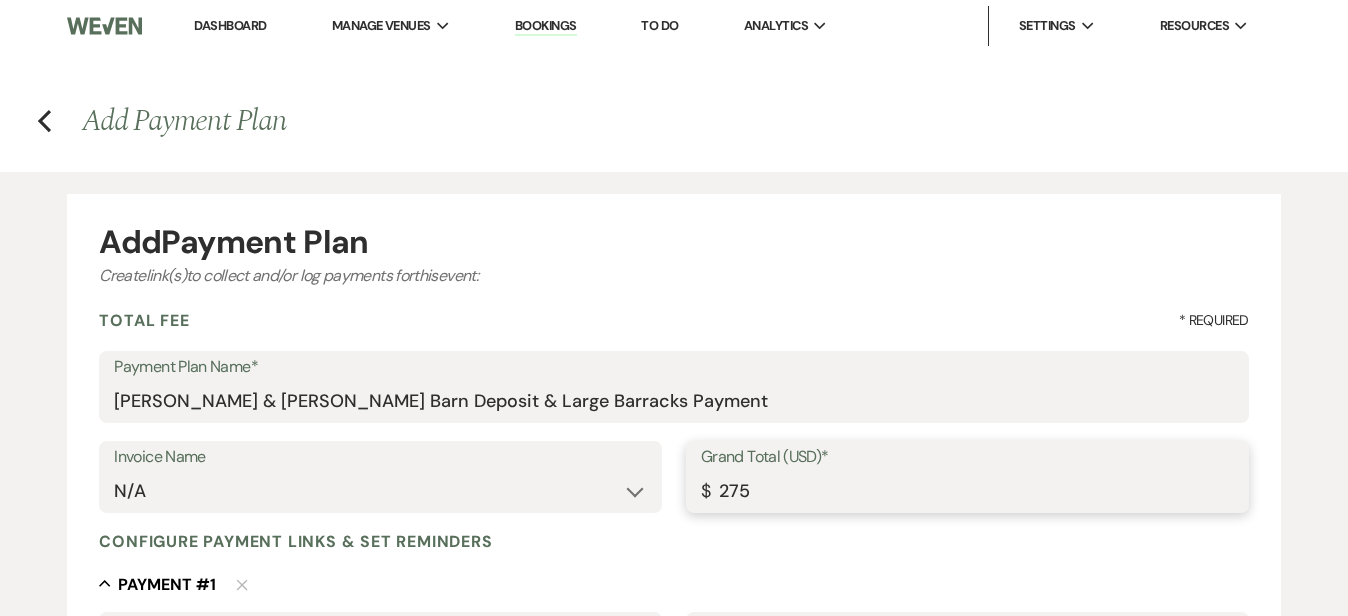 type on "2756" 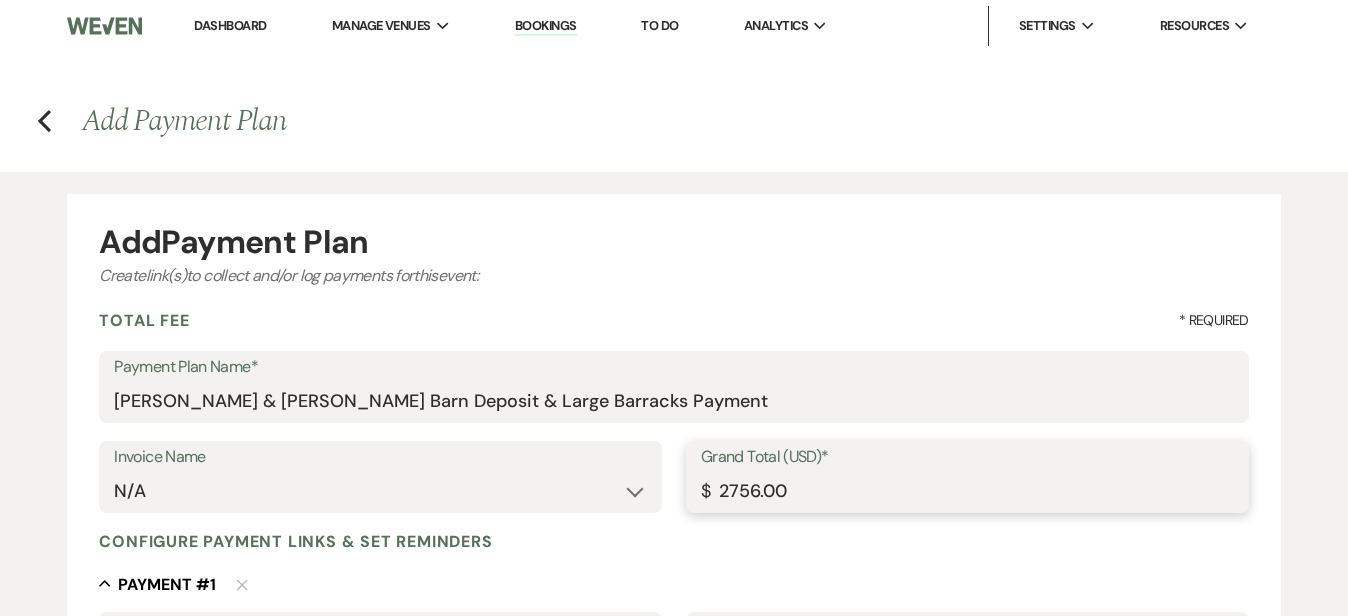 type on "2755.99" 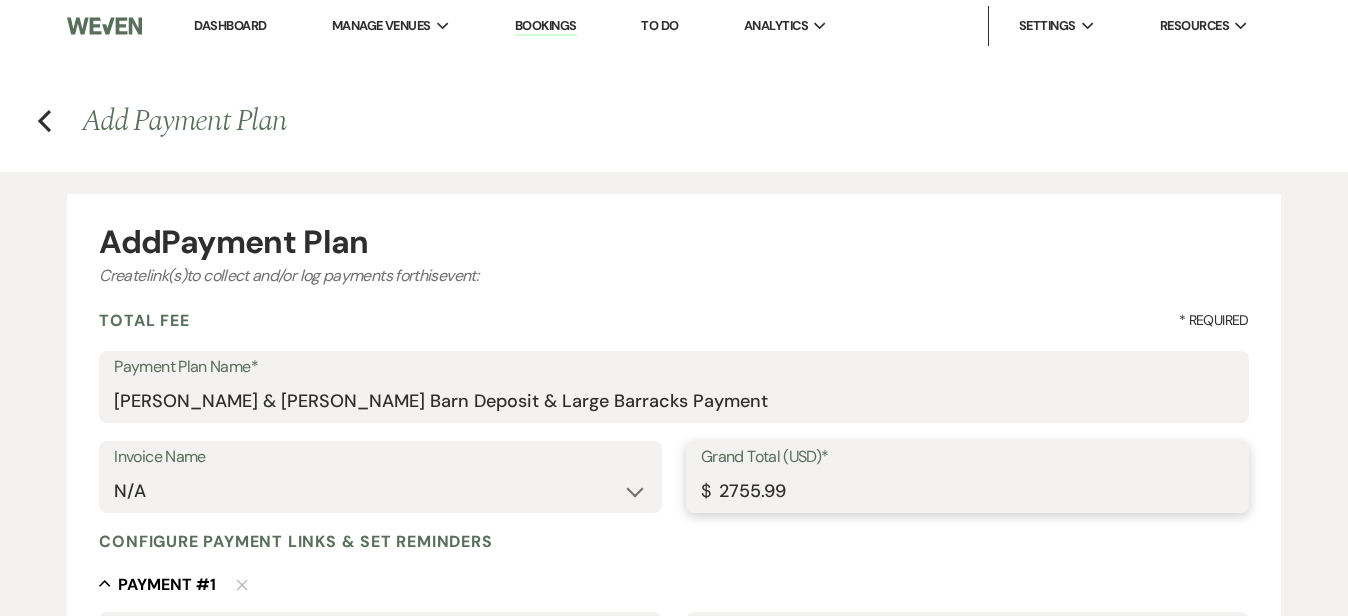 type on "2755.99" 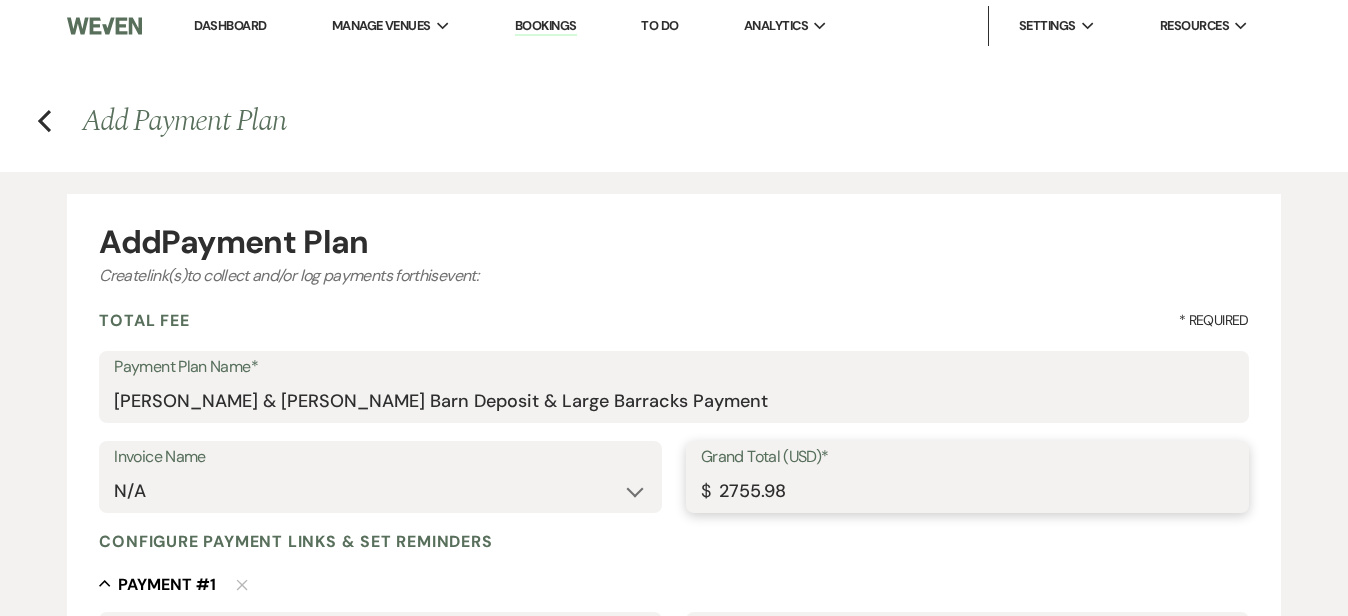 type on "2755.98" 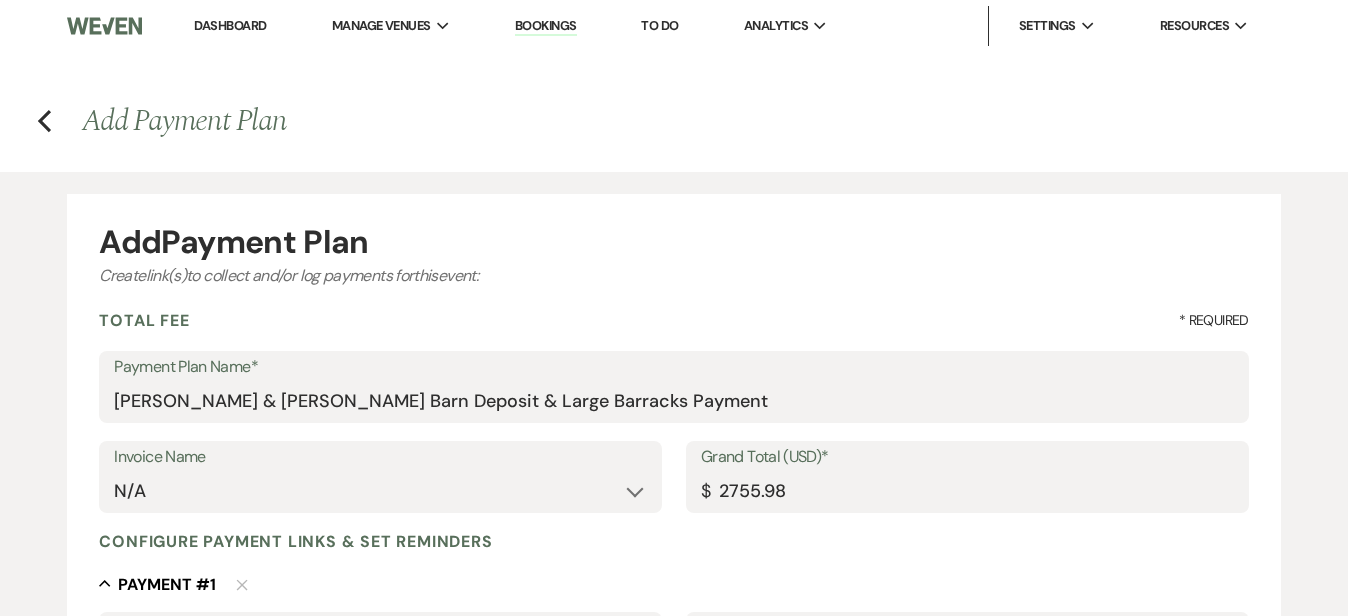 click on "Add  Payment Plan Create  link(s)  to collect and/or log payments for  this  event: Total Fee * Required Payment Plan  Name* Franklen Lockhart & Meredith Dixon's Barn Deposit & Large Barracks Payment Invoice Name N/A Grand Total (USD)* $ 2755.98 Configure payment links & set reminders Collapse Payment # 1 Delete Payment Name* Payment #1 Payment Status* Paid Unpaid Description Type* Dollar Amount Percentage of Grand Total Amount Due (Percentage)* % 100 Amount Due (USD)* $ 2755.98 Due Date* Calendar Select a Date Expand Accepted Payment Method(s)* Stripe: Card Stripe: Online bank transfer (ACH) Display in Planning Portal?* Info Yes No Notes Info Payment Reminder Set reminders for this task. Example : weekly |  starting  | 2 | months | before event date |  until  | complete Who would you like to remind?* client venue both Frequency* once daily weekly monthly Number* 1 Unit* days weeks months Timeframe* before due date after due date on due date on custom date Delete + Add  Another  Reminder Cancel Save" at bounding box center [674, 782] 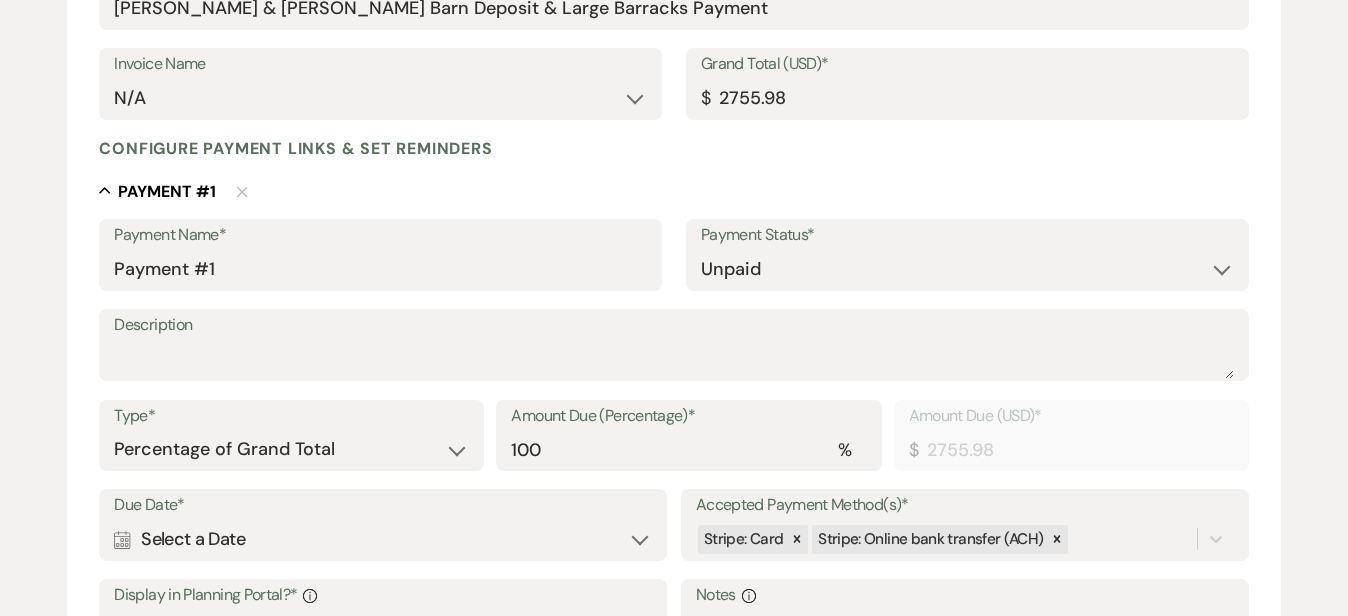 scroll, scrollTop: 404, scrollLeft: 0, axis: vertical 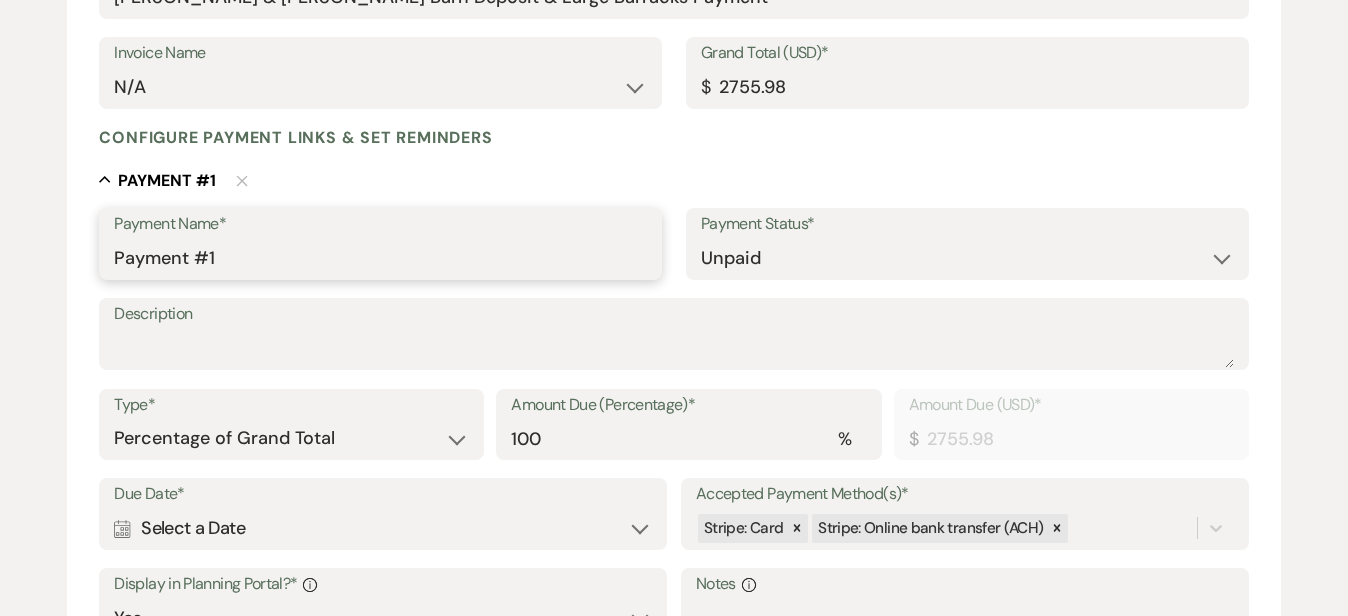 drag, startPoint x: 614, startPoint y: 254, endPoint x: 513, endPoint y: 158, distance: 139.3449 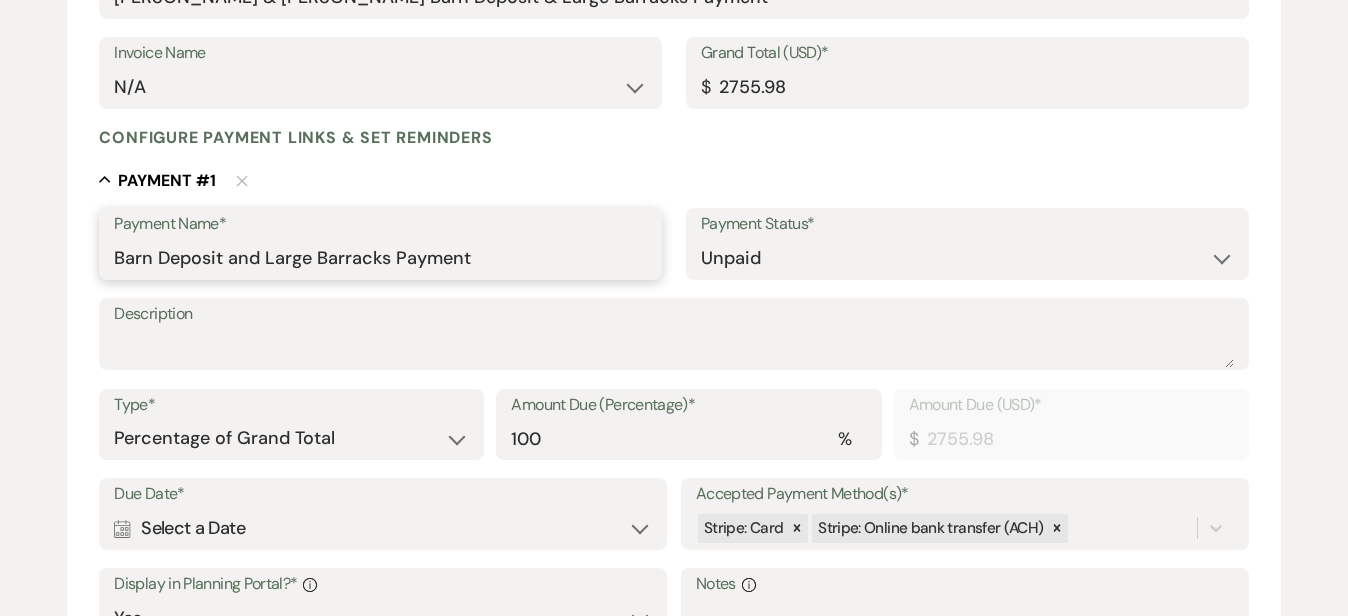 type on "Barn Deposit and Large Barracks Payment" 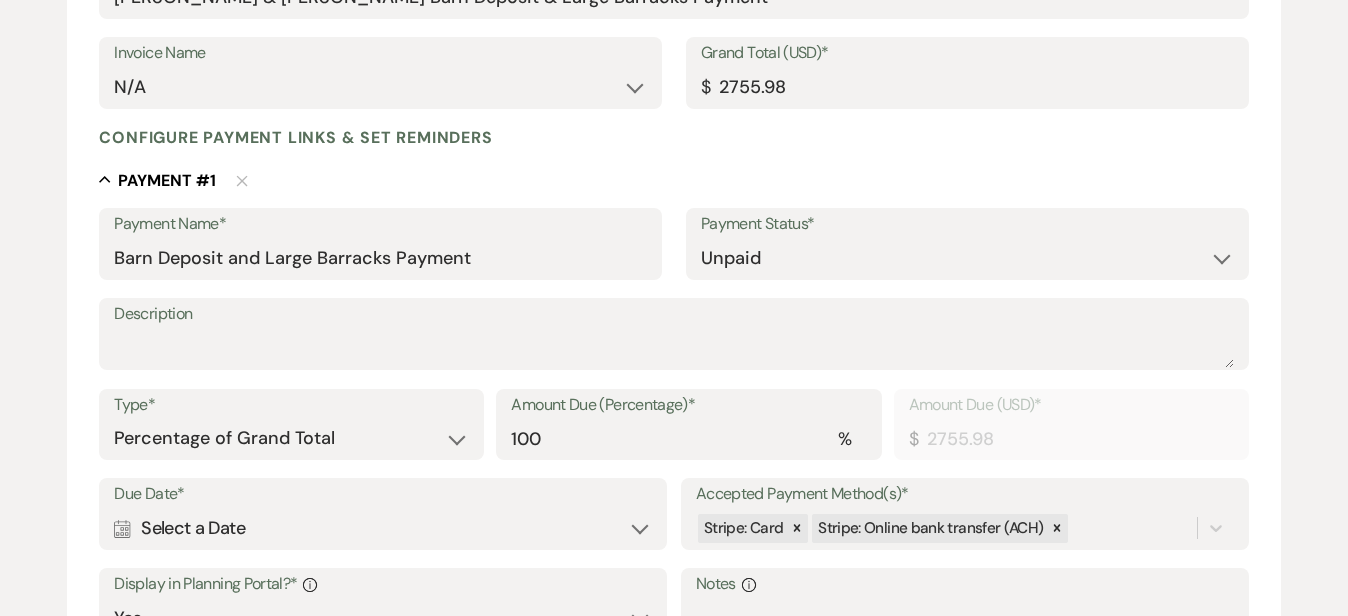 click on "Add  Payment Plan Create  link(s)  to collect and/or log payments for  this  event: Total Fee * Required Payment Plan  Name* Franklen Lockhart & Meredith Dixon's Barn Deposit & Large Barracks Payment Invoice Name N/A Grand Total (USD)* $ 2755.98 Configure payment links & set reminders Collapse Payment # 1 Delete Payment Name* Barn Deposit and Large Barracks Payment Payment Status* Paid Unpaid Description Type* Dollar Amount Percentage of Grand Total Amount Due (Percentage)* % 100 Amount Due (USD)* $ 2755.98 Due Date* Calendar Select a Date Expand Accepted Payment Method(s)* Stripe: Card Stripe: Online bank transfer (ACH) Display in Planning Portal?* Info Yes No Notes Info Payment Reminder Set reminders for this task. Example : weekly |  starting  | 2 | months | before event date |  until  | complete Who would you like to remind?* client venue both Frequency* once daily weekly monthly Number* 1 Unit* days weeks months Timeframe* before due date after due date on due date on custom date Delete + Add  Another" at bounding box center [674, 378] 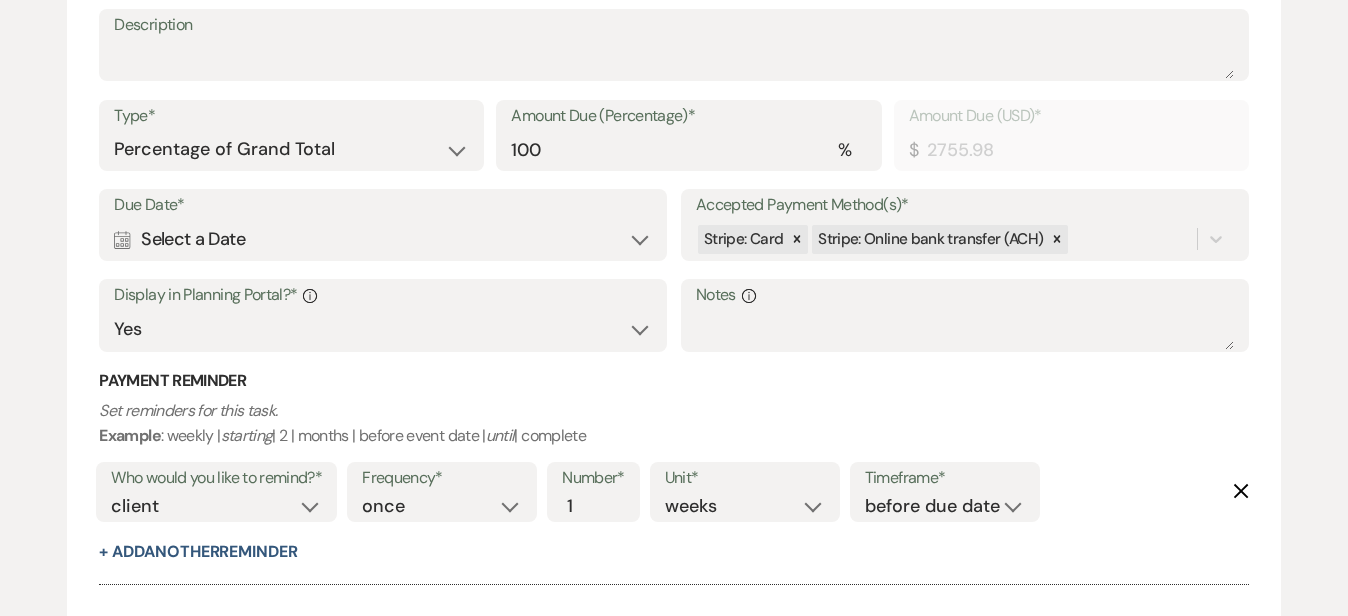 scroll, scrollTop: 710, scrollLeft: 0, axis: vertical 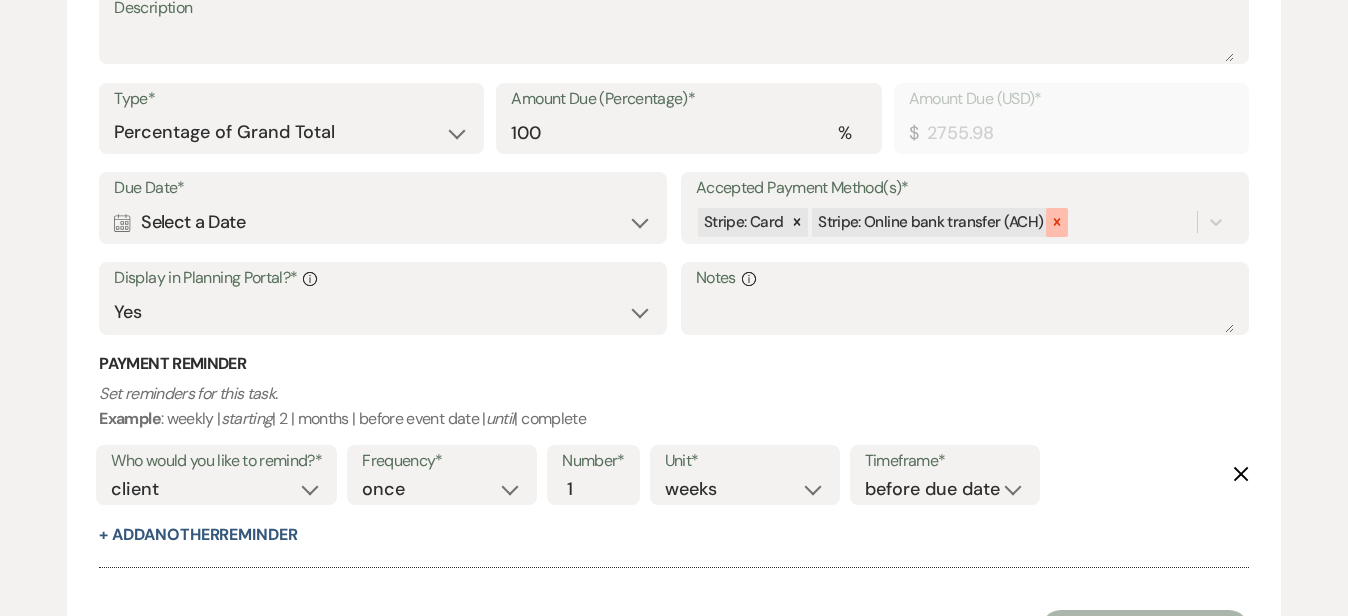 click 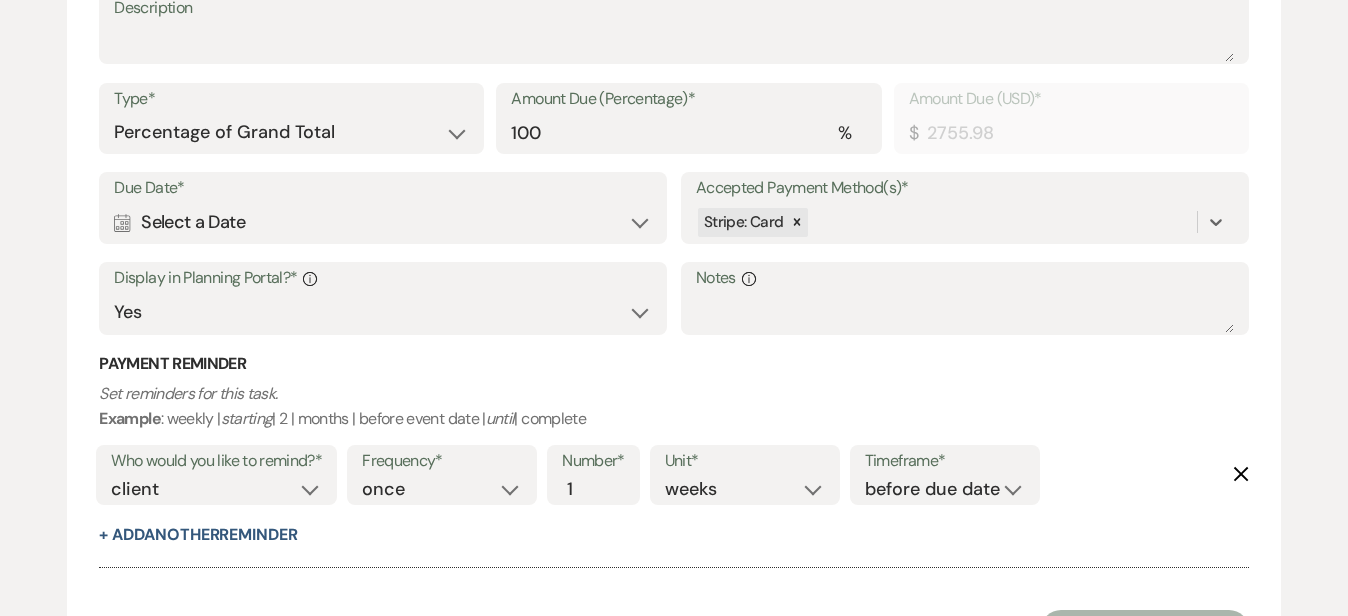 click on "Calendar" 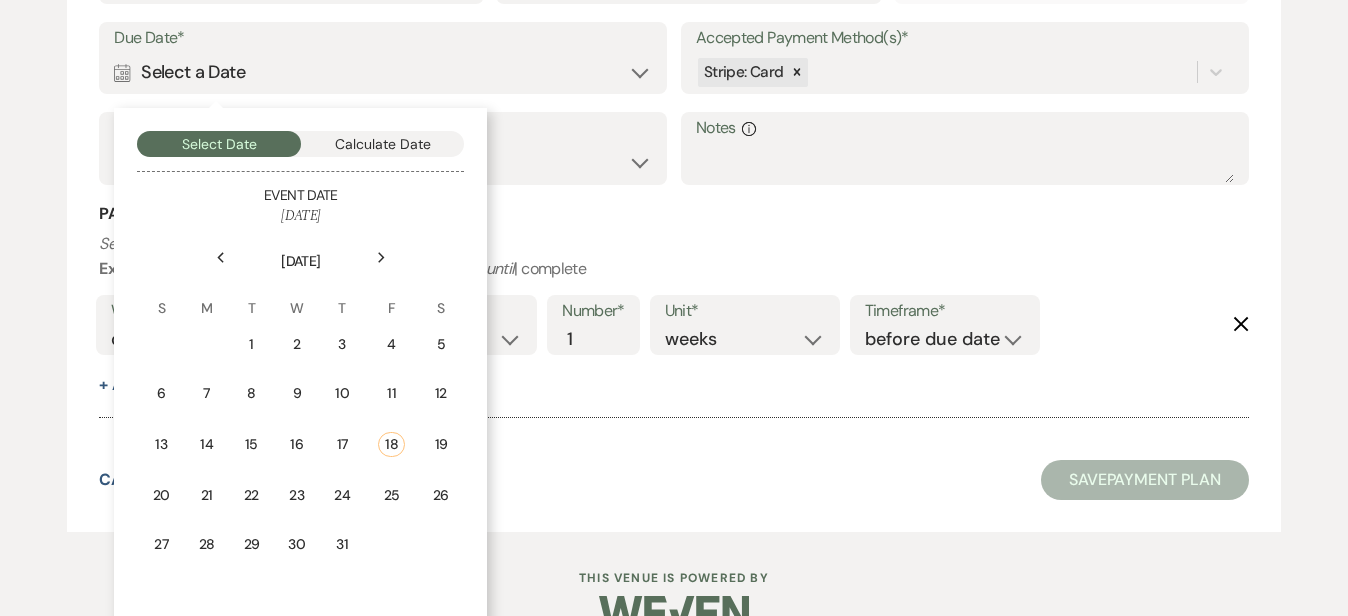 scroll, scrollTop: 862, scrollLeft: 0, axis: vertical 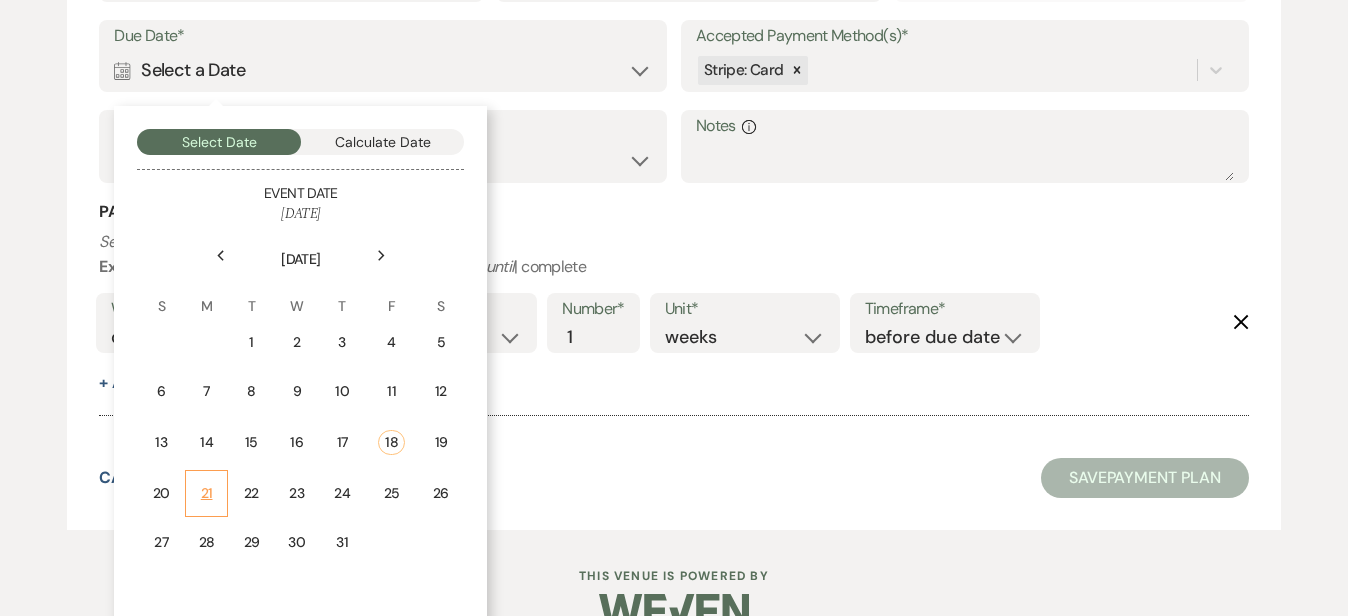 click on "21" at bounding box center [206, 493] 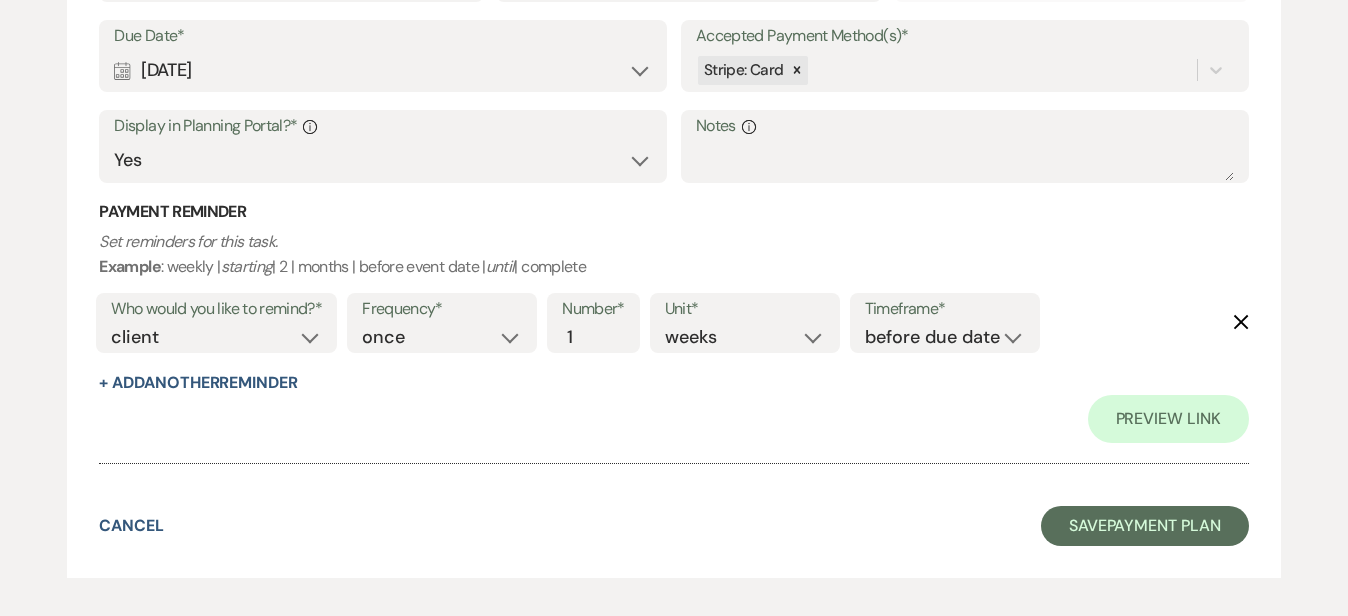 click on "Add  Payment Plan Create  link(s)  to collect and/or log payments for  this  event: Total Fee * Required Payment Plan  Name* Franklen Lockhart & Meredith Dixon's Barn Deposit & Large Barracks Payment Invoice Name N/A Grand Total (USD)* $ 2755.98 Configure payment links & set reminders Collapse Payment # 1 Delete Payment Name* Barn Deposit and Large Barracks Payment Payment Status* Paid Unpaid Description Type* Dollar Amount Percentage of Grand Total Amount Due (Percentage)* % 100 Amount Due (USD)* $ 2755.98 Due Date* Calendar Jul 21, 2025 Expand Accepted Payment Method(s)* Stripe: Card Display in Planning Portal?* Info Yes No Notes Info Payment Reminder Set reminders for this task. Example : weekly |  starting  | 2 | months | before event date |  until  | complete Who would you like to remind?* client venue both Frequency* once daily weekly monthly Number* 1 Unit* days weeks months Timeframe* before due date after due date on due date on custom date Delete + Add  Another  Reminder Preview Link Cancel Save" at bounding box center (674, -56) 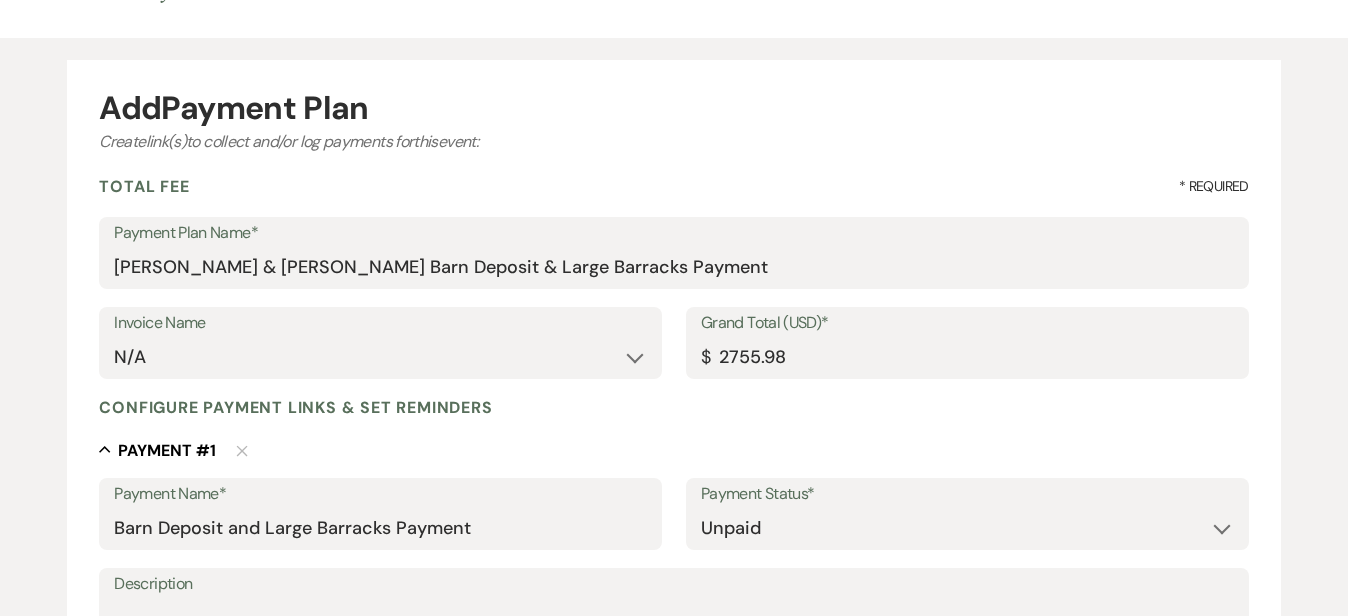 scroll, scrollTop: 112, scrollLeft: 0, axis: vertical 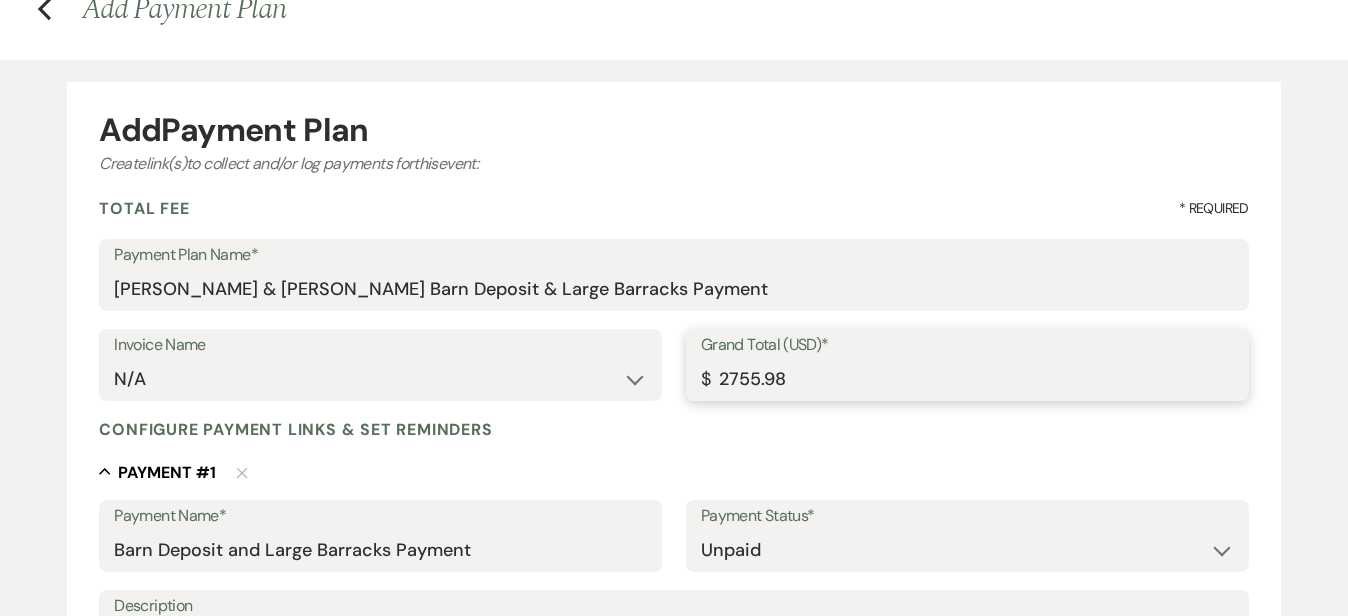 click on "2755.98" at bounding box center (967, 379) 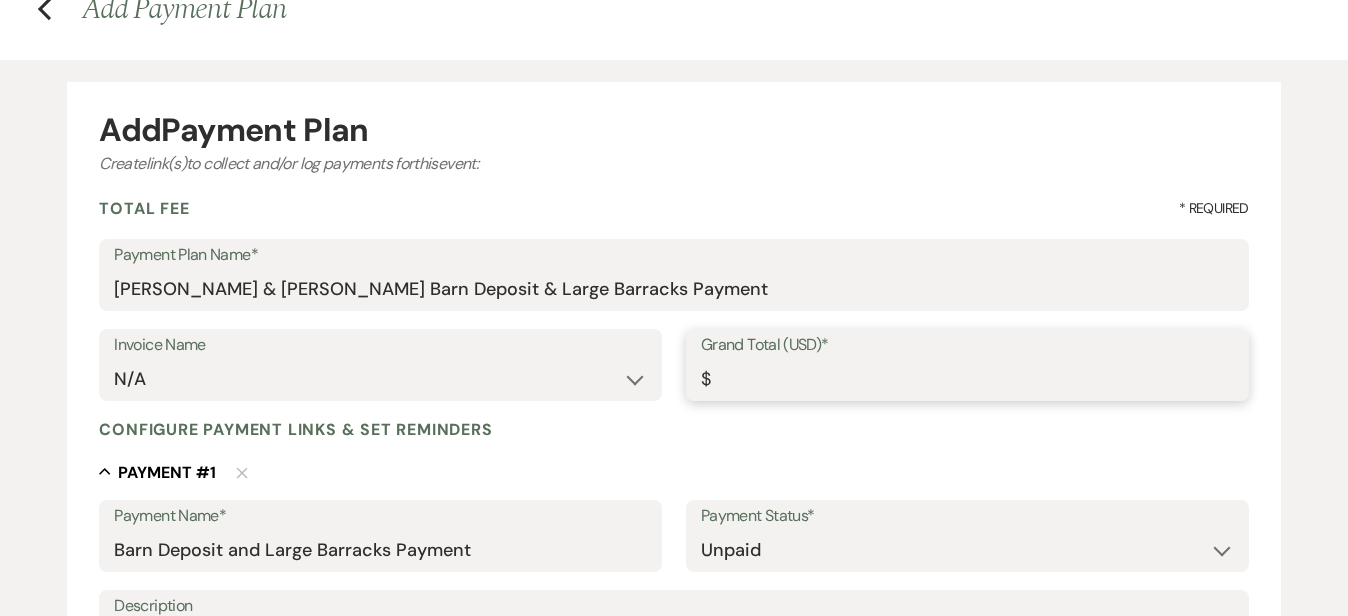type on "2755" 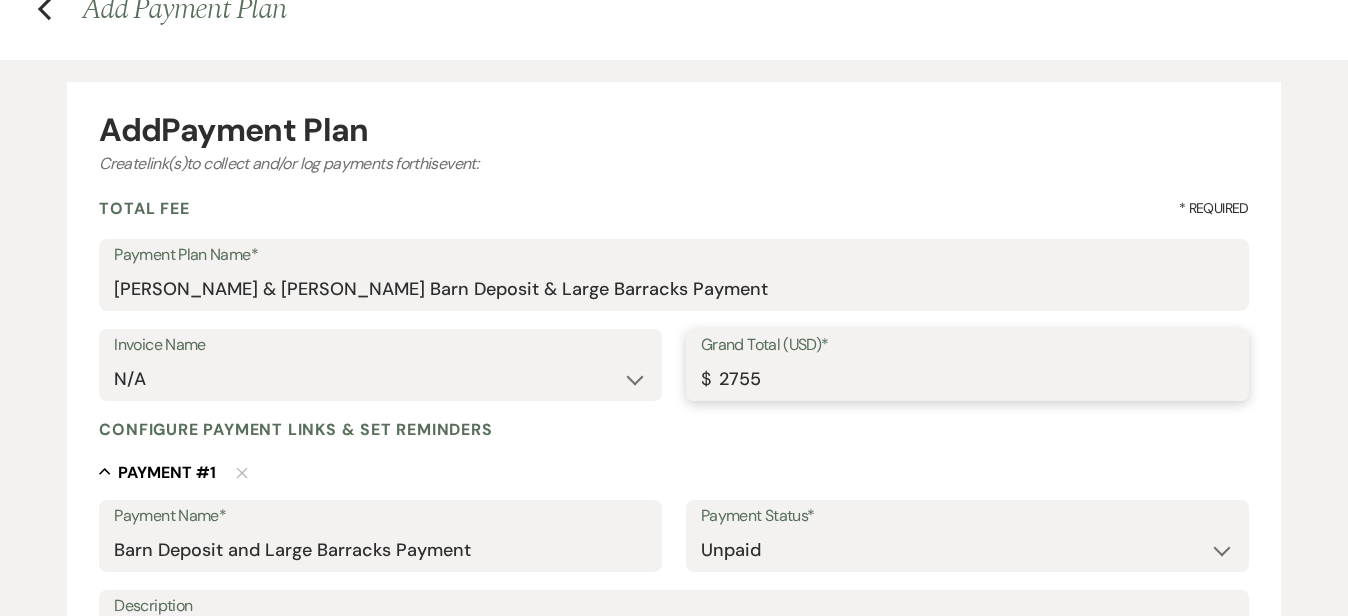 type on "275" 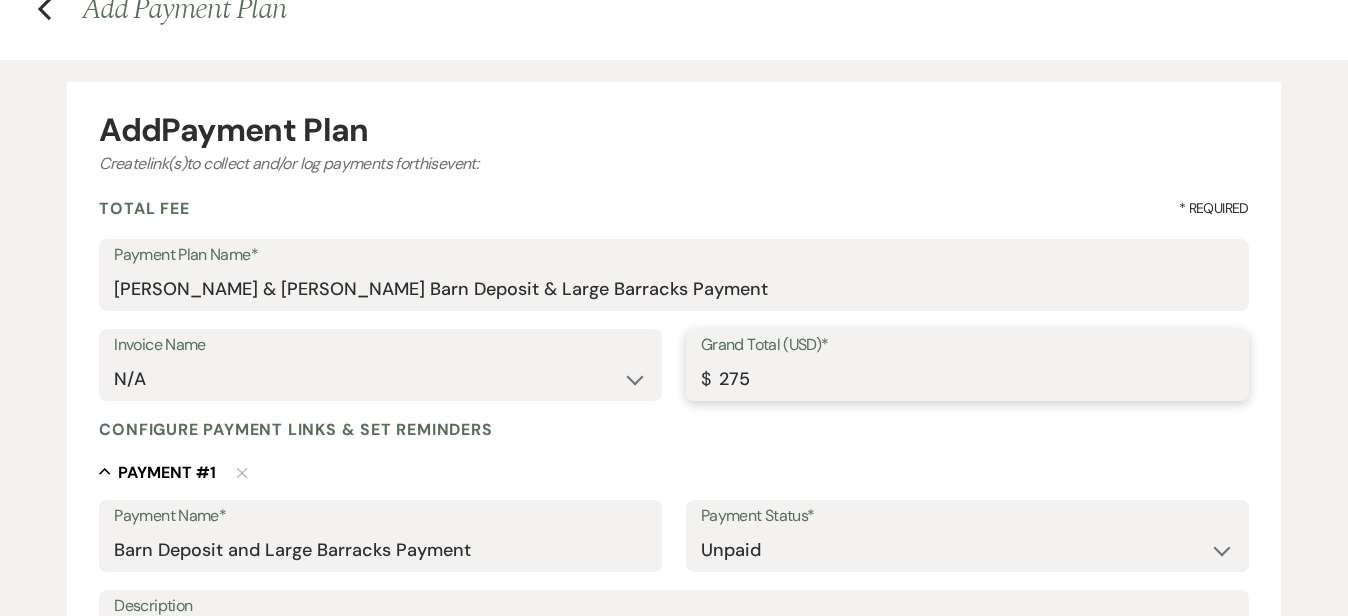 type on "2756" 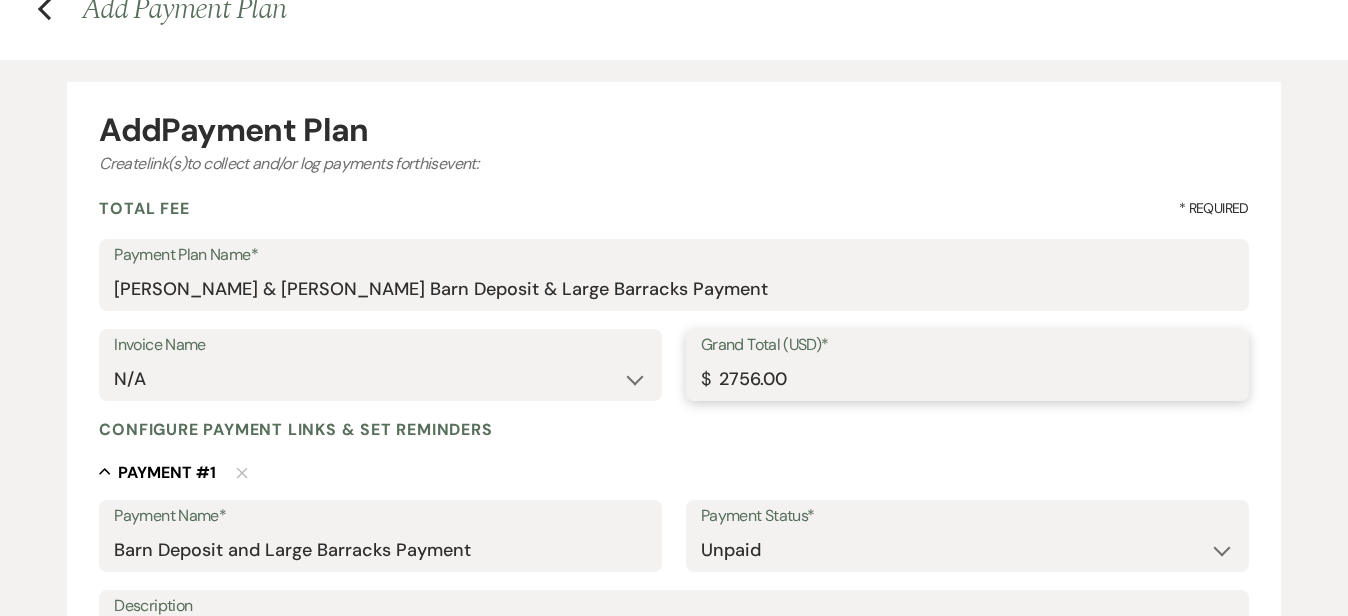 type on "2756.00" 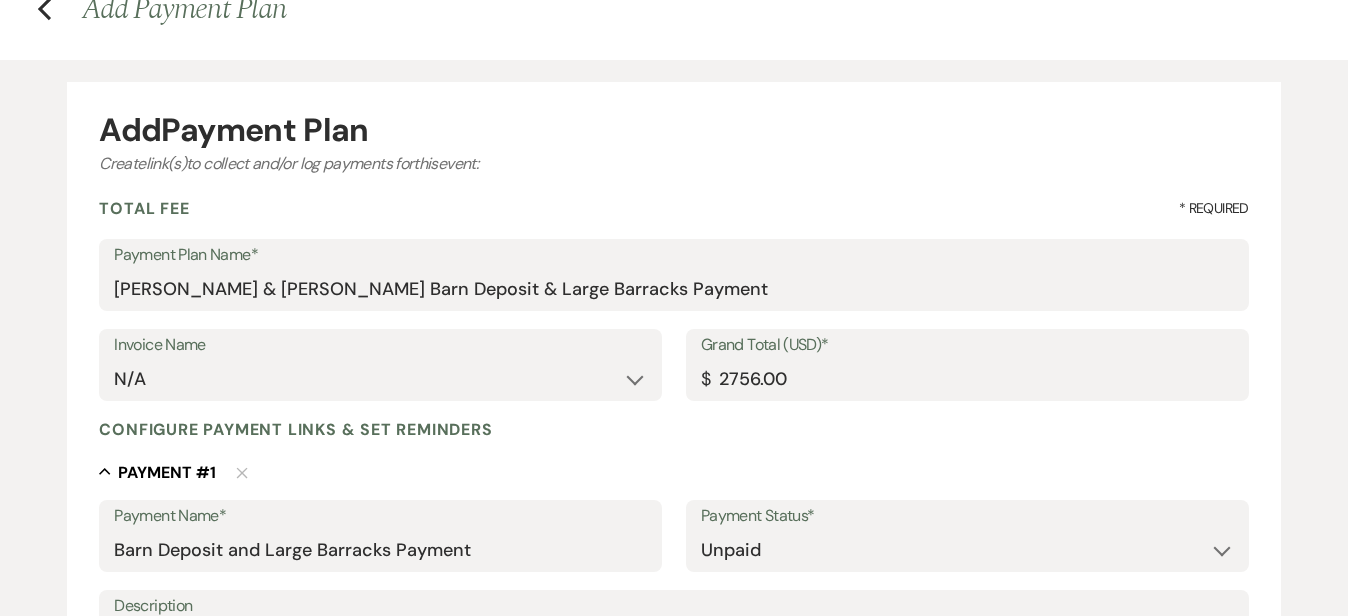click on "Collapse Payment # 1 Delete" at bounding box center [673, 472] 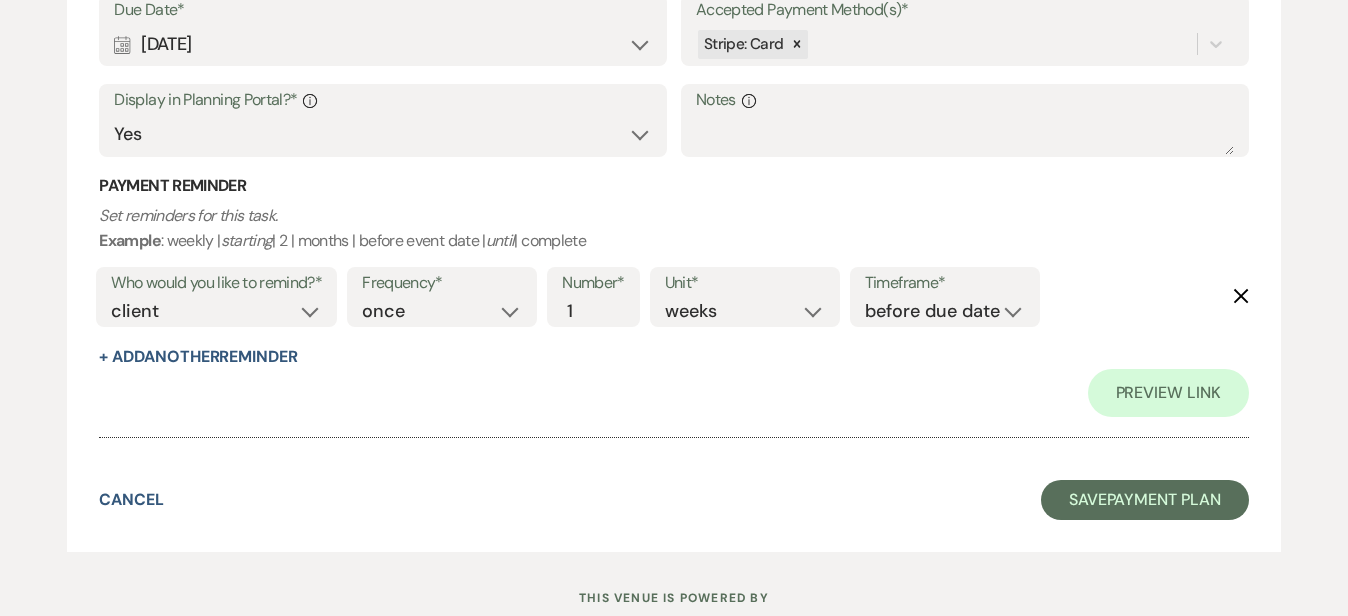 scroll, scrollTop: 893, scrollLeft: 0, axis: vertical 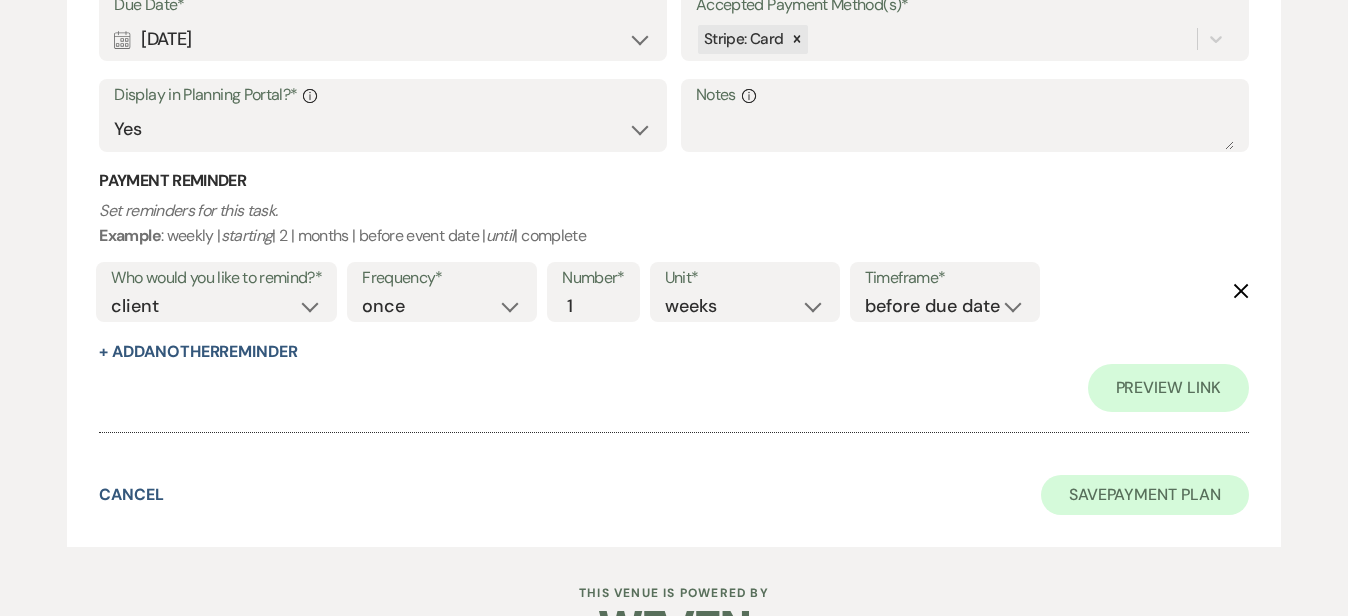 click on "Save  Payment Plan" at bounding box center (1145, 495) 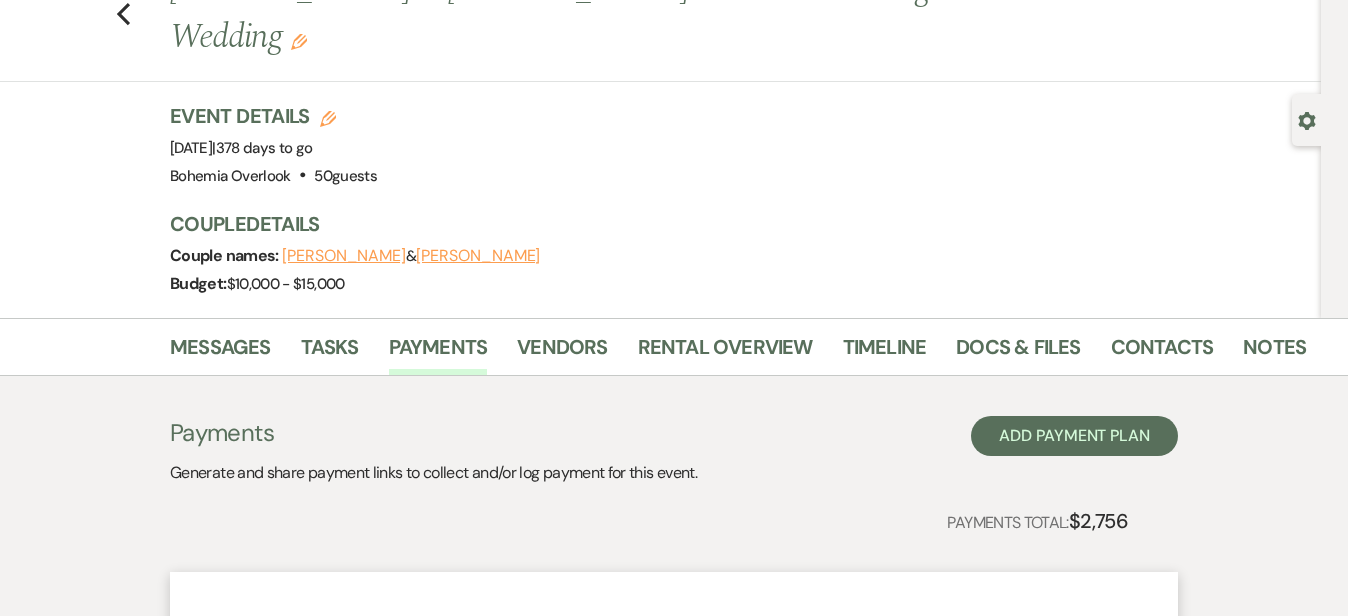 scroll, scrollTop: 85, scrollLeft: 0, axis: vertical 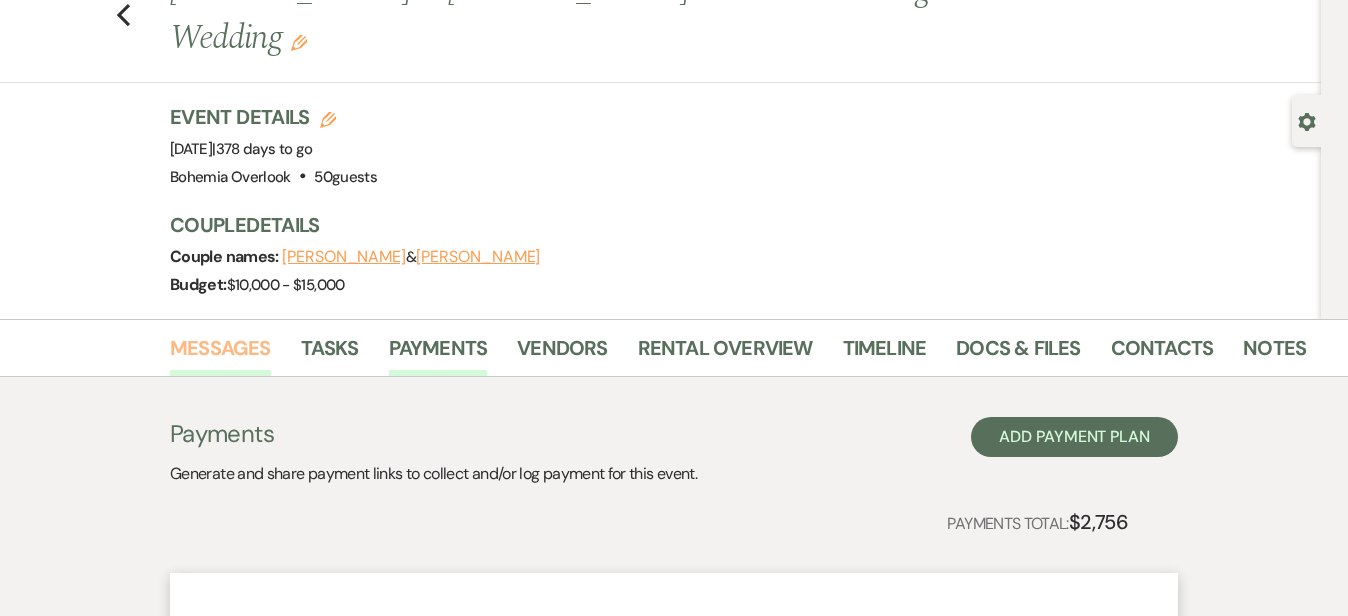 click on "Messages" at bounding box center (220, 354) 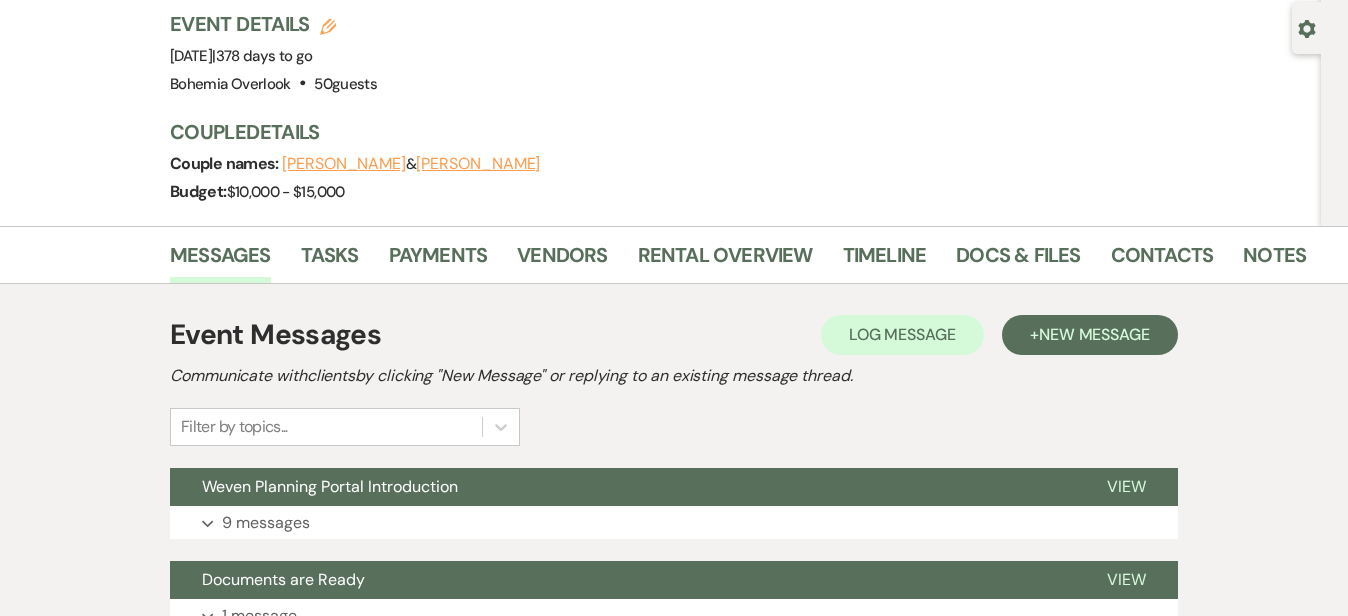 scroll, scrollTop: 172, scrollLeft: 0, axis: vertical 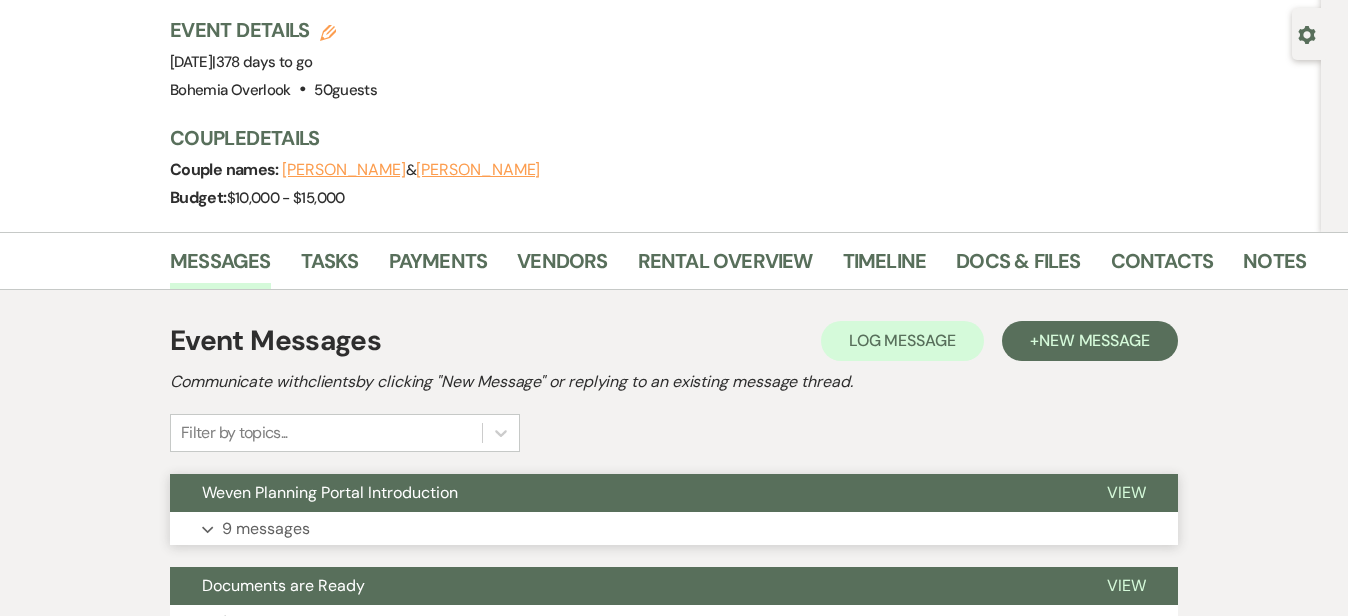 click on "Expand 9 messages" at bounding box center [674, 529] 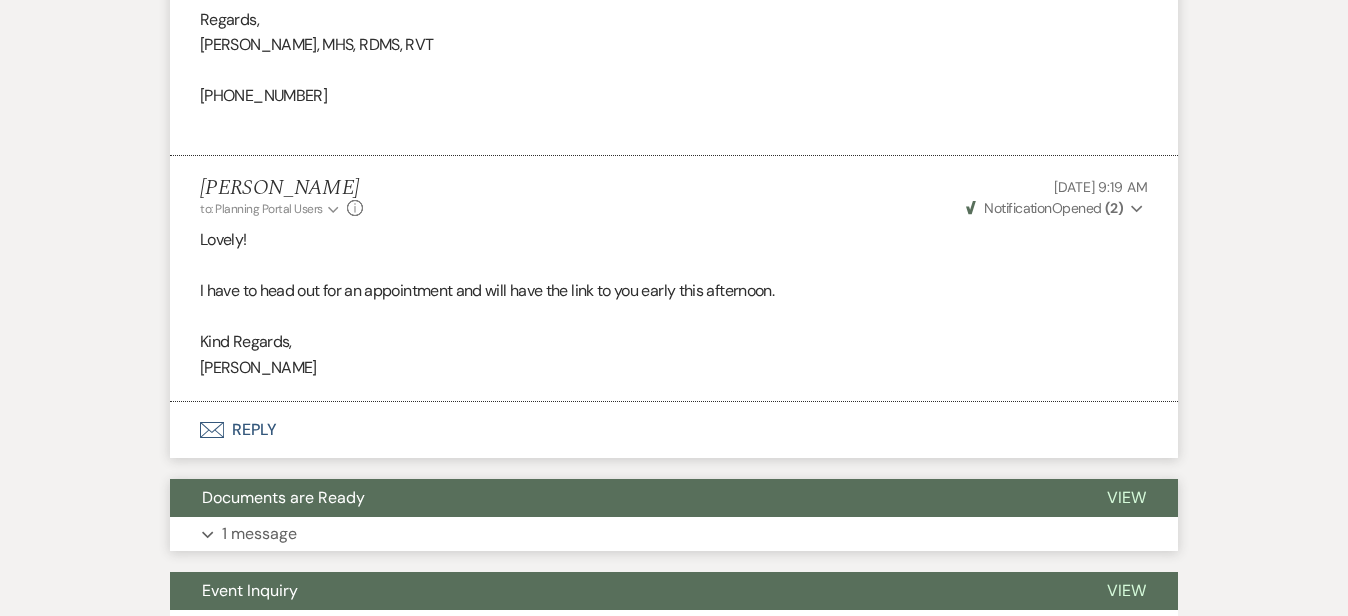 scroll, scrollTop: 3314, scrollLeft: 0, axis: vertical 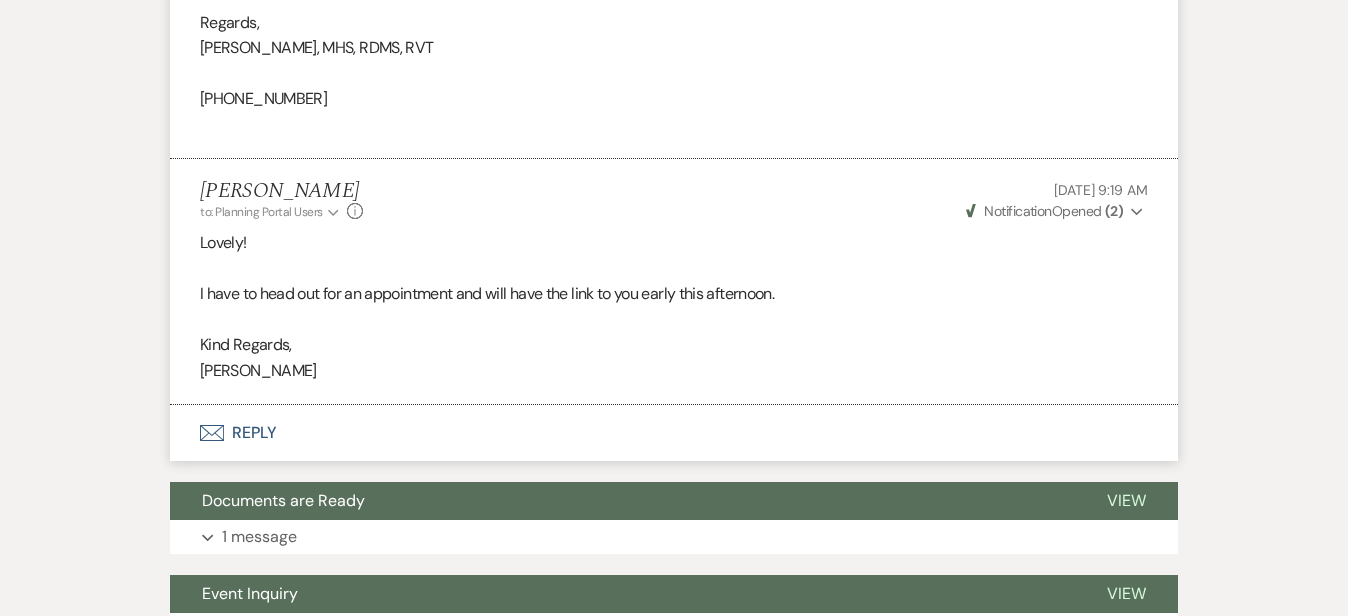 click on "Envelope Reply" at bounding box center (674, 433) 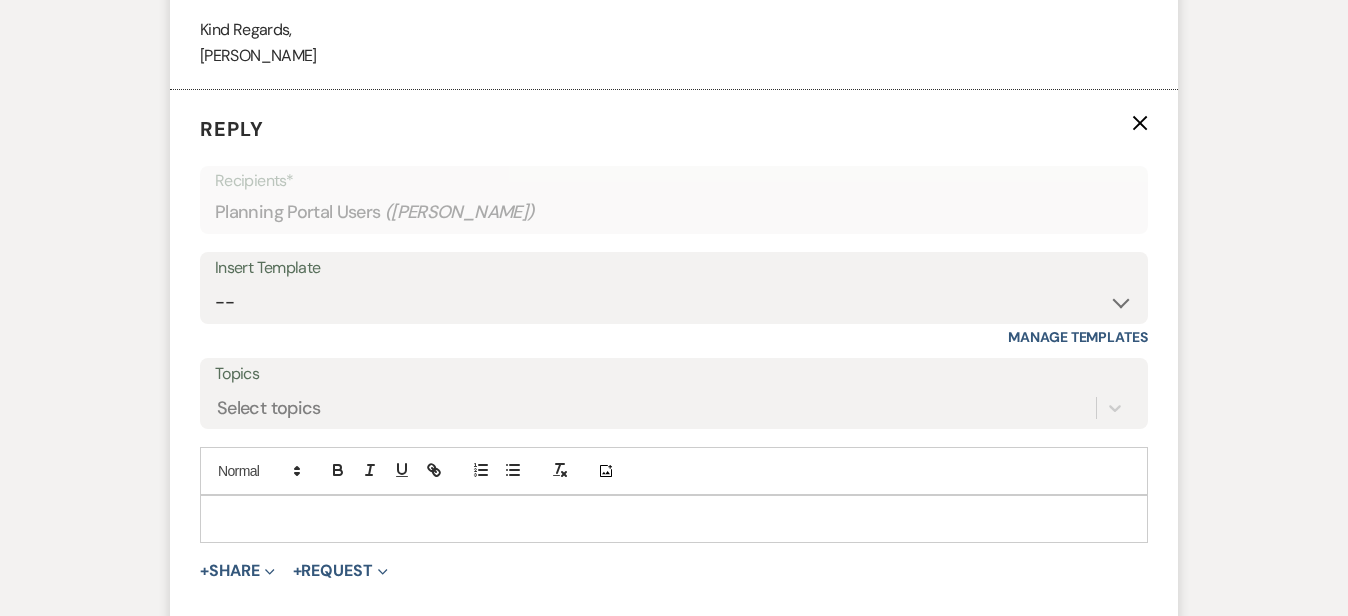 scroll, scrollTop: 3693, scrollLeft: 0, axis: vertical 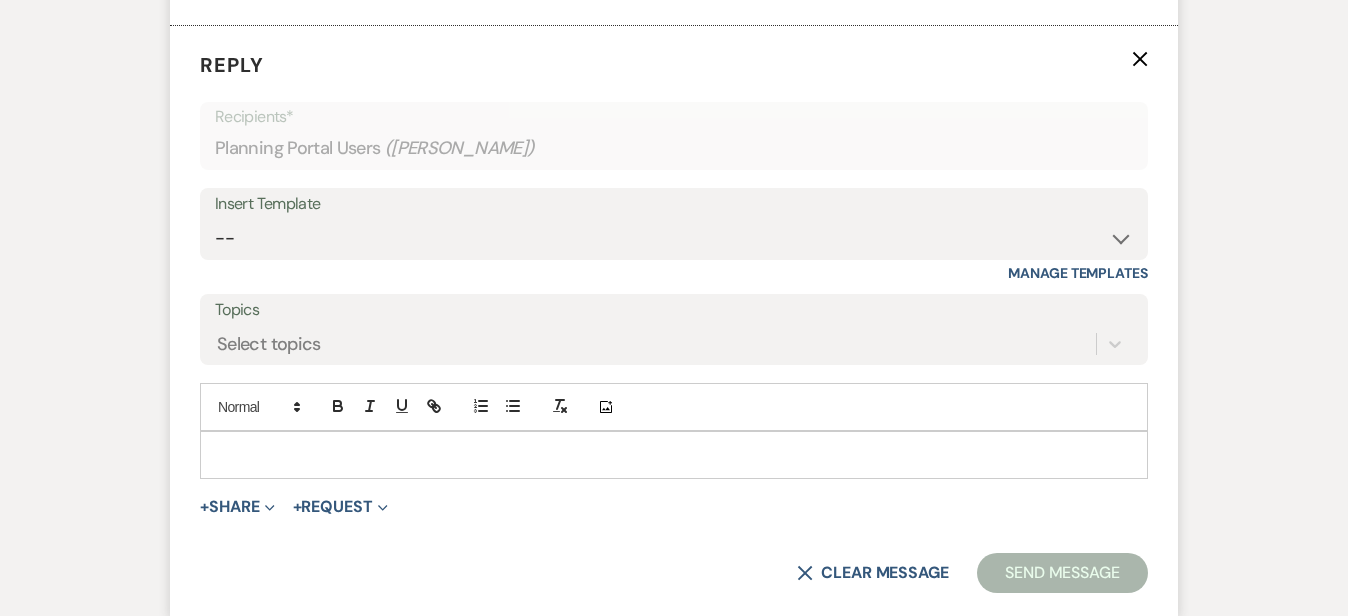 click at bounding box center [674, 455] 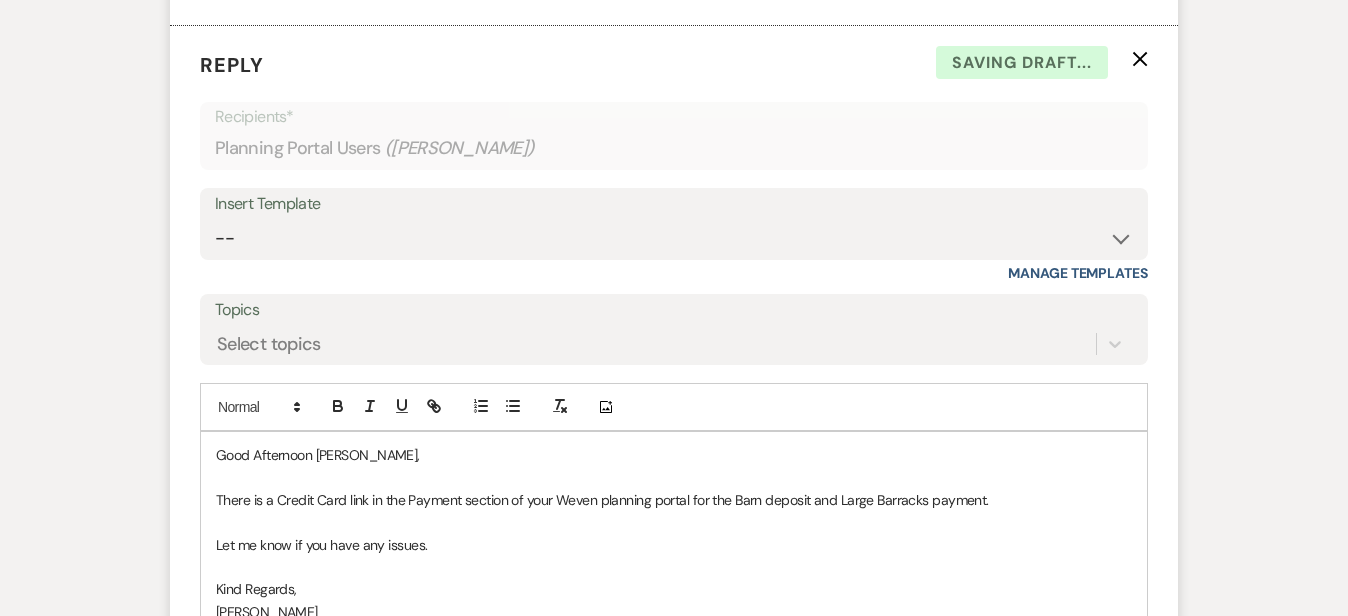 click on "Messages Tasks Payments Vendors Rental Overview Timeline Docs & Files Contacts Notes Event Messages   Log Log Message +  New Message Communicate with  clients  by clicking "New Message" or replying to an existing message thread. Filter by topics... Weven Planning Portal Introduction  Hide Kimberly Carew to: Event Contacts Expand Info Jul 12, 2025, 9:55 AM Weven Check Notification  Opened   ( 7 ) Expand Hi Meredith & Franklen,  Congratulations! We are so excited to host your wedding on 08/01/2026. Now it’s time for the fun part… planning! Please get started by: Setting a password  for your Weven Planning Portal  Uploading any vendors  you’ve already hired  (need help finding vendors? Check out our list of  recommended vendors here! ) We will be using the Weven  system to collaborate, stay organized, and keep track of all of the details, documents, contact information, and communication for your event! Inside of your Planning Portal, you’ll also find a  comprehensive   wedding planning checklist   Info" at bounding box center [674, -1148] 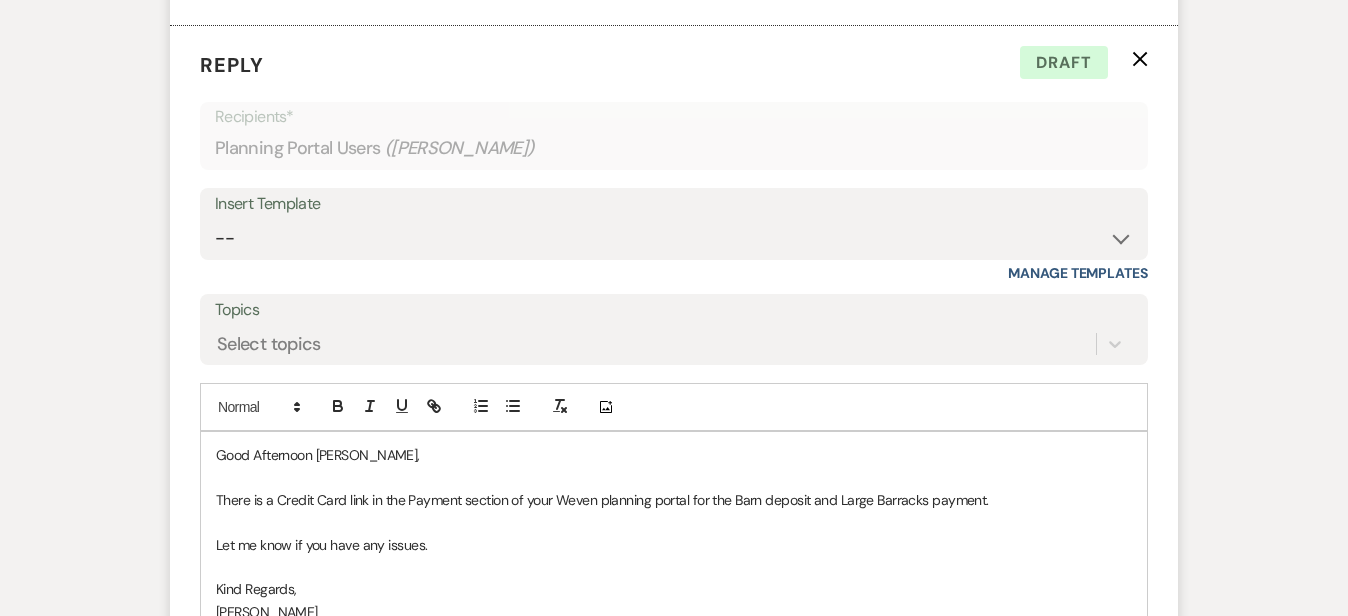 click on "Messages Tasks Payments Vendors Rental Overview Timeline Docs & Files Contacts Notes Event Messages   Log Log Message +  New Message Communicate with  clients  by clicking "New Message" or replying to an existing message thread. Filter by topics... Weven Planning Portal Introduction  Hide Kimberly Carew to: Event Contacts Expand Info Jul 12, 2025, 9:55 AM Weven Check Notification  Opened   ( 7 ) Expand Hi Meredith & Franklen,  Congratulations! We are so excited to host your wedding on 08/01/2026. Now it’s time for the fun part… planning! Please get started by: Setting a password  for your Weven Planning Portal  Uploading any vendors  you’ve already hired  (need help finding vendors? Check out our list of  recommended vendors here! ) We will be using the Weven  system to collaborate, stay organized, and keep track of all of the details, documents, contact information, and communication for your event! Inside of your Planning Portal, you’ll also find a  comprehensive   wedding planning checklist   Info" at bounding box center (674, -1148) 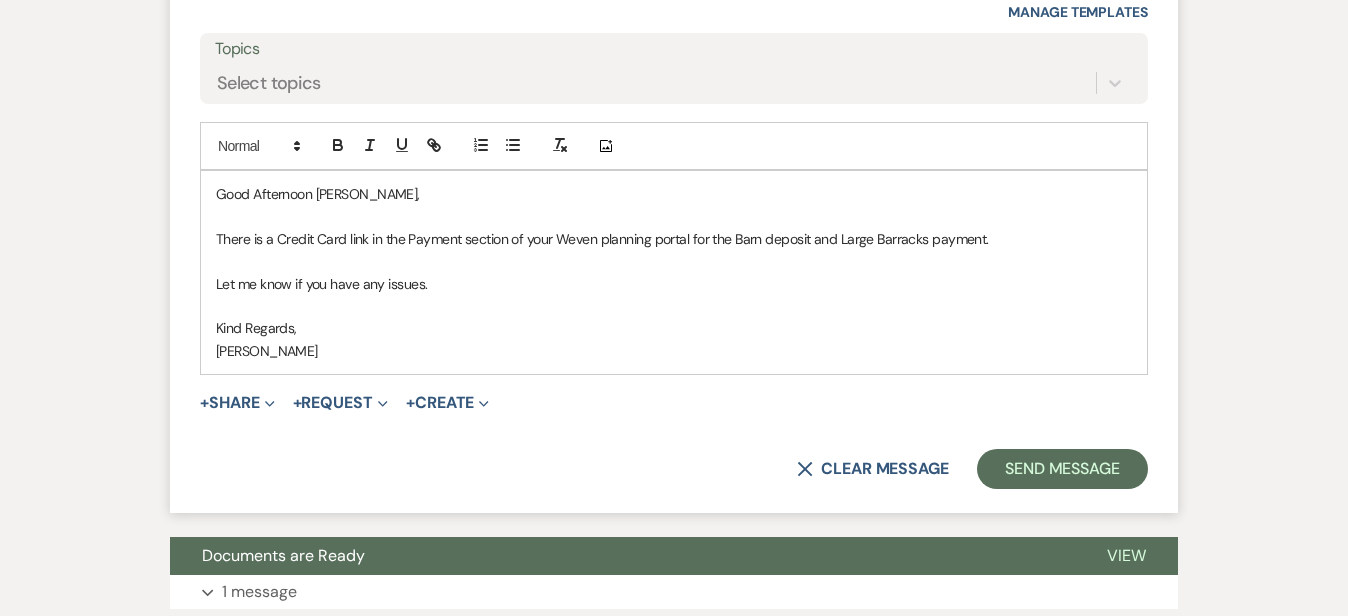 scroll, scrollTop: 3965, scrollLeft: 0, axis: vertical 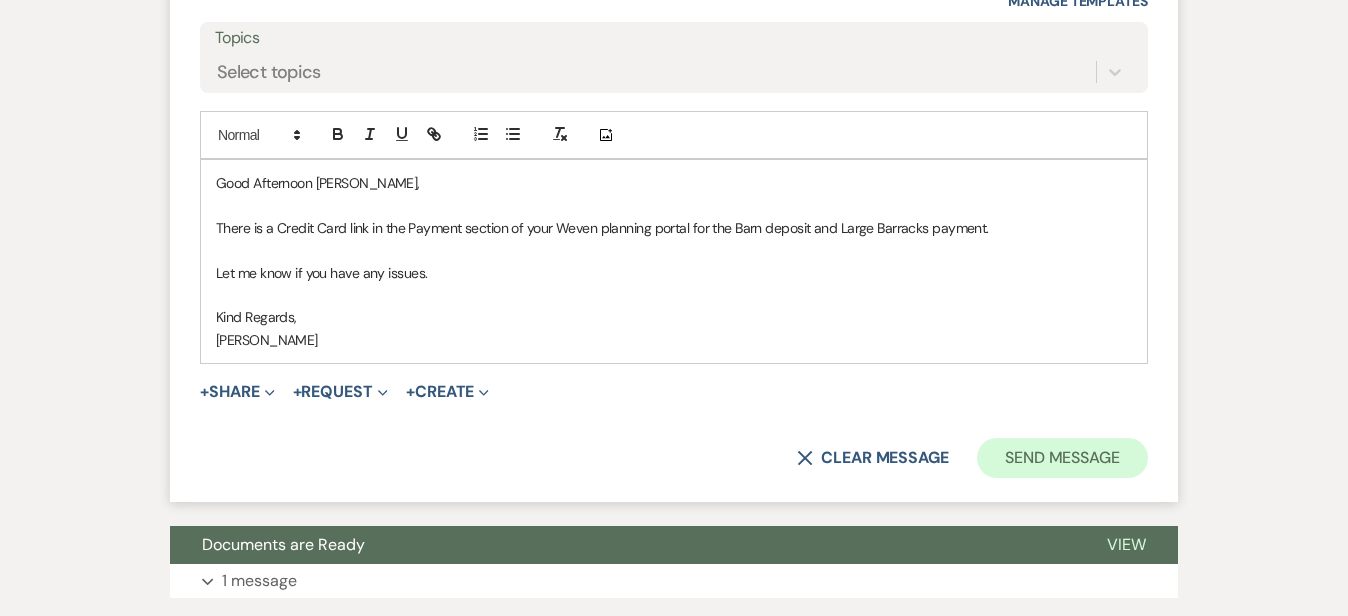 click on "Send Message" at bounding box center (1062, 458) 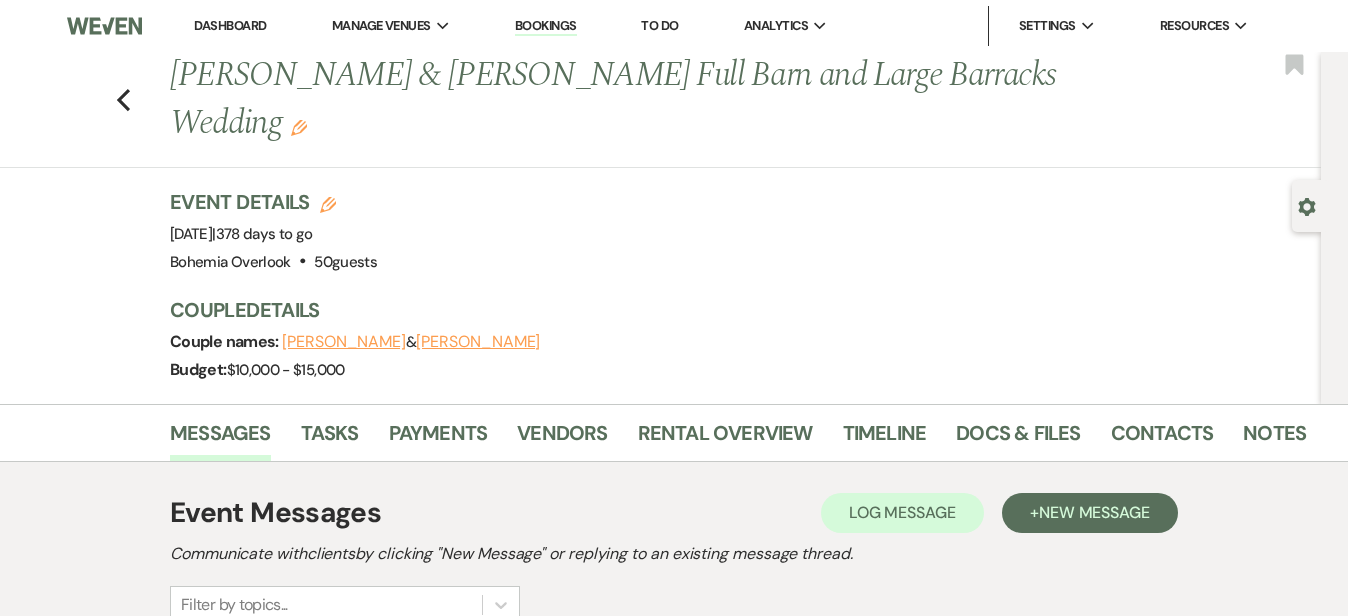 scroll, scrollTop: 0, scrollLeft: 0, axis: both 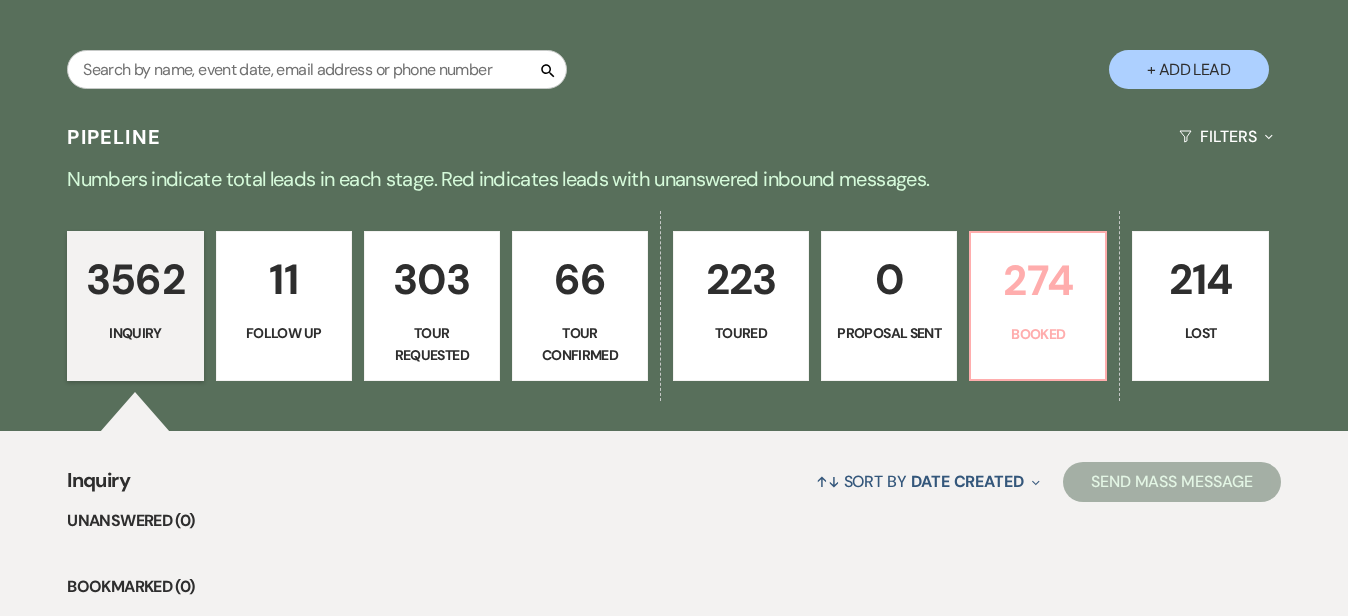 click on "274 Booked" at bounding box center (1038, 306) 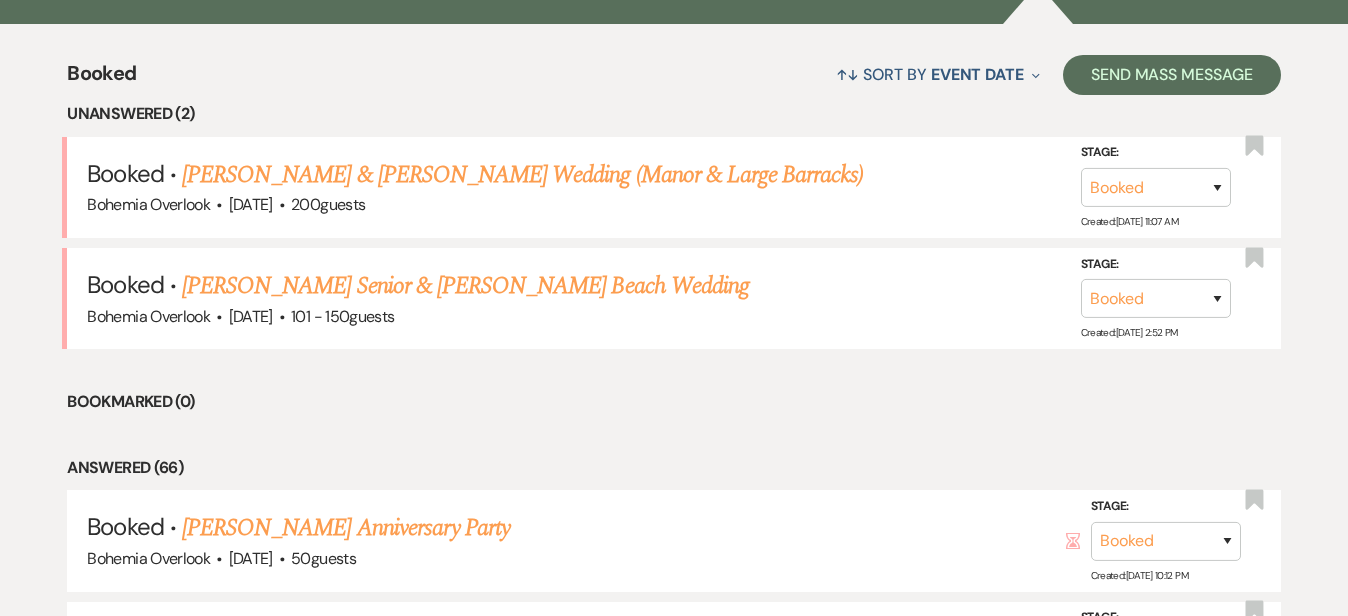 scroll, scrollTop: 764, scrollLeft: 0, axis: vertical 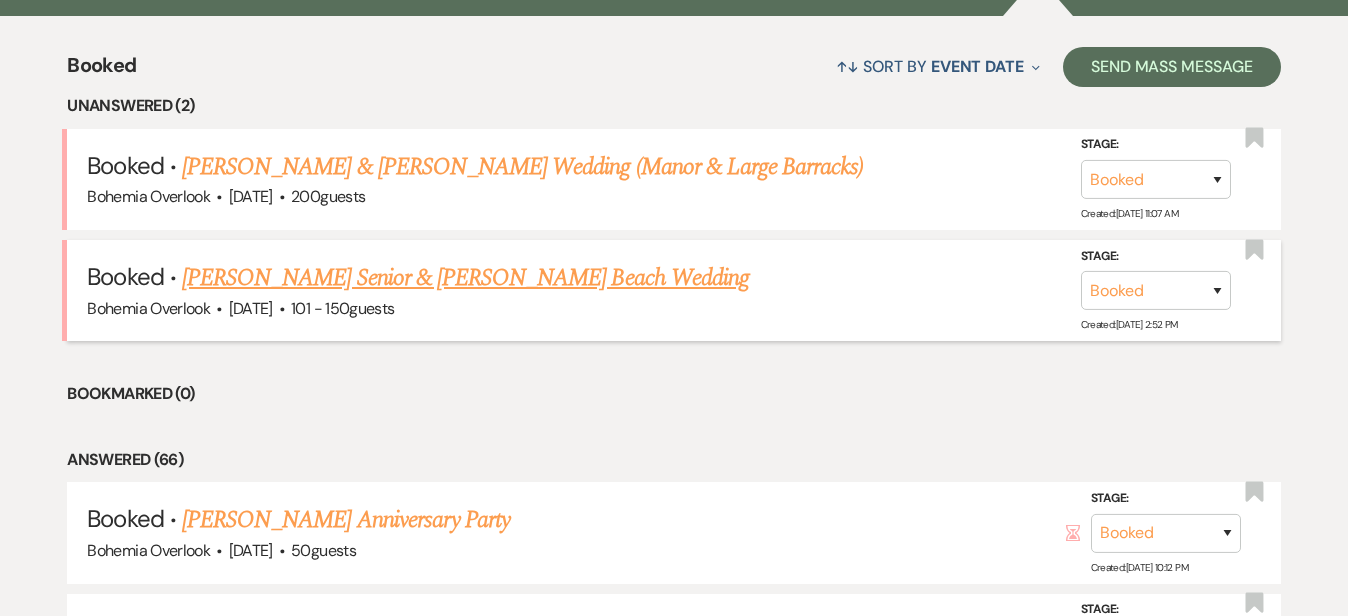 click on "Hailey Senior & David Lee's Beach Wedding" at bounding box center (465, 278) 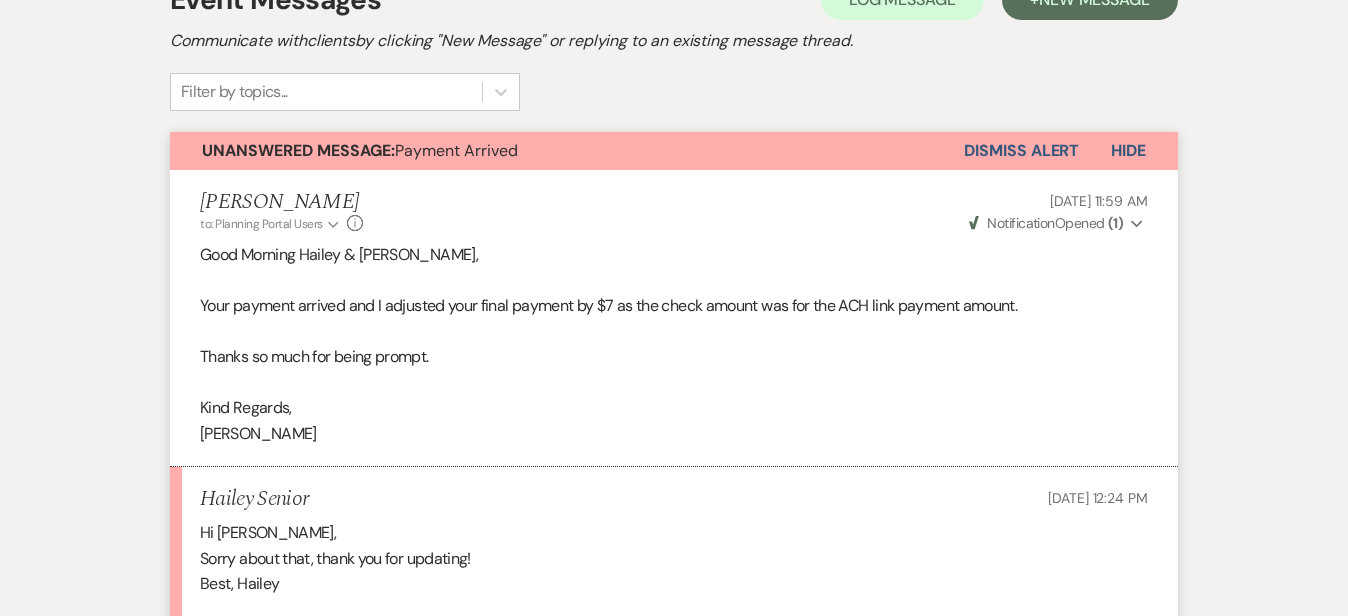 scroll, scrollTop: 376, scrollLeft: 0, axis: vertical 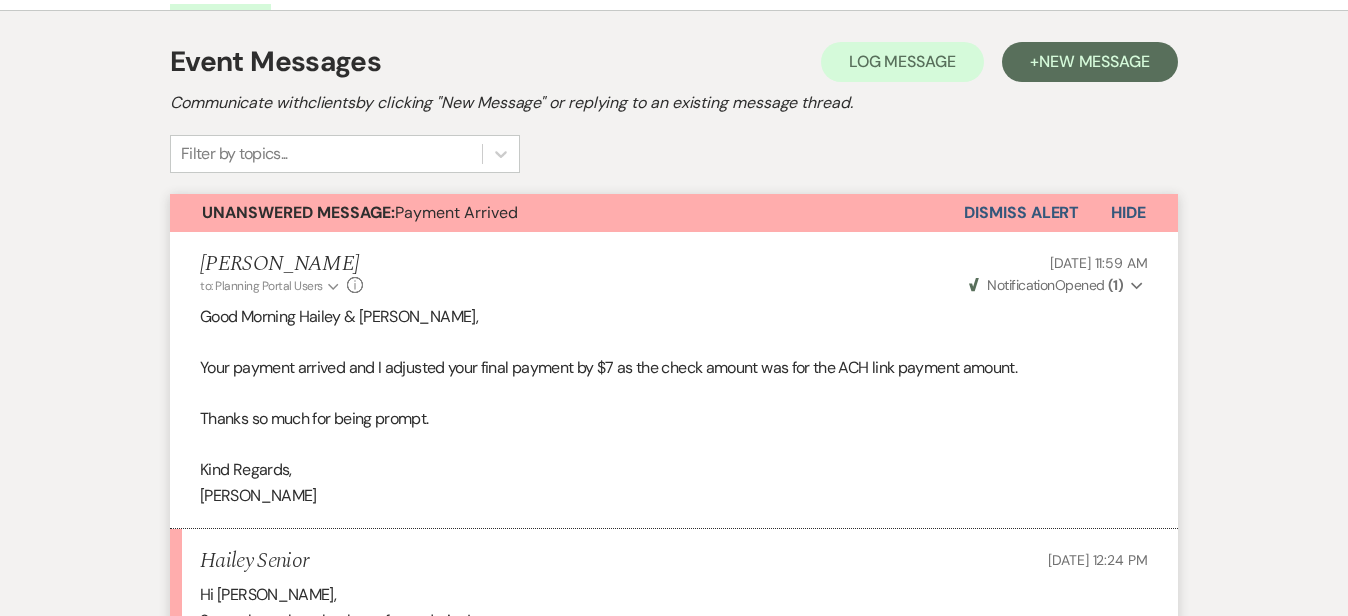 click on "Dismiss Alert" at bounding box center [1021, 213] 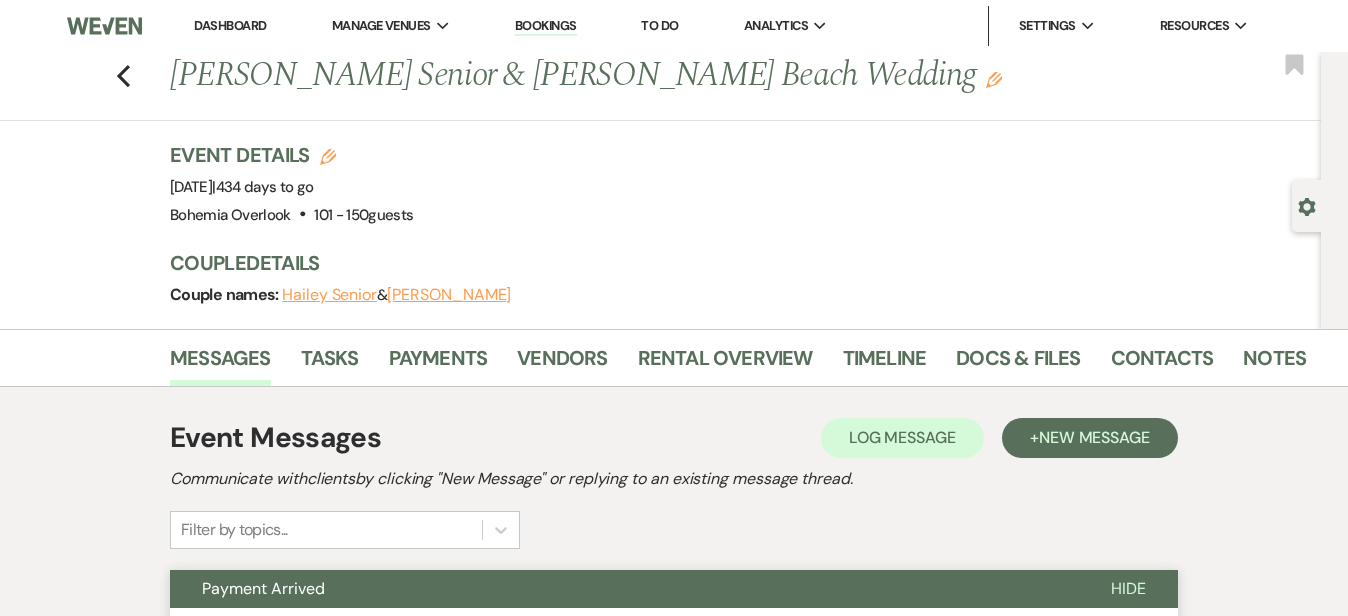 scroll, scrollTop: 0, scrollLeft: 0, axis: both 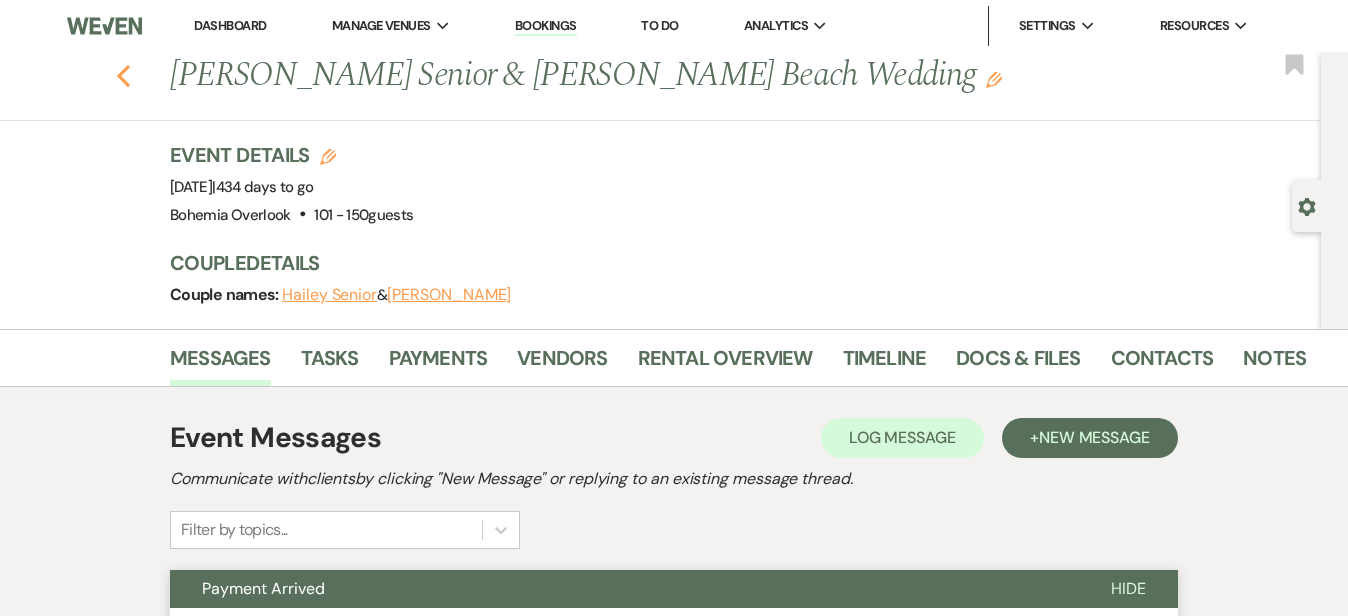 click on "Previous" 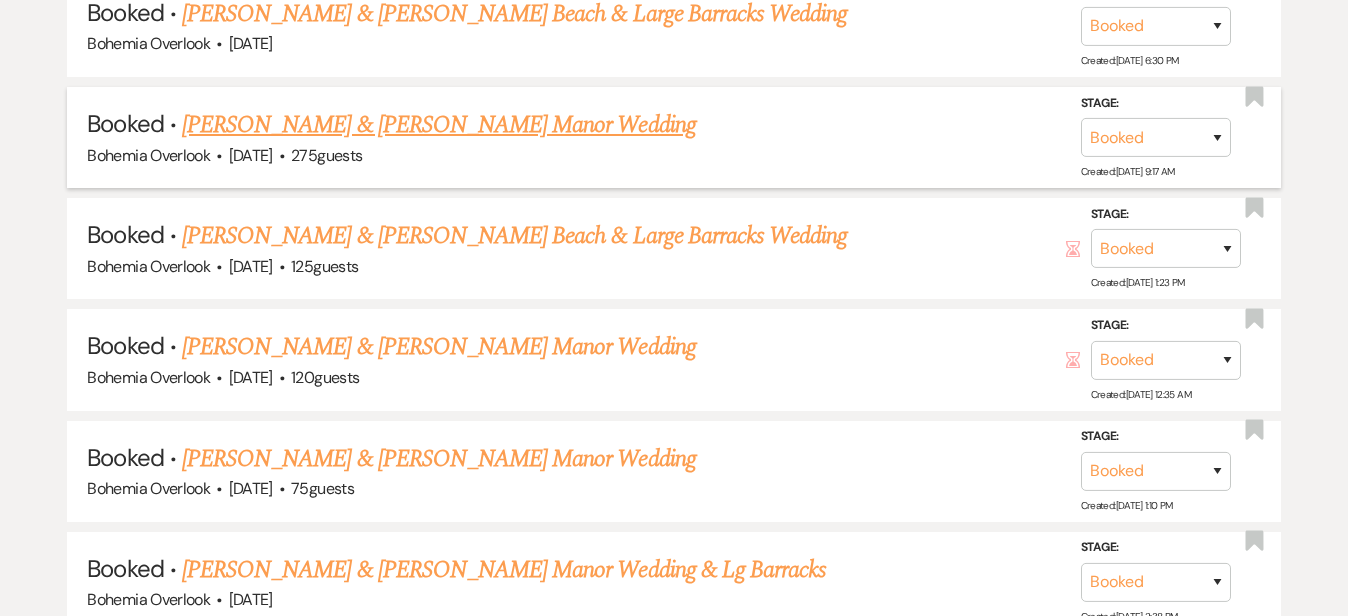 scroll, scrollTop: 7089, scrollLeft: 0, axis: vertical 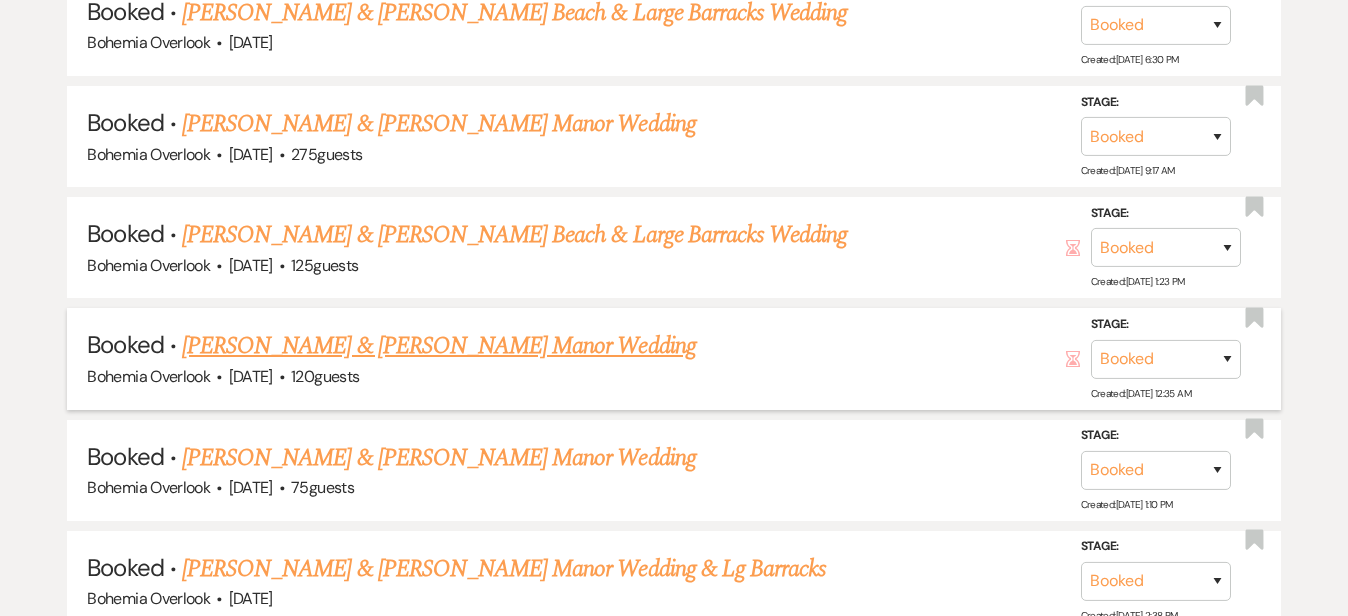 click on "Stephen Del Goleto & Lueda Goxhaj Manor Wedding" at bounding box center [439, 346] 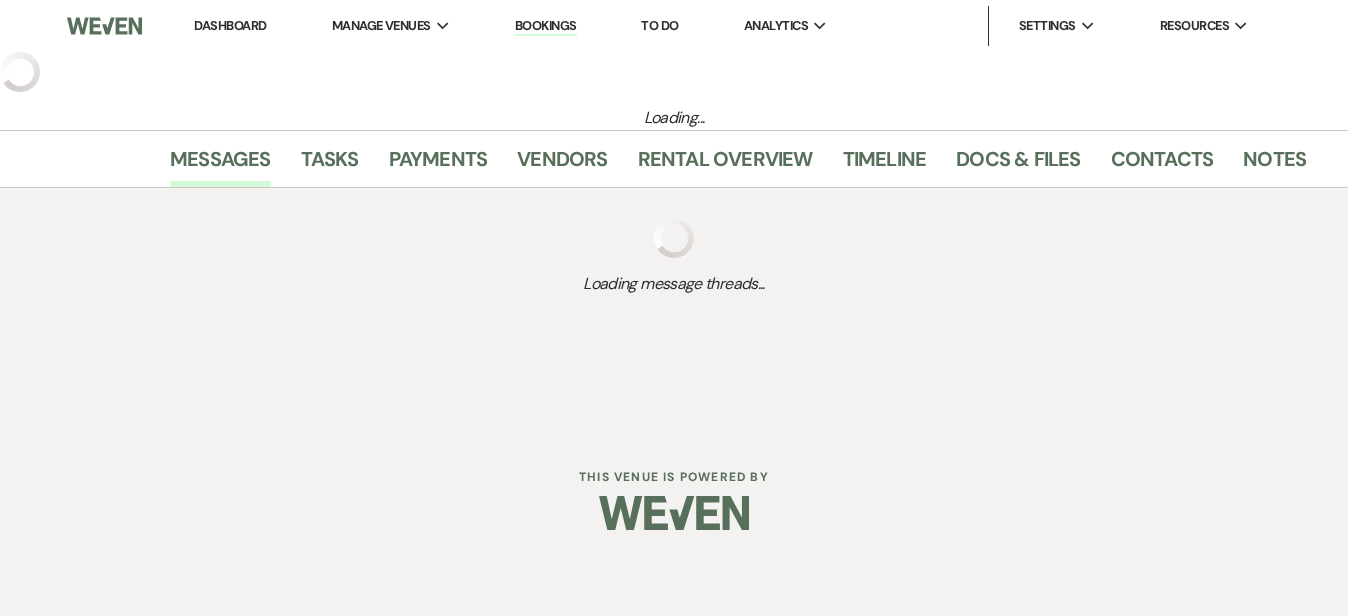 scroll, scrollTop: 0, scrollLeft: 0, axis: both 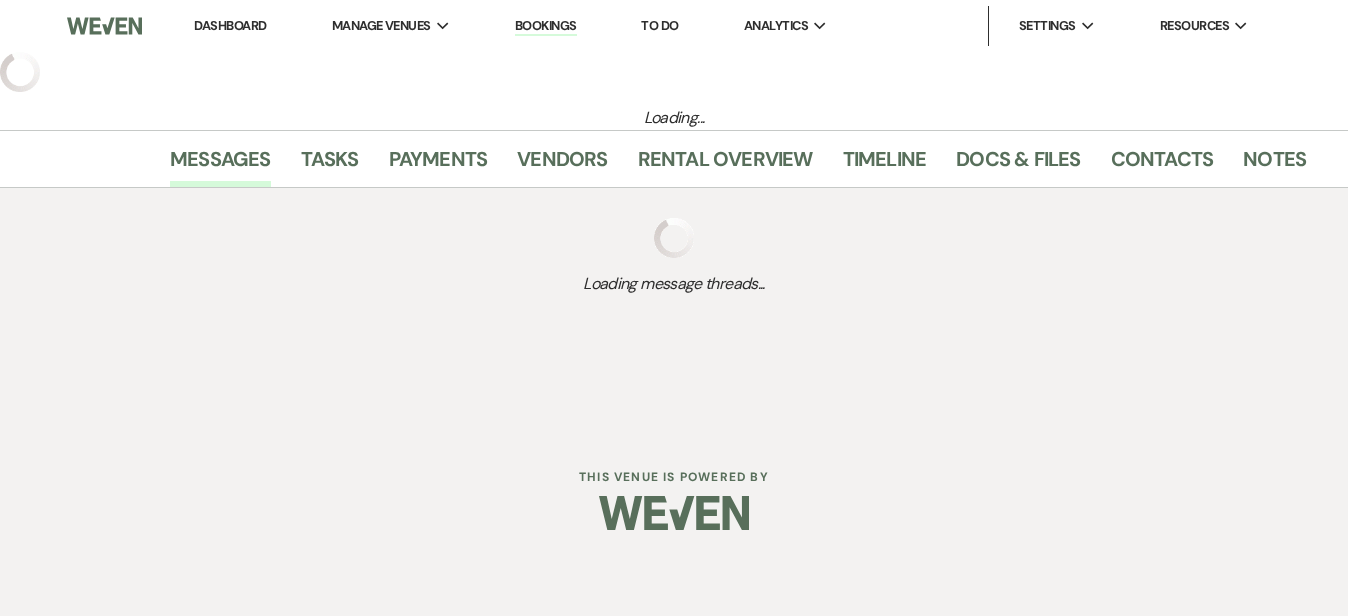 select on "5" 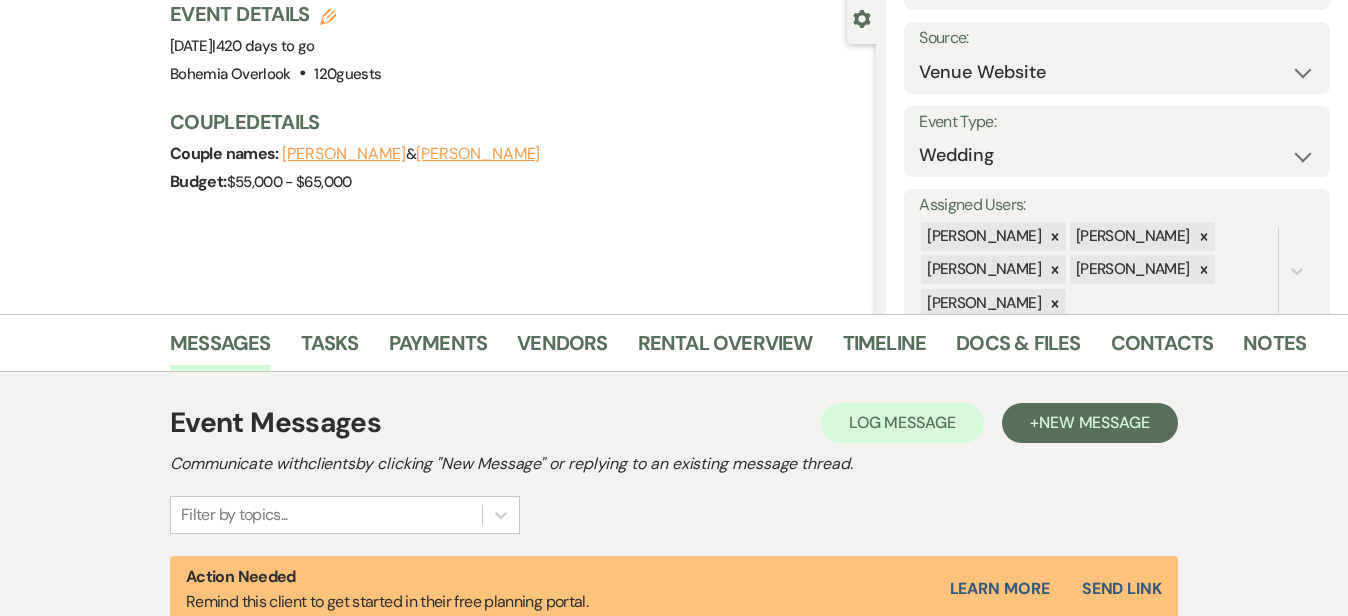 scroll, scrollTop: 320, scrollLeft: 0, axis: vertical 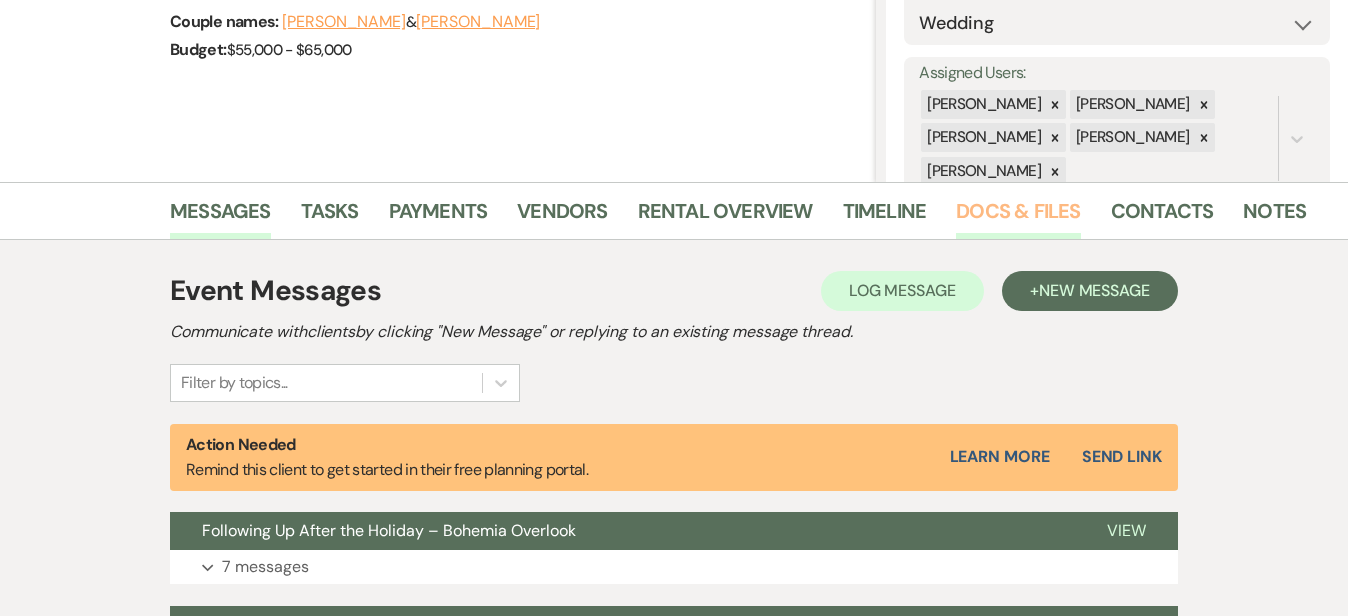 click on "Docs & Files" at bounding box center [1018, 217] 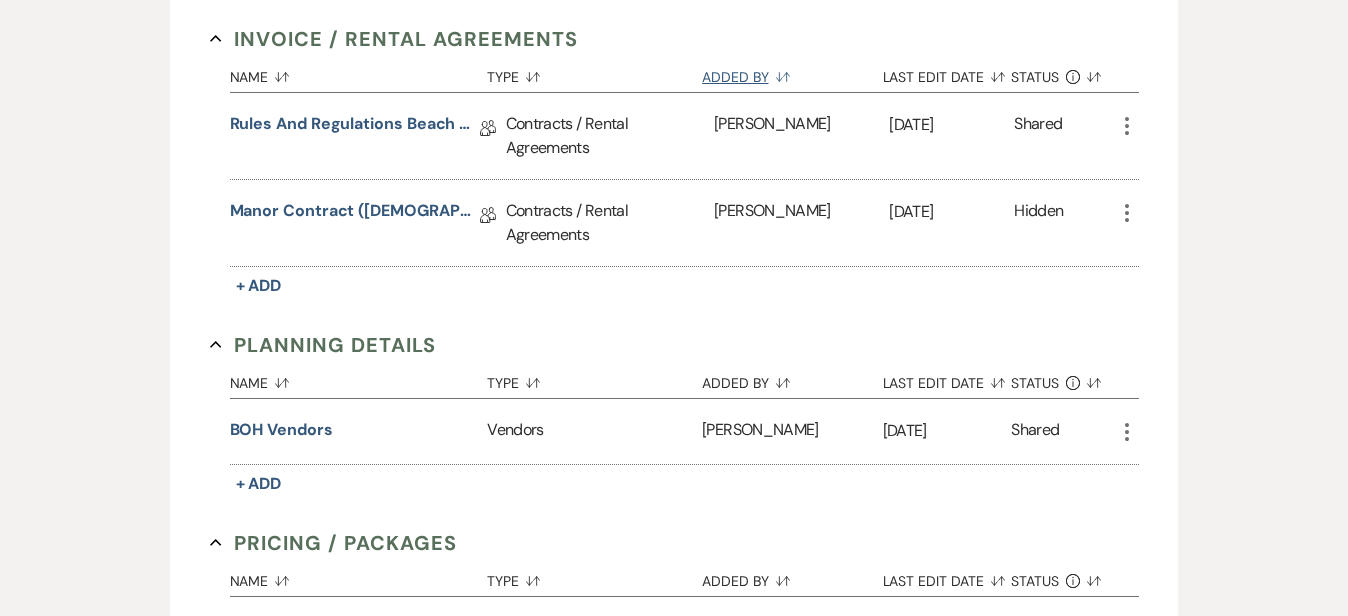 scroll, scrollTop: 746, scrollLeft: 0, axis: vertical 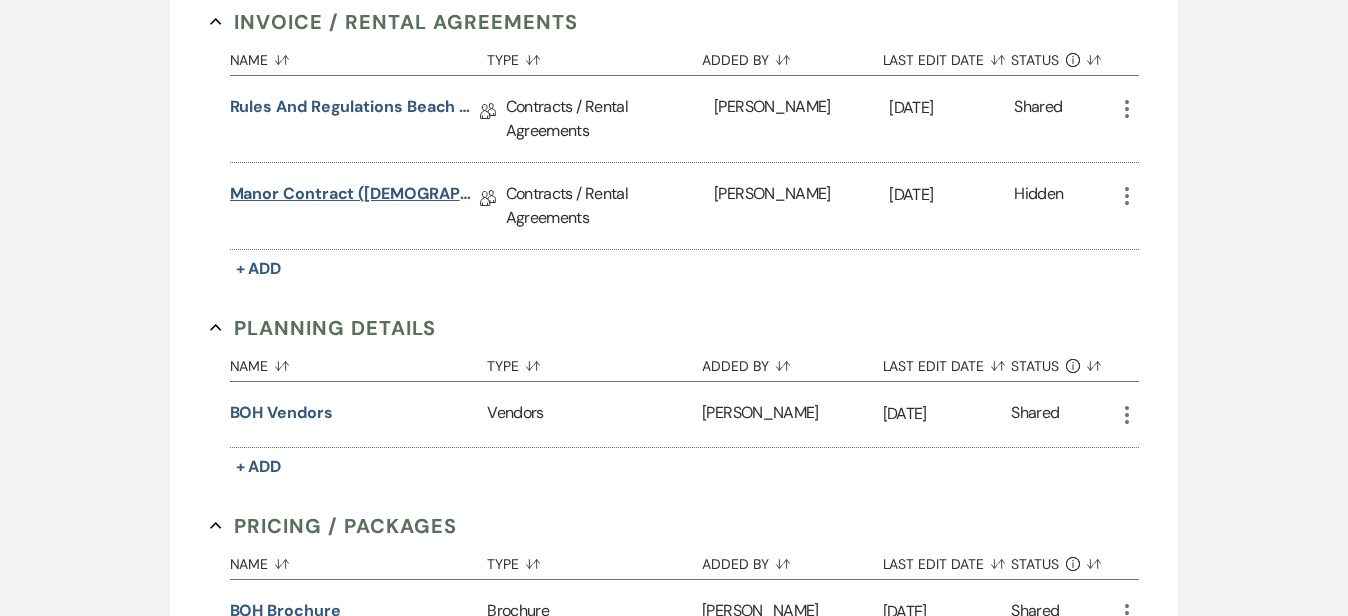 click on "Manor Contract (BOH)" at bounding box center [355, 197] 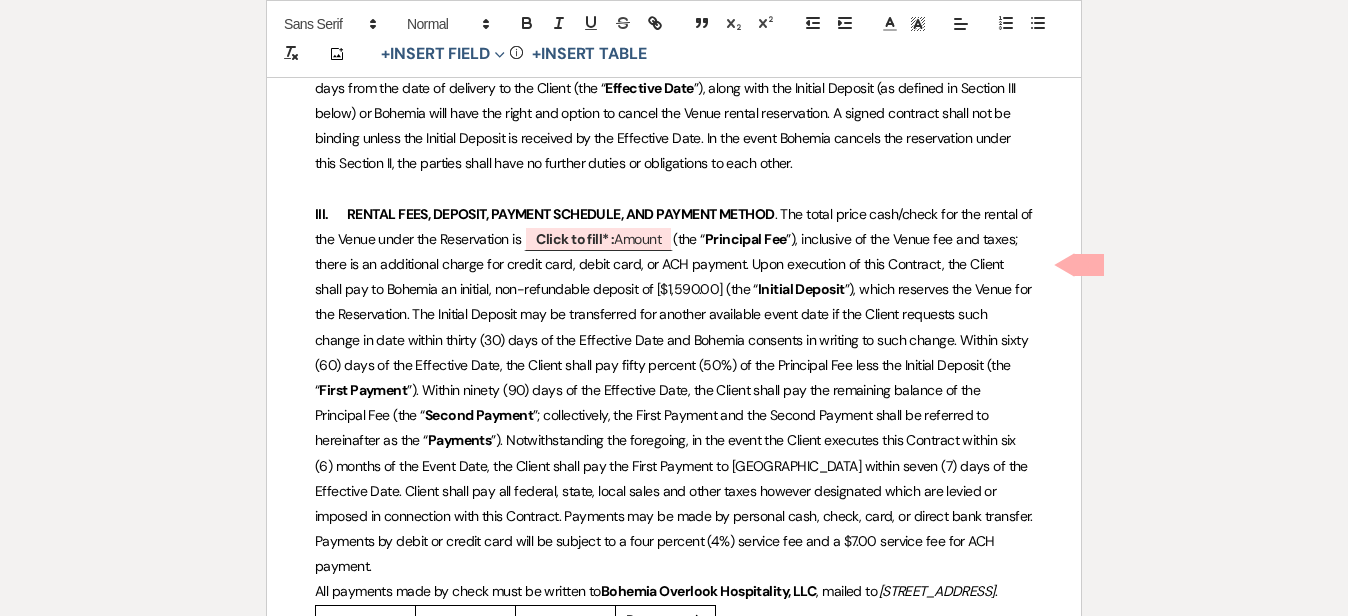 scroll, scrollTop: 993, scrollLeft: 0, axis: vertical 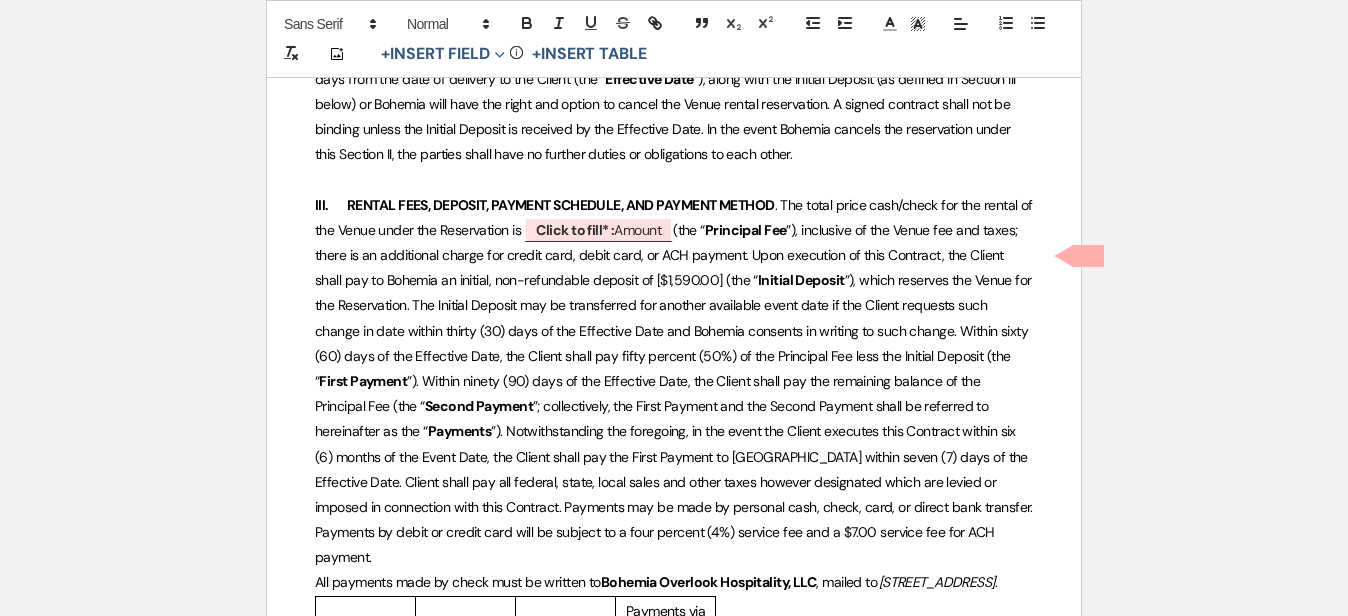 click on "Click to fill* :" at bounding box center (575, 230) 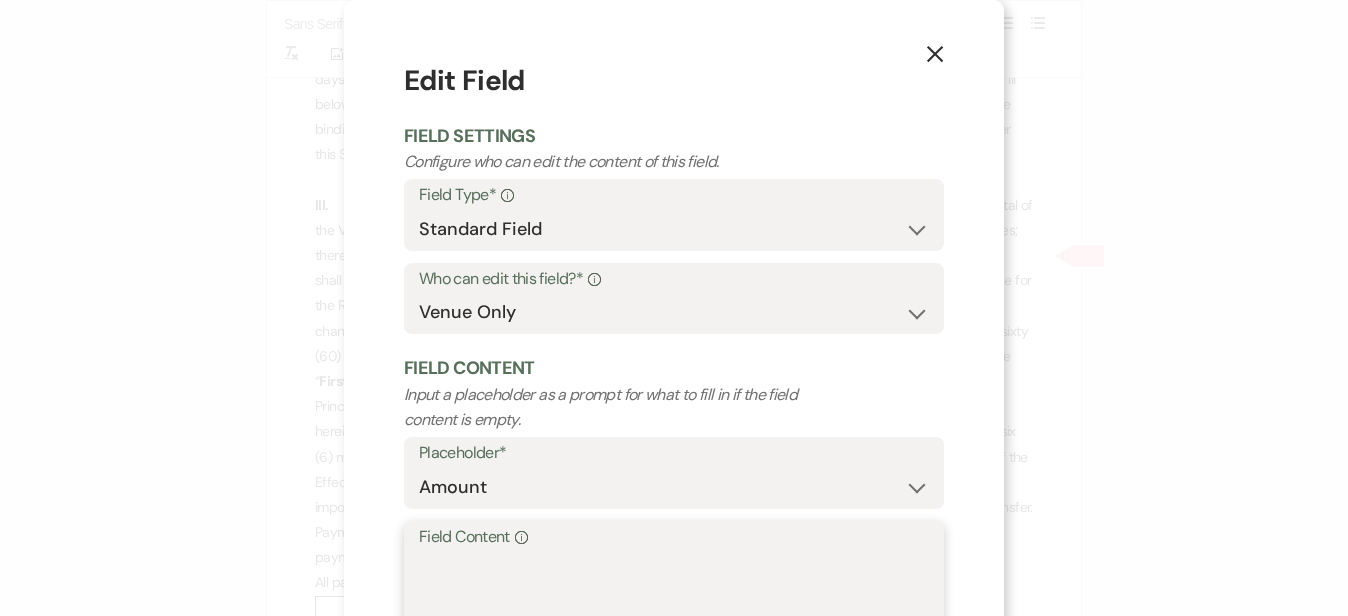 click on "Field Content Info" at bounding box center [674, 601] 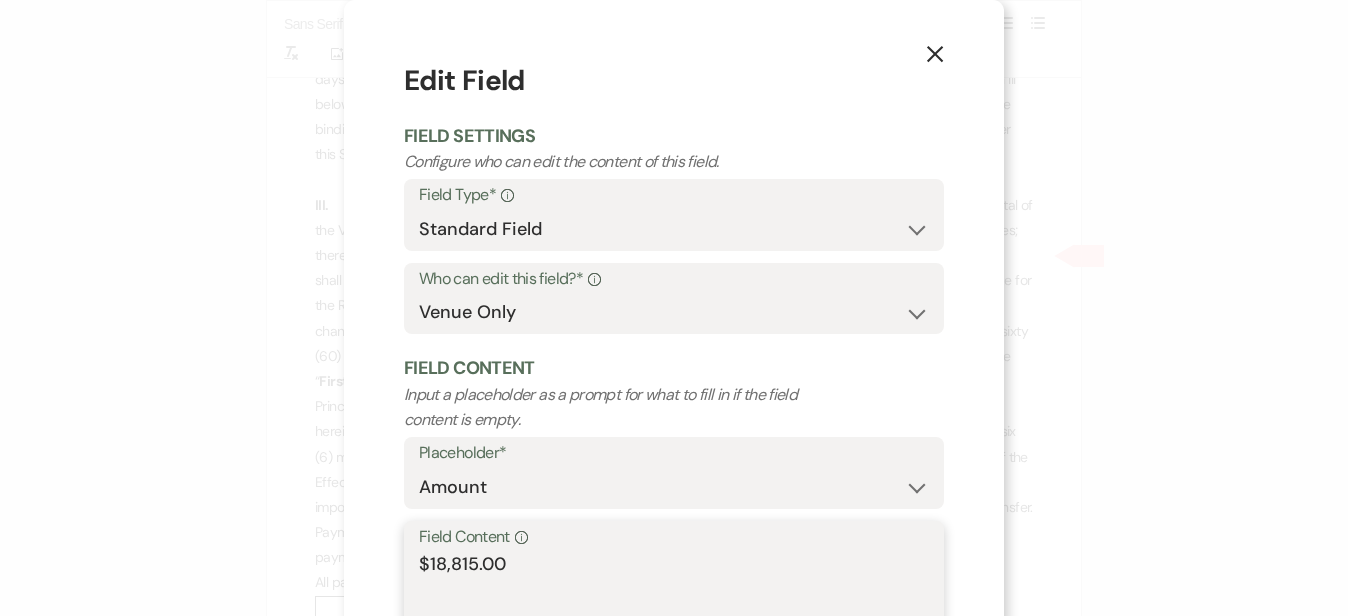 type on "$18,815.00" 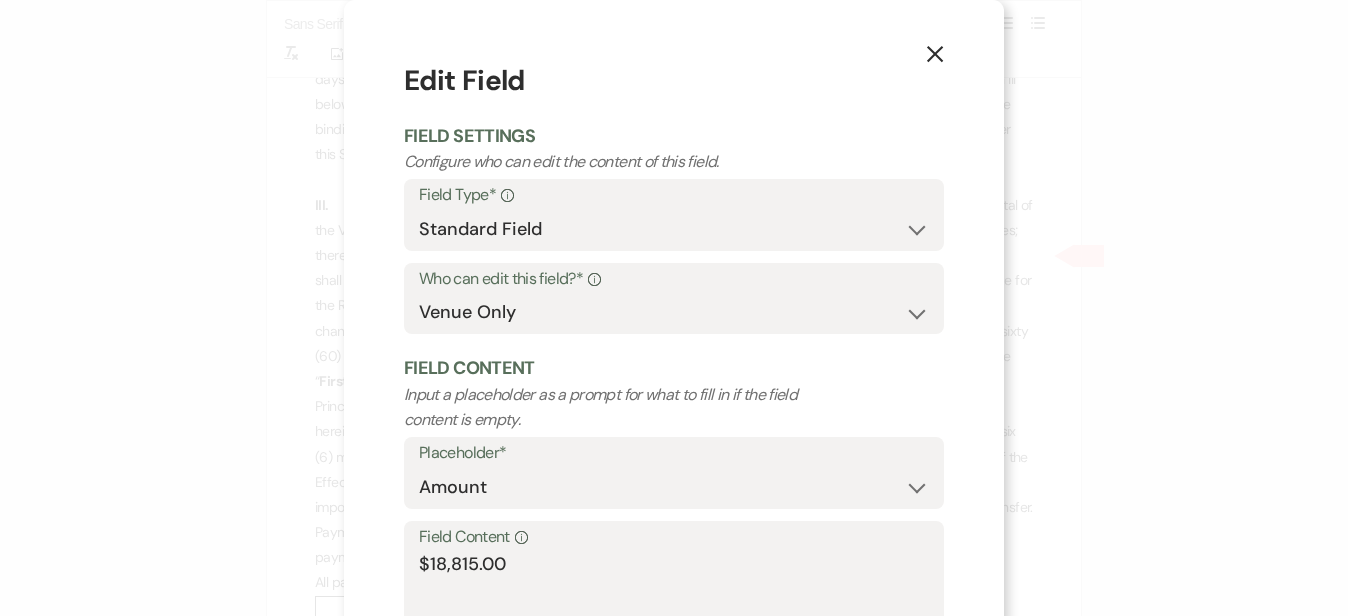 click on "X Edit Field Field Settings Configure who can edit the content of this field. Field Type* Info Standard Field Smart Field Who can edit this field?* Info Both Venue & Client Client Only Venue Only Field Content Input a placeholder as a prompt for what to fill in if the field content is empty. Placeholder* Custom Placeholder Date Time Name Location Venue Name Type Number Budget Address Phone Number Email Amount Total Field Content Info $18,815.00 Save" at bounding box center [674, 308] 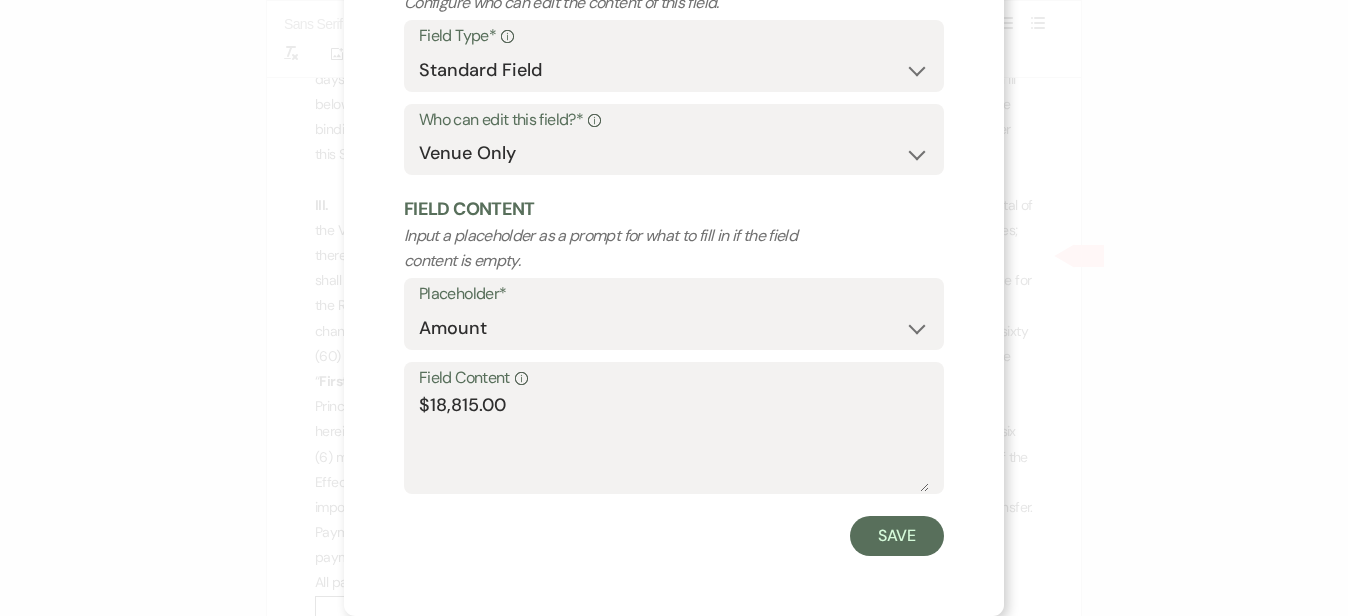 scroll, scrollTop: 154, scrollLeft: 0, axis: vertical 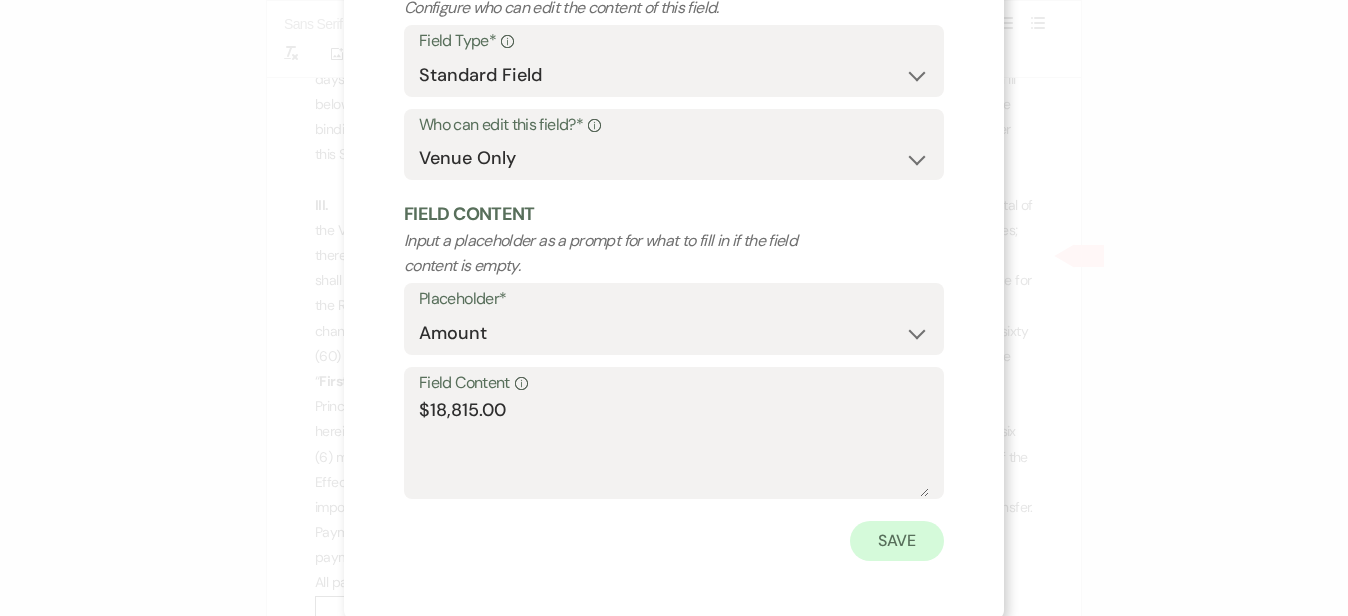 click on "Save" at bounding box center [897, 541] 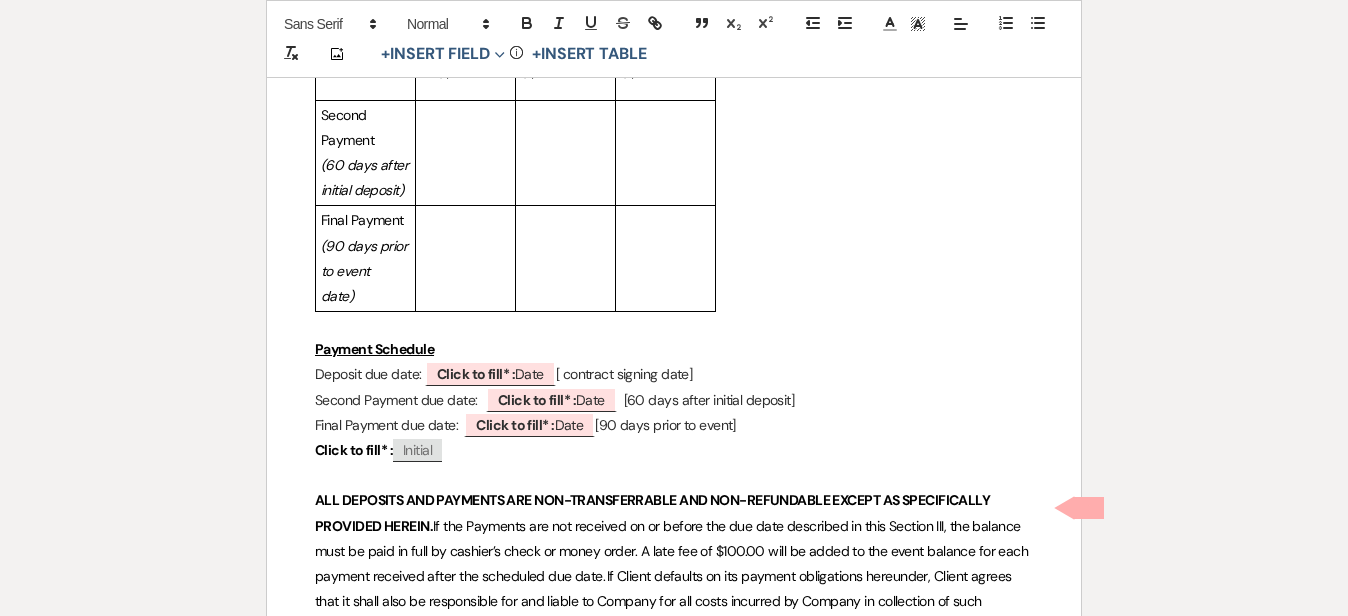 scroll, scrollTop: 1632, scrollLeft: 0, axis: vertical 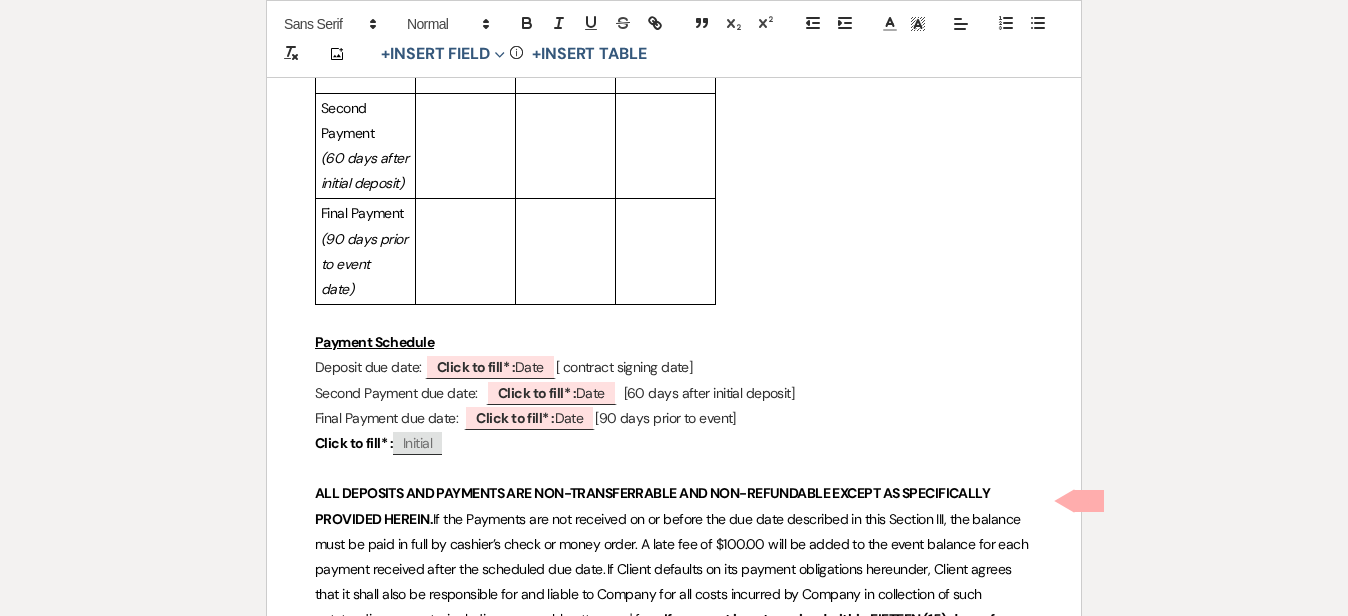 click at bounding box center [665, 145] 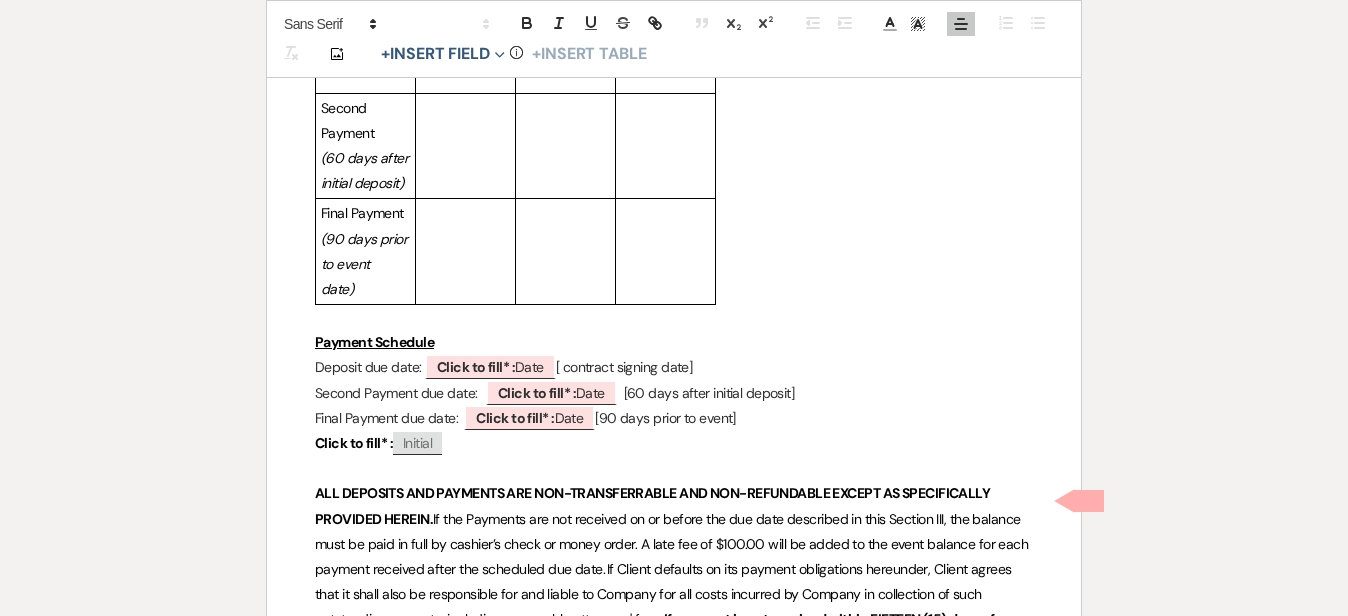 type 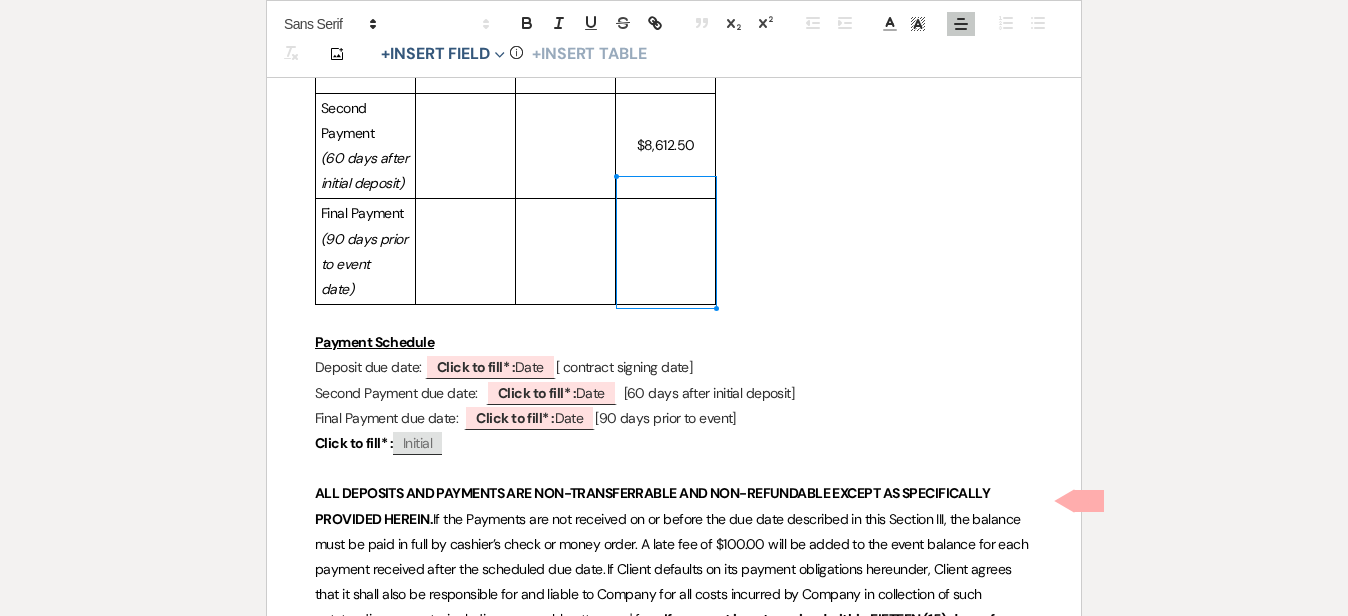 drag, startPoint x: 704, startPoint y: 248, endPoint x: 634, endPoint y: 244, distance: 70.11419 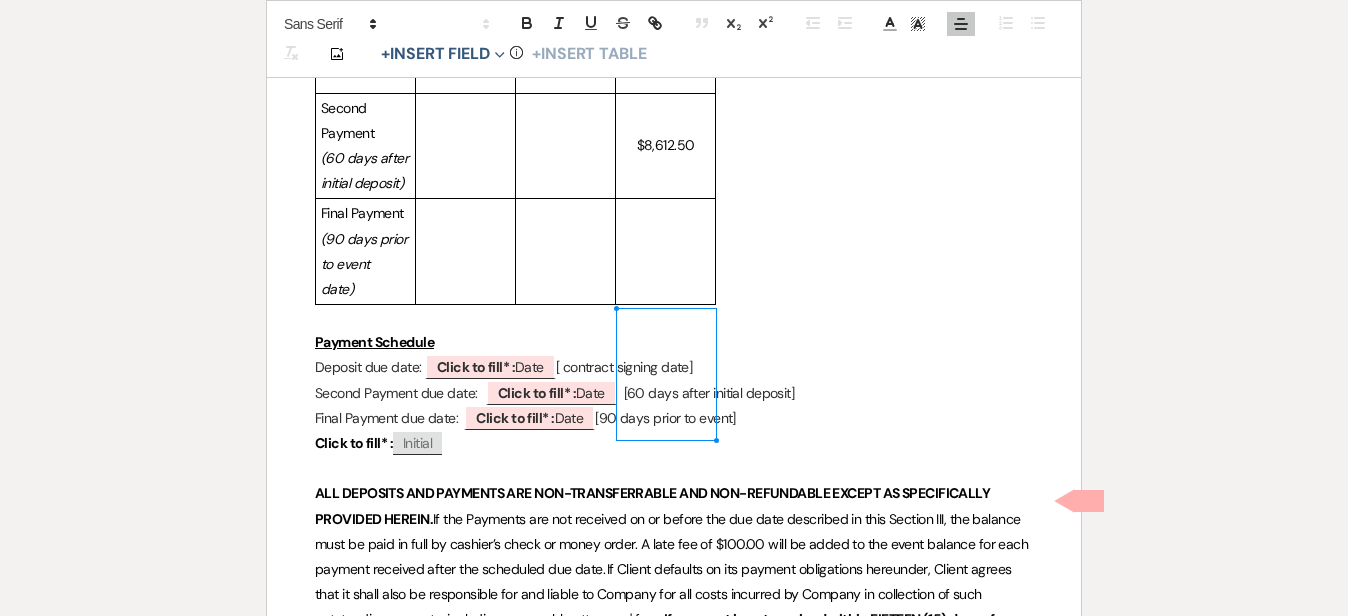 click at bounding box center [665, 239] 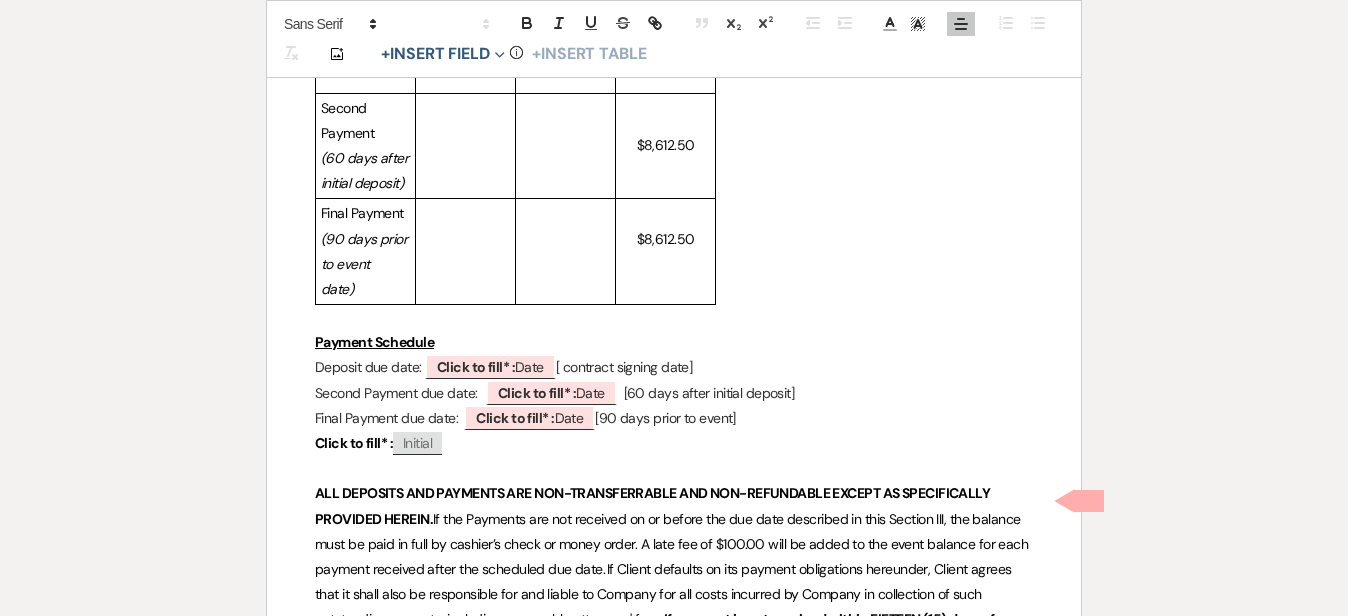 click at bounding box center [565, 145] 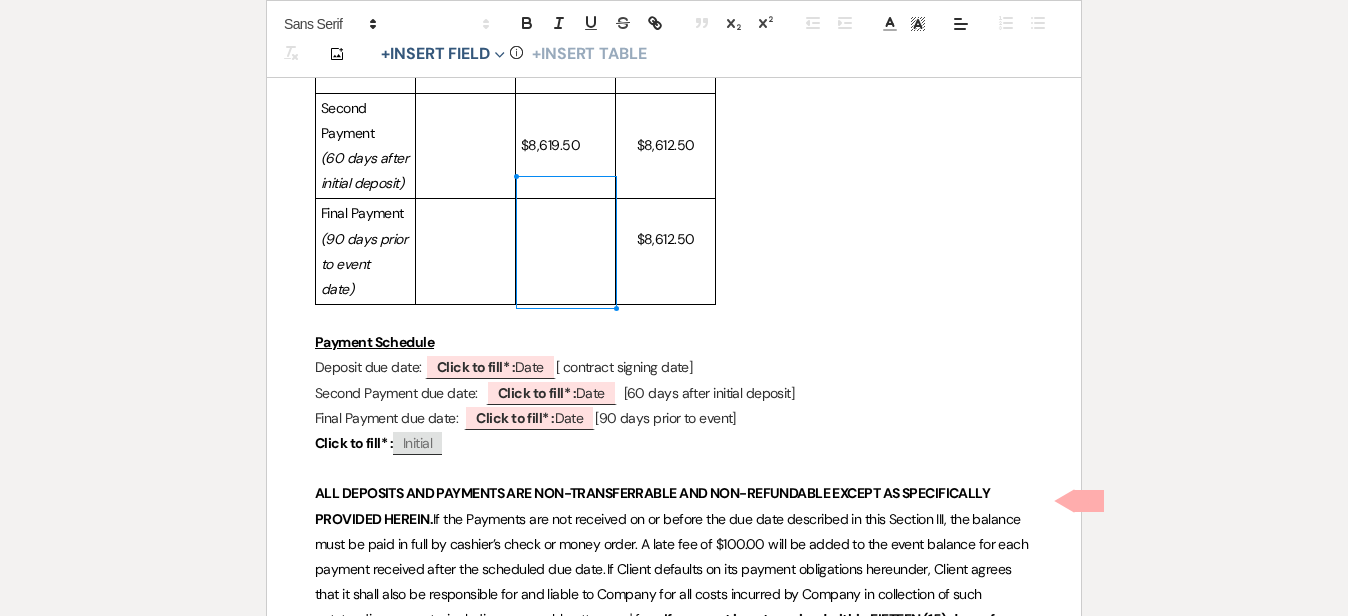 drag, startPoint x: 594, startPoint y: 249, endPoint x: 524, endPoint y: 238, distance: 70.85902 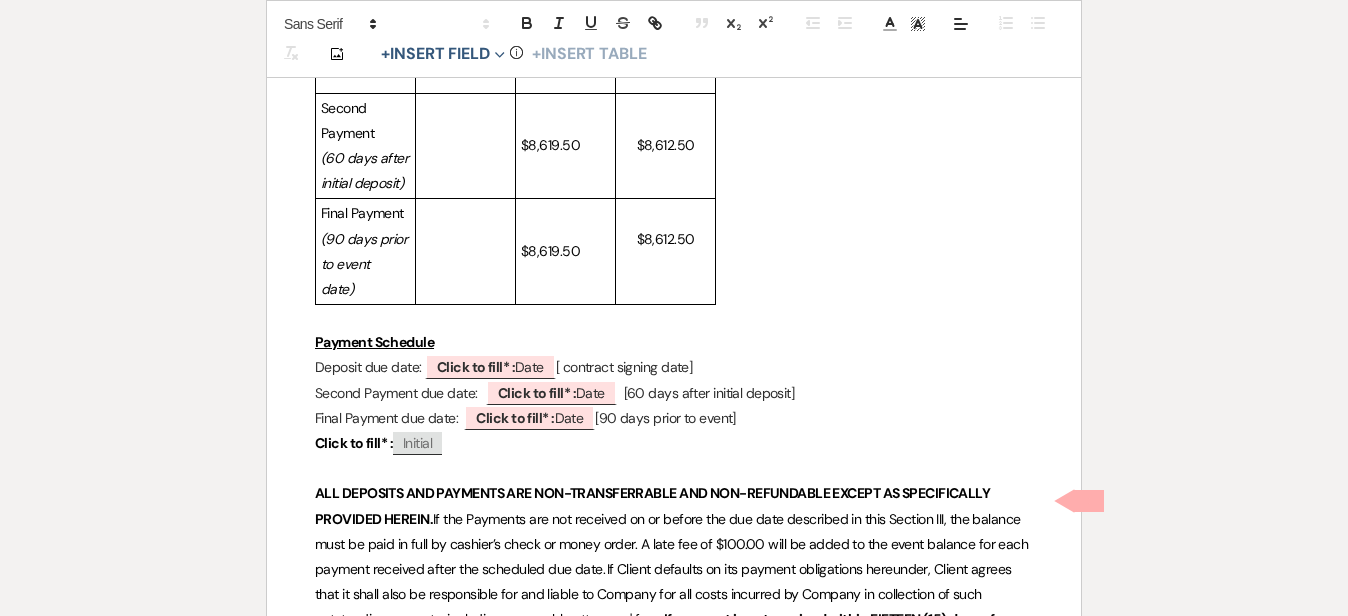 click on "$8,612.50" at bounding box center (666, 239) 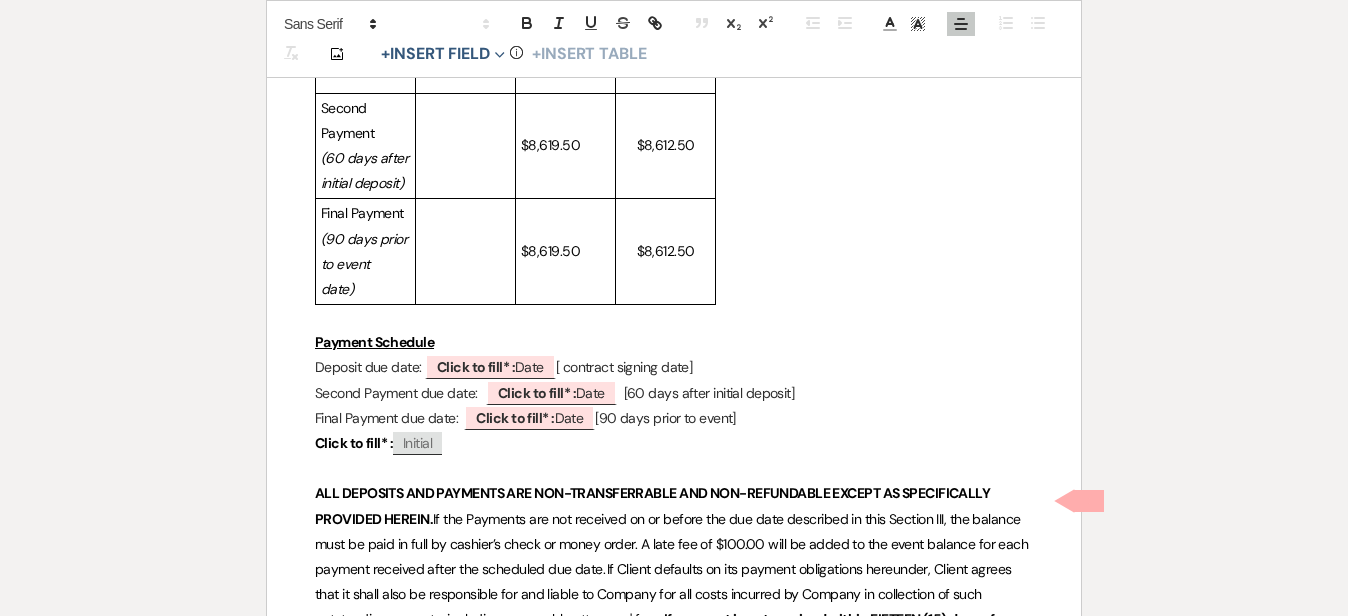 click on "Payments via  Debit/Credit Card  Payments via ACH  Payments via Cash, Check, or Direct Transfer  Deposit      $1,653.60   $1,597.00  $1,590.00 Second Payment   (60 days after initial deposit)       $8,619.50 $8,612.50  Final Payment   (90 days prior to event date)      $8,619.50  ﻿ $8,612.50" at bounding box center [674, 118] 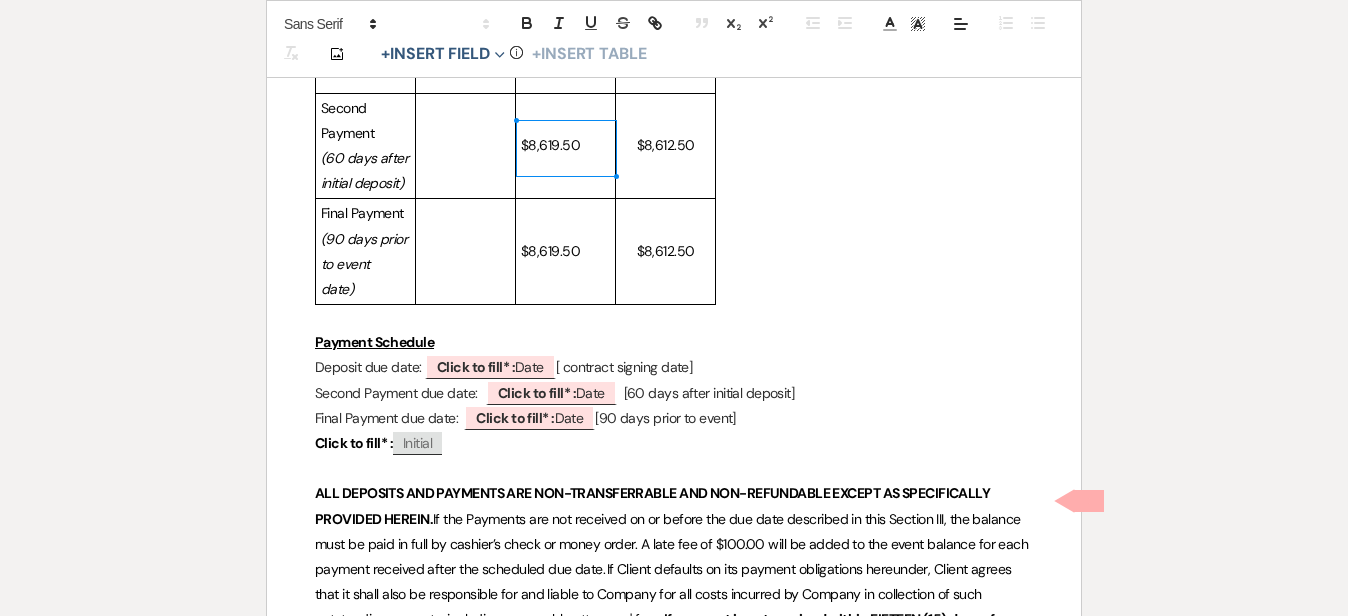 click on "$1,597.00" at bounding box center [549, 65] 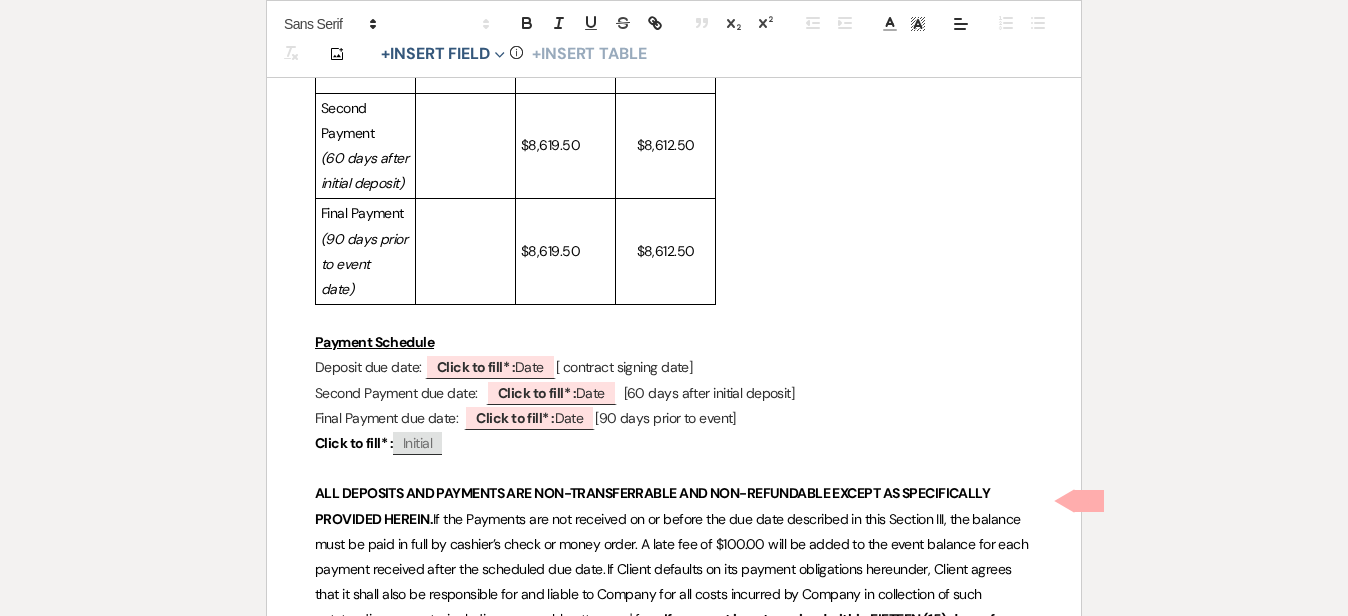 click on "$1,590.00" at bounding box center (650, 65) 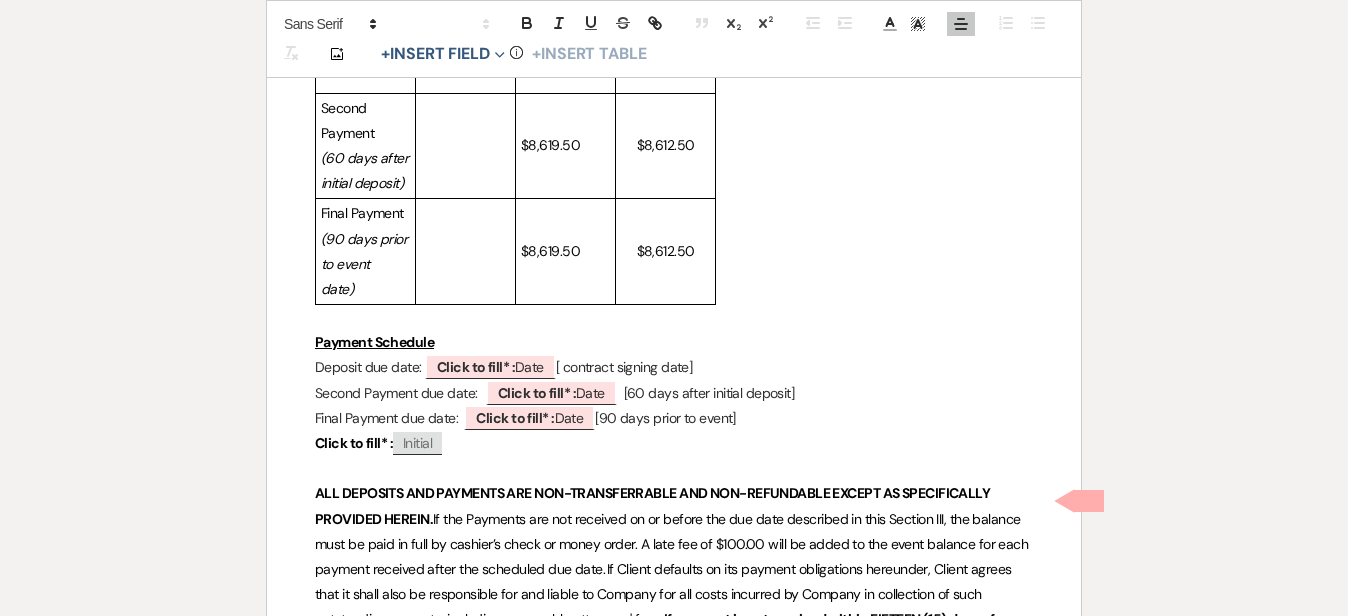 click at bounding box center [465, 145] 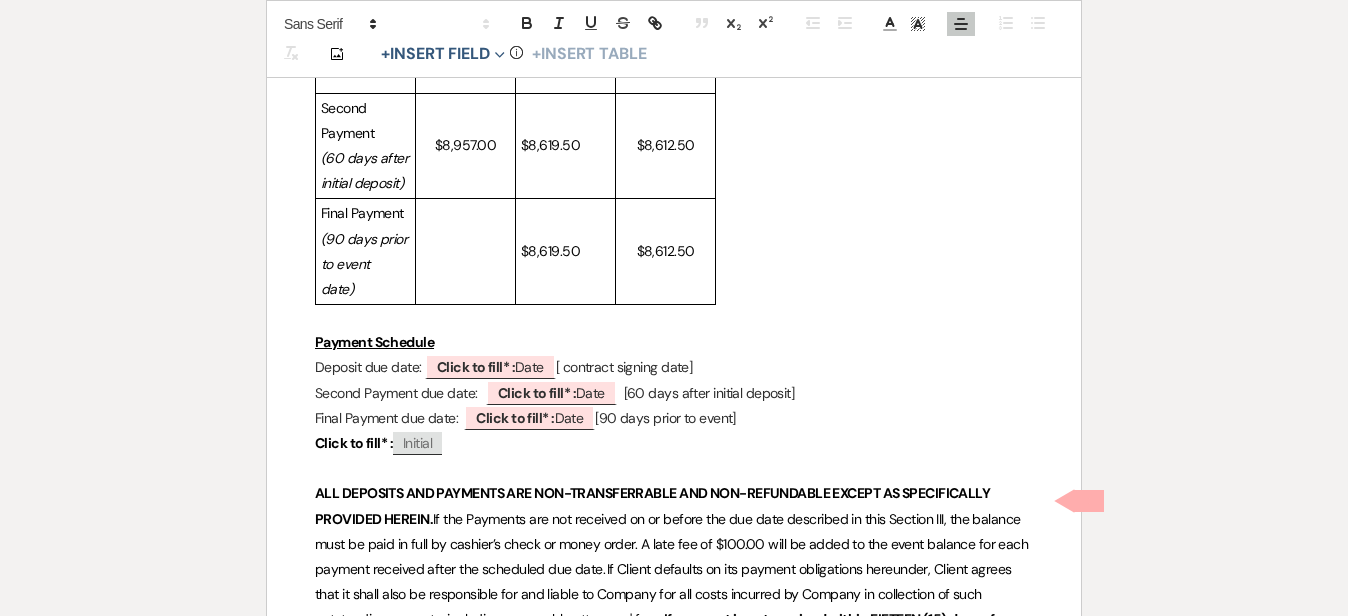 click at bounding box center (465, 251) 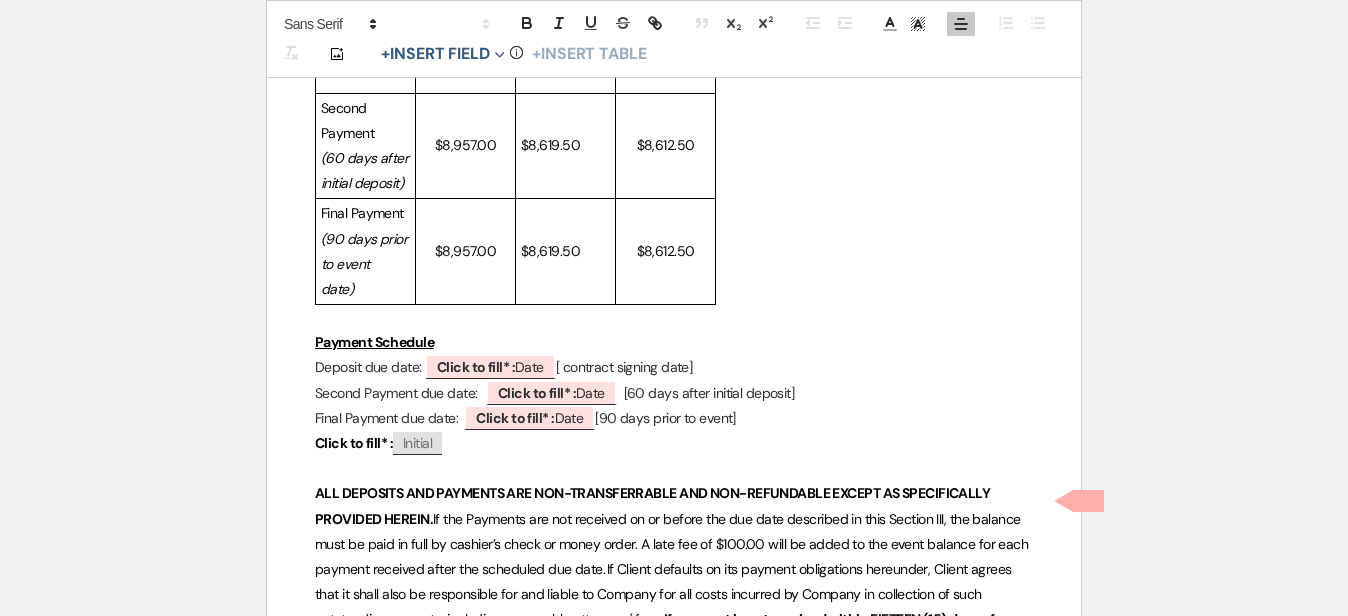 click on "Payments via  Debit/Credit Card  Payments via ACH  Payments via Cash, Check, or Direct Transfer  Deposit      $1,653.60      $1,597.00    $1,590.00 Second Payment   (60 days after initial deposit)    $8,957.00     $8,619.50 $8,612.50  Final Payment   (90 days prior to event date)    $8,957.00  $8,619.50  $8,612.50" at bounding box center (674, 118) 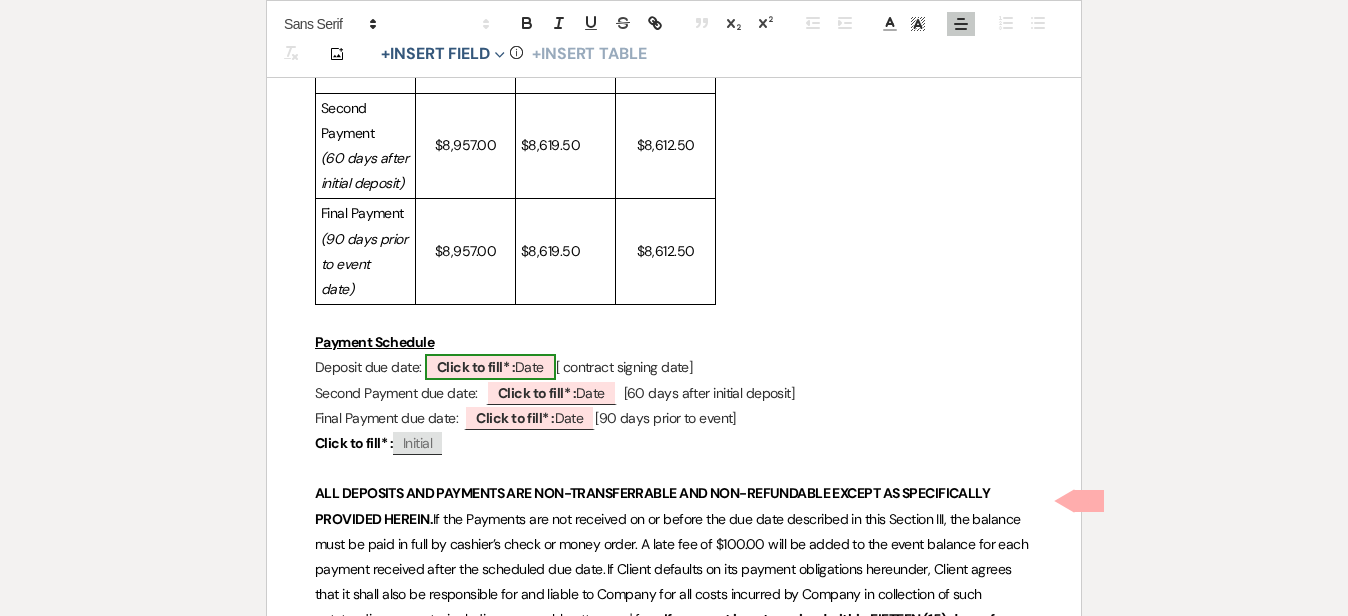 click on "Click to fill* :
Date" at bounding box center (490, 367) 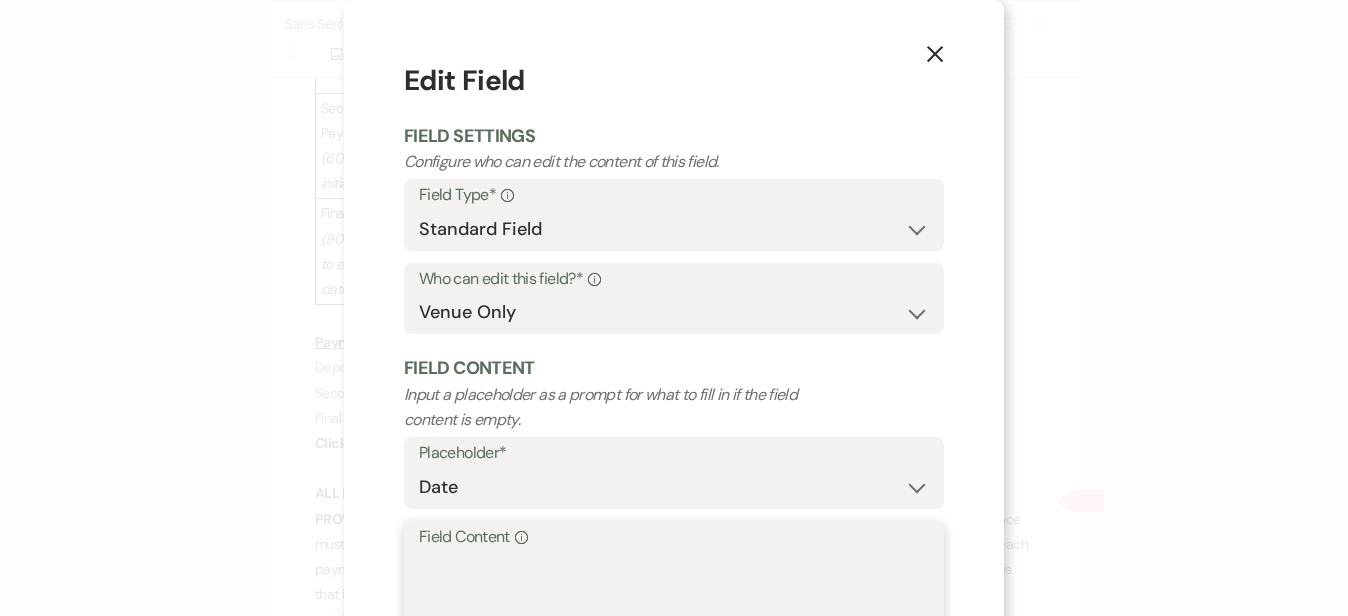 click on "Field Content Info" at bounding box center (674, 601) 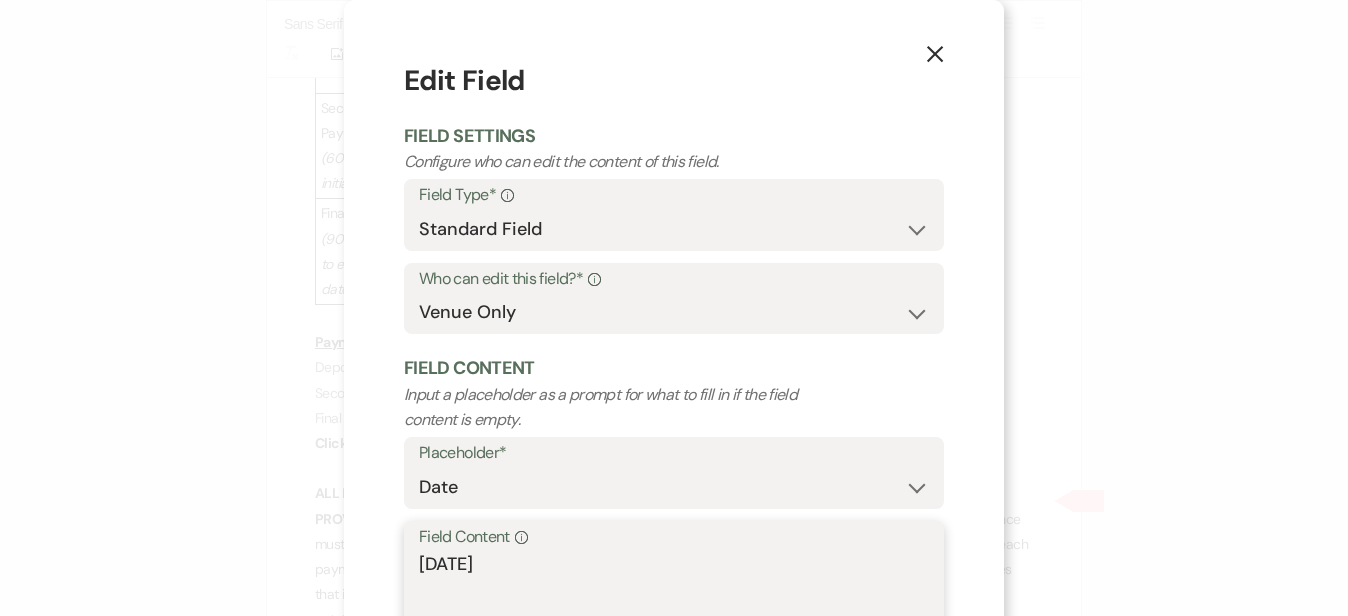type on "July 22, 2025" 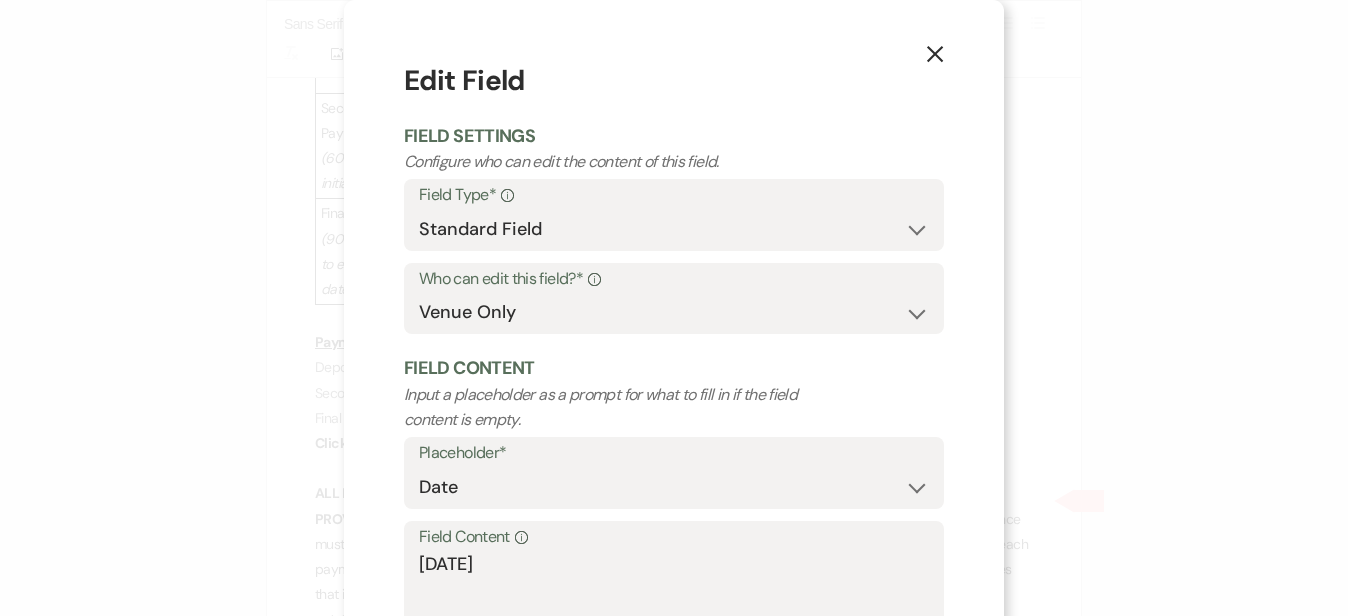 click on "X Edit Field Field Settings Configure who can edit the content of this field. Field Type* Info Standard Field Smart Field Who can edit this field?* Info Both Venue & Client Client Only Venue Only Field Content Input a placeholder as a prompt for what to fill in if the field content is empty. Placeholder* Custom Placeholder Date Time Name Location Venue Name Type Number Budget Address Phone Number Email Amount Total Field Content Info July 22, 2025 Save" at bounding box center [674, 308] 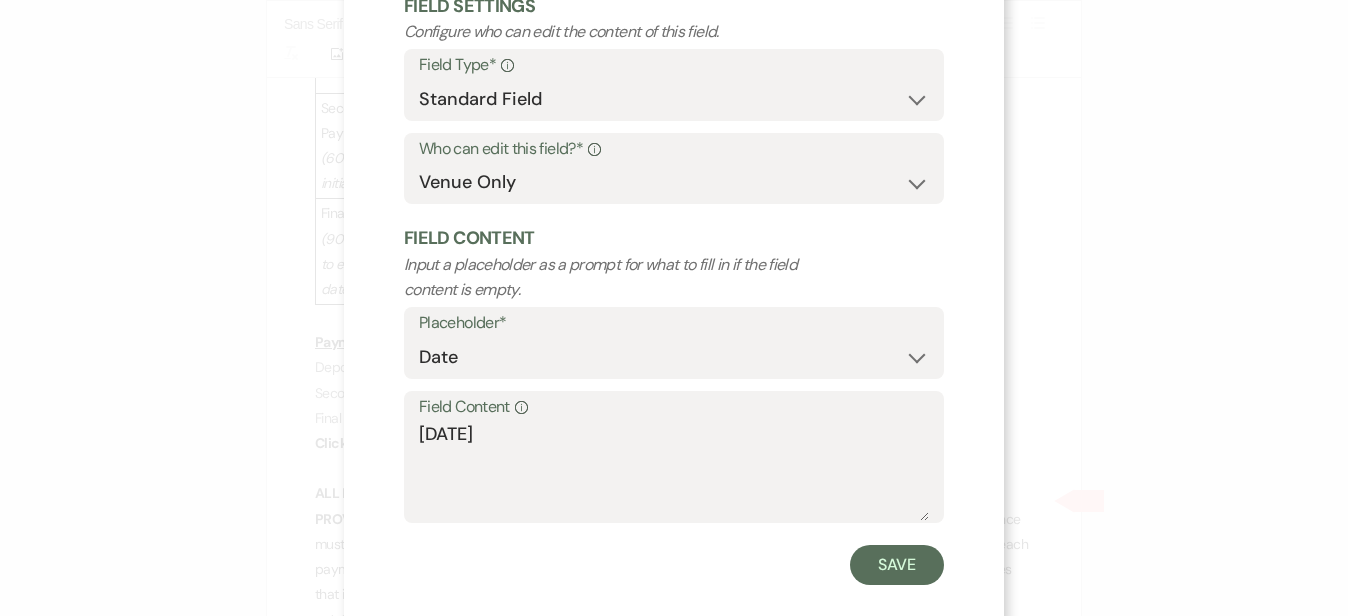 scroll, scrollTop: 156, scrollLeft: 0, axis: vertical 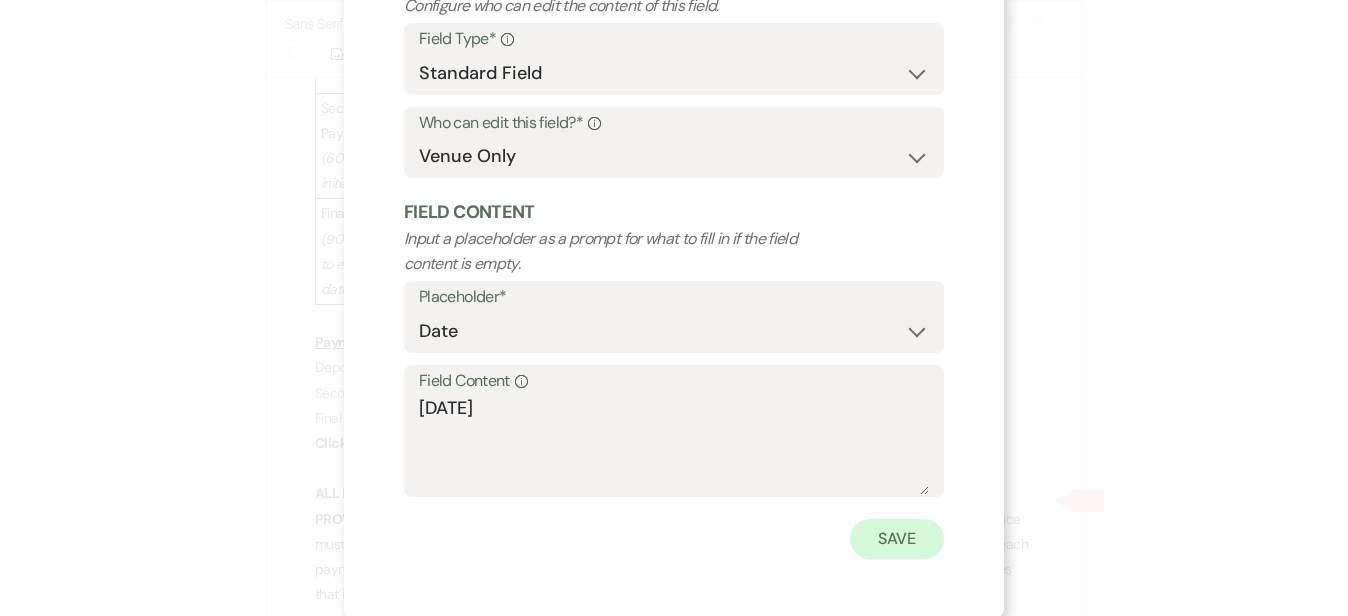 click on "Save" at bounding box center (897, 539) 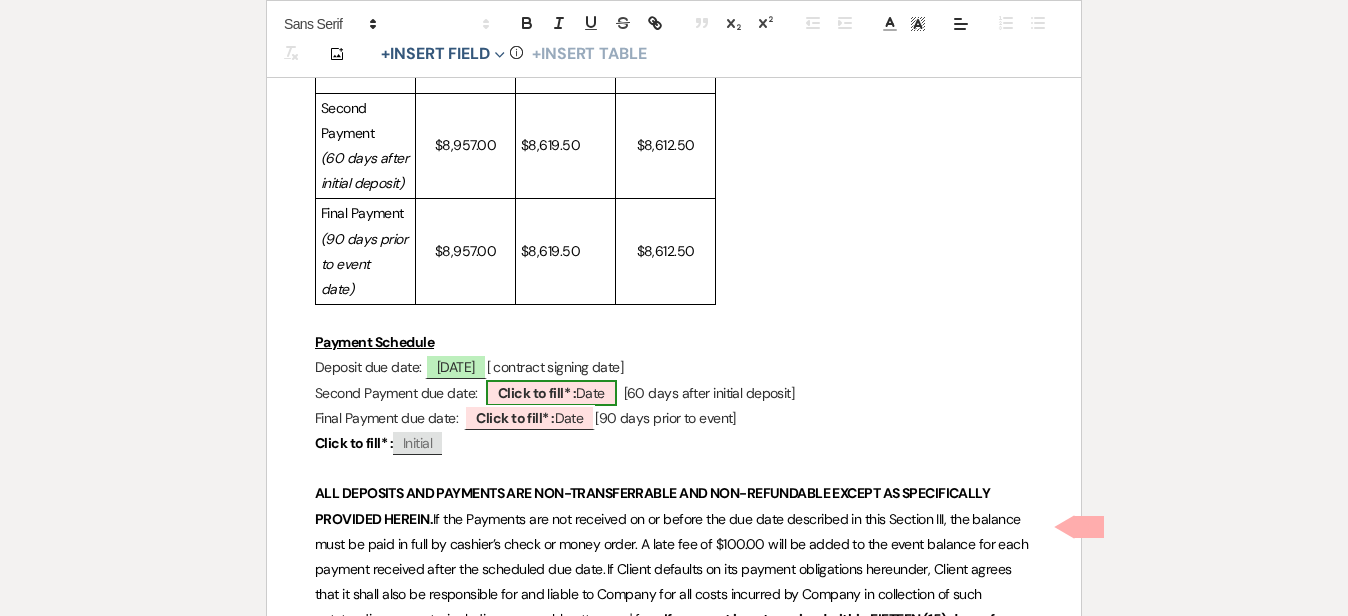 click on "Click to fill* :
Date" at bounding box center (551, 393) 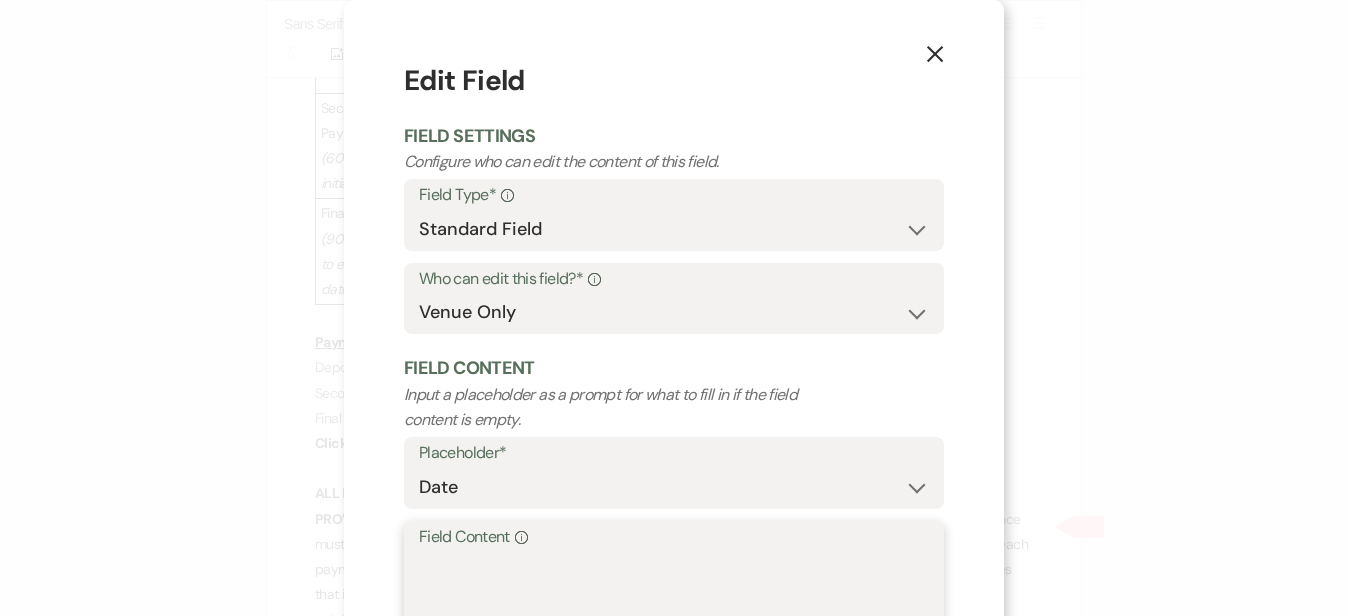 click on "Field Content Info" at bounding box center (674, 601) 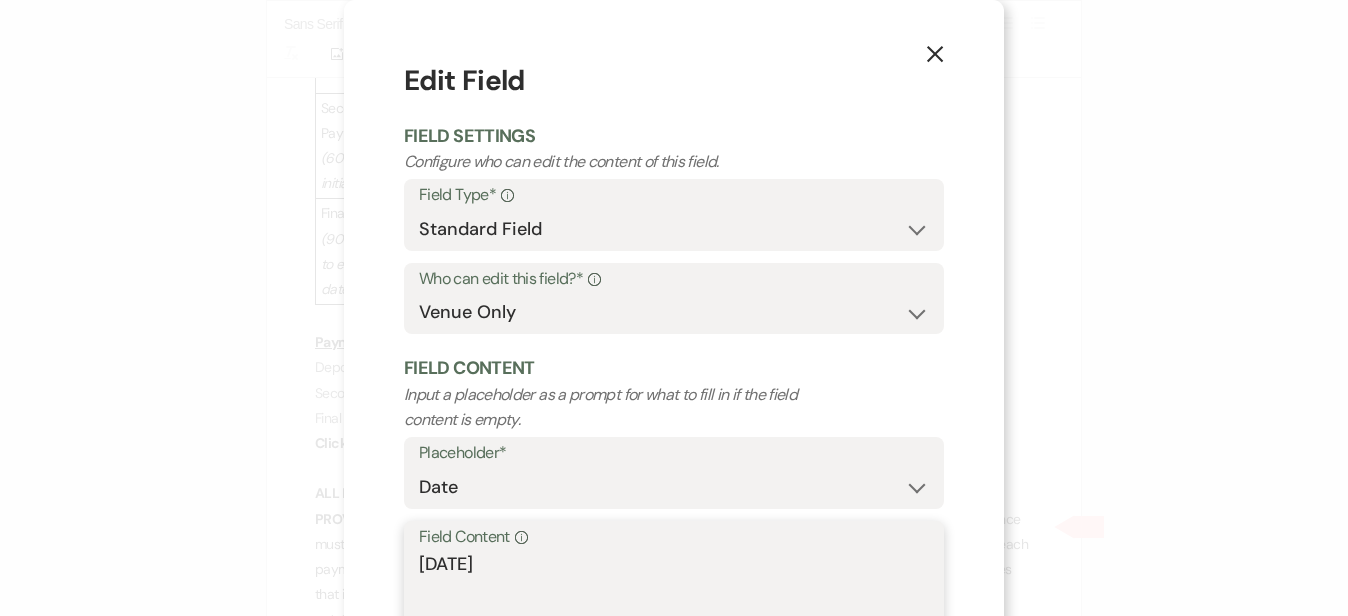 type on "September 20, 2025" 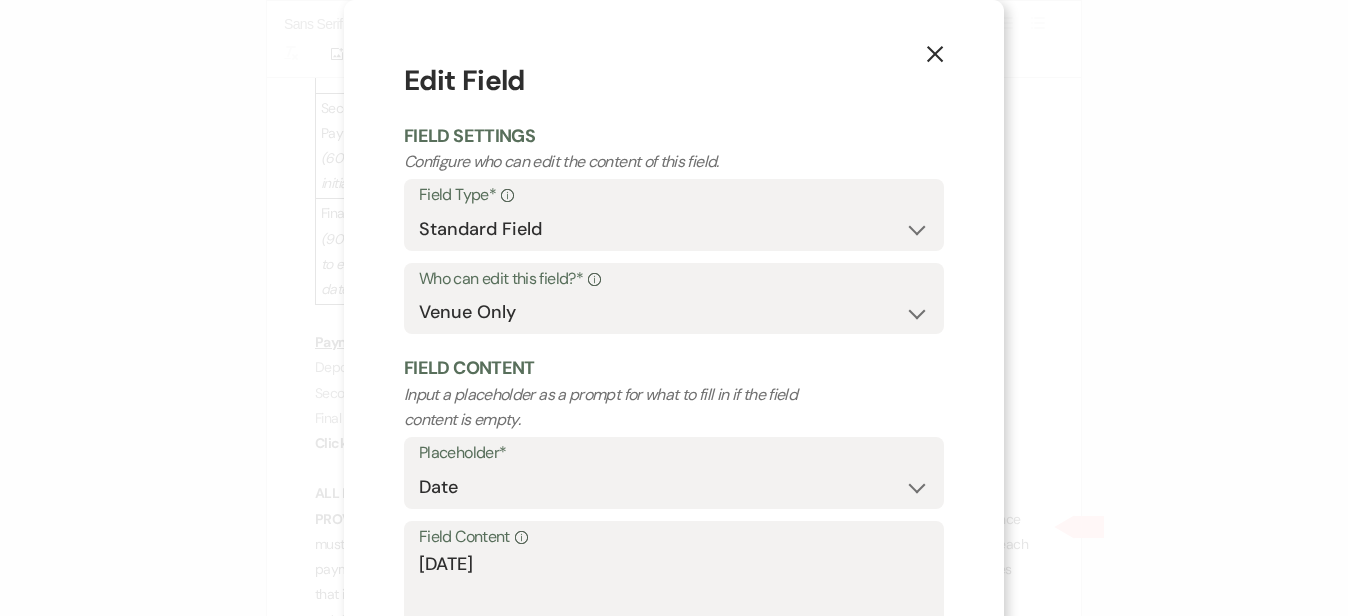 click on "X Edit Field Field Settings Configure who can edit the content of this field. Field Type* Info Standard Field Smart Field Who can edit this field?* Info Both Venue & Client Client Only Venue Only Field Content Input a placeholder as a prompt for what to fill in if the field content is empty. Placeholder* Custom Placeholder Date Time Name Location Venue Name Type Number Budget Address Phone Number Email Amount Total Field Content Info September 20, 2025 Save" at bounding box center [674, 308] 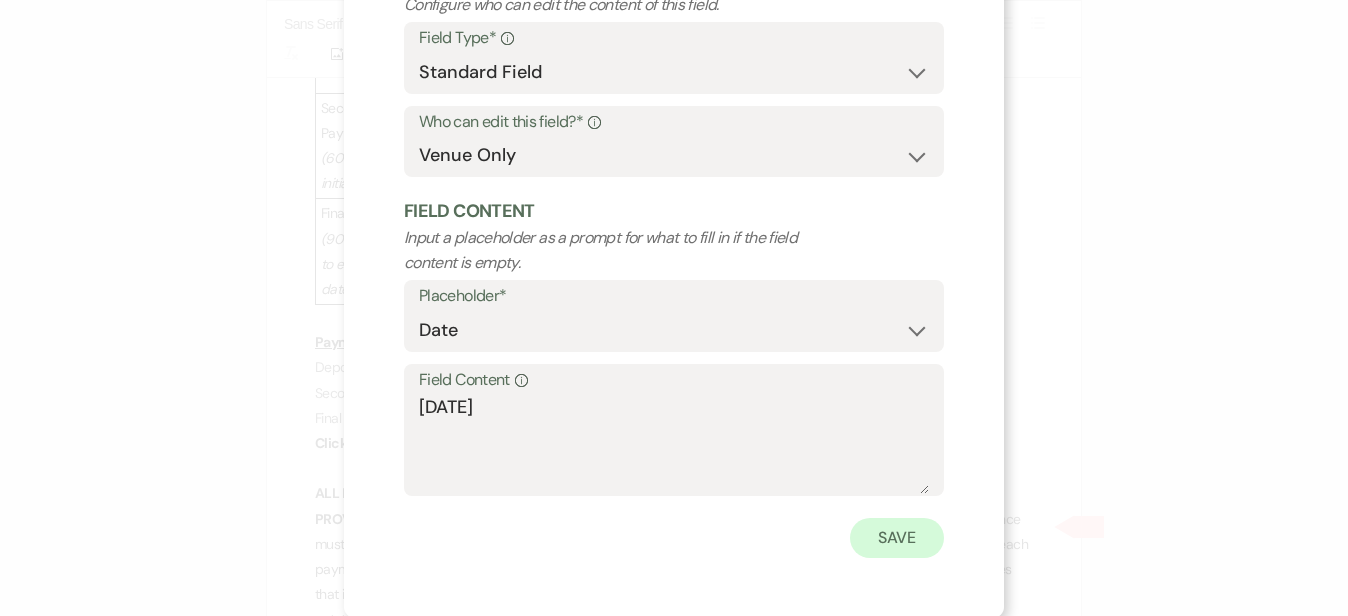 scroll, scrollTop: 154, scrollLeft: 0, axis: vertical 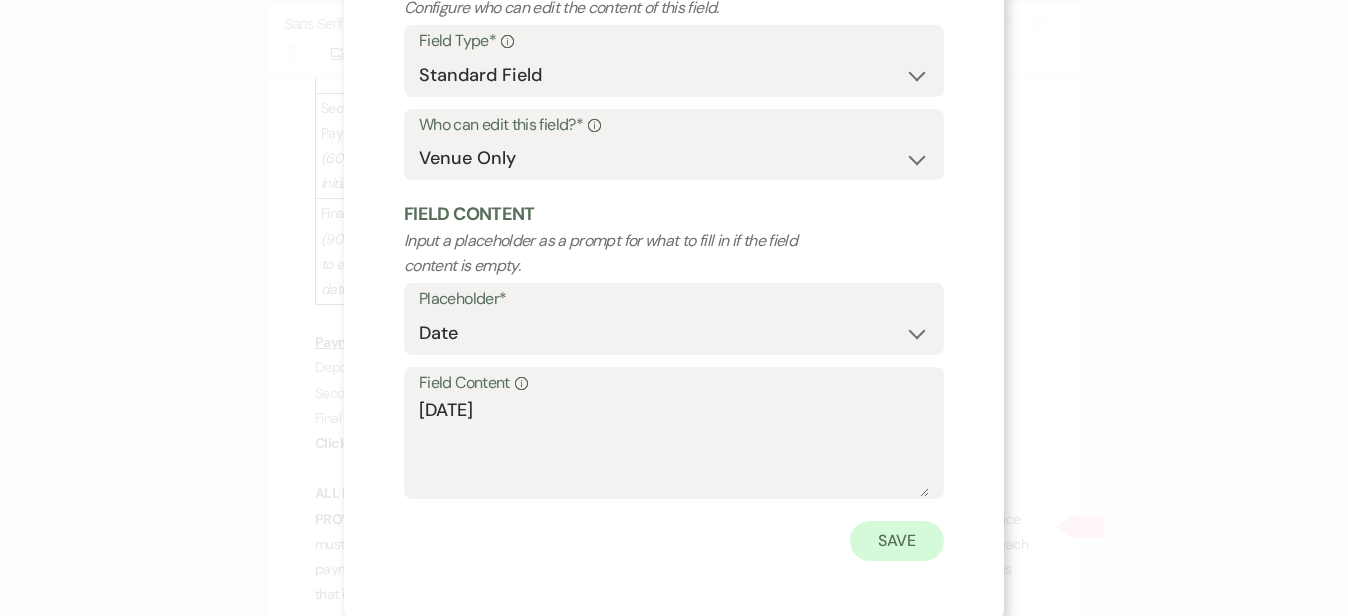 click on "Save" at bounding box center (897, 541) 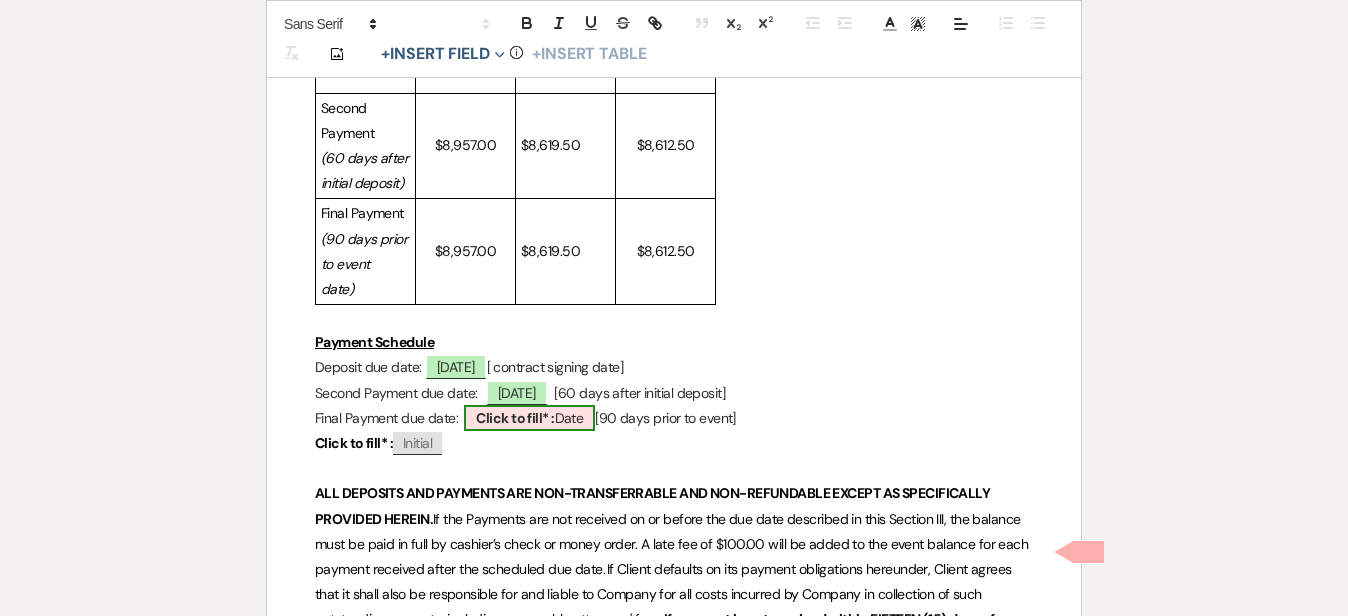 click on "Click to fill* :" at bounding box center (515, 418) 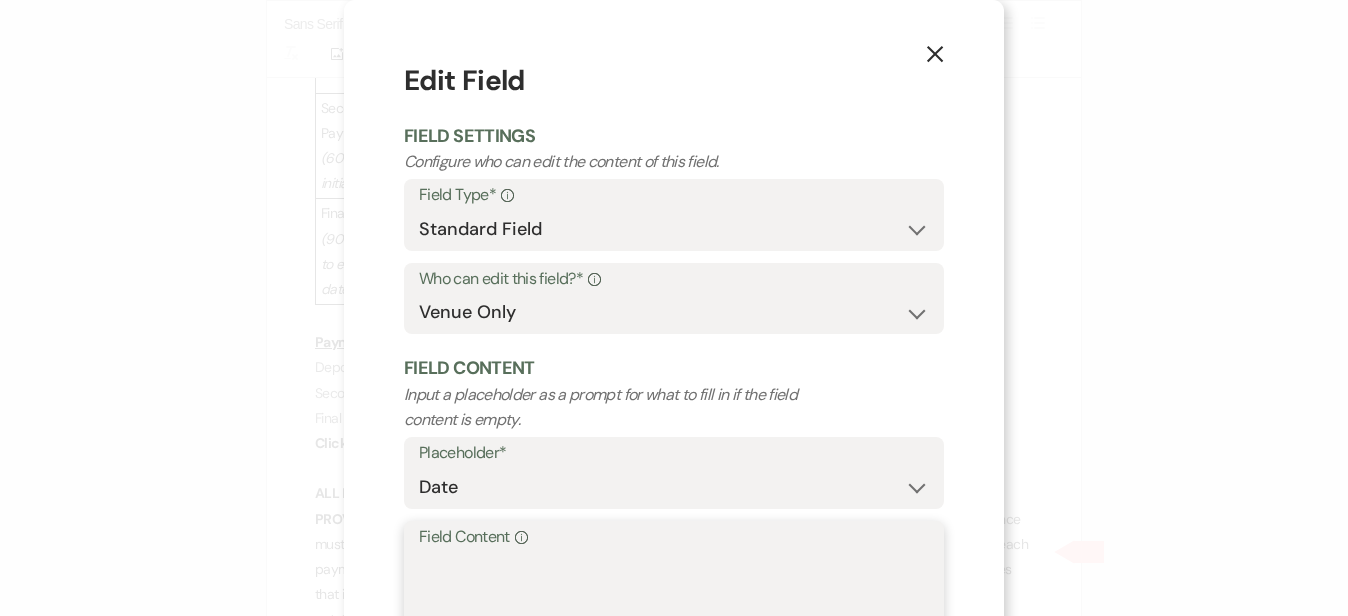 click on "Field Content Info" at bounding box center (674, 601) 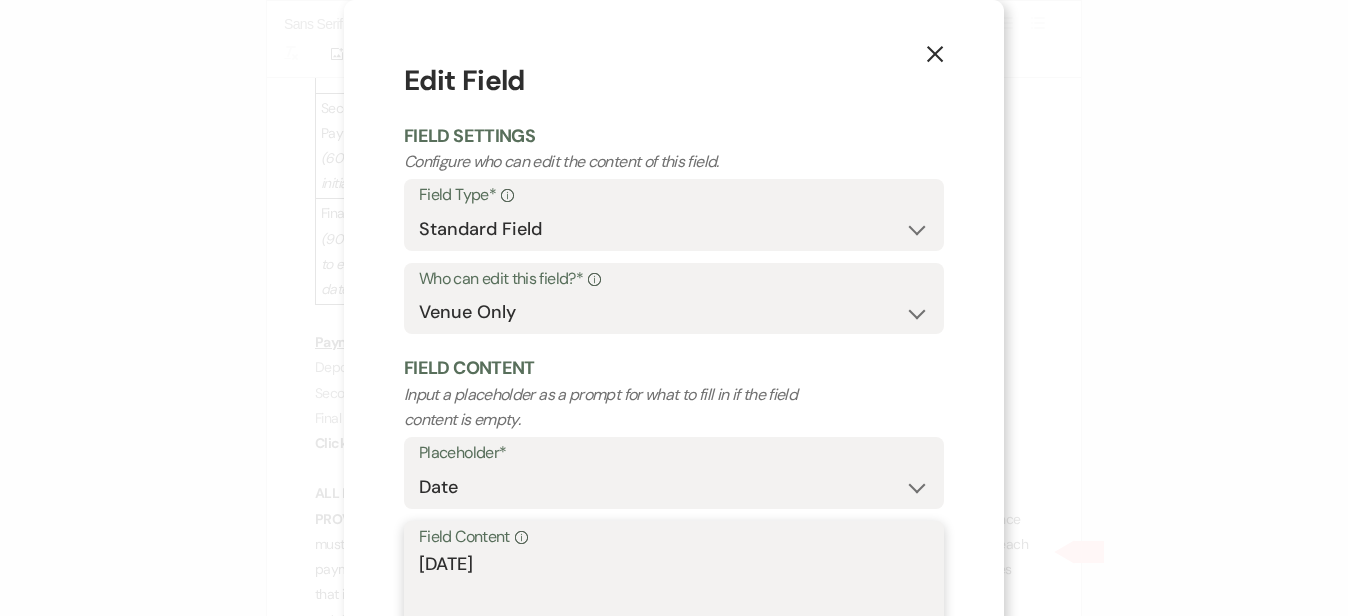 type on "June 14, 2026" 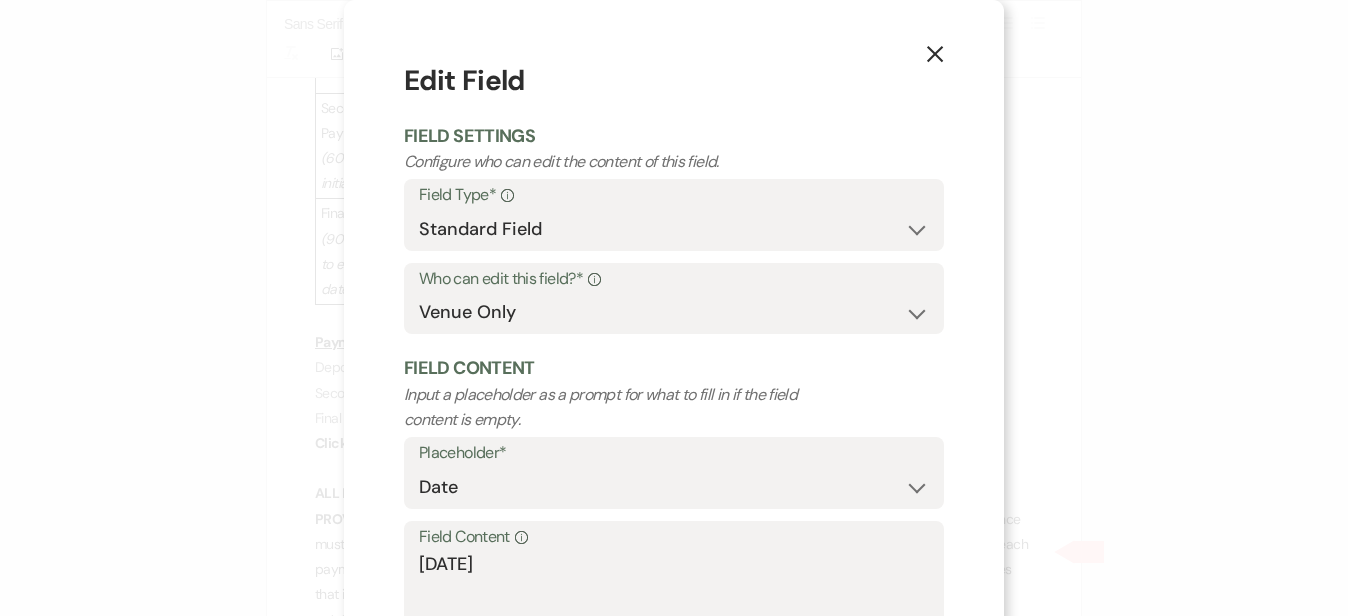 click on "X Edit Field Field Settings Configure who can edit the content of this field. Field Type* Info Standard Field Smart Field Who can edit this field?* Info Both Venue & Client Client Only Venue Only Field Content Input a placeholder as a prompt for what to fill in if the field content is empty. Placeholder* Custom Placeholder Date Time Name Location Venue Name Type Number Budget Address Phone Number Email Amount Total Field Content Info June 14, 2026 Save" at bounding box center (674, 308) 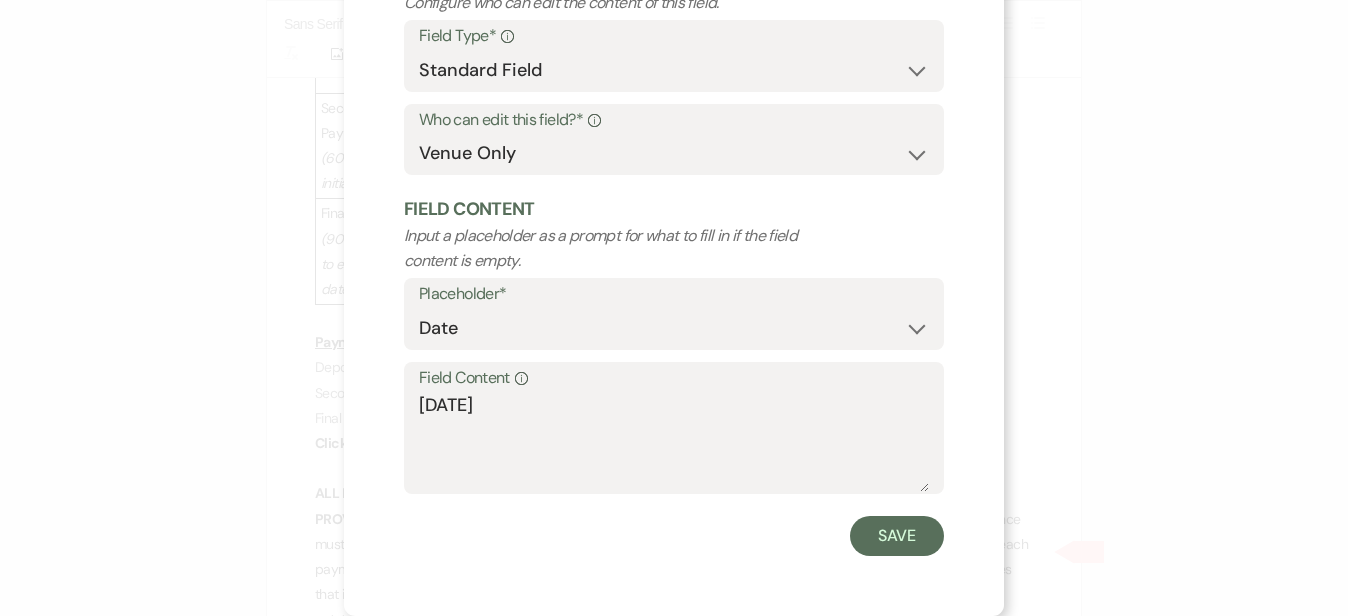 scroll, scrollTop: 154, scrollLeft: 0, axis: vertical 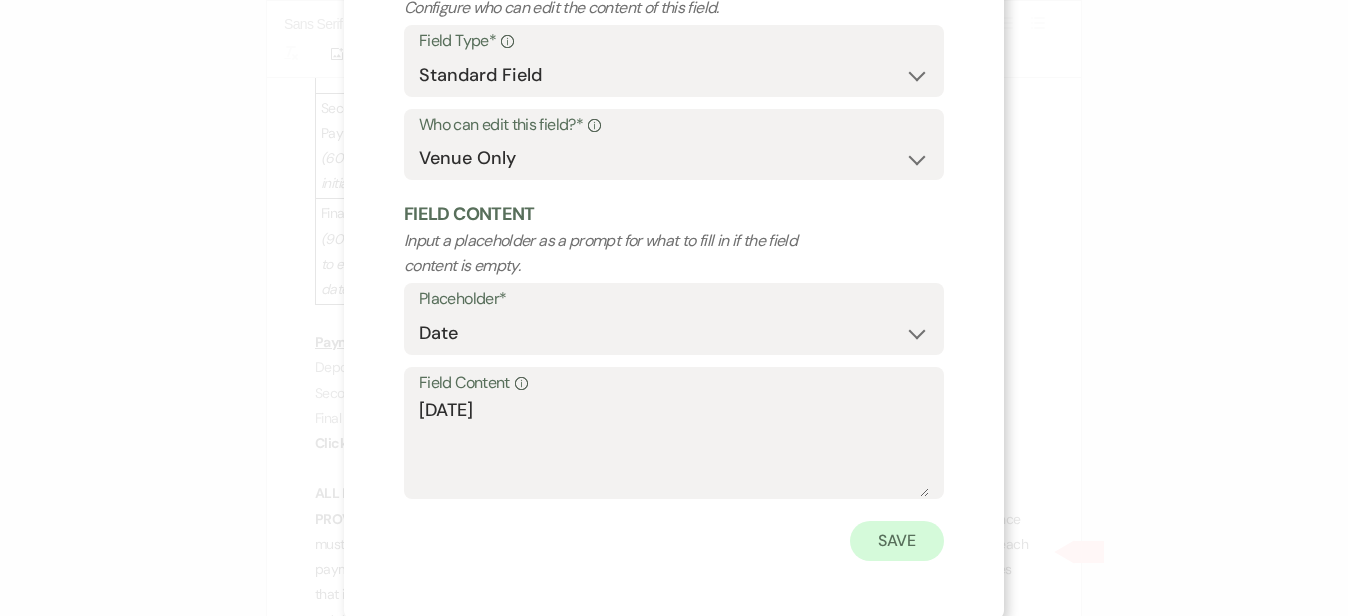 click on "Save" at bounding box center (897, 541) 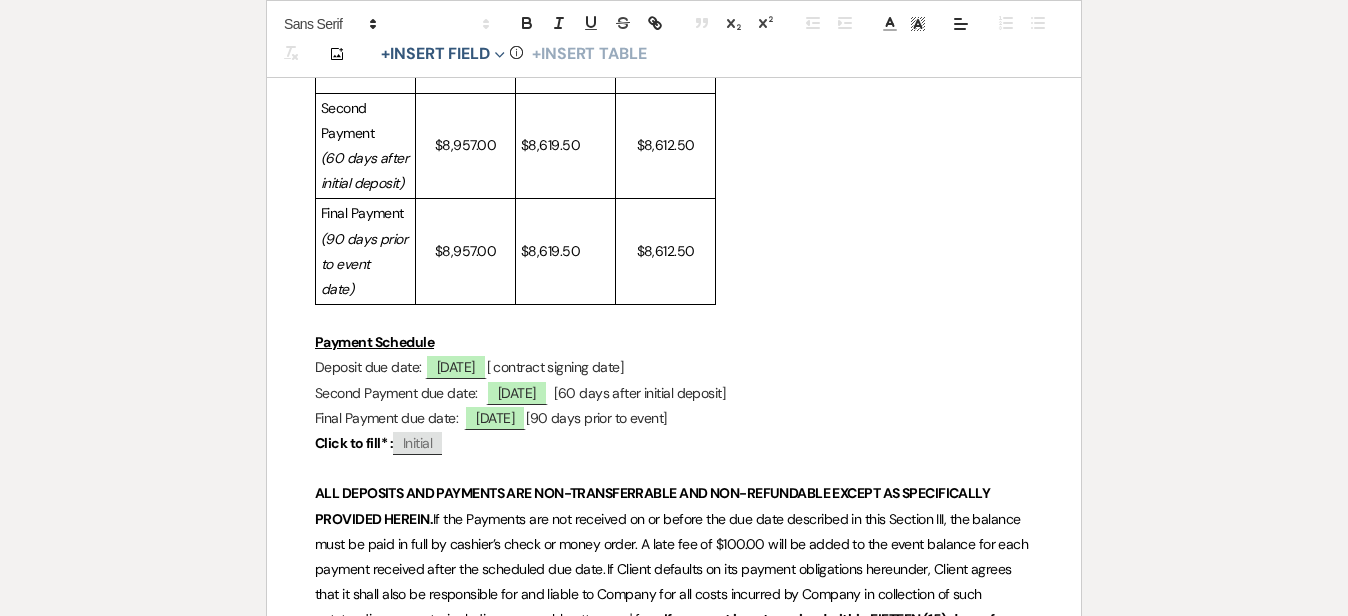click on "Printer  Print                                                                                                                                                                                                                                                                                               Add Photo +  Insert Field Expand Standard Field Smart Field Signature Field Initial Field Info +  Insert Table    															     Wedding & Reception Contract: Manor Venue       Client: ﻿  		 ﻿
Stephen Del Goleto & Lueda Goxhaj
﻿     Host: 			 Bohemia Overlook Hospitality, LLC d/b/a Bohemia Overlook  (“Bohemia”)   Occasion:  		  Wedding & Reception  Event Date: 		 ﻿
09/12/2026
﻿   Event Time:  		   10:00 AM to 10:00 PM Sales Manager: ﻿  	 ﻿
Sky Doherty
﻿   Location: 	 88 Rivers Edge Road, North East, Maryland 21901  Venue: 		 	 The Manor    I. 	 		 VENUE RENTAL II." at bounding box center [674, 2176] 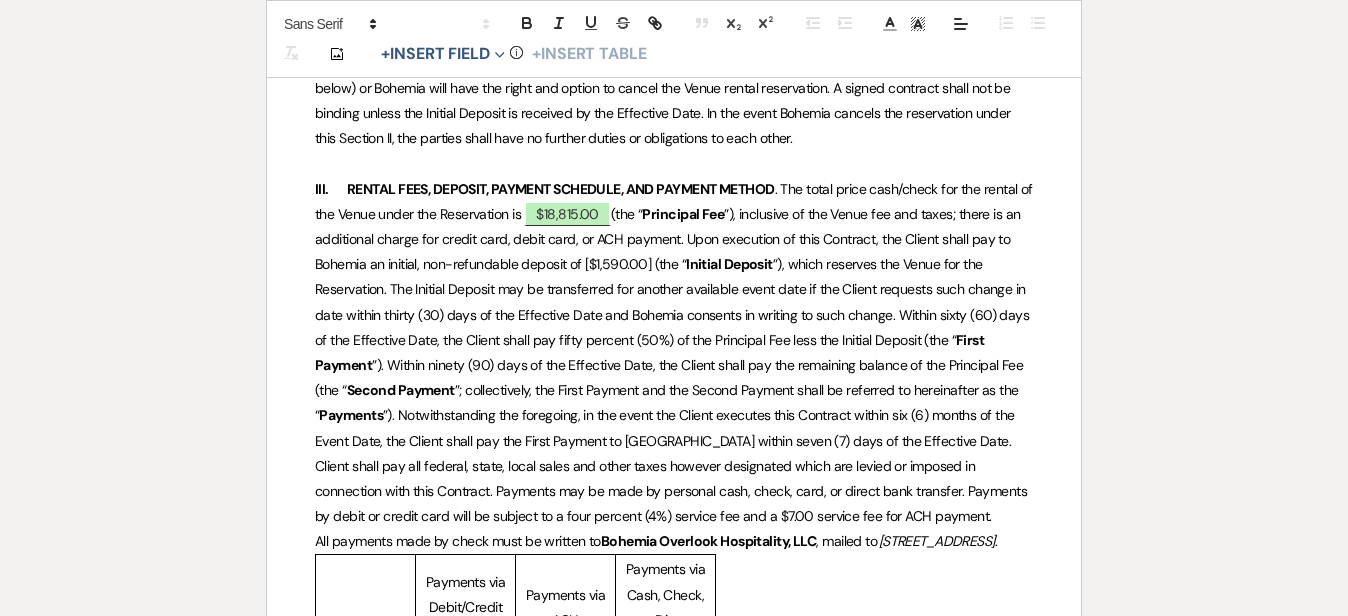 scroll, scrollTop: 998, scrollLeft: 0, axis: vertical 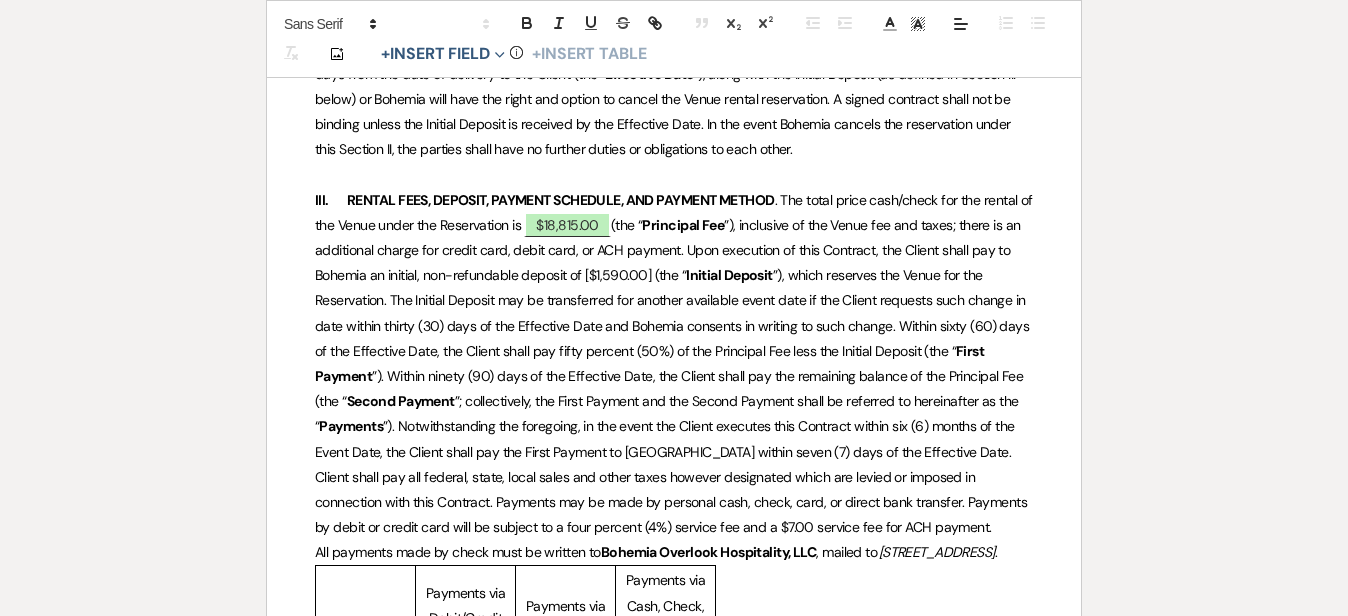 click on "Printer  Print                                                                                                                                                                                                                                                                                               Add Photo +  Insert Field Expand Standard Field Smart Field Signature Field Initial Field Info +  Insert Table    															     Wedding & Reception Contract: Manor Venue       Client: ﻿  		 ﻿
Stephen Del Goleto & Lueda Goxhaj
﻿     Host: 			 Bohemia Overlook Hospitality, LLC d/b/a Bohemia Overlook  (“Bohemia”)   Occasion:  		  Wedding & Reception  Event Date: 		 ﻿
09/12/2026
﻿   Event Time:  		   10:00 AM to 10:00 PM Sales Manager: ﻿  	 ﻿
Sky Doherty
﻿   Location: 	 88 Rivers Edge Road, North East, Maryland 21901  Venue: 		 	 The Manor    I. 	 		 VENUE RENTAL II." at bounding box center [674, 2810] 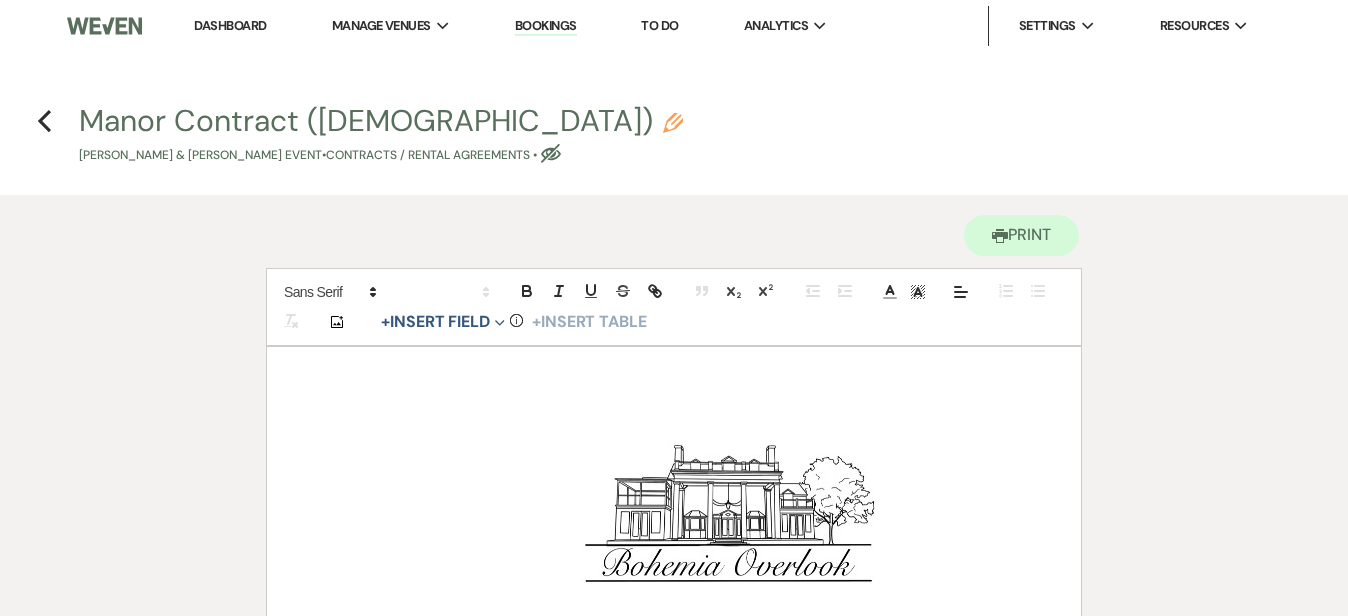 scroll, scrollTop: 0, scrollLeft: 0, axis: both 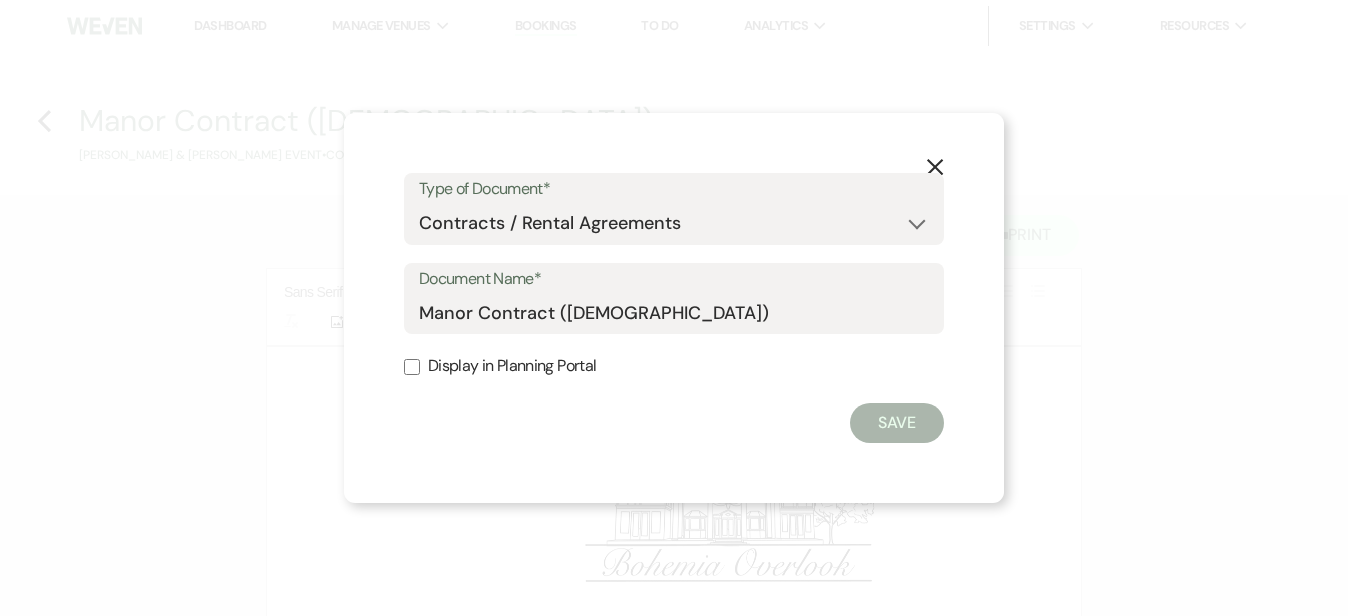 click on "Display in Planning Portal" at bounding box center [412, 367] 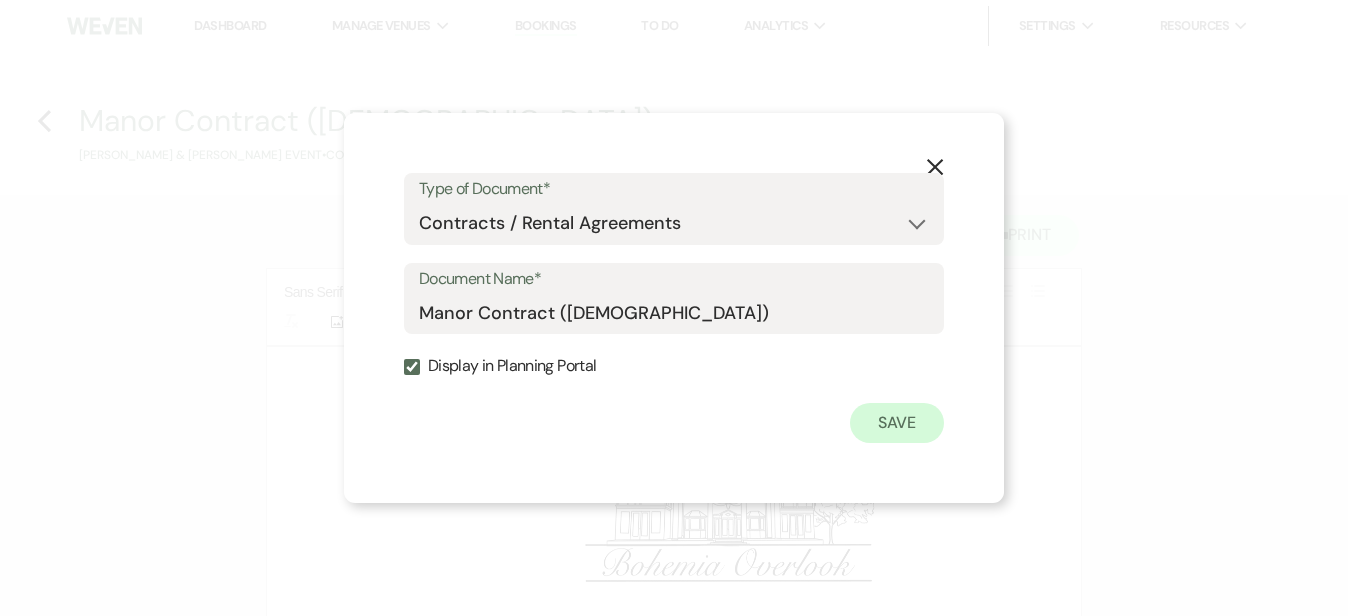click on "Save" at bounding box center (897, 423) 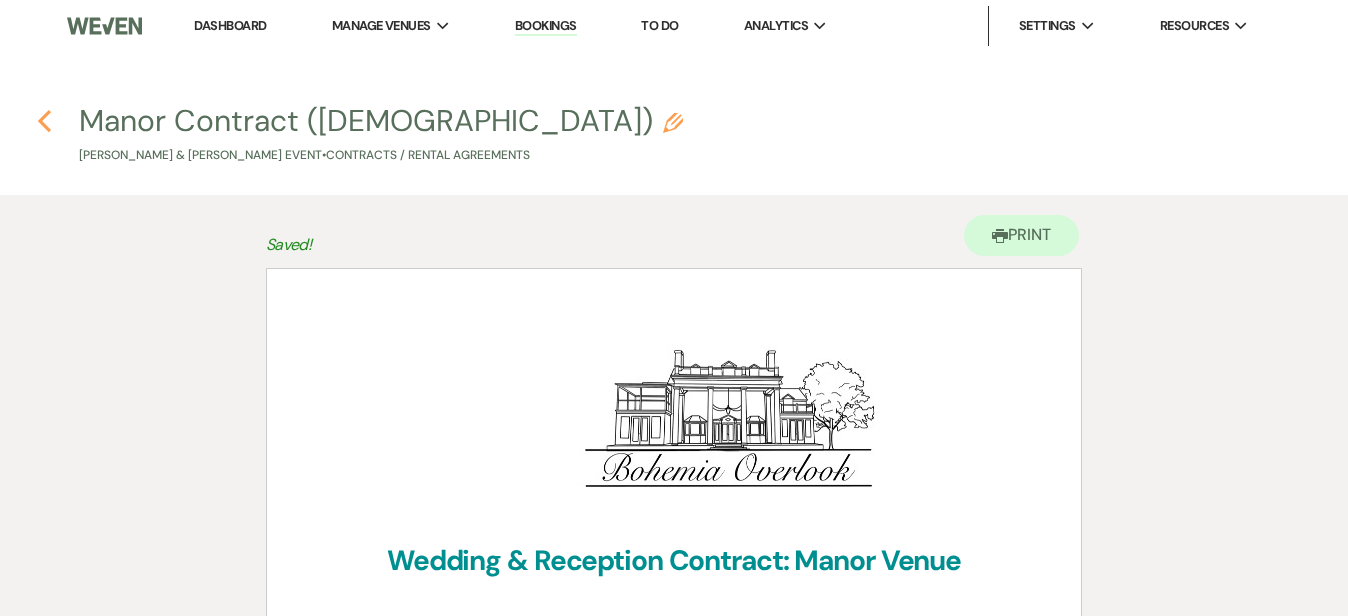 click on "Previous" 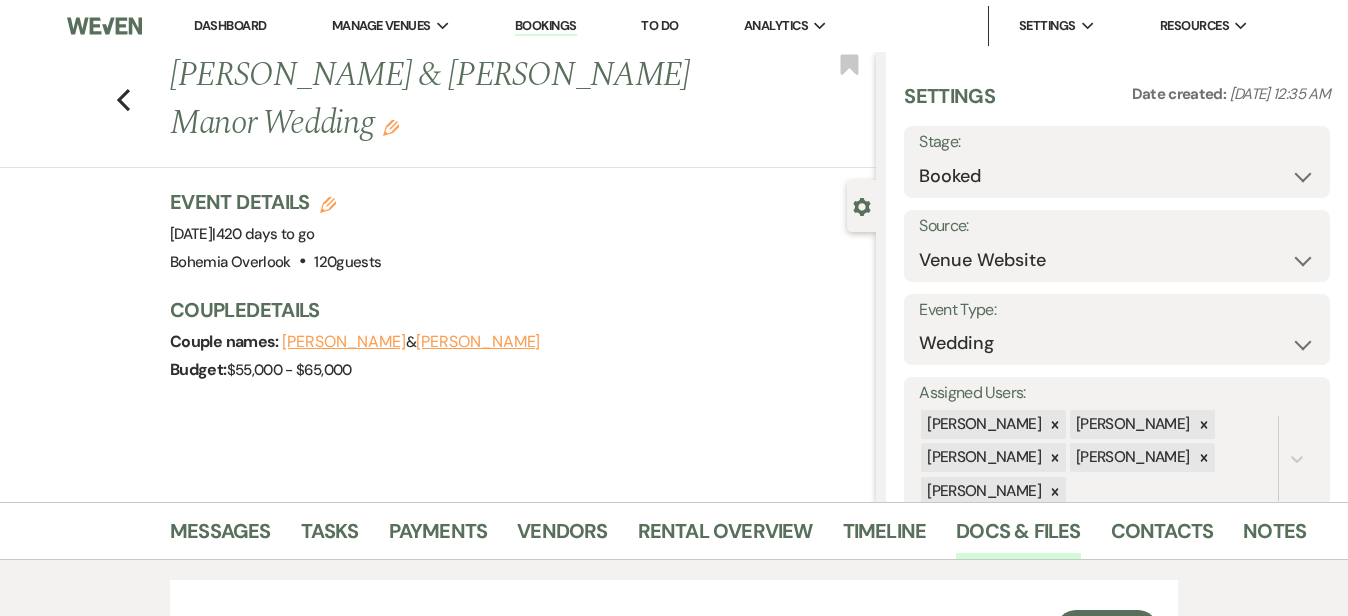 scroll, scrollTop: 0, scrollLeft: 0, axis: both 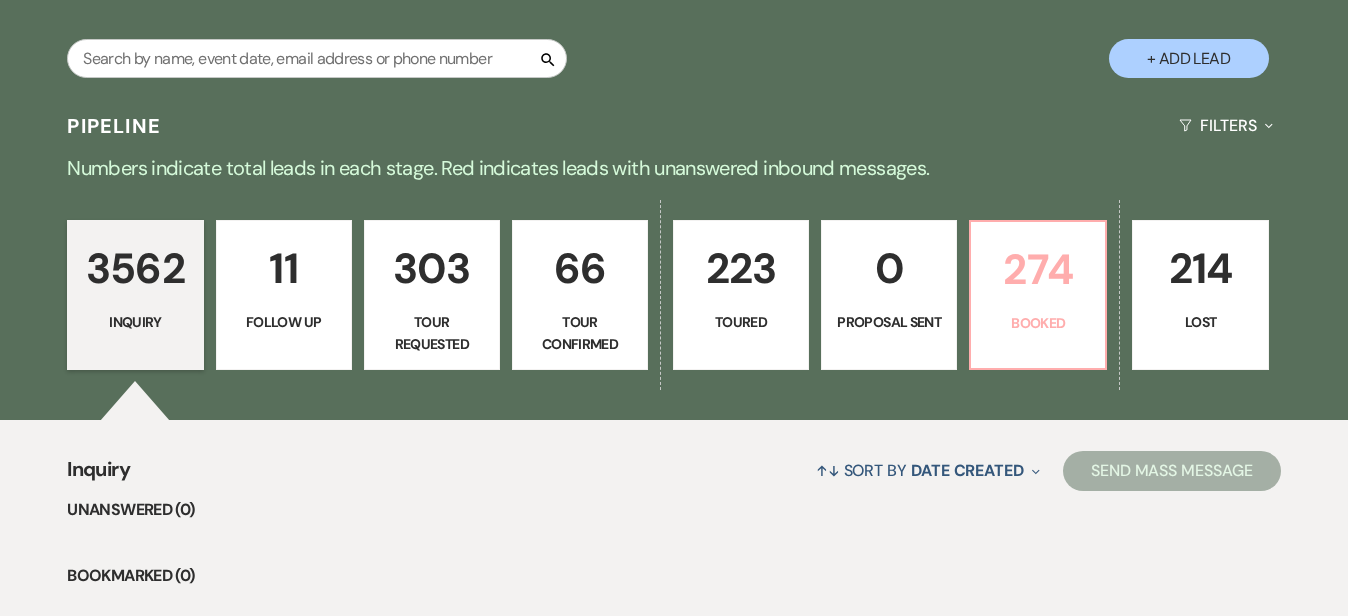 click on "274" at bounding box center [1038, 269] 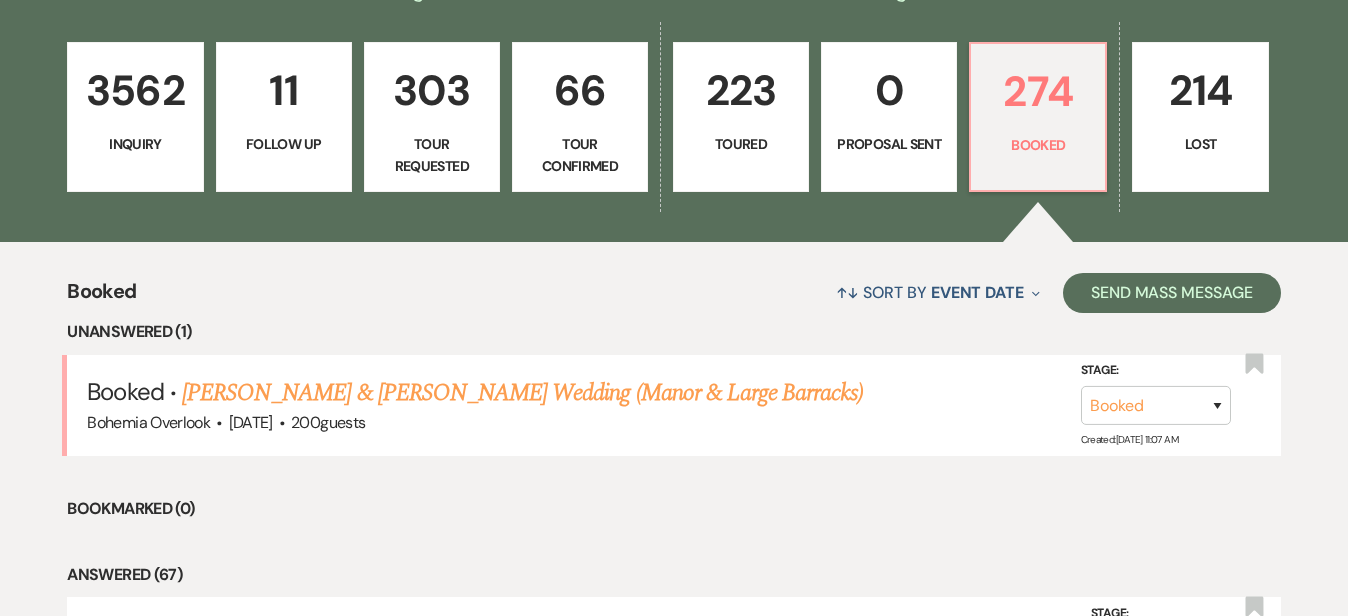 scroll, scrollTop: 602, scrollLeft: 0, axis: vertical 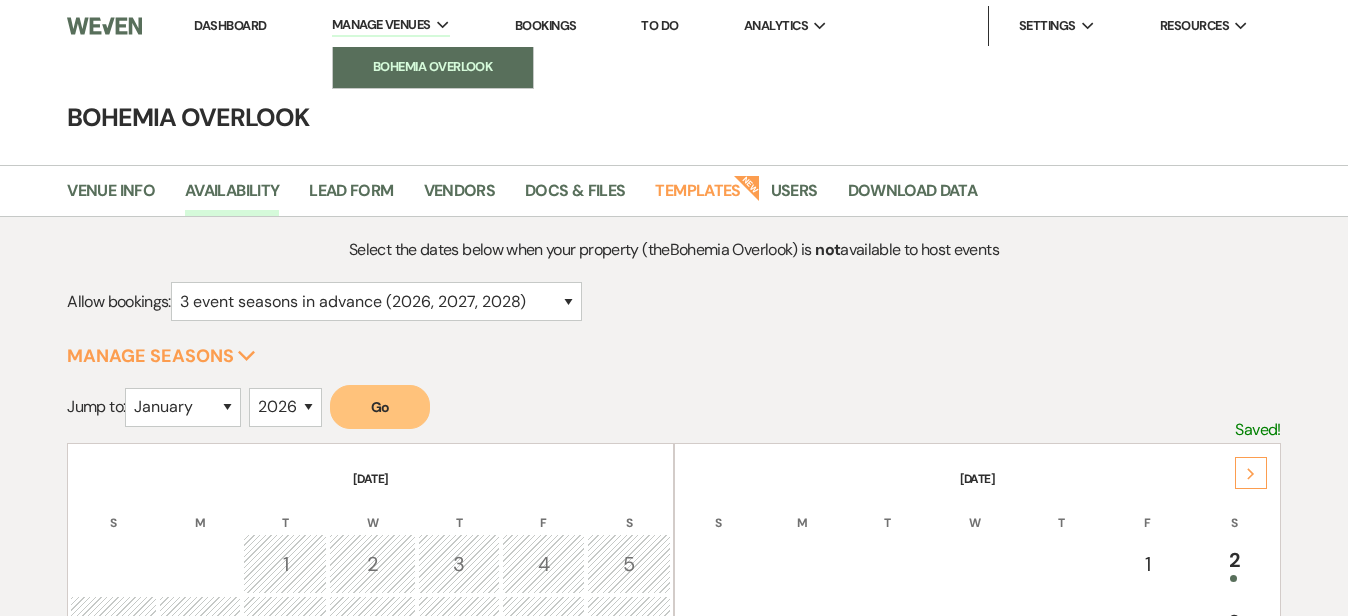 click on "Bohemia Overlook" at bounding box center [433, 67] 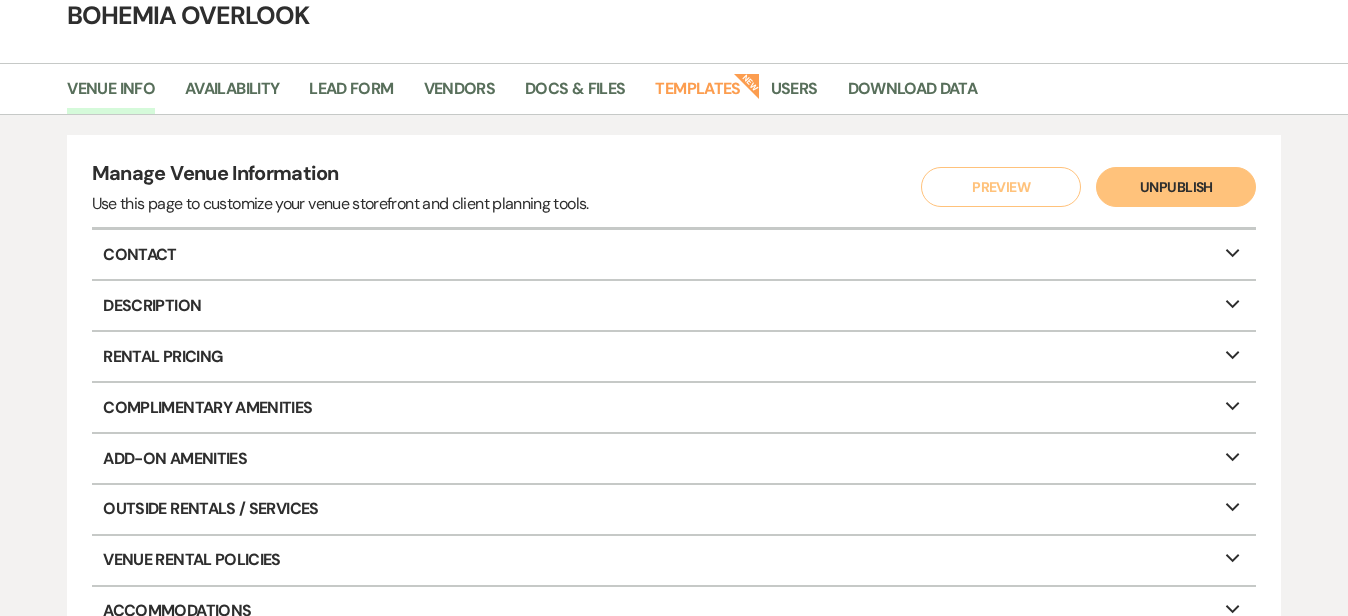 scroll, scrollTop: -1, scrollLeft: 0, axis: vertical 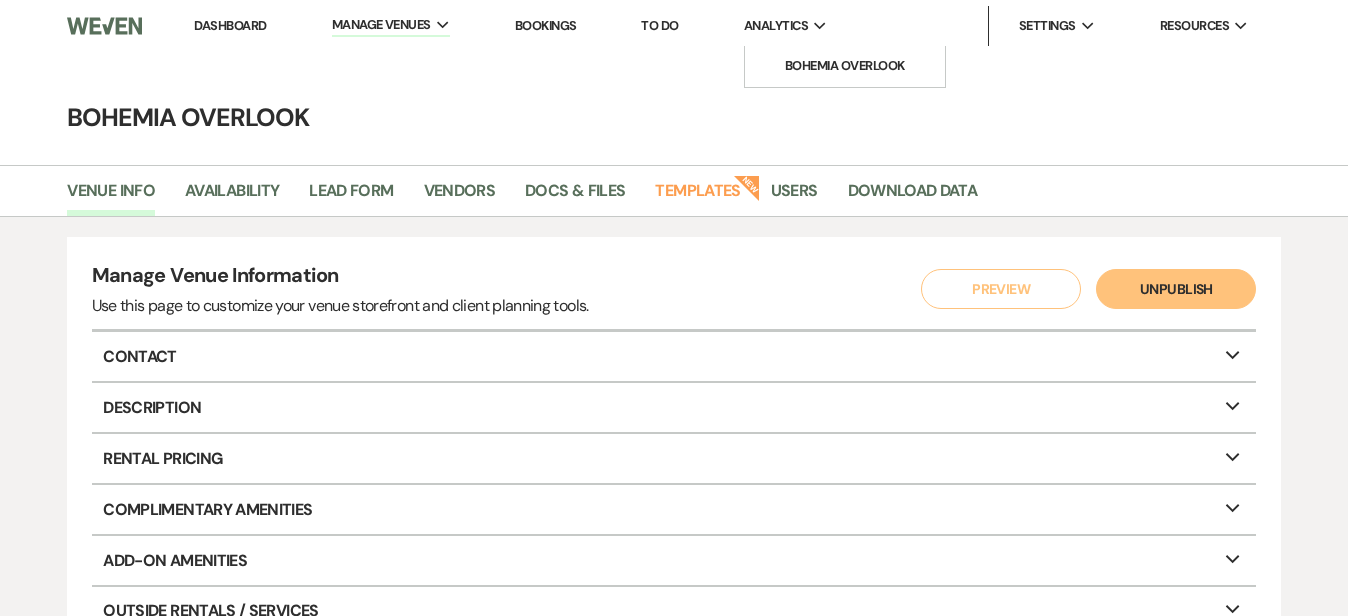 click on "Analytics   Expand Bohemia Overlook" at bounding box center (786, 26) 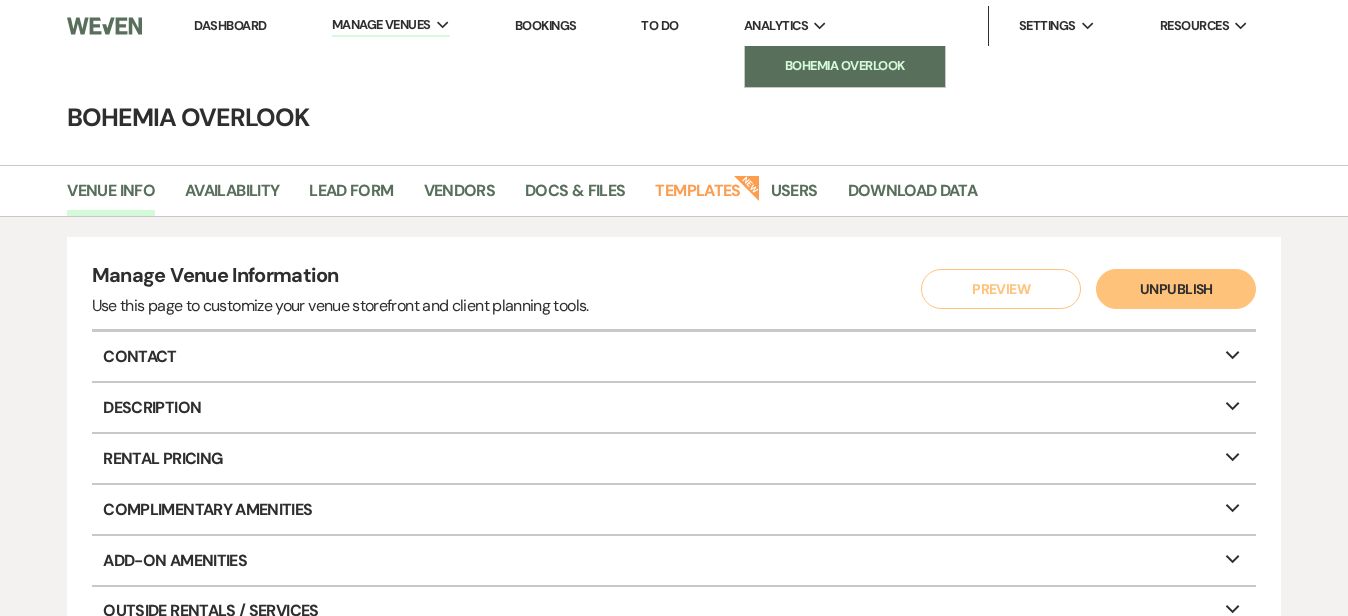 click on "Bohemia Overlook" at bounding box center [845, 66] 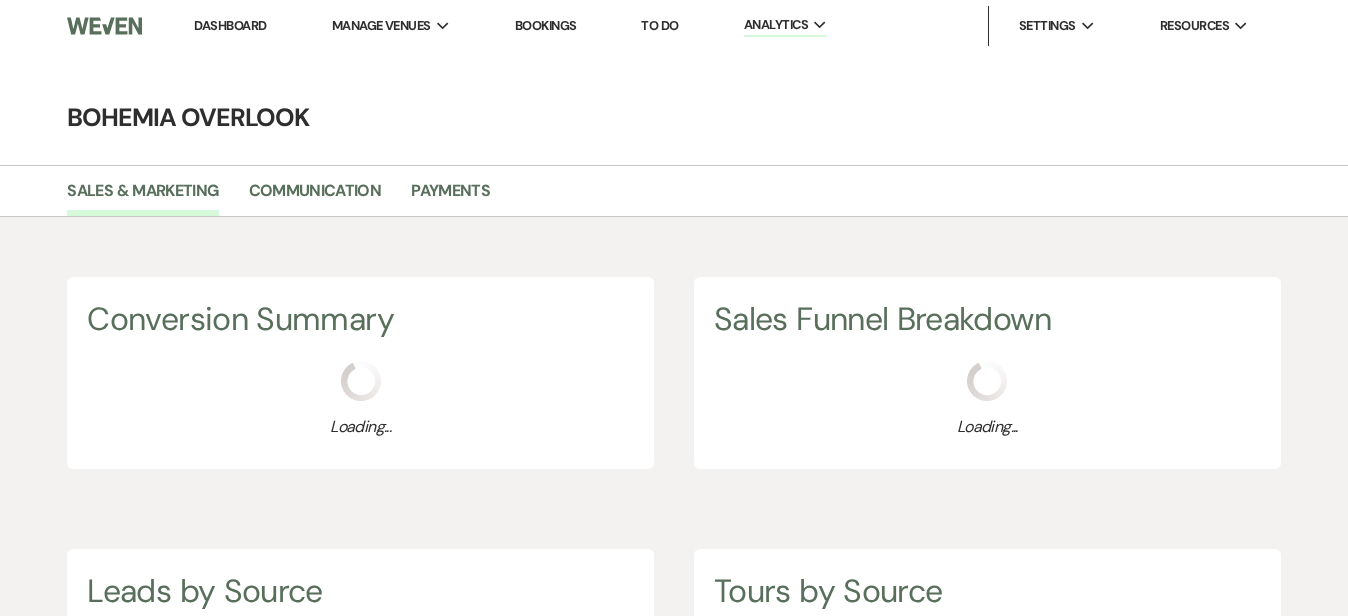 scroll, scrollTop: 999384, scrollLeft: 998652, axis: both 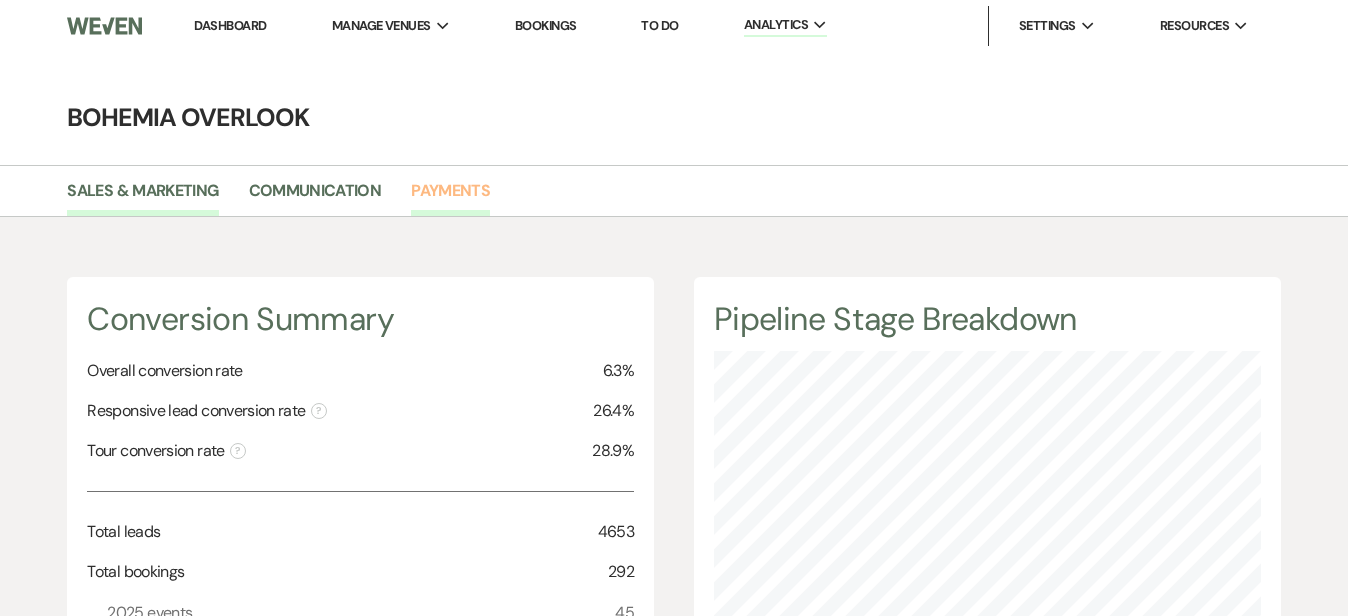 click on "Payments" at bounding box center [450, 197] 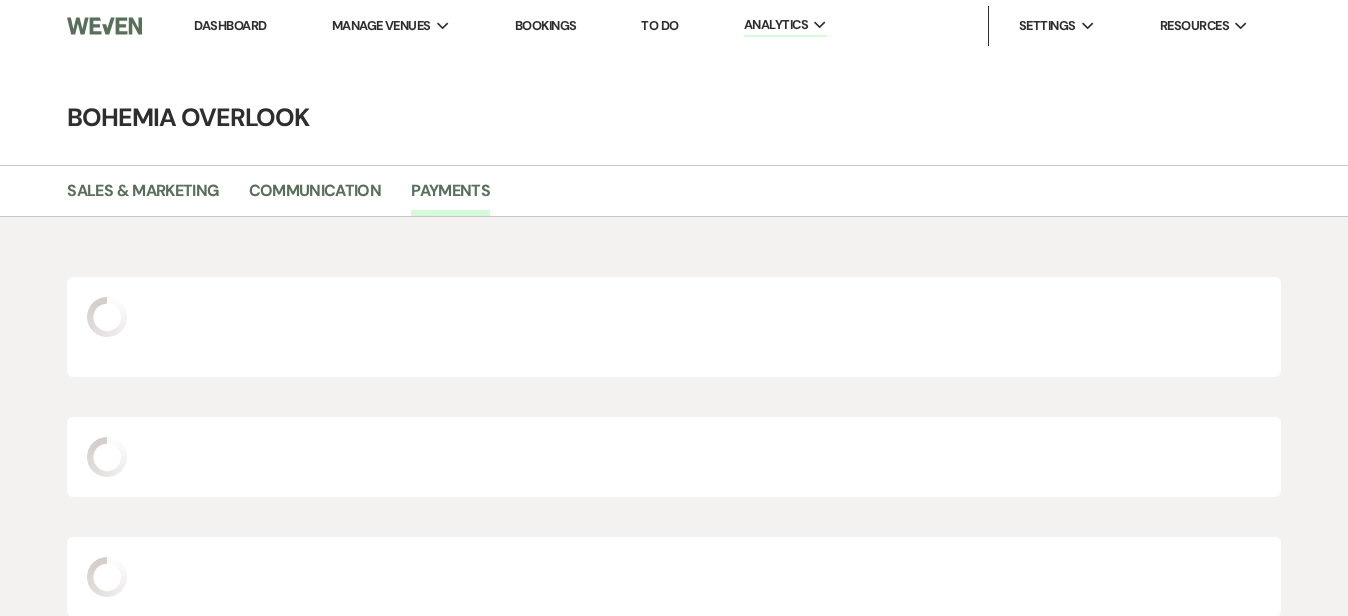scroll, scrollTop: 999384, scrollLeft: 998652, axis: both 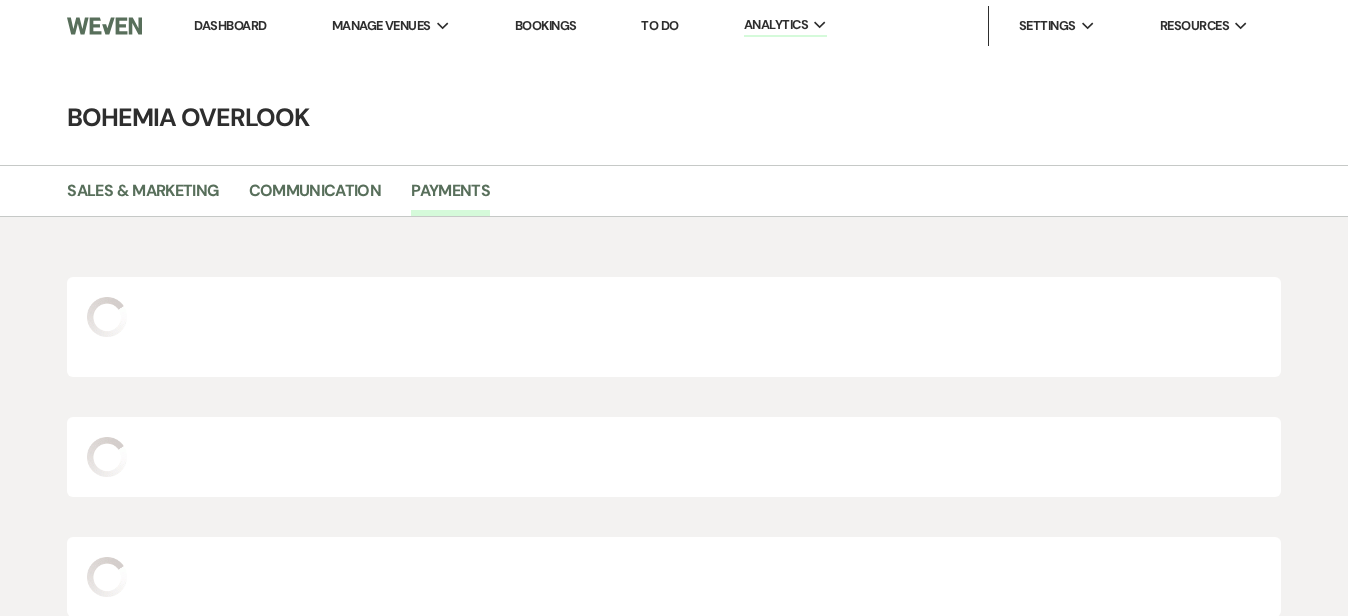 select on "2025" 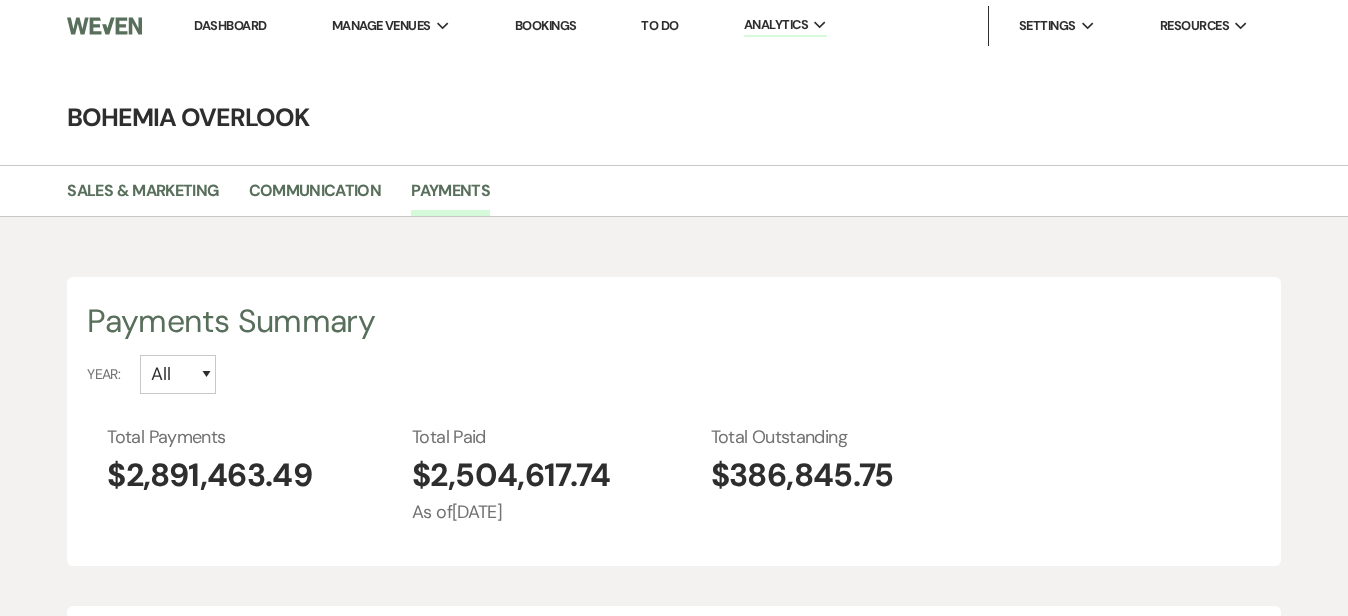 scroll, scrollTop: 999384, scrollLeft: 998652, axis: both 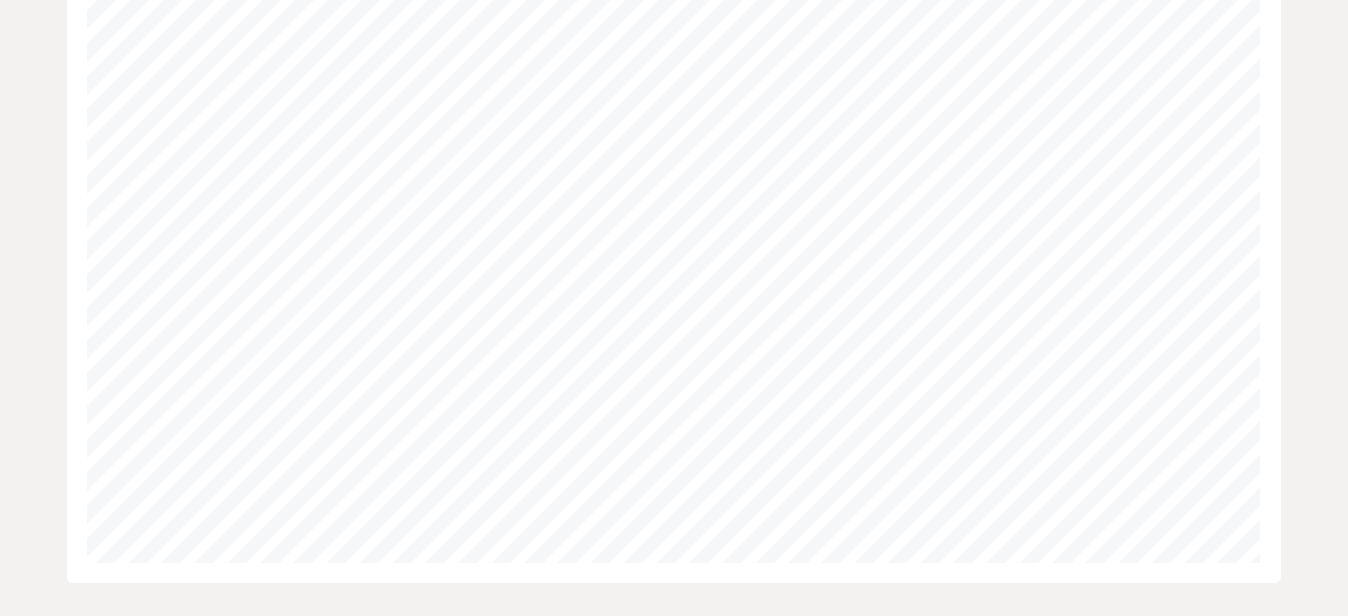click on "Payments Summary Year: All 2027 2026 2025 2024 2023 2022 2021 2020 2019 Total Payments $2,891,463.49 Total Paid $2,504,617.74 As of  Jul 18 25 Total Outstanding $386,845.75 Payments By Event Event Name Stage Paid |  Outstanding
Inez Skinner's Anniversary Party Booked $ 1060  |  $ 0 Collin Cleveland's Engagement Party Booked $ 1102.4  |  $ 0 Sabrena McMichael's Bridal Shower Booked $ 1360  |  $ 0 Mamie & James Hodge's Vow Renewal Loft of the Barn Booked $ 1060  |  $ 0 Michael Imbierowicz & Annie Tompkins's Wedding Manor & Large Barracks Booked $ 15900  |  $ 265  due by Jul 24 25 View More Payments by Month Year: All 2027 2026 2025 2024 2023 2022 2021 2020 2019 Payment Status Year: All 2027 2026 2025 2024 2023 2022 2021 2020 2019 Paid by Method Year: All 2025 2024 2023 2022 2021 2020 2019 Paid by Event Date Year: All 2025 2024 2023 2022 2021 2020 2019 Charts are updated on a daily basis." at bounding box center [674, 286] 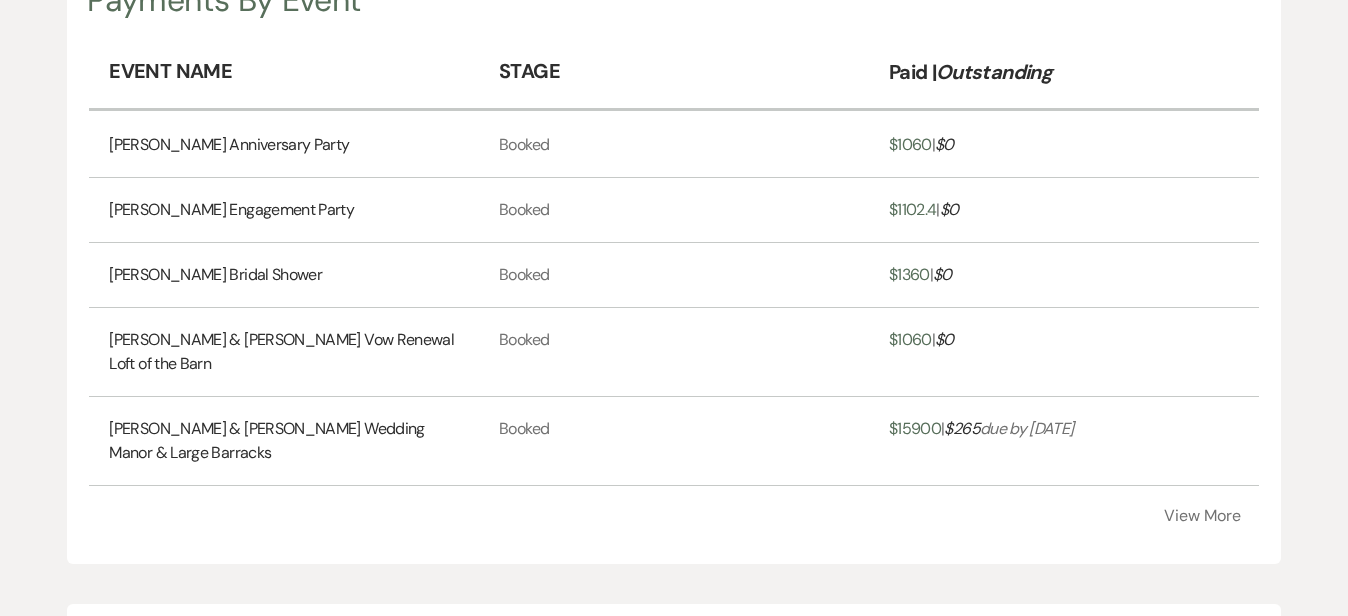 scroll, scrollTop: 648, scrollLeft: 0, axis: vertical 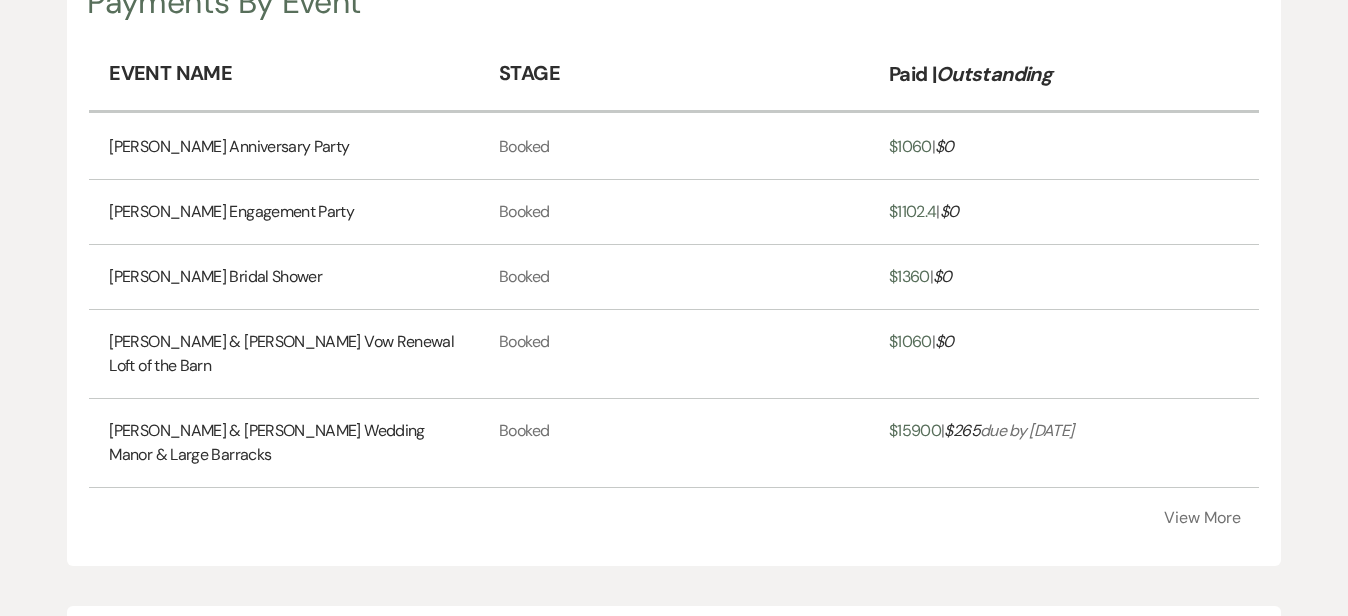 click on "View More" at bounding box center [1202, 518] 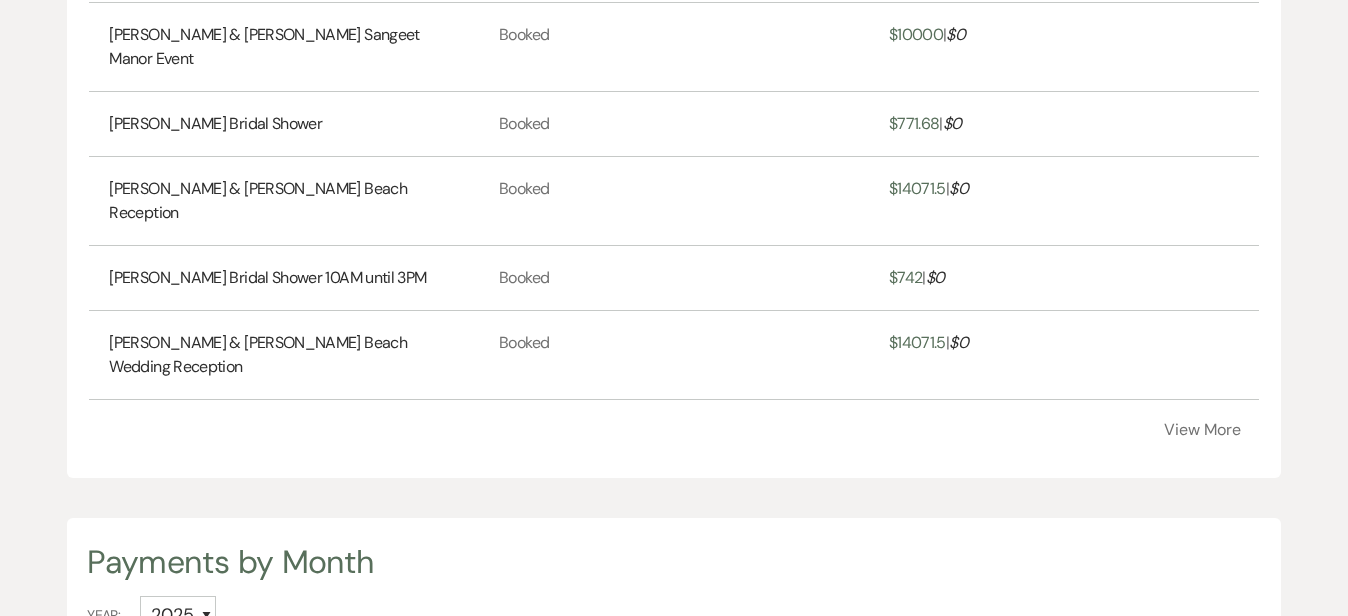 scroll, scrollTop: 1137, scrollLeft: 0, axis: vertical 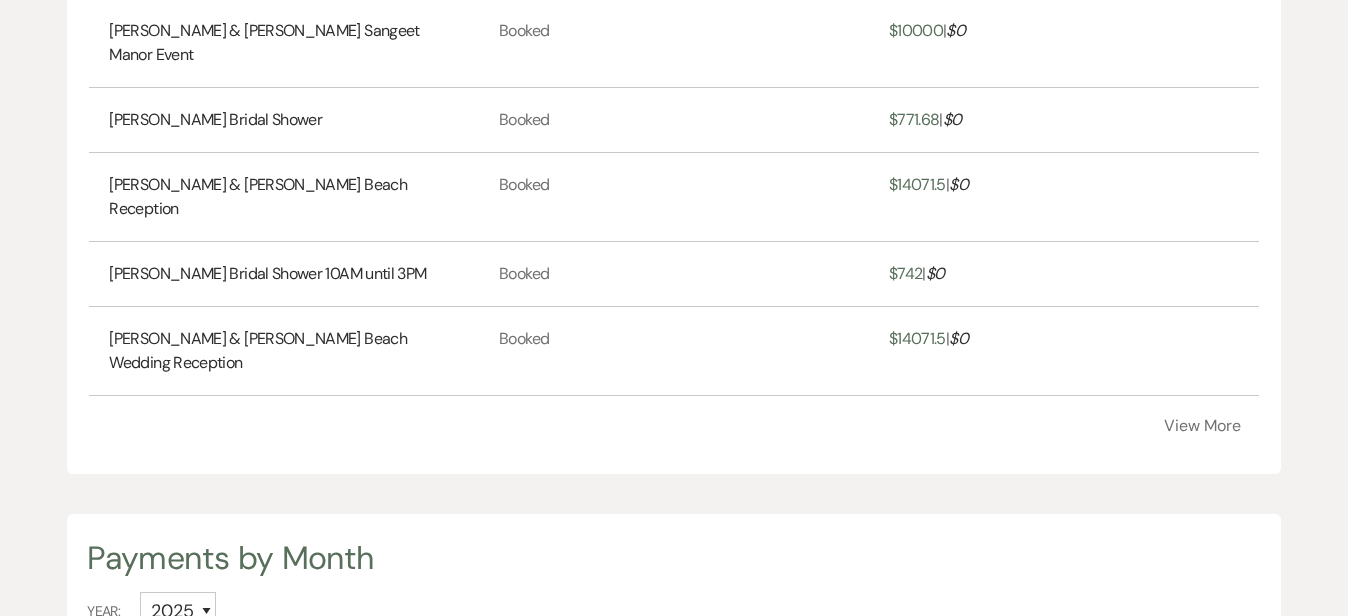 click on "View More" at bounding box center (1202, 426) 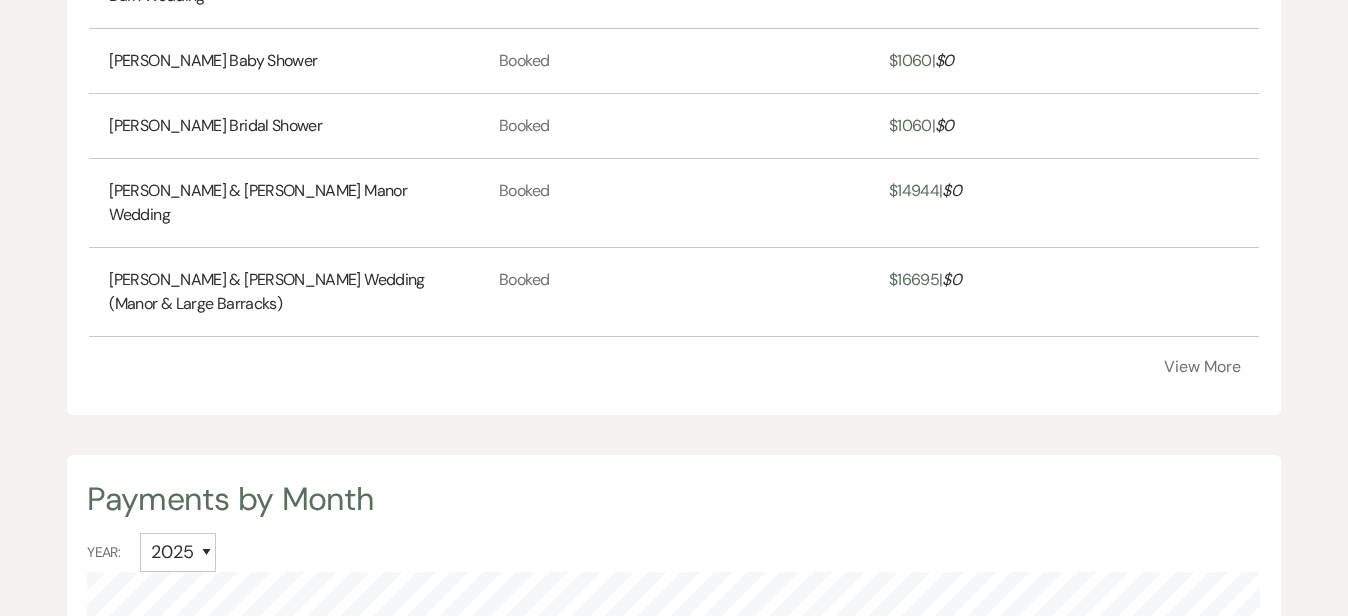 scroll, scrollTop: 1596, scrollLeft: 0, axis: vertical 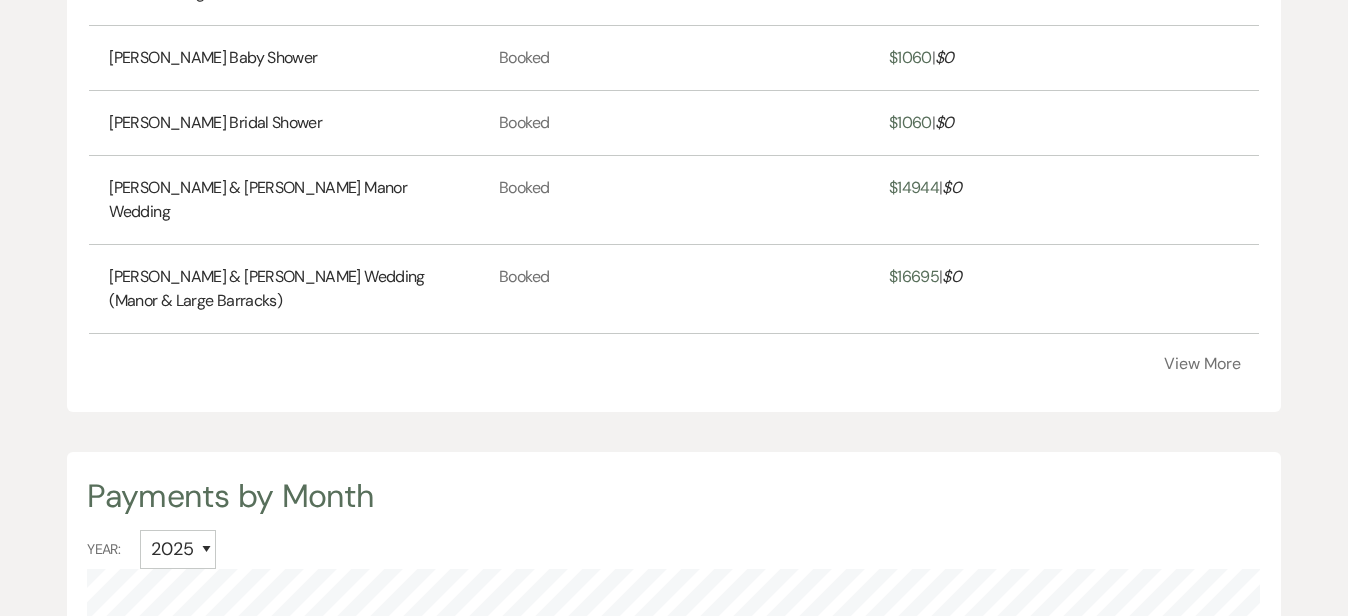 click on "View More" at bounding box center (1202, 364) 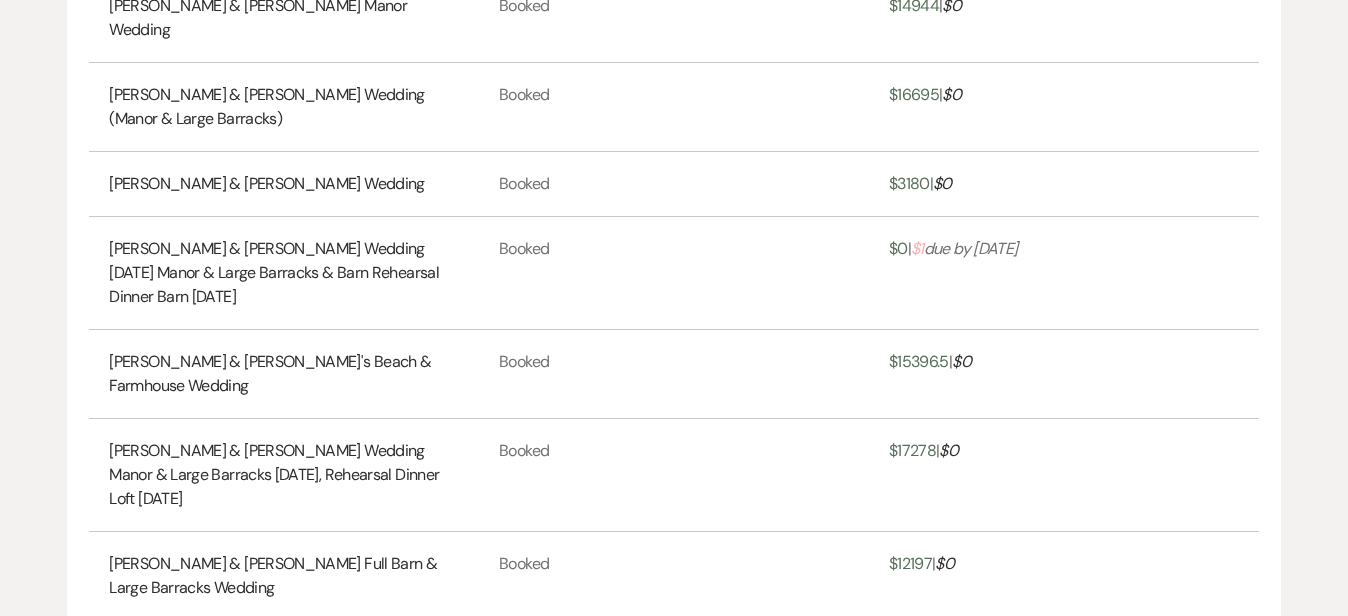 scroll, scrollTop: 1865, scrollLeft: 0, axis: vertical 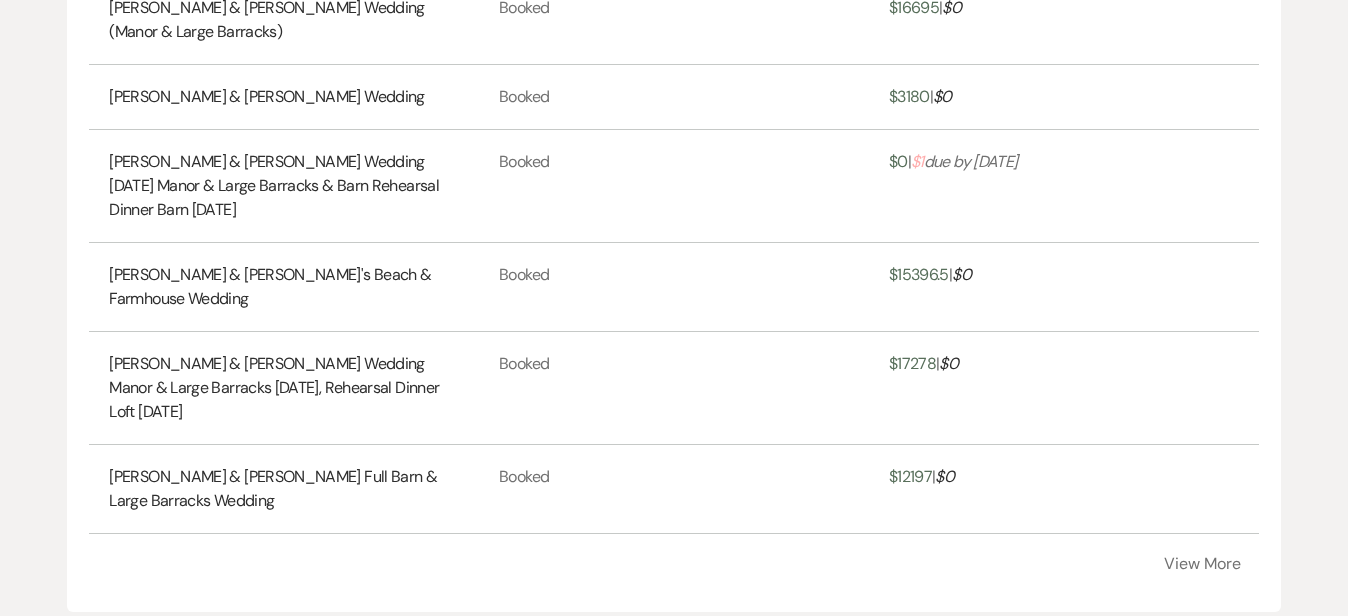 click on "View More" at bounding box center (1202, 564) 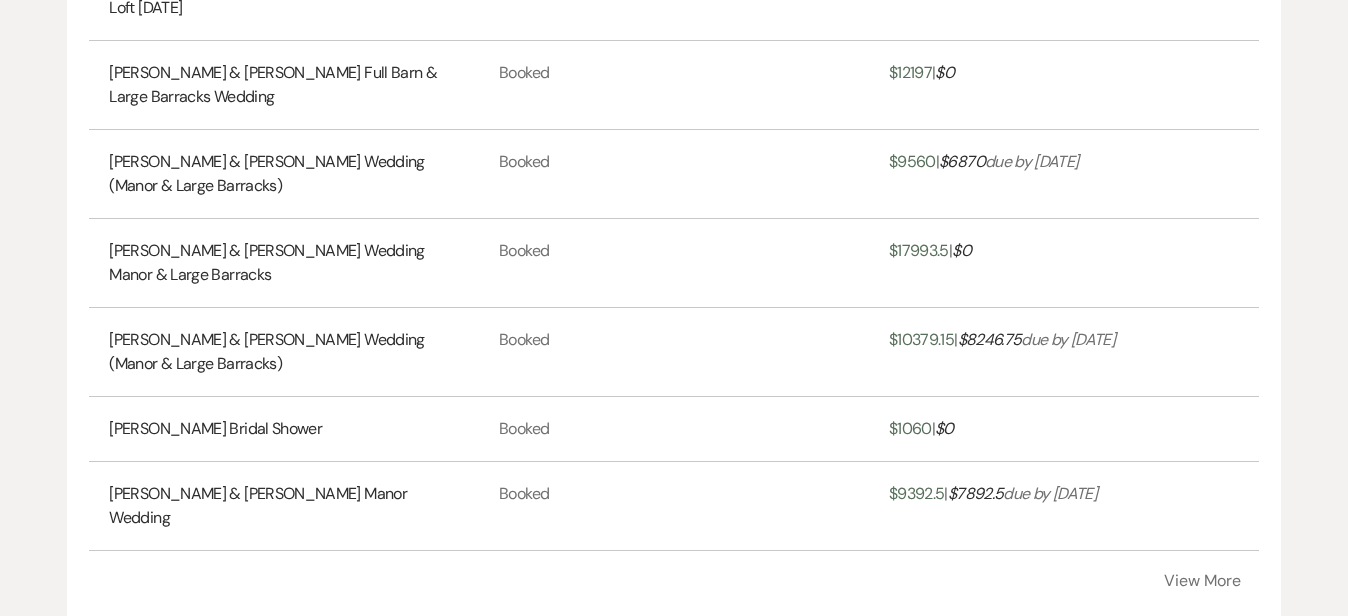 scroll, scrollTop: 2332, scrollLeft: 0, axis: vertical 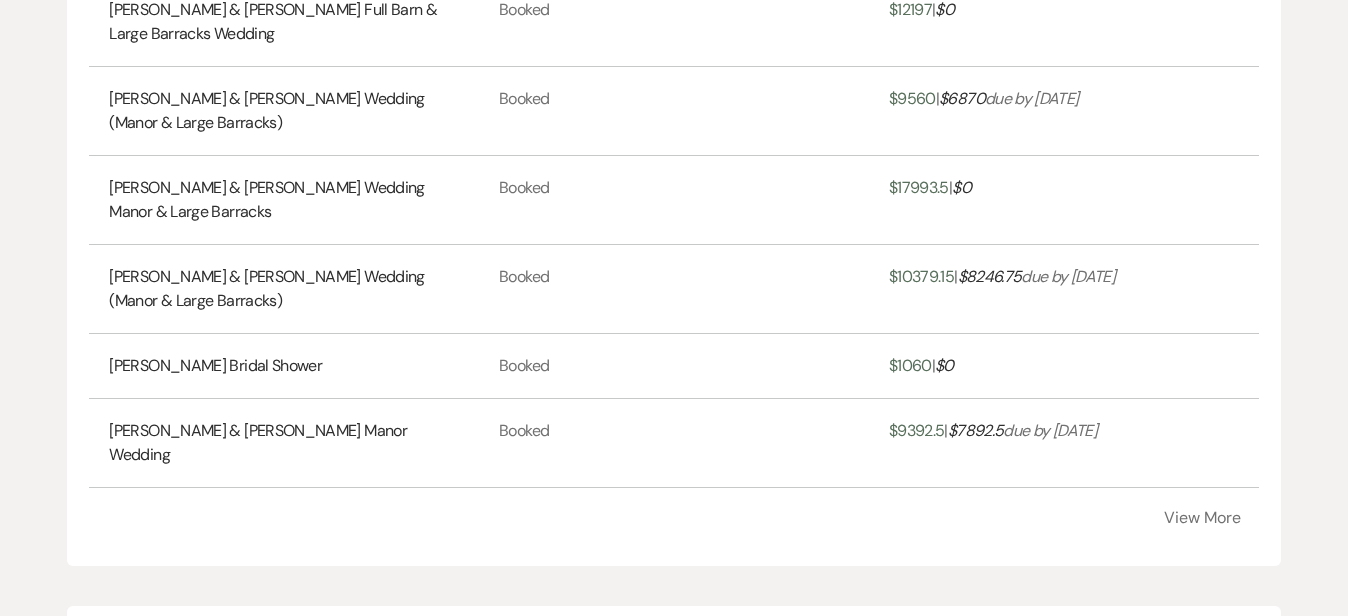 click on "View More" at bounding box center (1202, 518) 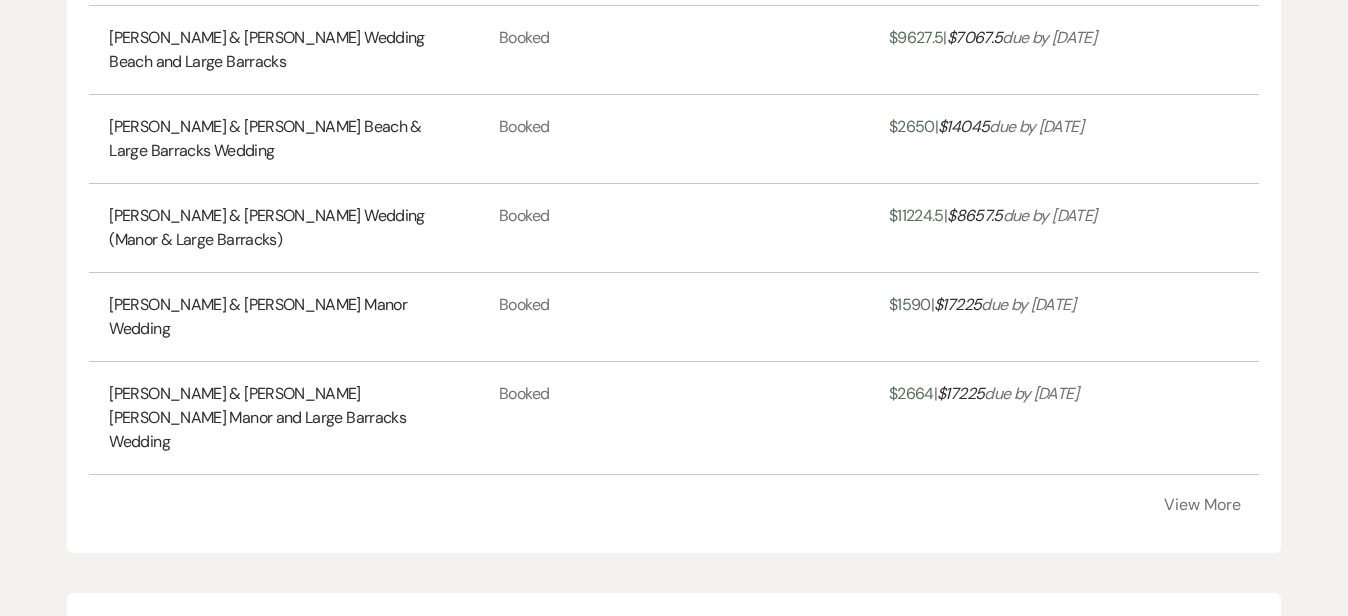 scroll, scrollTop: 2834, scrollLeft: 0, axis: vertical 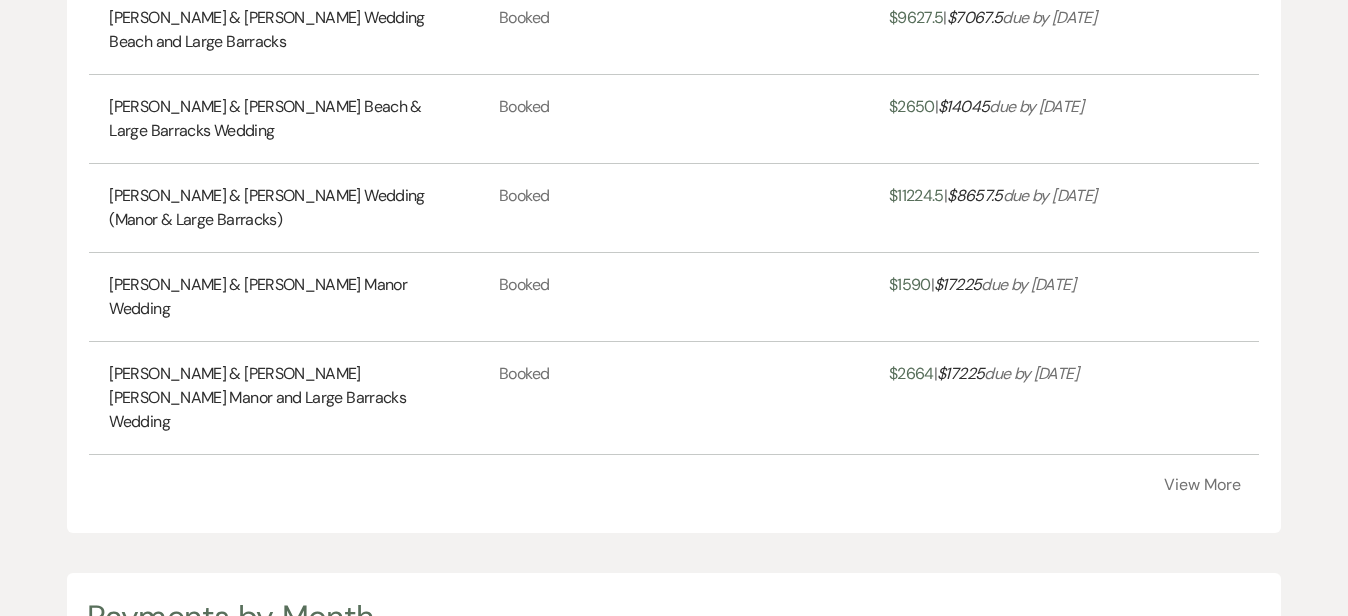 click on "View More" at bounding box center [1202, 485] 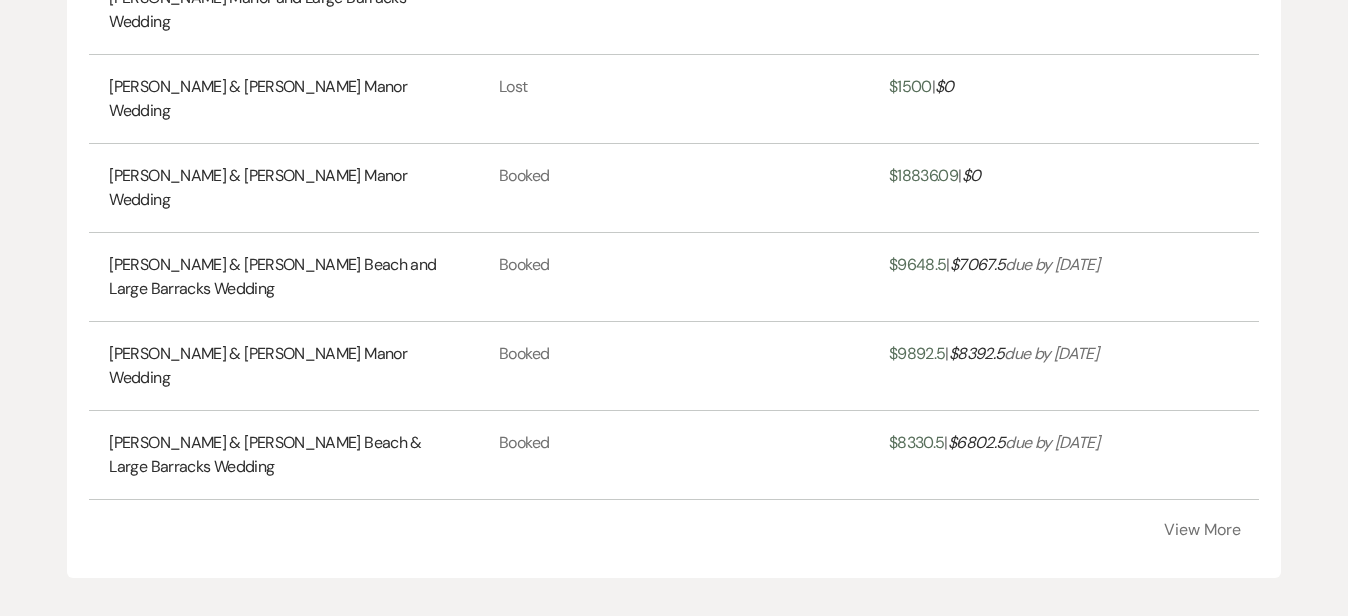 scroll, scrollTop: 3248, scrollLeft: 0, axis: vertical 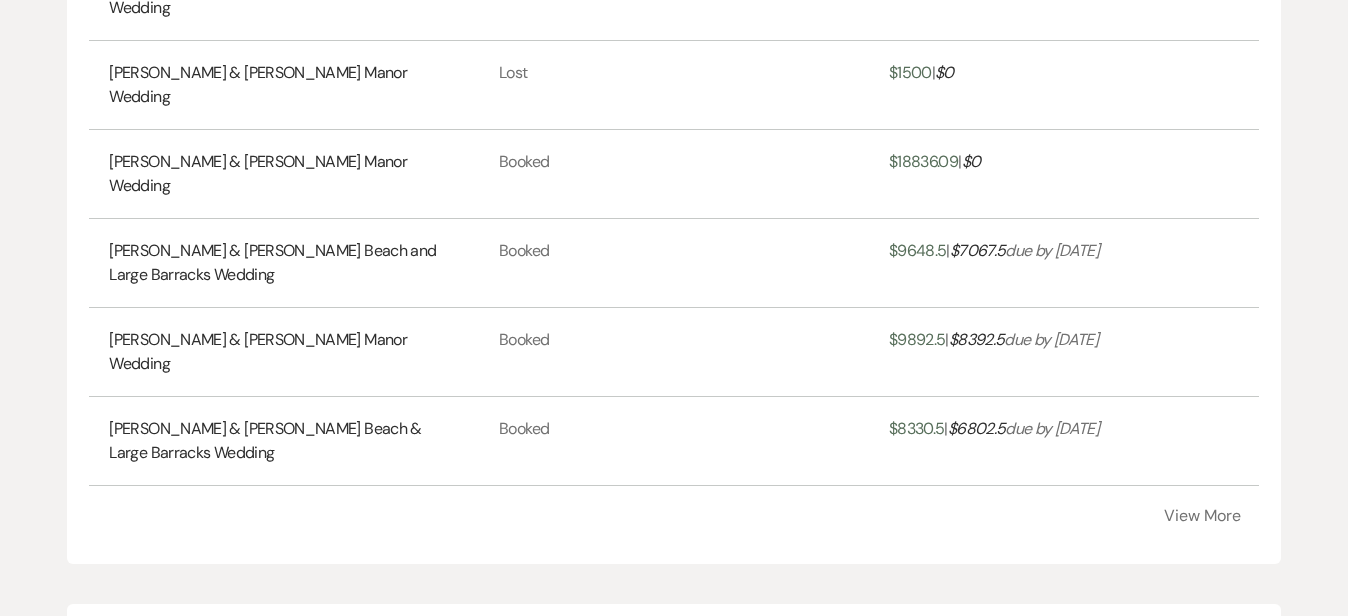 click on "View More" at bounding box center (1202, 516) 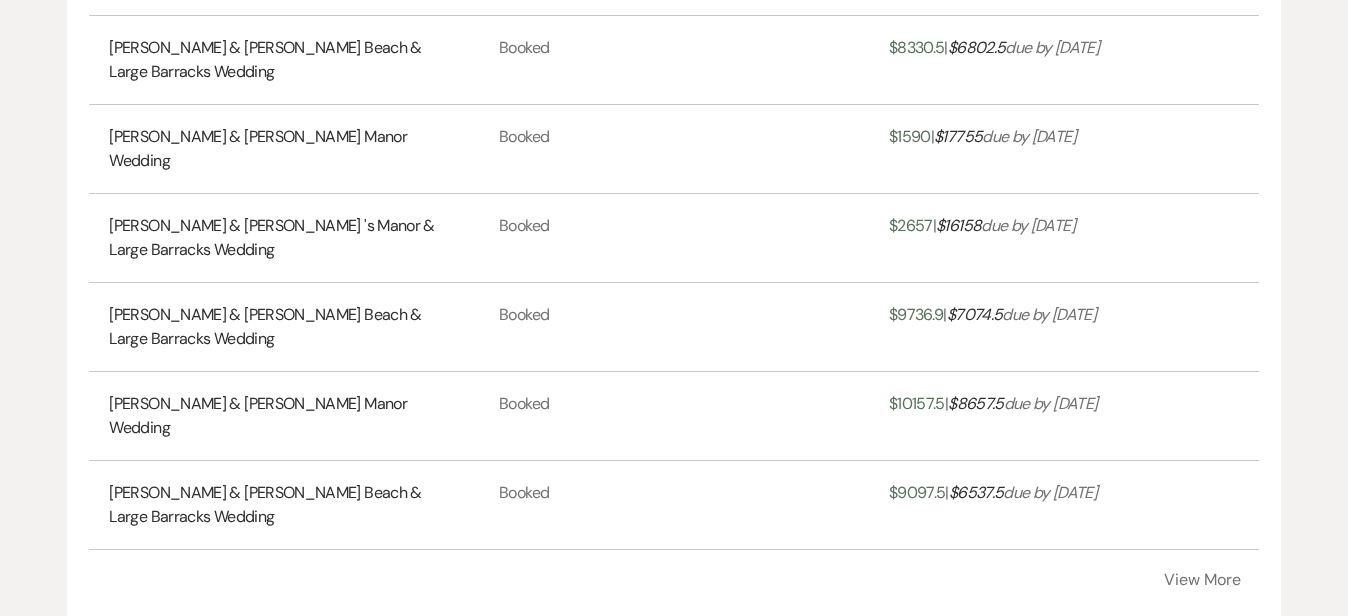 scroll, scrollTop: 3630, scrollLeft: 0, axis: vertical 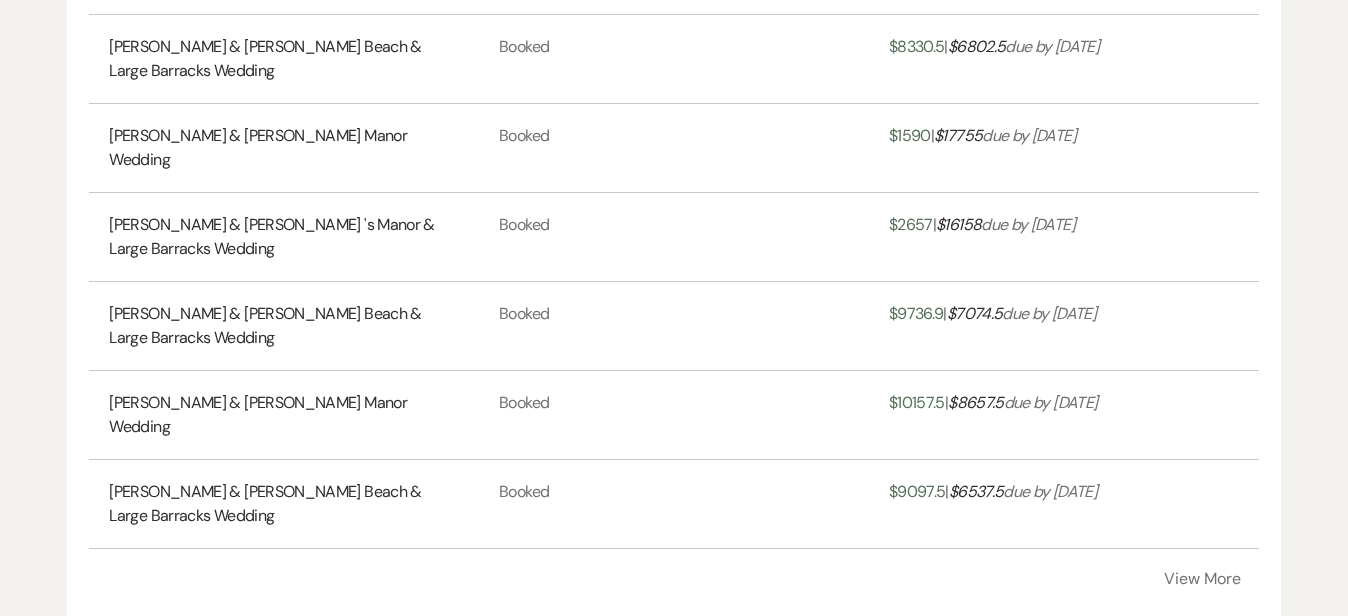click on "View More" at bounding box center (1202, 579) 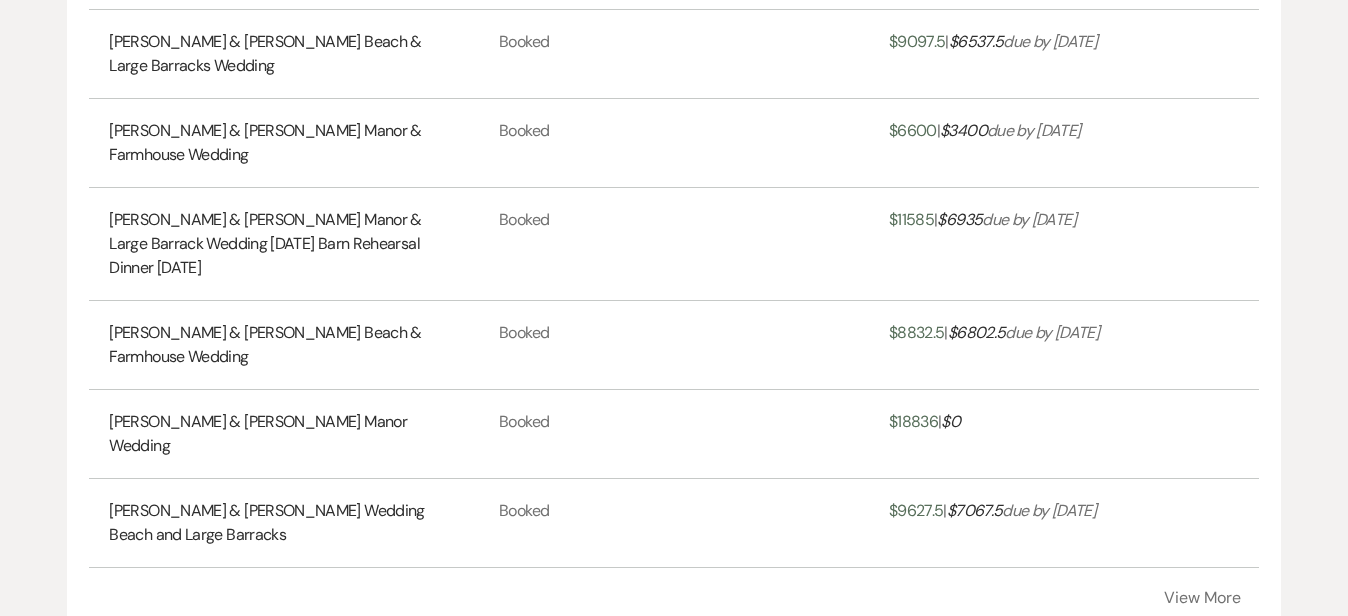 scroll, scrollTop: 4082, scrollLeft: 0, axis: vertical 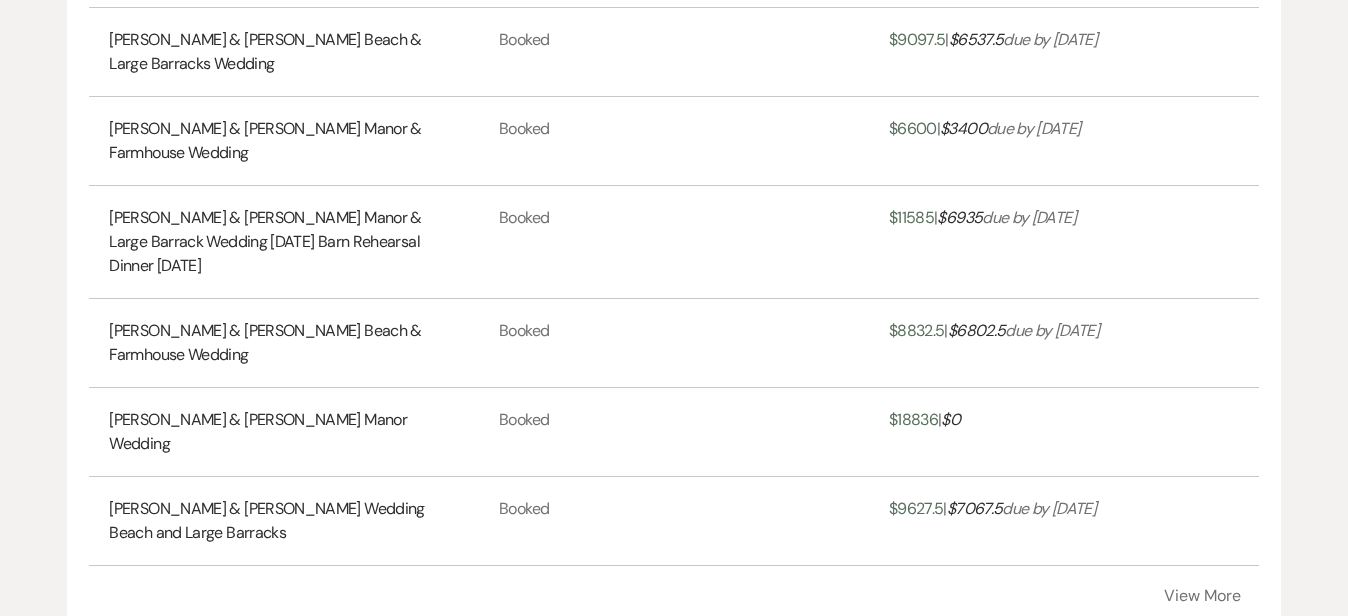 click on "View More" at bounding box center [1202, 596] 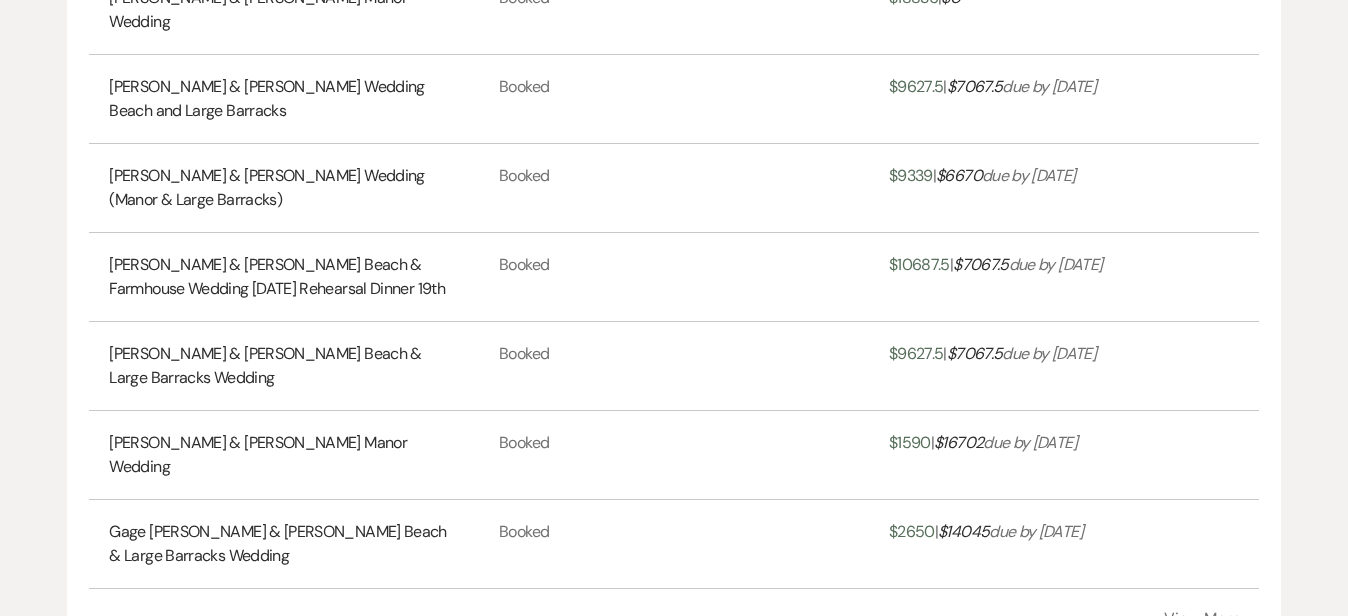 scroll, scrollTop: 4506, scrollLeft: 0, axis: vertical 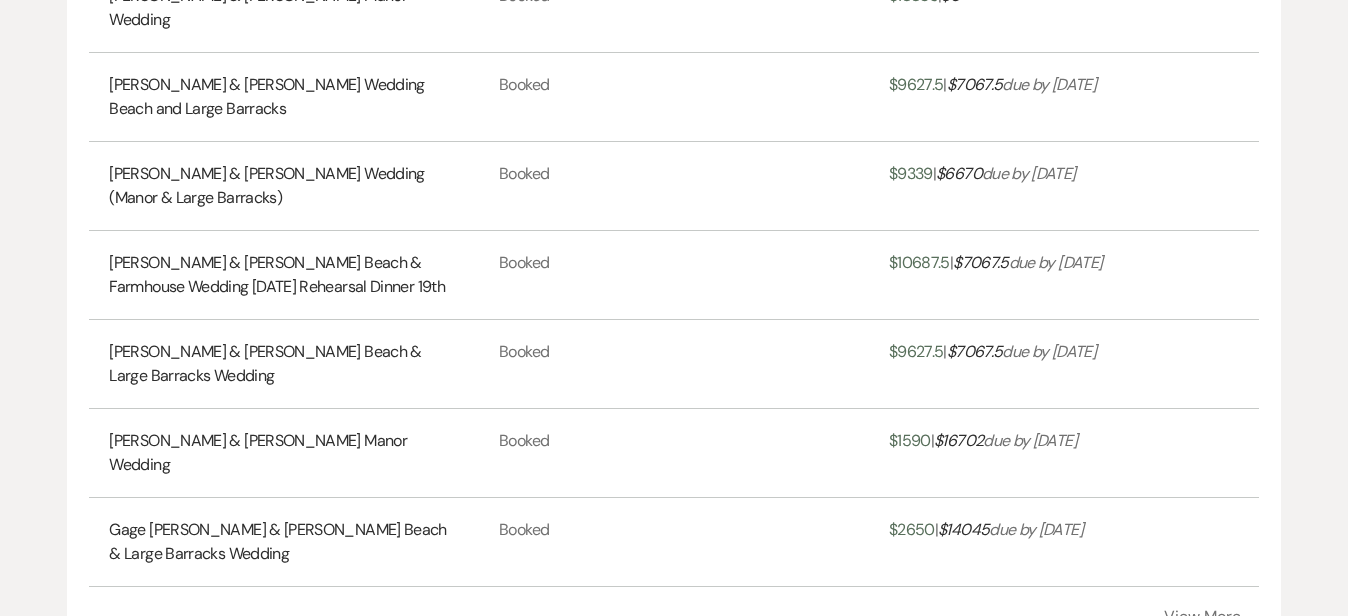 click on "View More" at bounding box center (1202, 617) 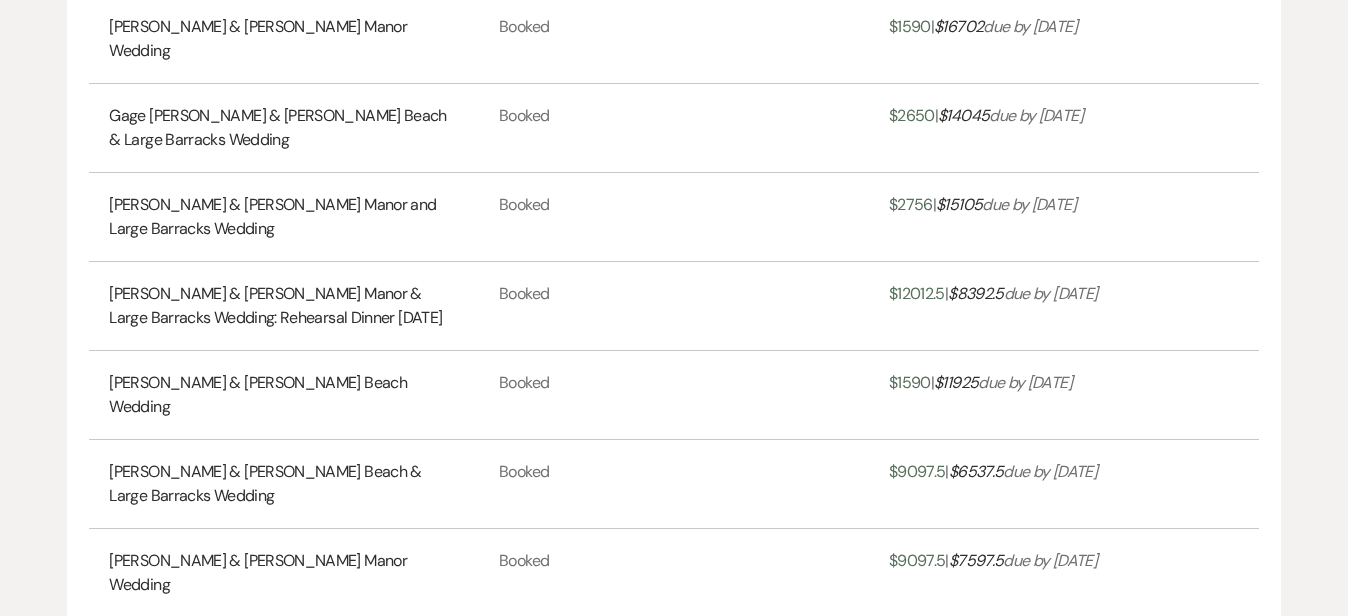 scroll, scrollTop: 4924, scrollLeft: 0, axis: vertical 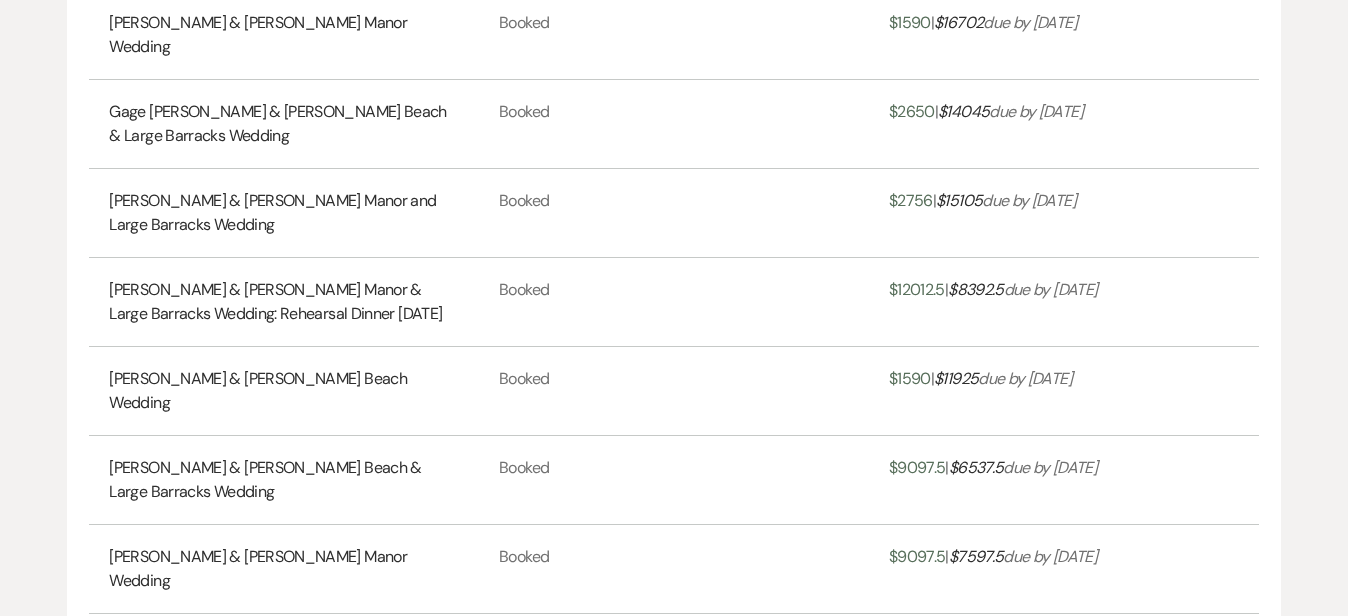 click on "View More" at bounding box center (1202, 644) 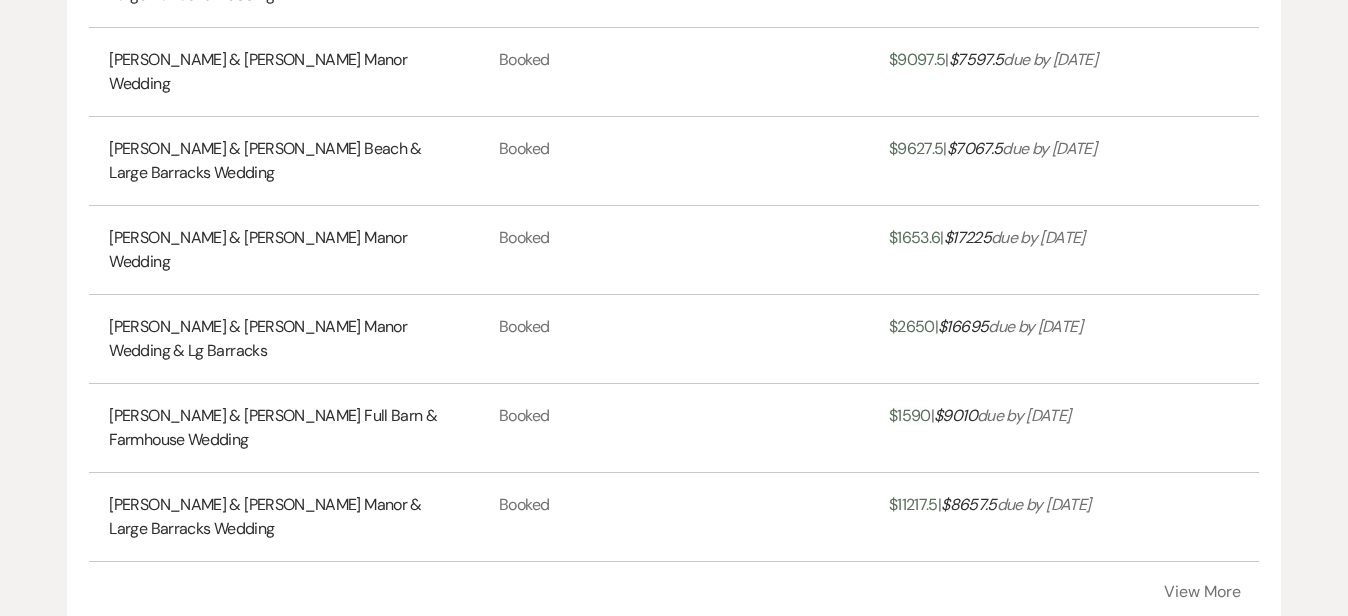 scroll, scrollTop: 5425, scrollLeft: 0, axis: vertical 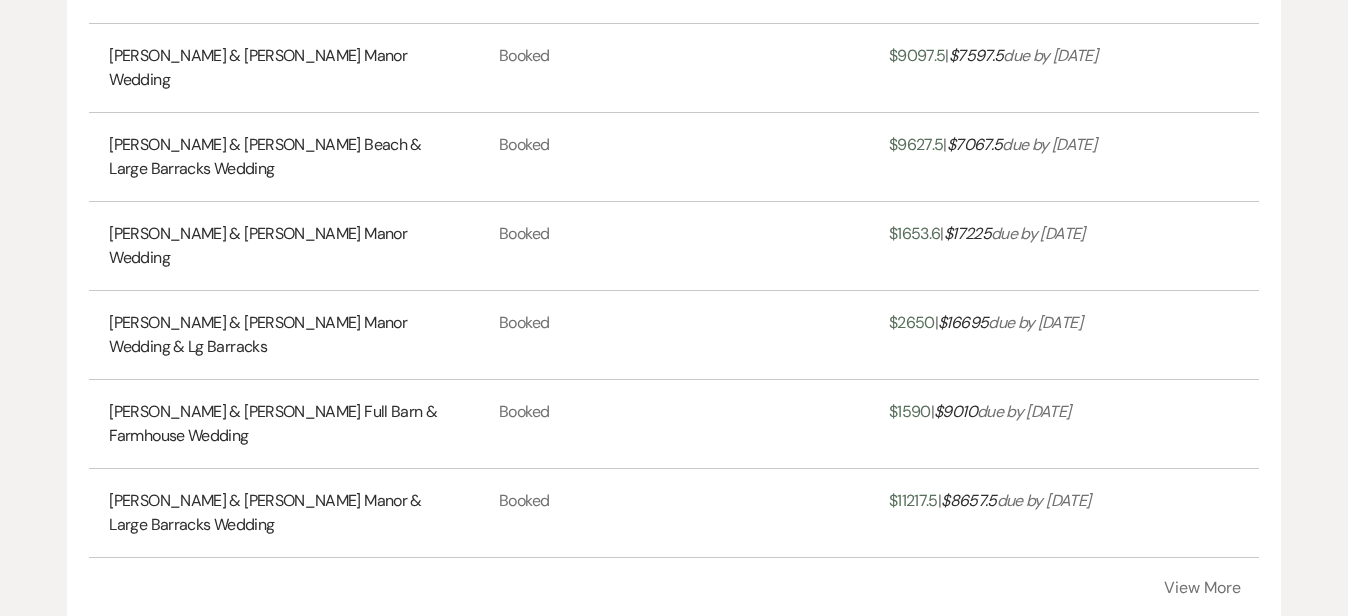 click on "View More" at bounding box center [1202, 588] 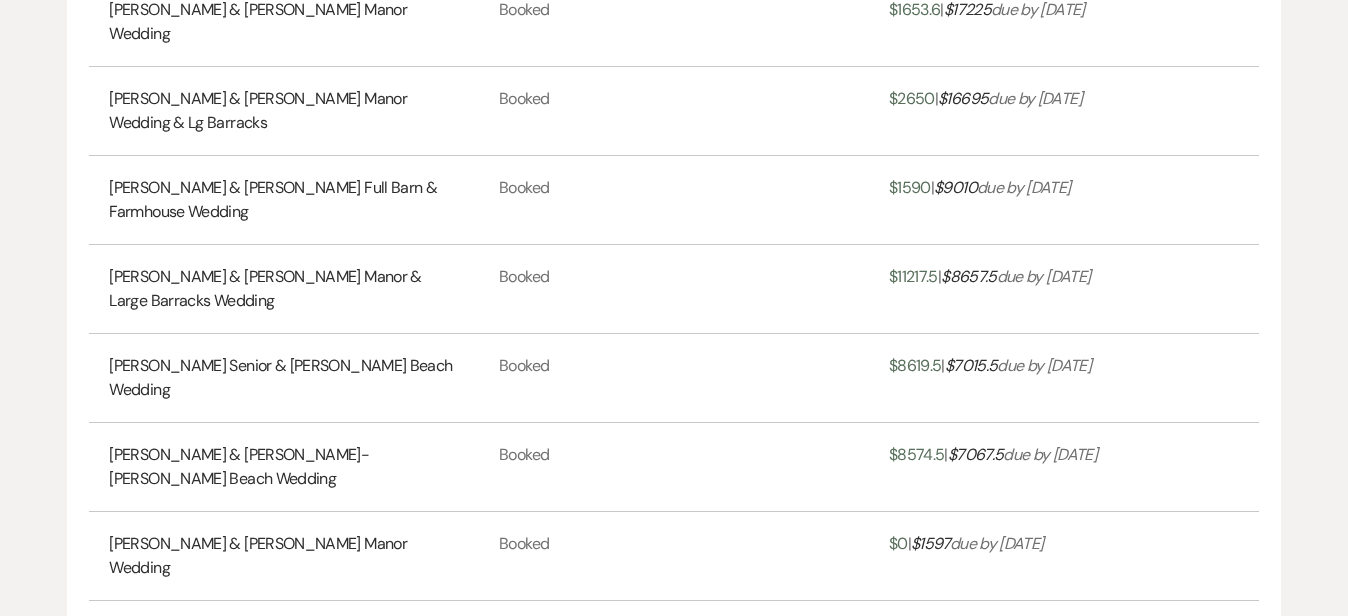 scroll, scrollTop: 5650, scrollLeft: 0, axis: vertical 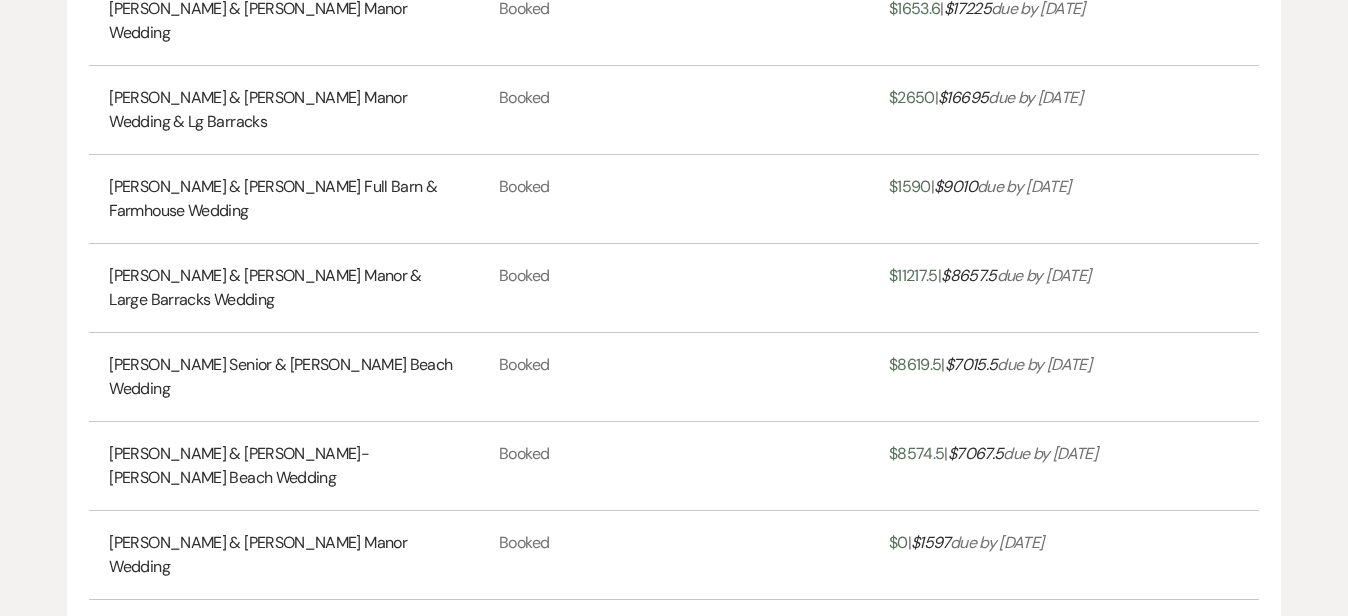 click on "View More" at bounding box center [1202, 808] 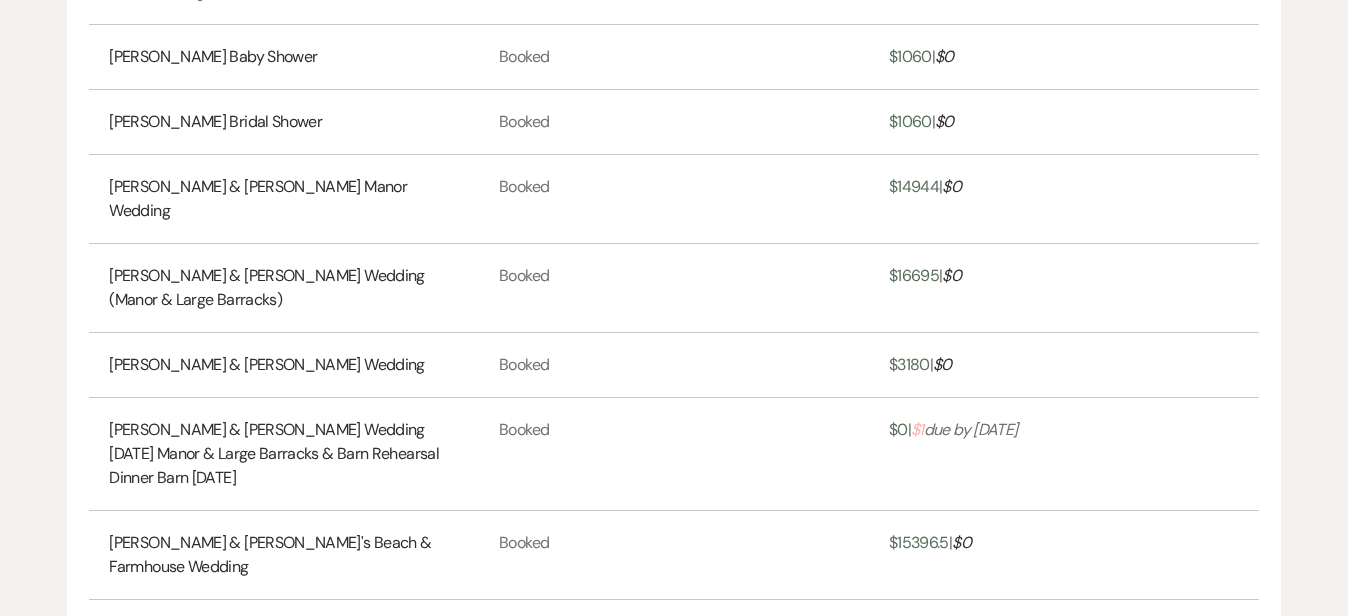 scroll, scrollTop: 1584, scrollLeft: 0, axis: vertical 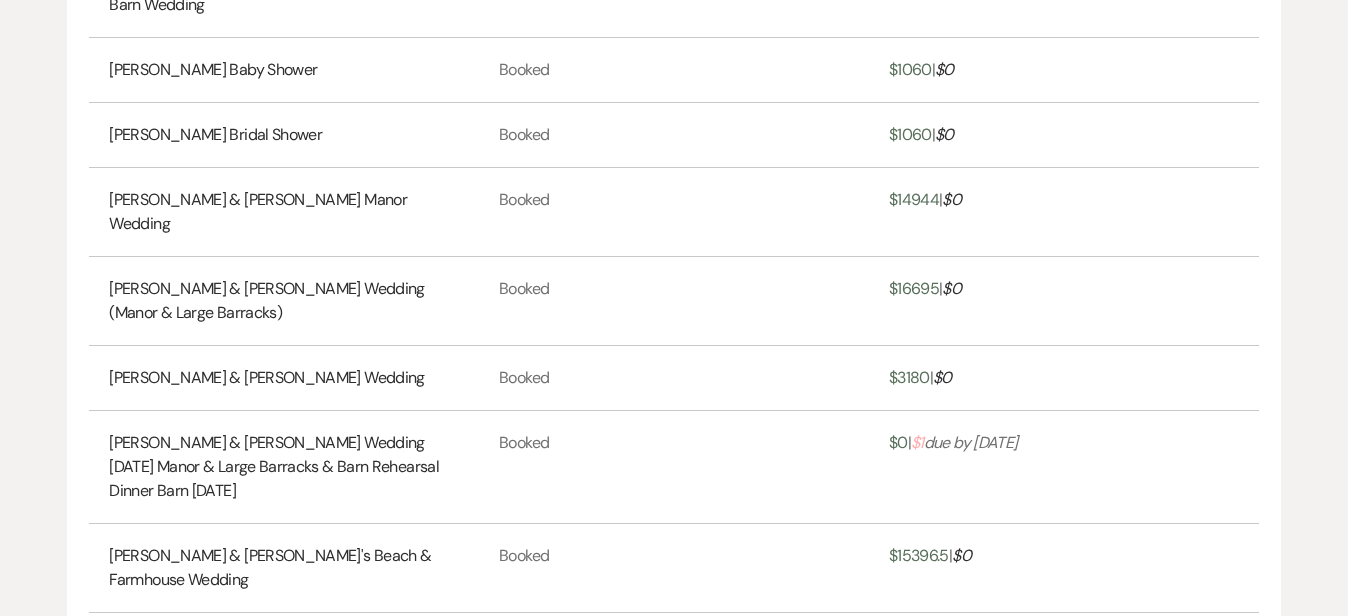 click on "[PERSON_NAME] & [PERSON_NAME] Wedding [DATE] Manor & Large Barracks & Barn Rehearsal Dinner Barn [DATE]" at bounding box center (284, 467) 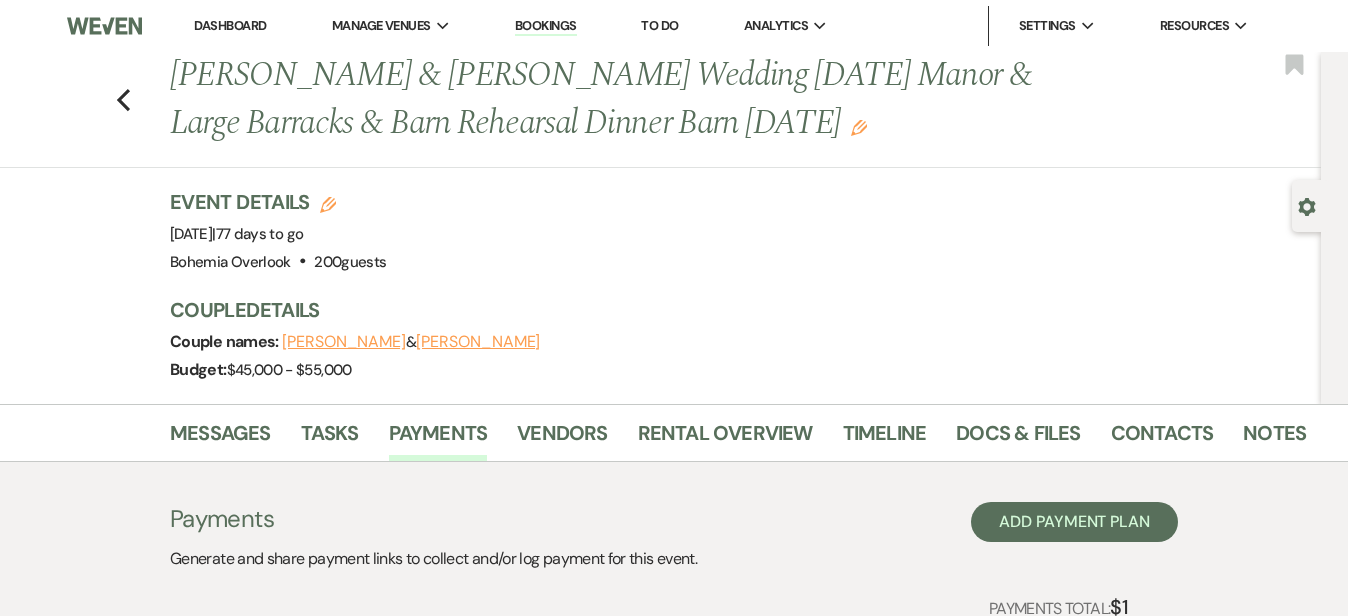 scroll, scrollTop: 0, scrollLeft: 0, axis: both 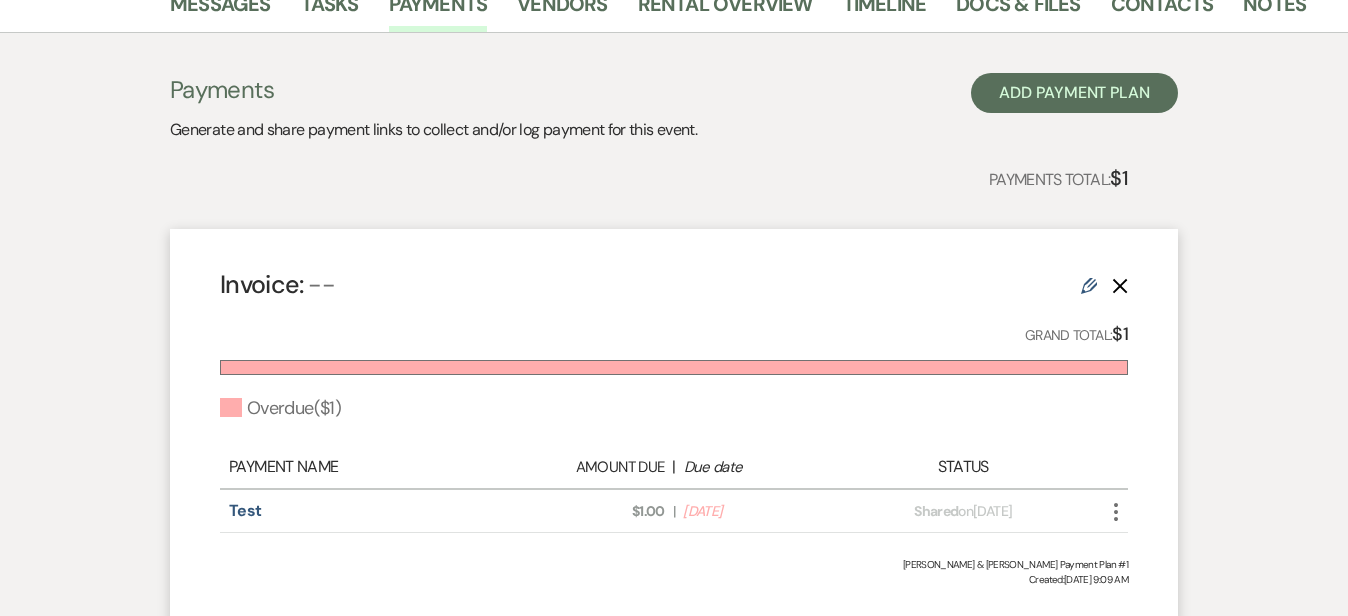click on "More" 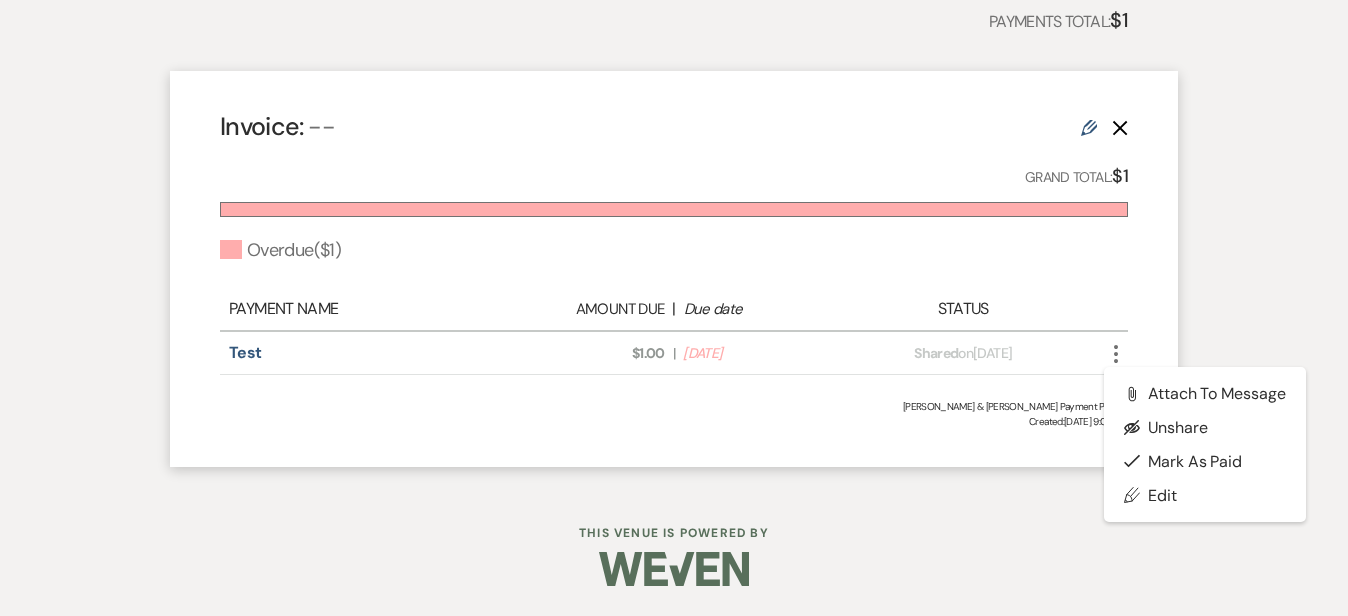 scroll, scrollTop: 598, scrollLeft: 0, axis: vertical 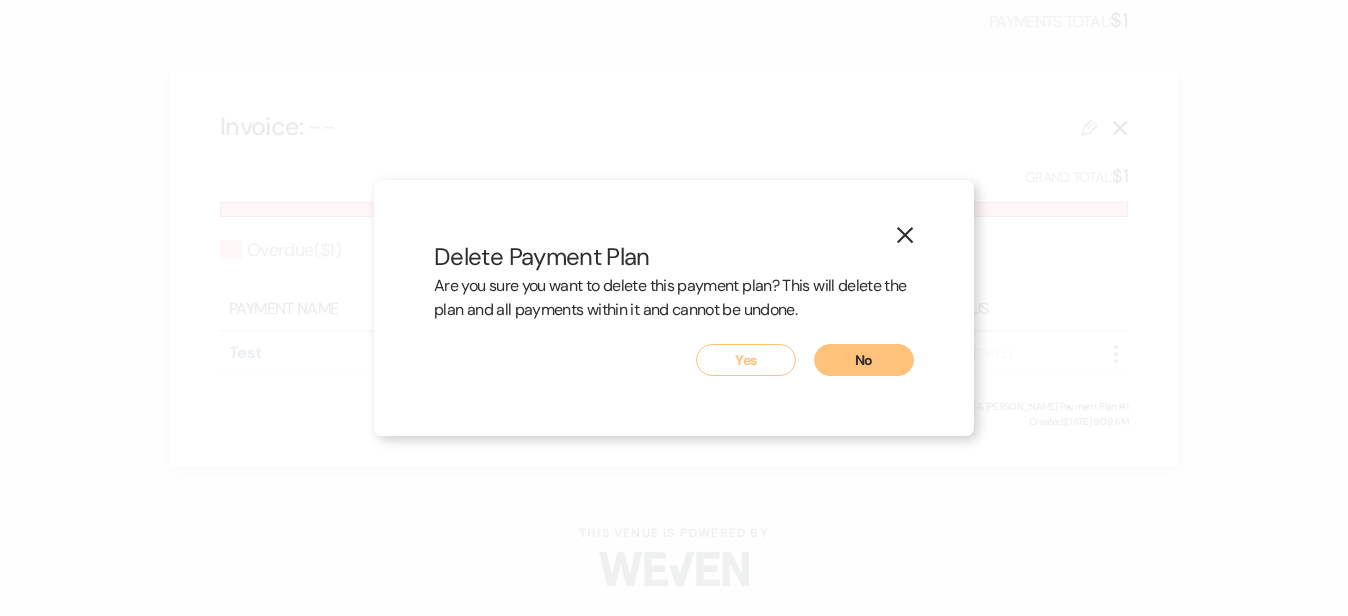 click on "Yes" at bounding box center (746, 360) 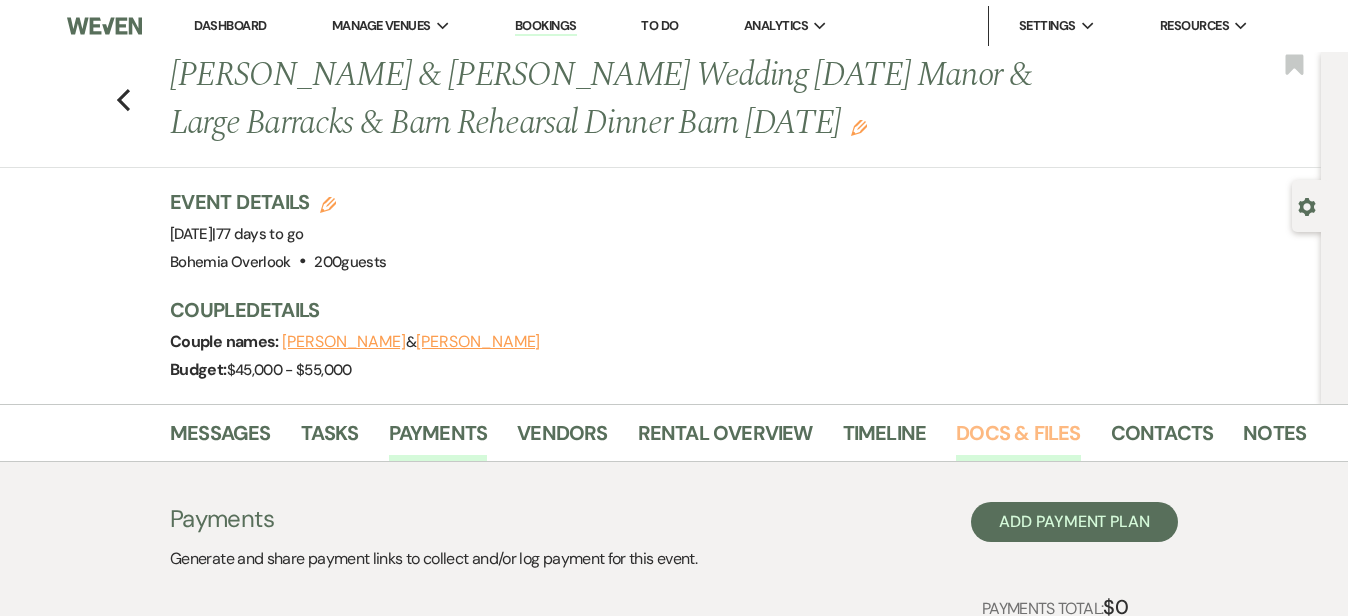 scroll, scrollTop: 0, scrollLeft: 0, axis: both 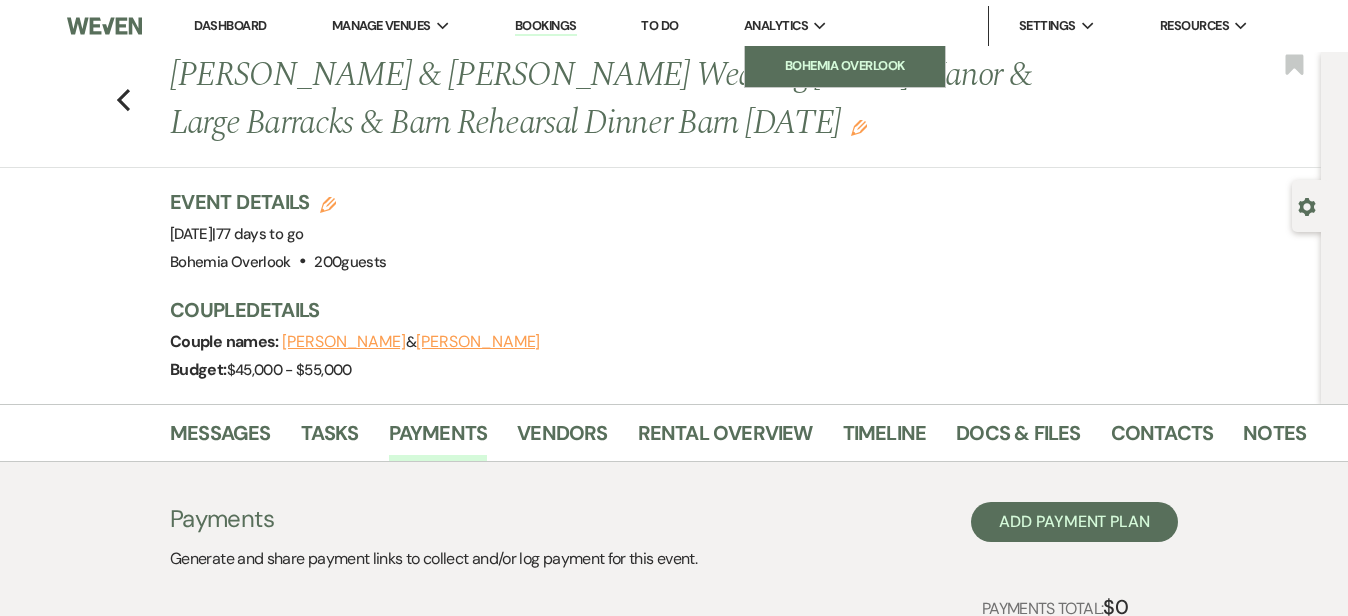 click on "Bohemia Overlook" at bounding box center (845, 66) 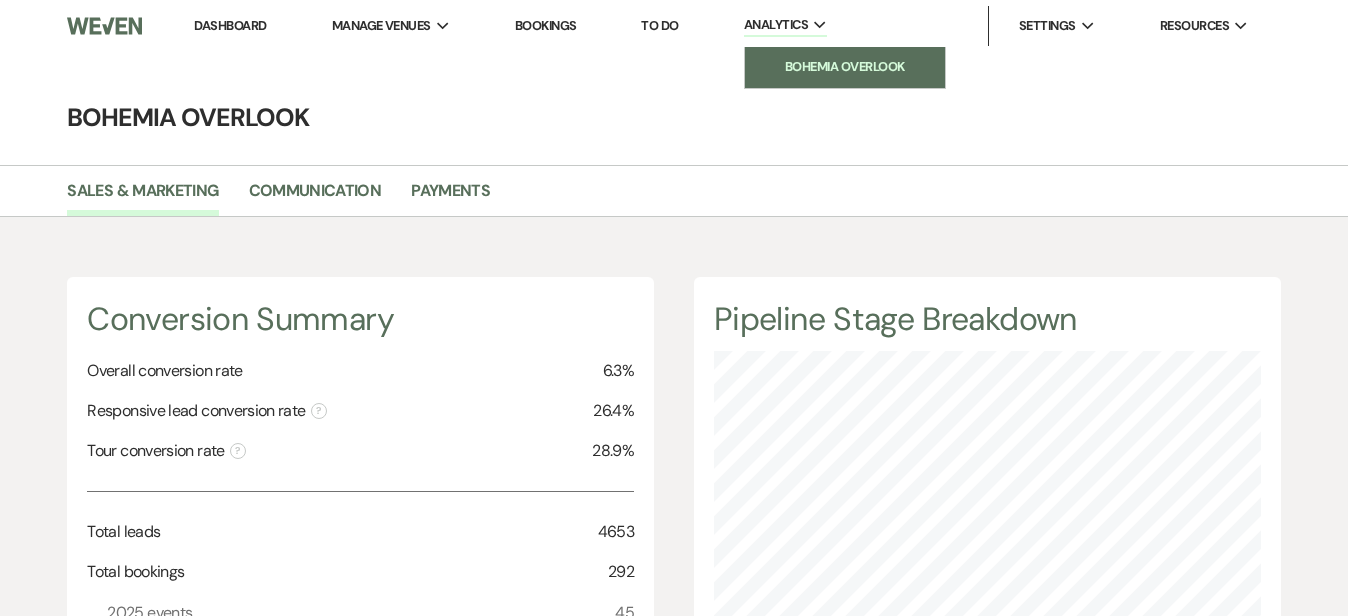 scroll, scrollTop: 999384, scrollLeft: 998652, axis: both 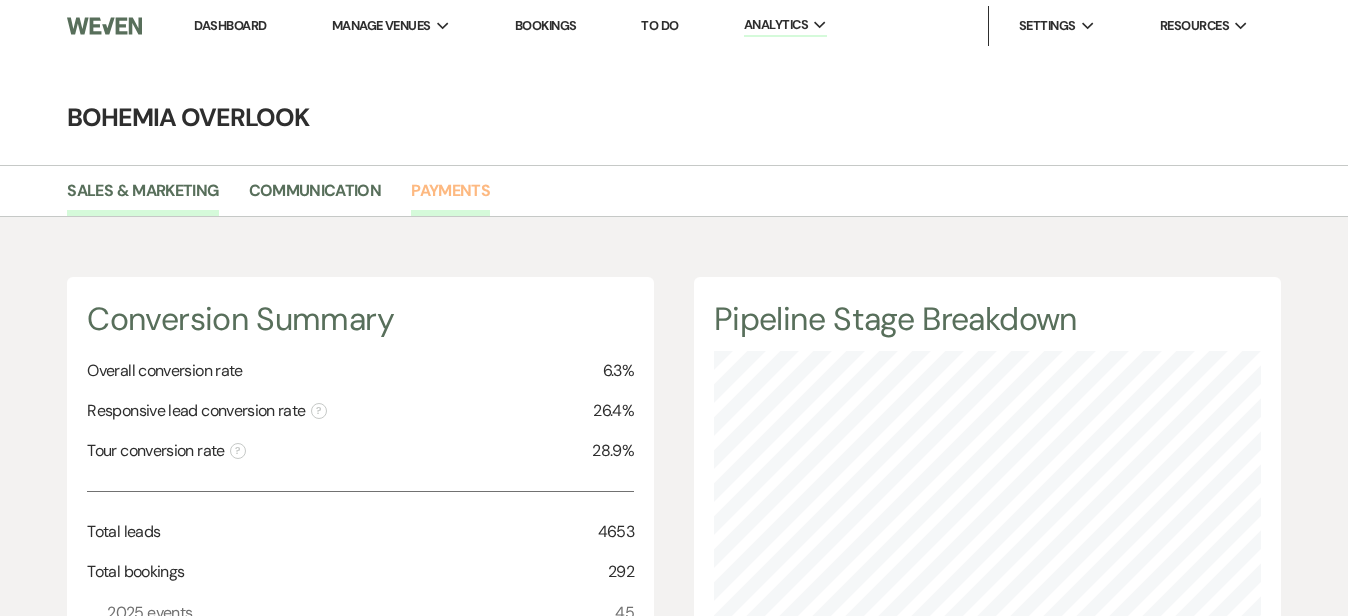 click on "Payments" at bounding box center (450, 197) 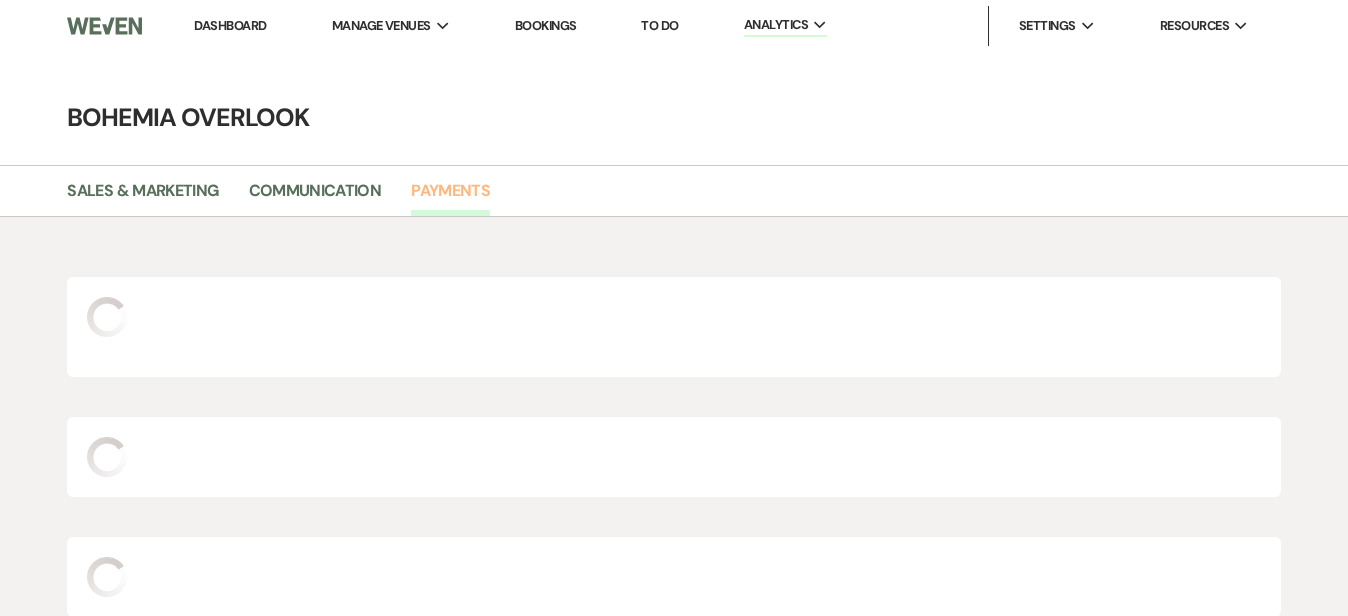 scroll, scrollTop: 0, scrollLeft: 0, axis: both 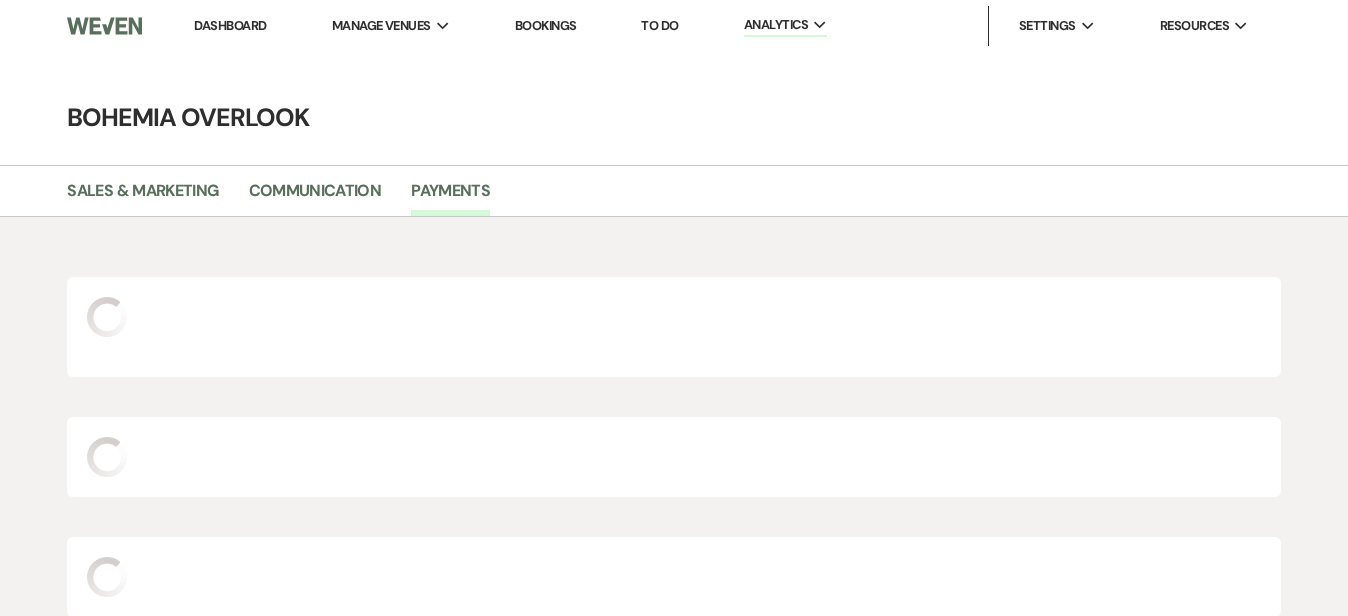 select on "2025" 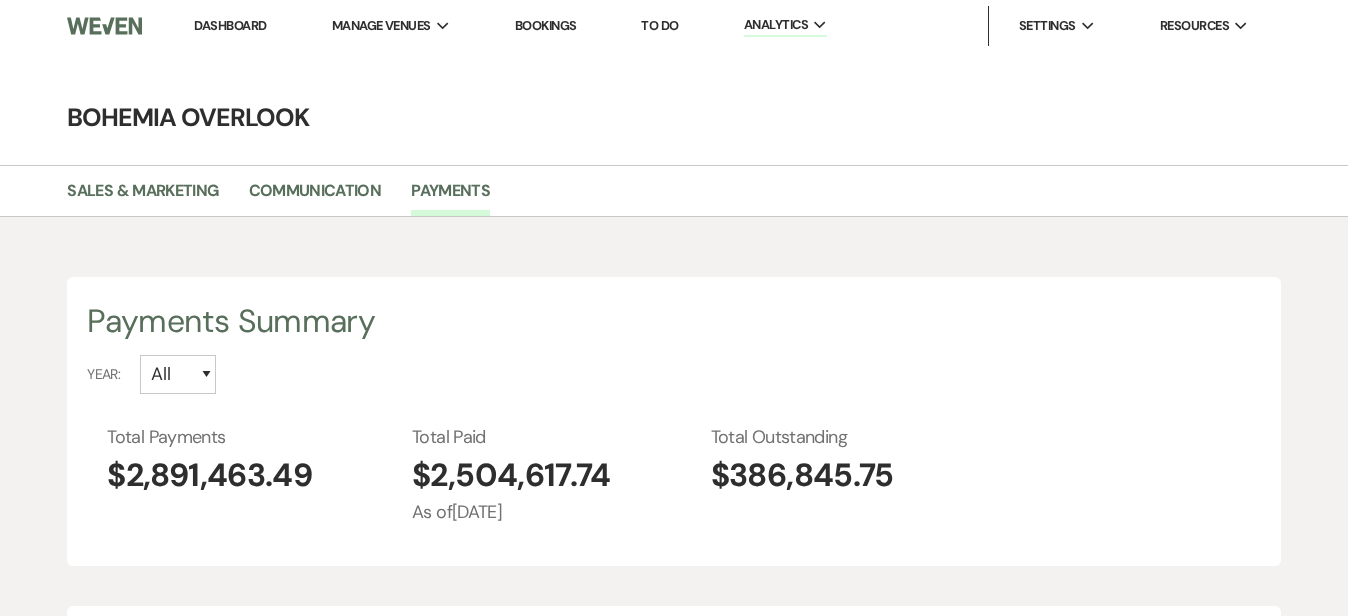 scroll, scrollTop: 999384, scrollLeft: 998652, axis: both 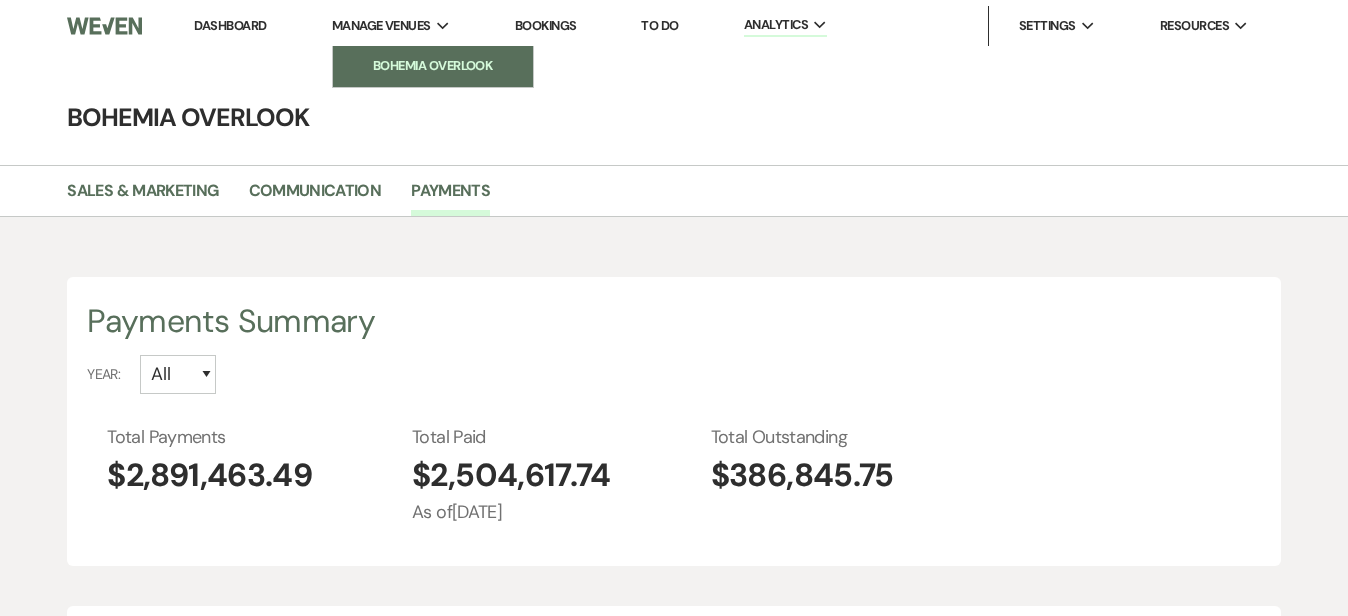 click on "Bohemia Overlook" at bounding box center [433, 66] 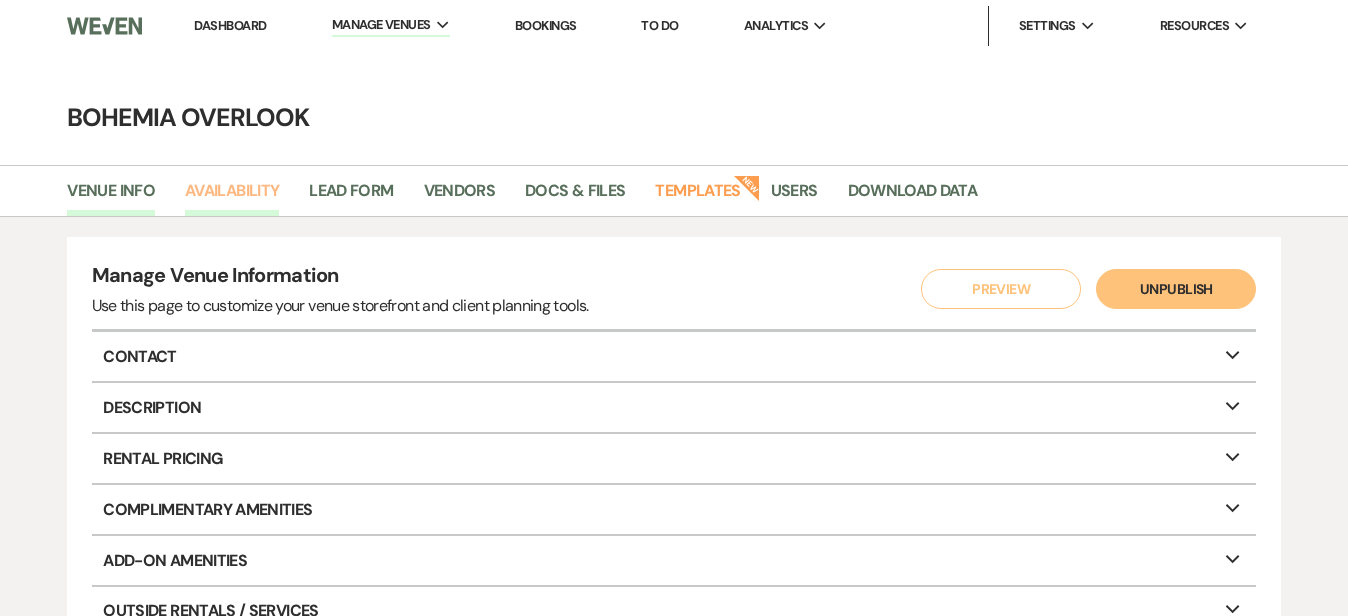 click on "Availability" at bounding box center [232, 197] 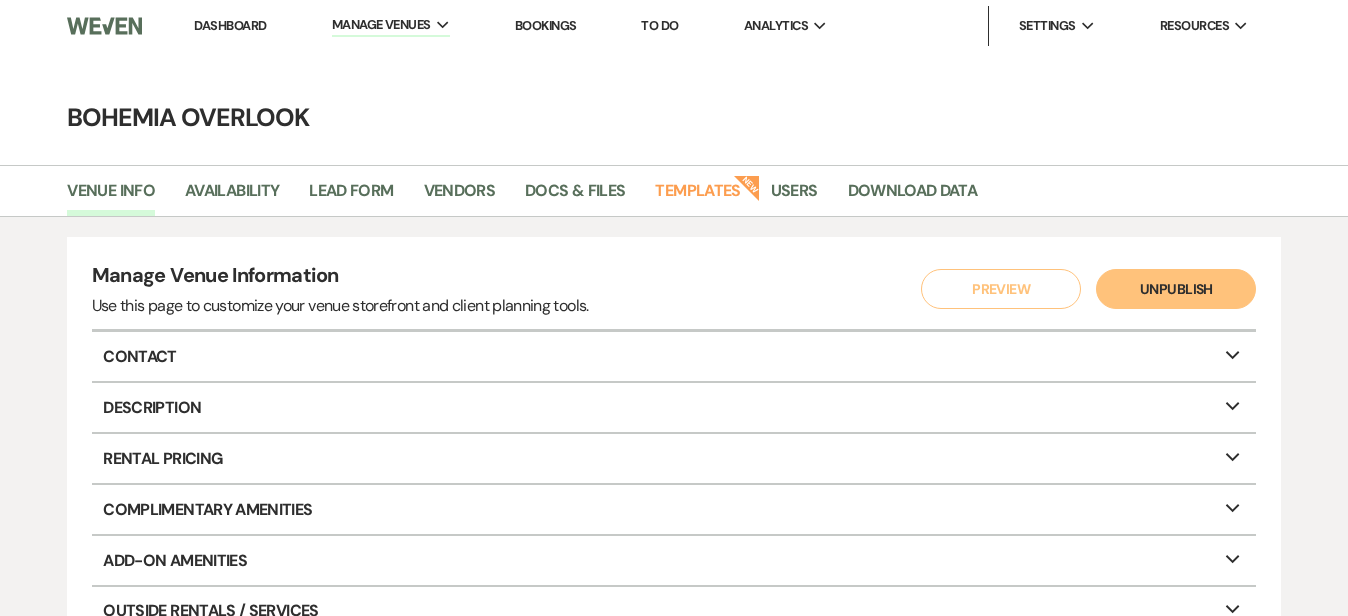 select on "3" 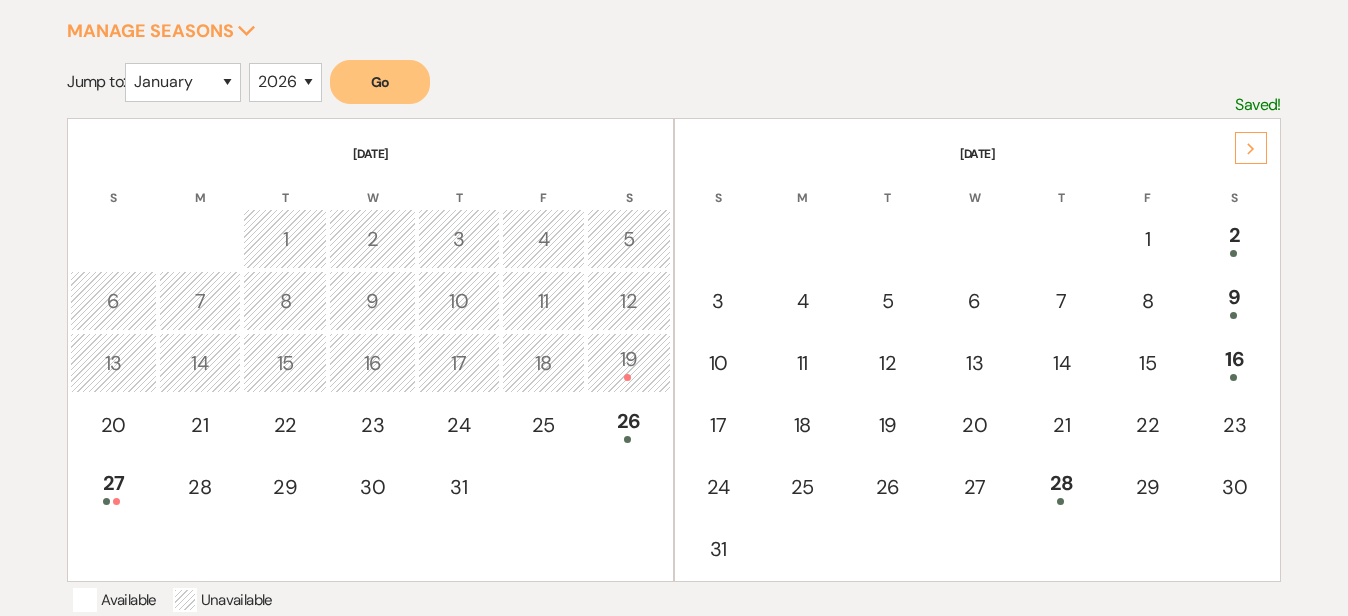 scroll, scrollTop: 340, scrollLeft: 0, axis: vertical 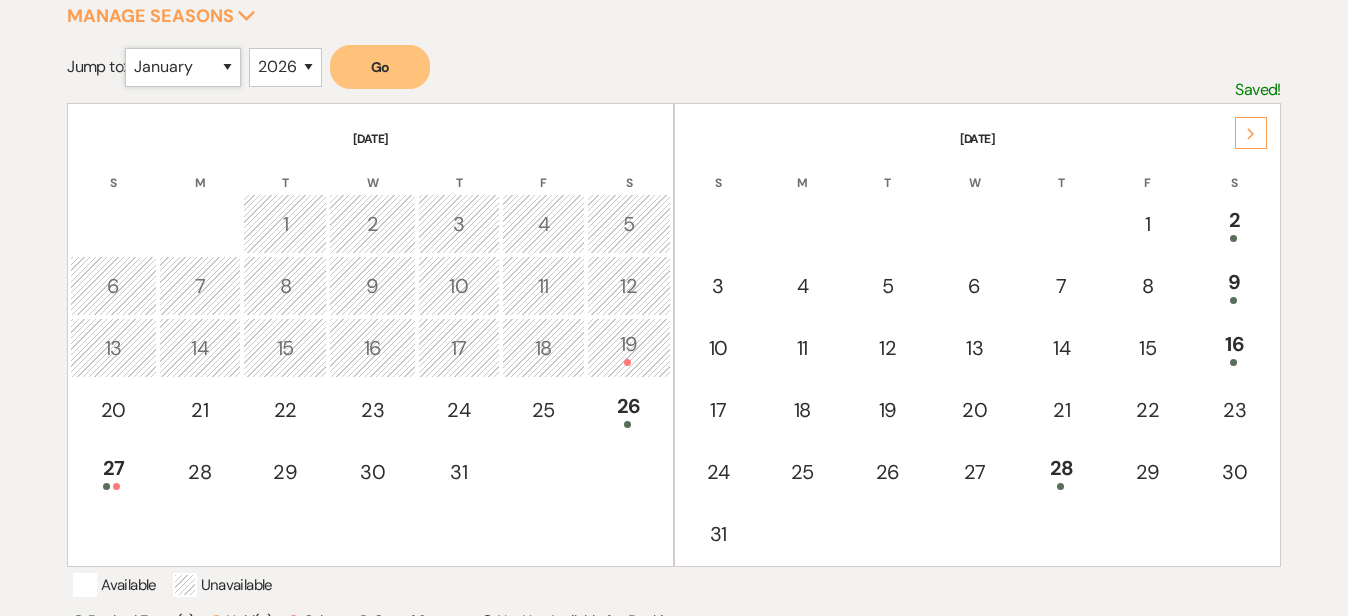 select on "9" 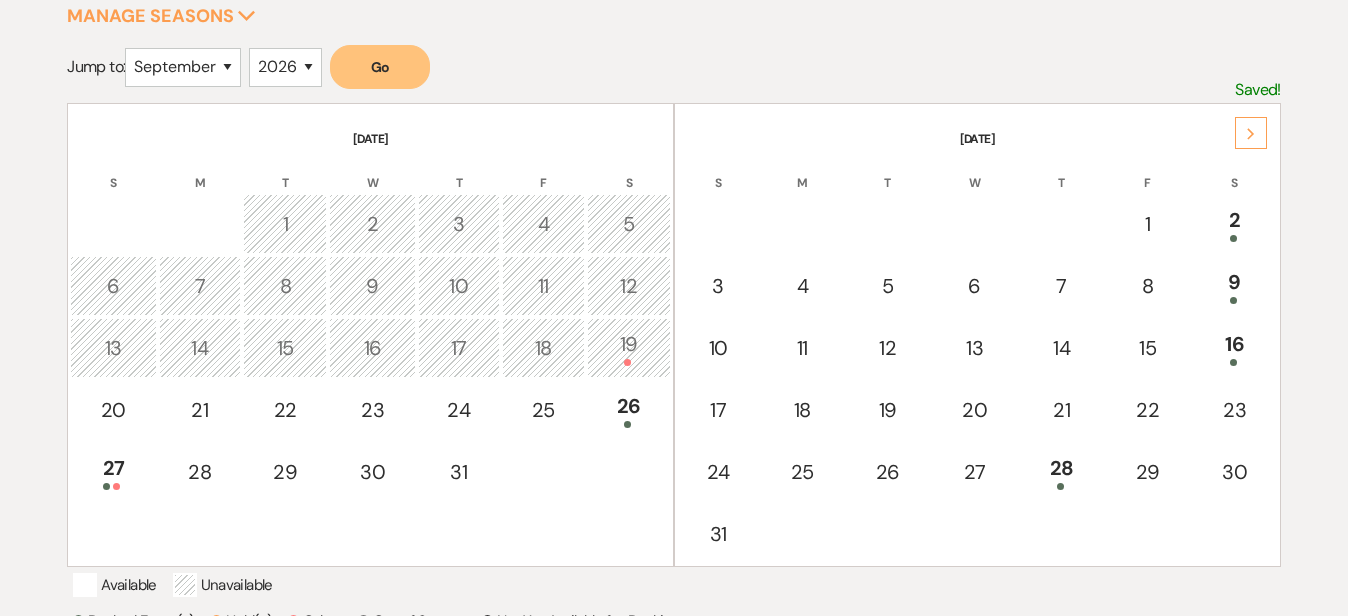 click on "Go" at bounding box center (380, 67) 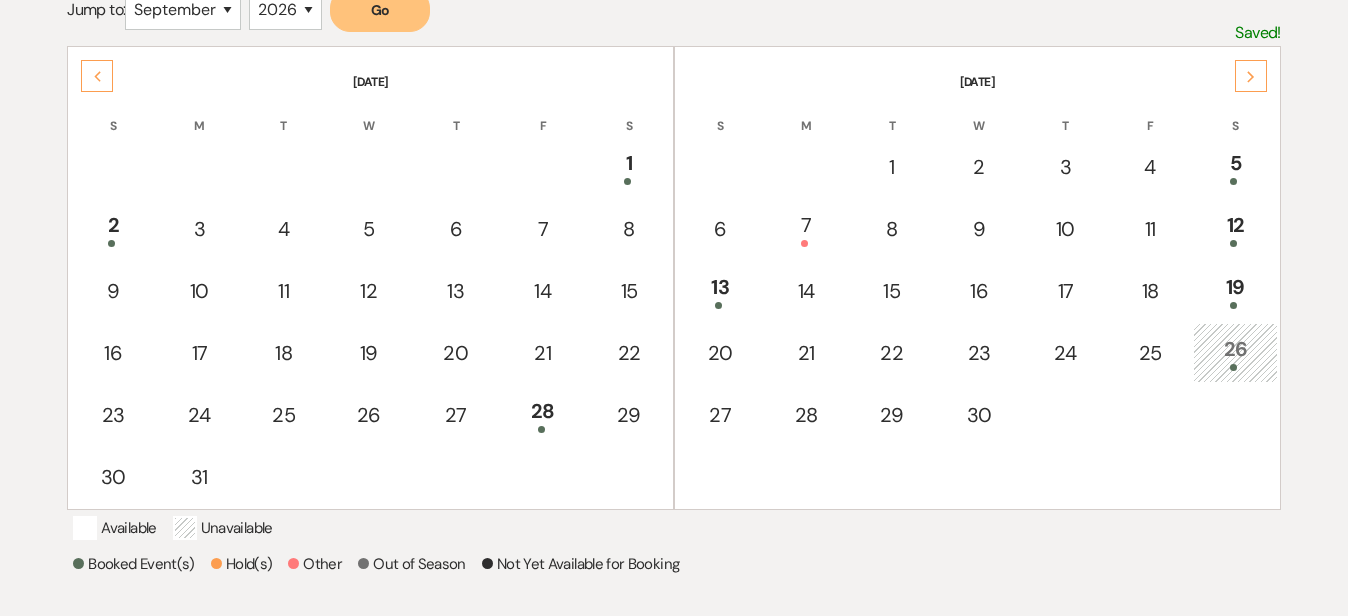 scroll, scrollTop: 364, scrollLeft: 0, axis: vertical 